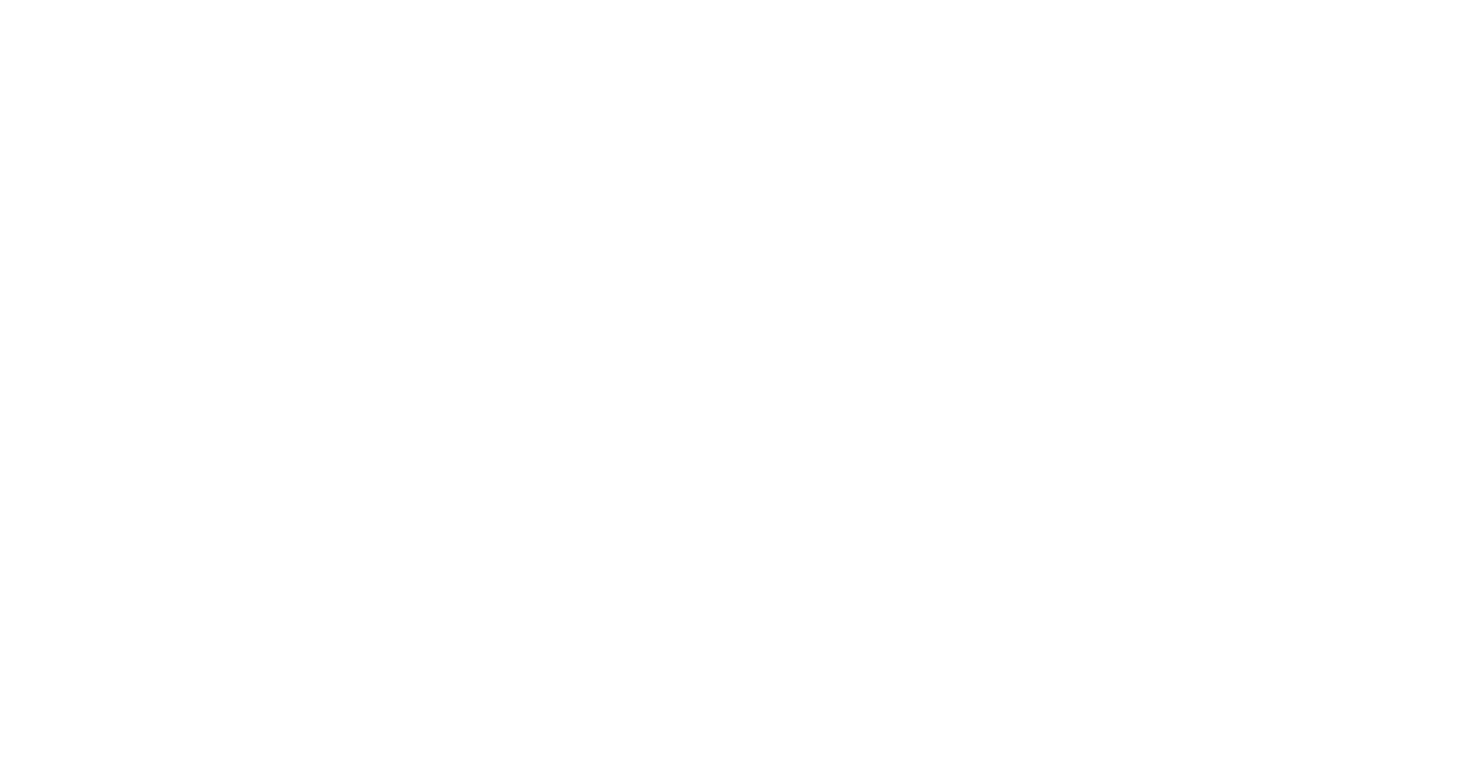 scroll, scrollTop: 0, scrollLeft: 0, axis: both 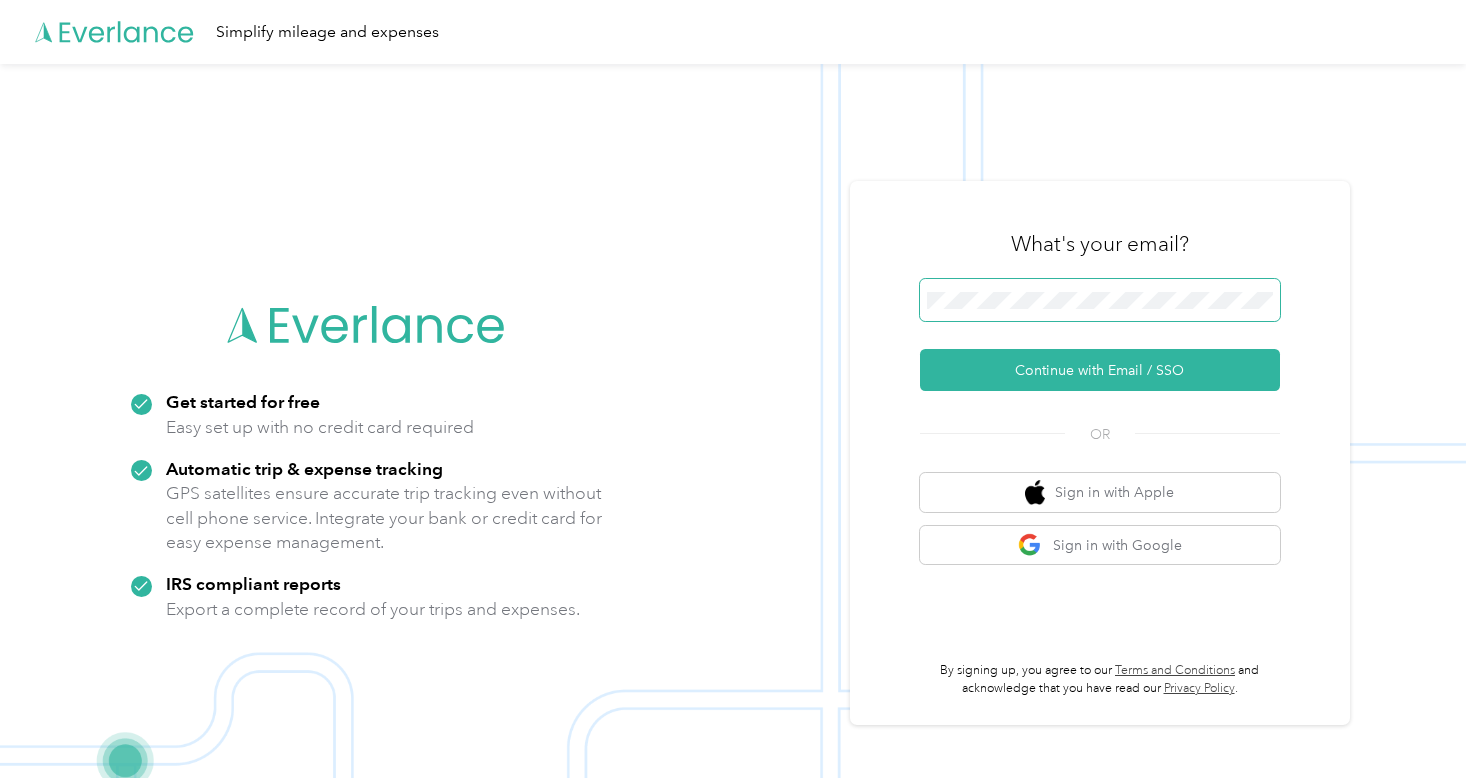 click at bounding box center [1100, 300] 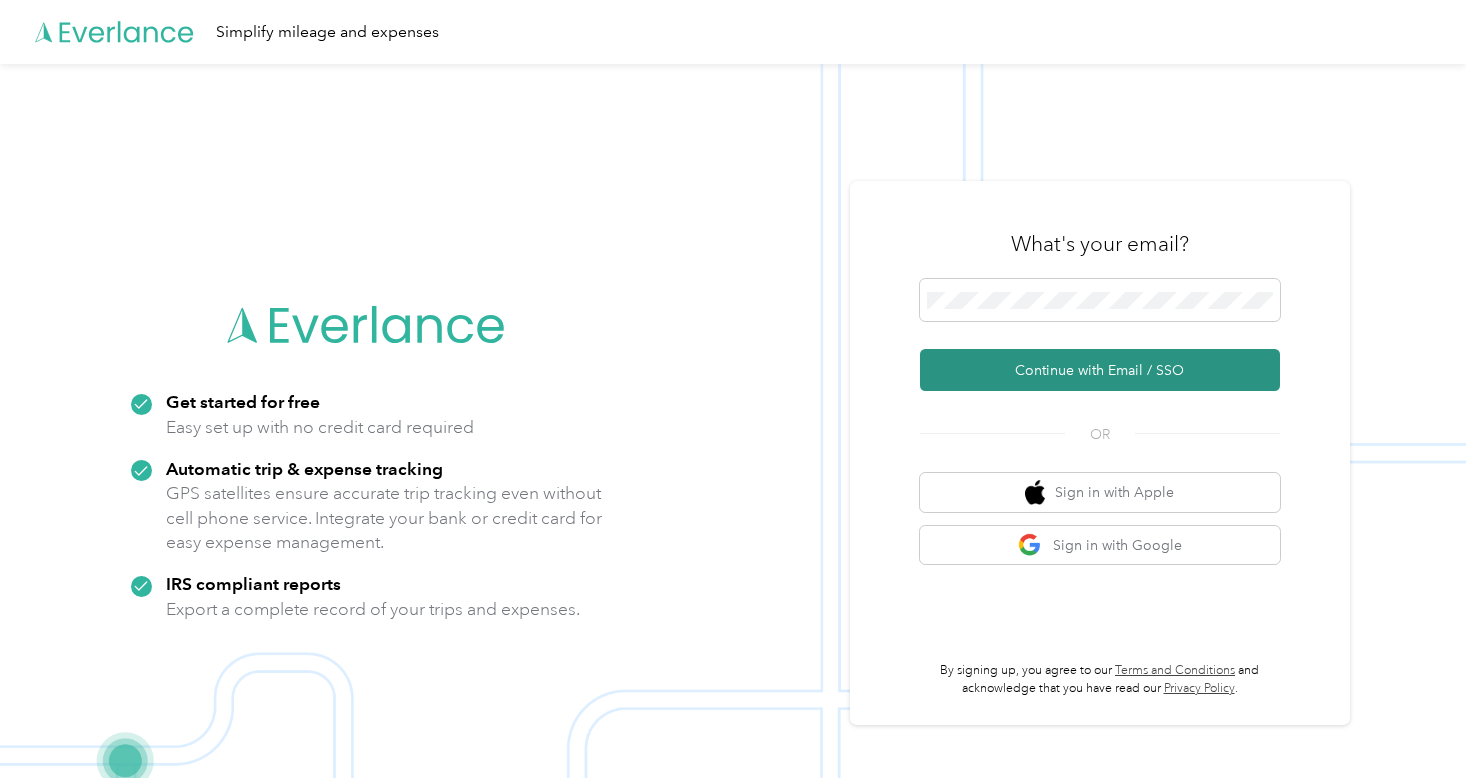 click on "Continue with Email / SSO" at bounding box center [1100, 370] 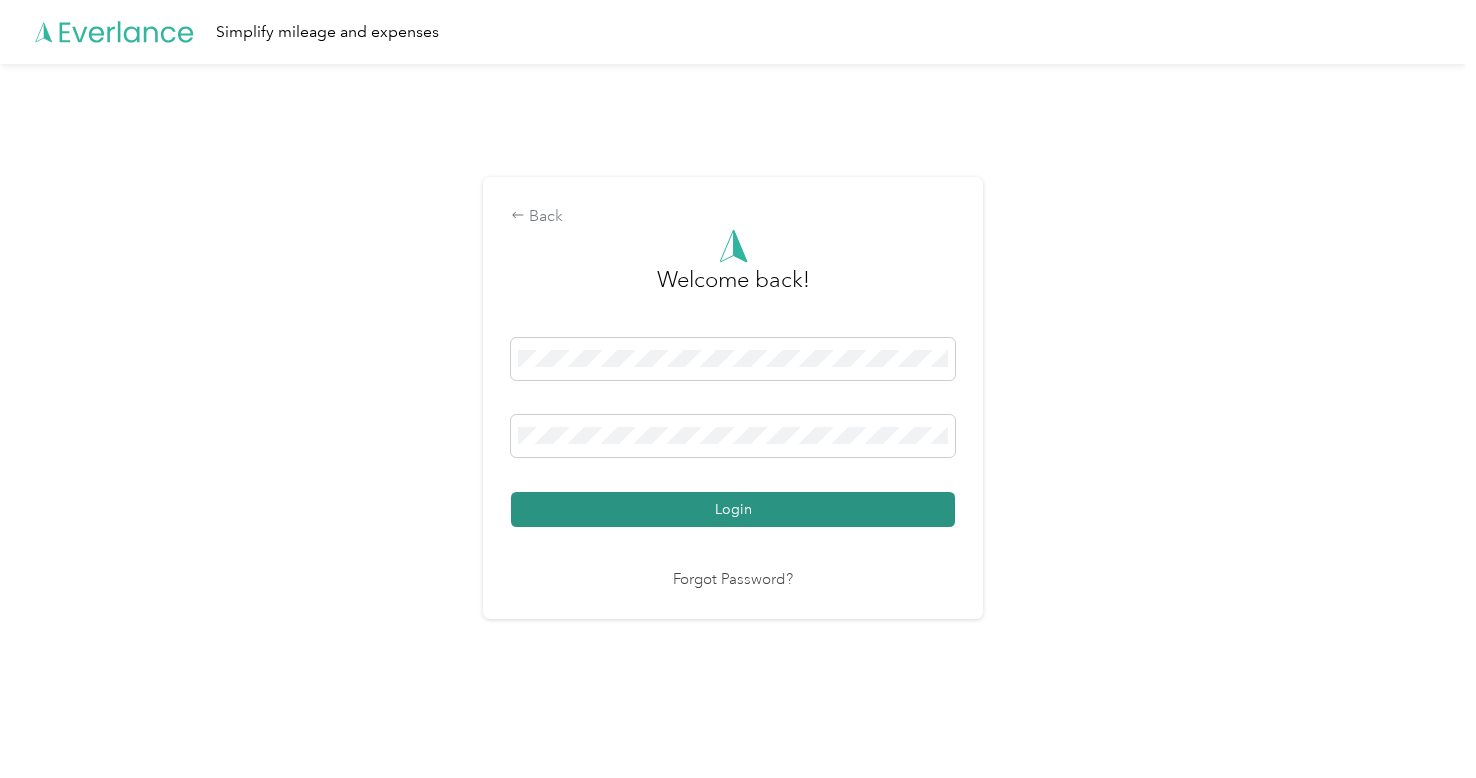 click on "Login" at bounding box center (733, 509) 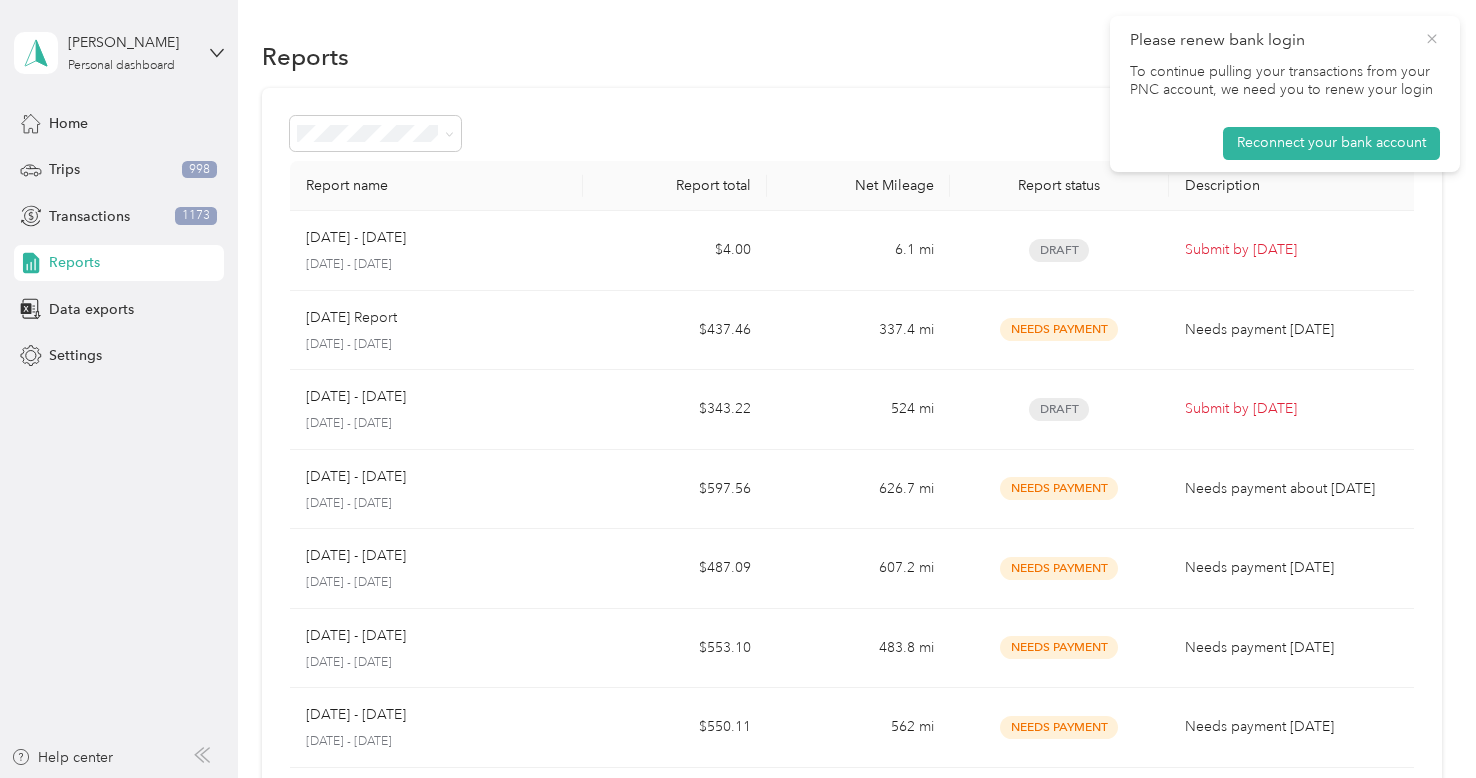 click 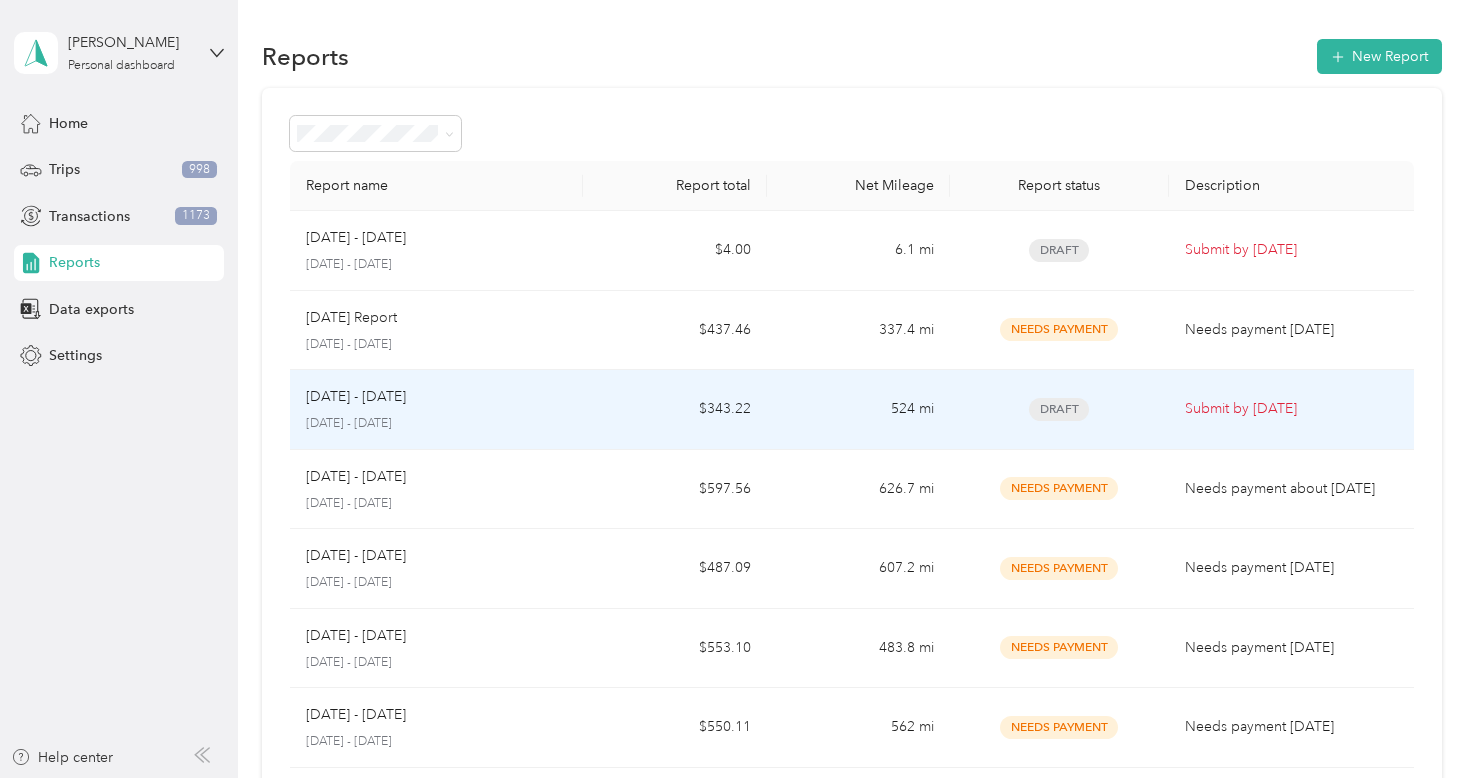 click on "$343.22" at bounding box center [674, 410] 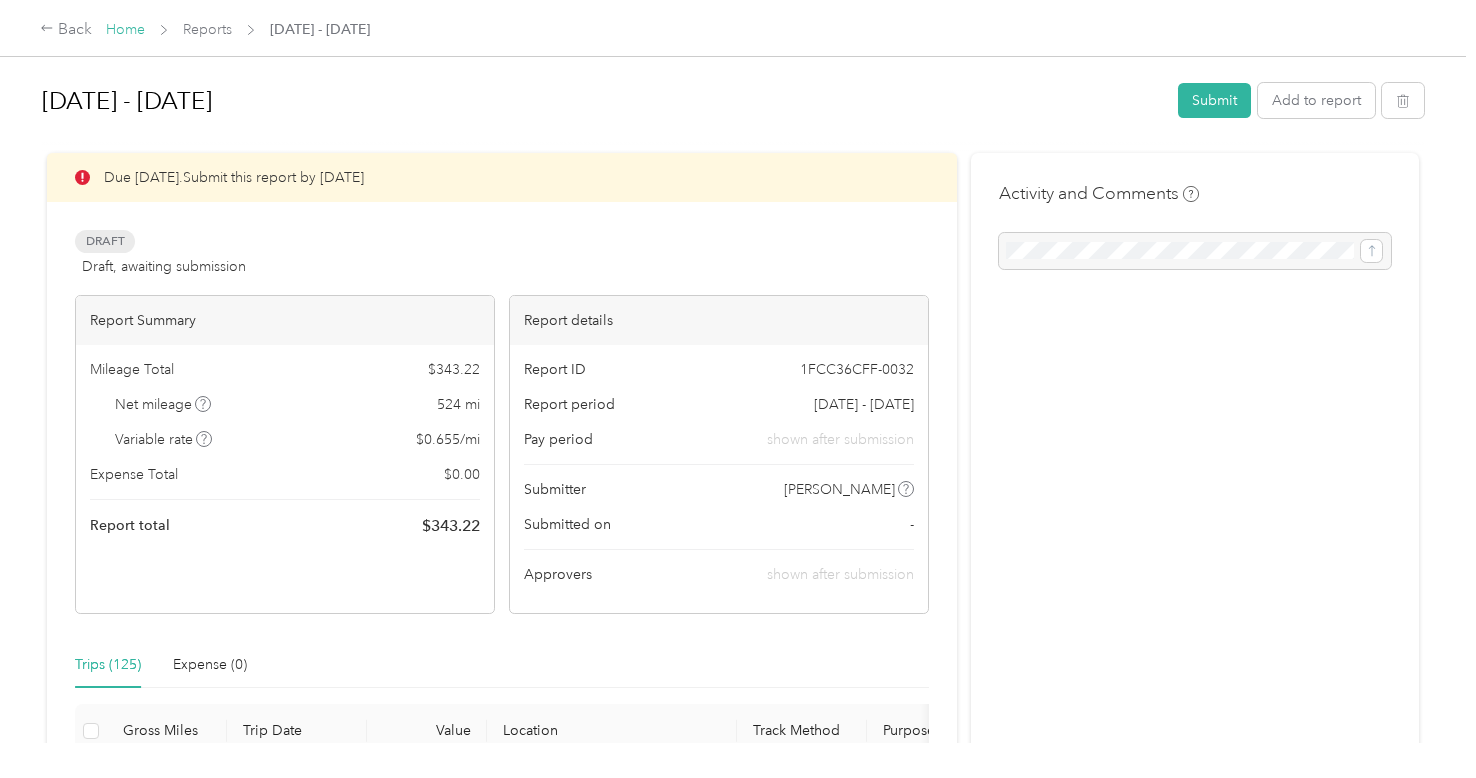 click on "Home" at bounding box center (125, 29) 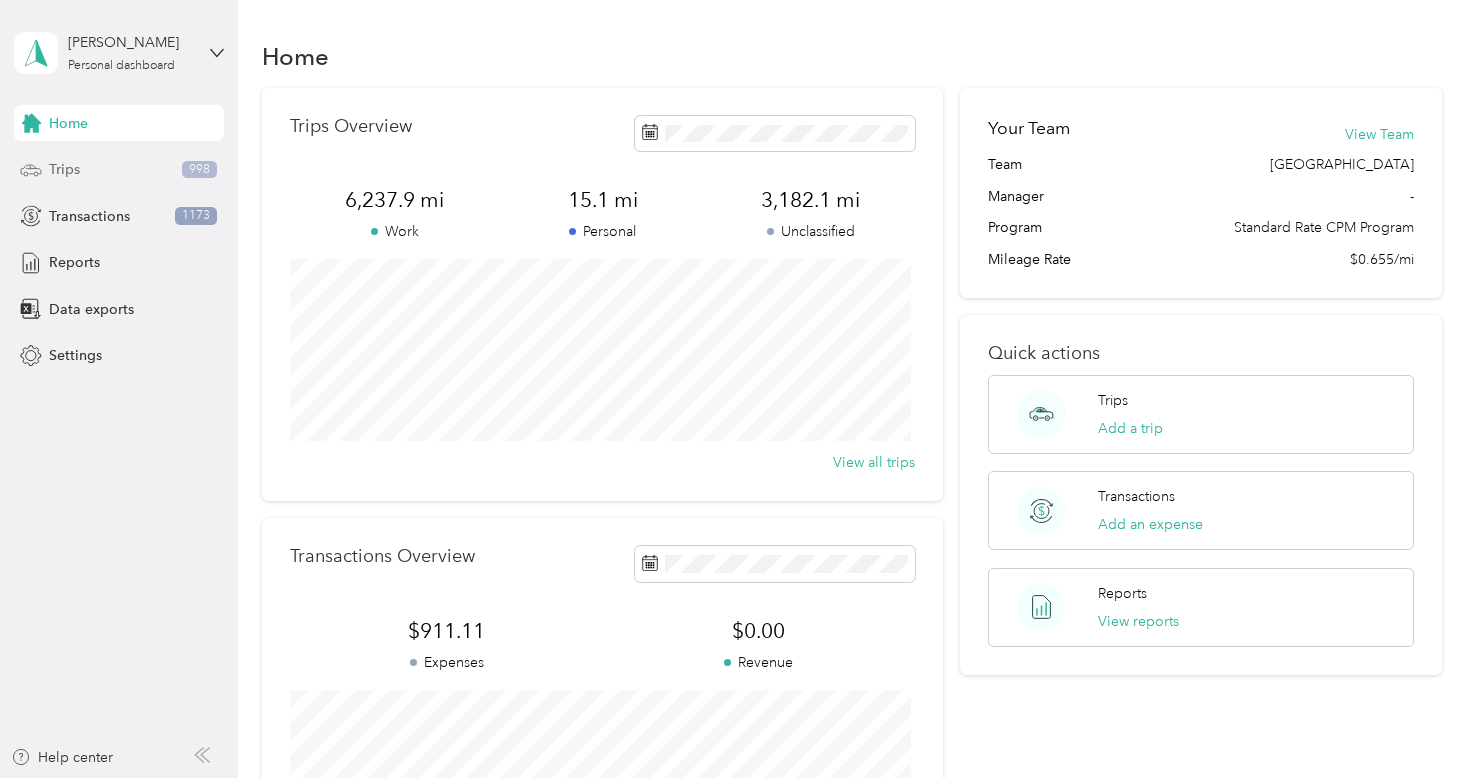click on "Trips 998" at bounding box center (119, 170) 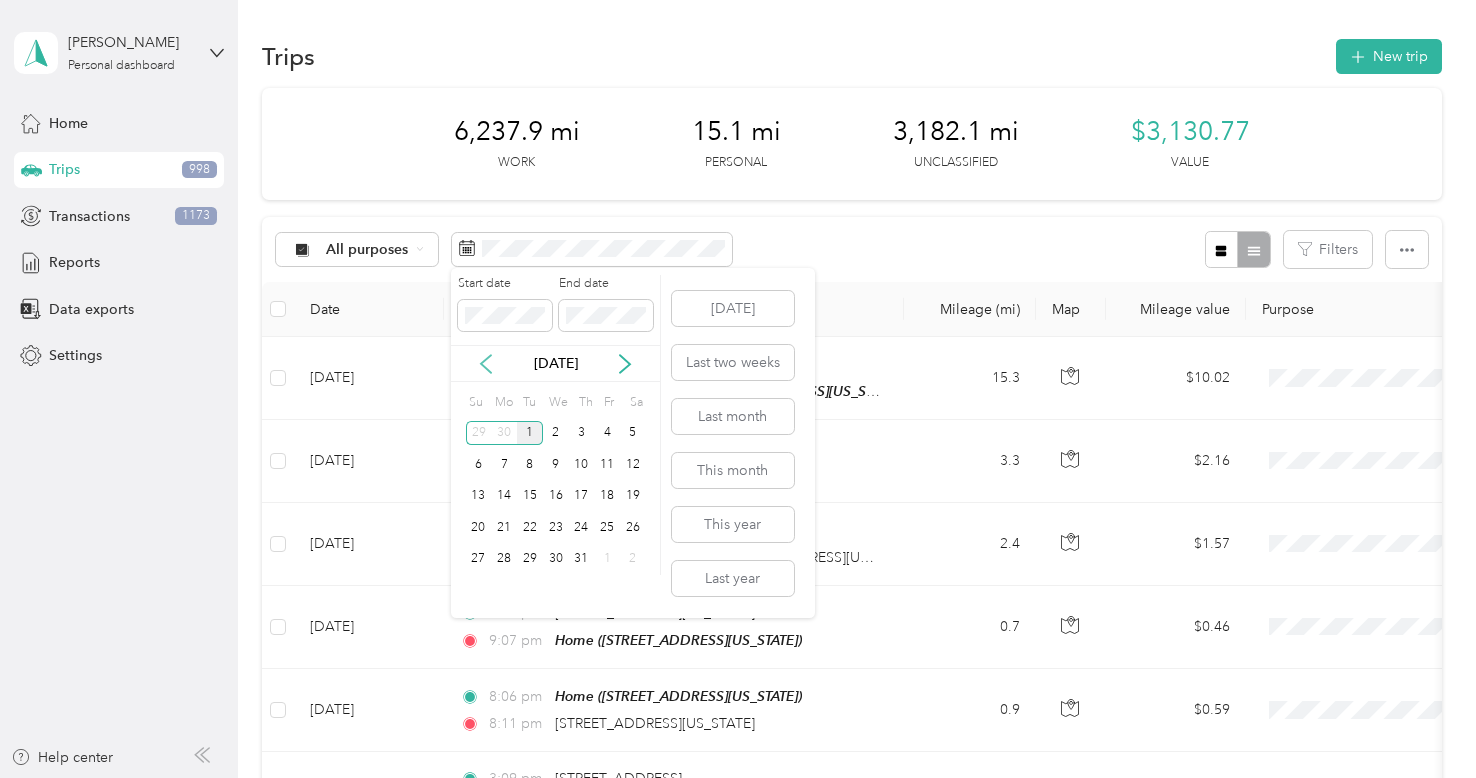 click 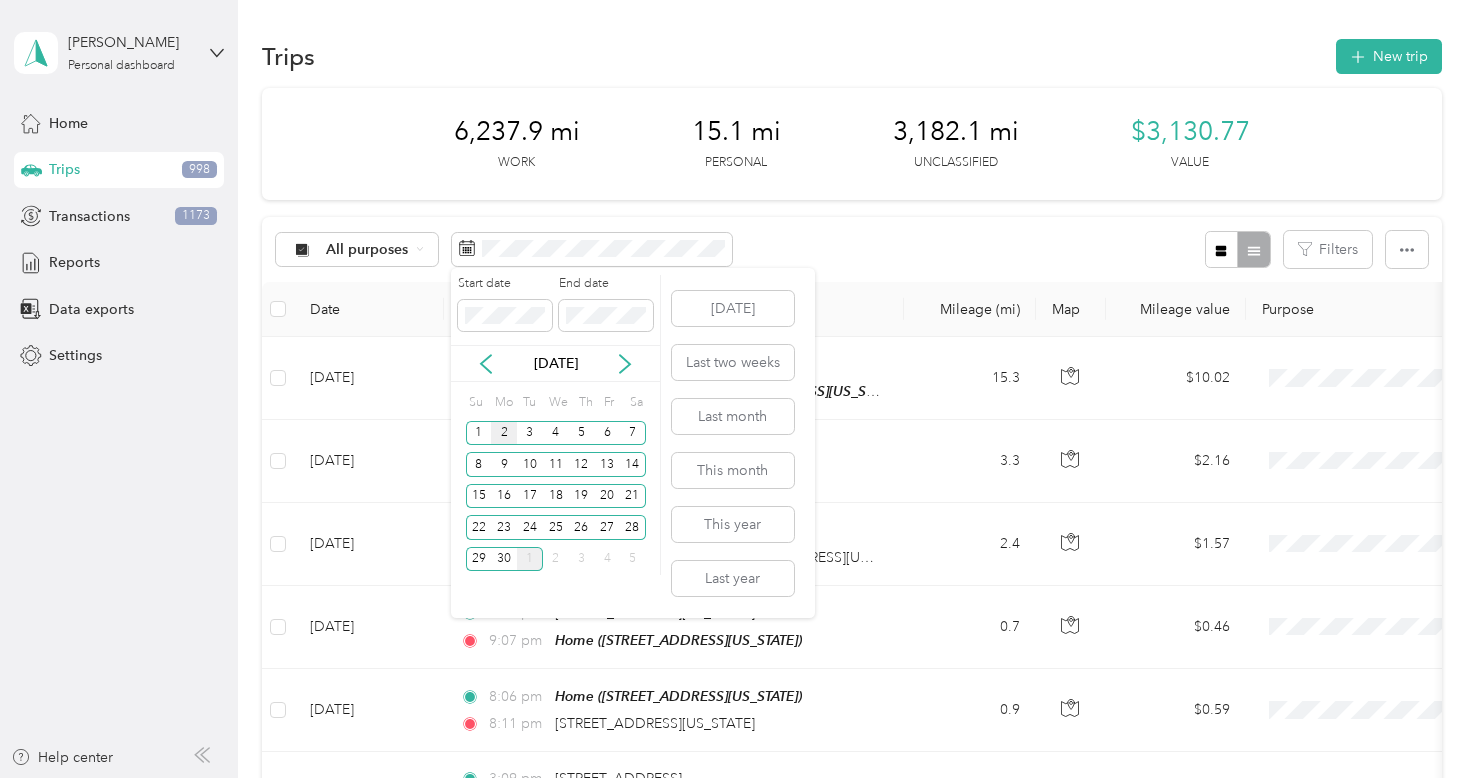 click on "2" at bounding box center [504, 433] 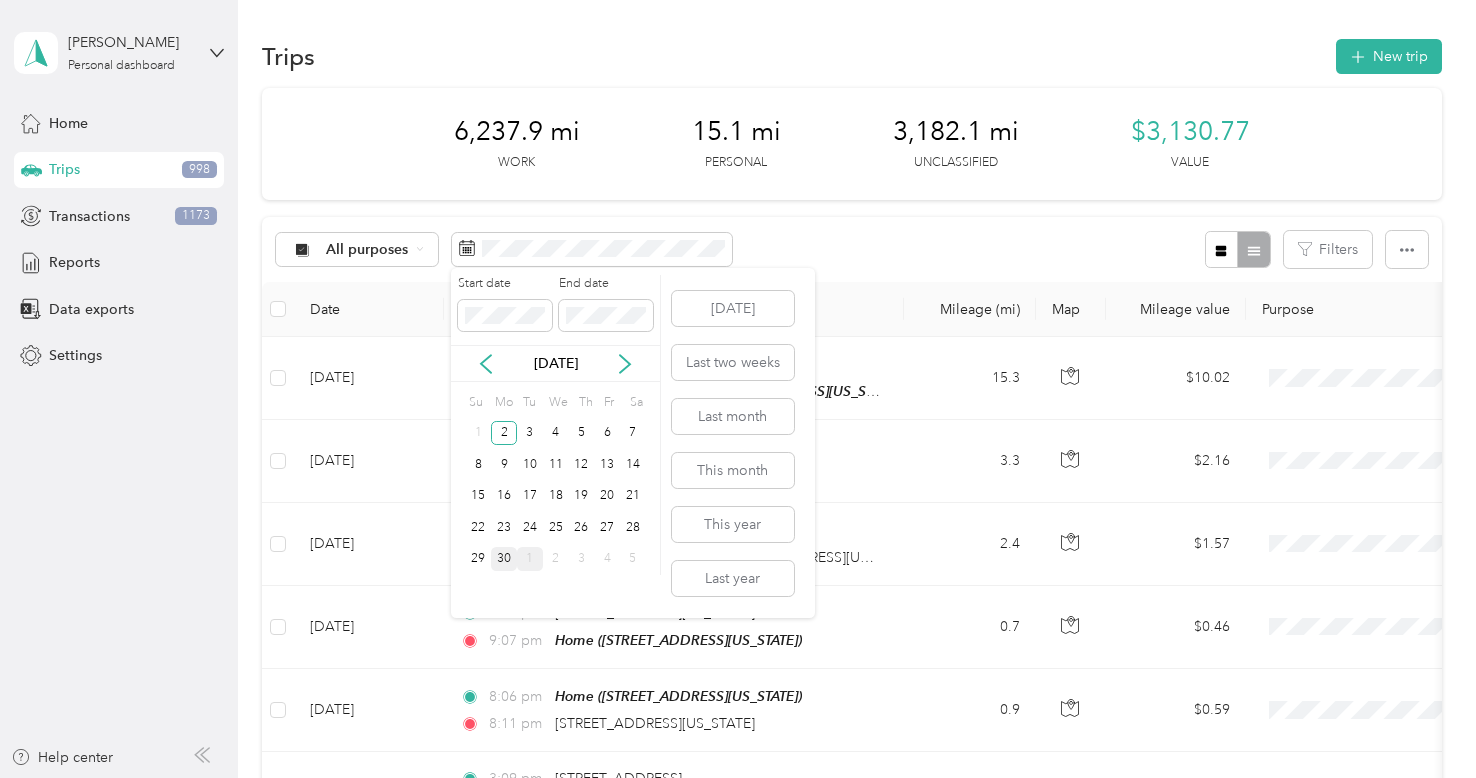 click on "30" at bounding box center (504, 559) 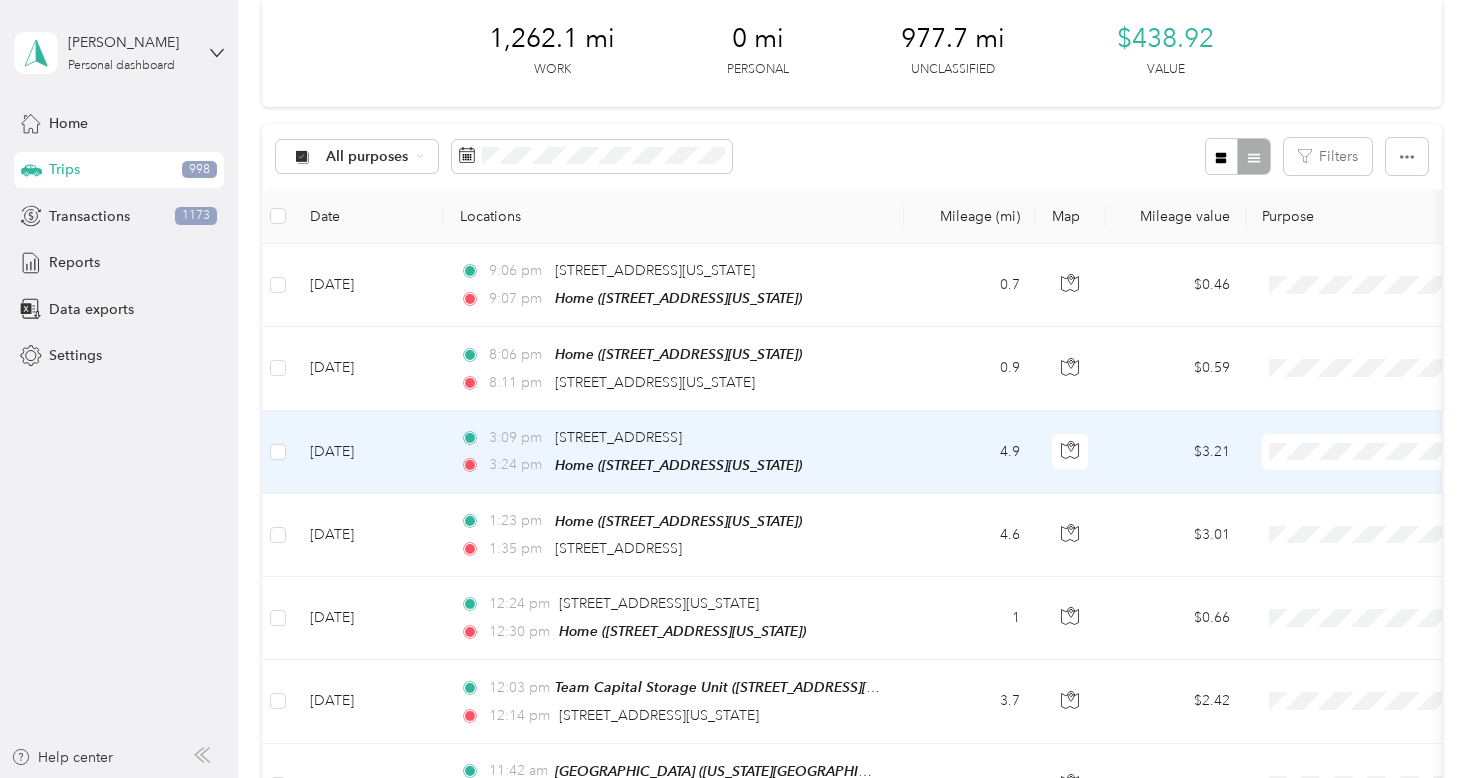 scroll, scrollTop: 94, scrollLeft: 0, axis: vertical 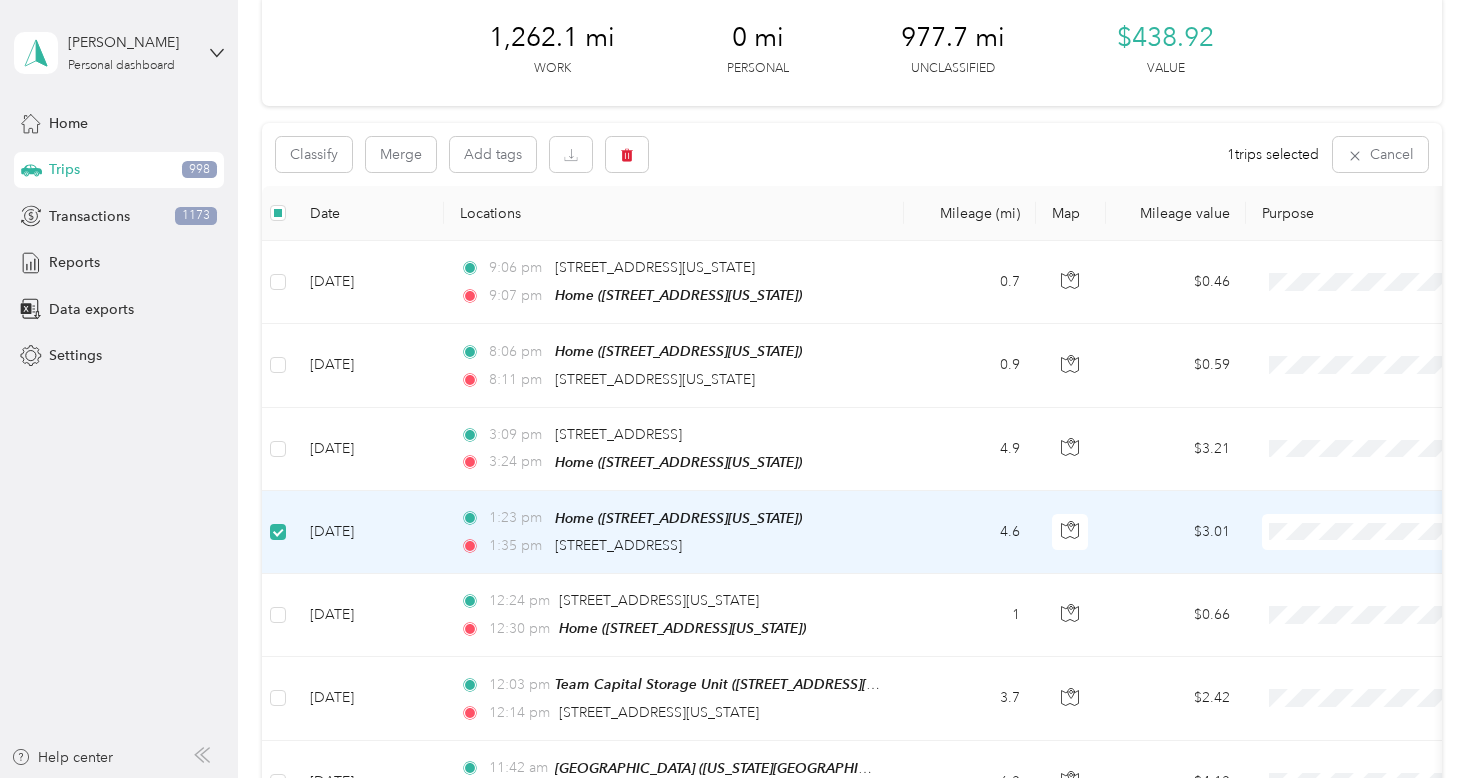 click at bounding box center (278, 532) 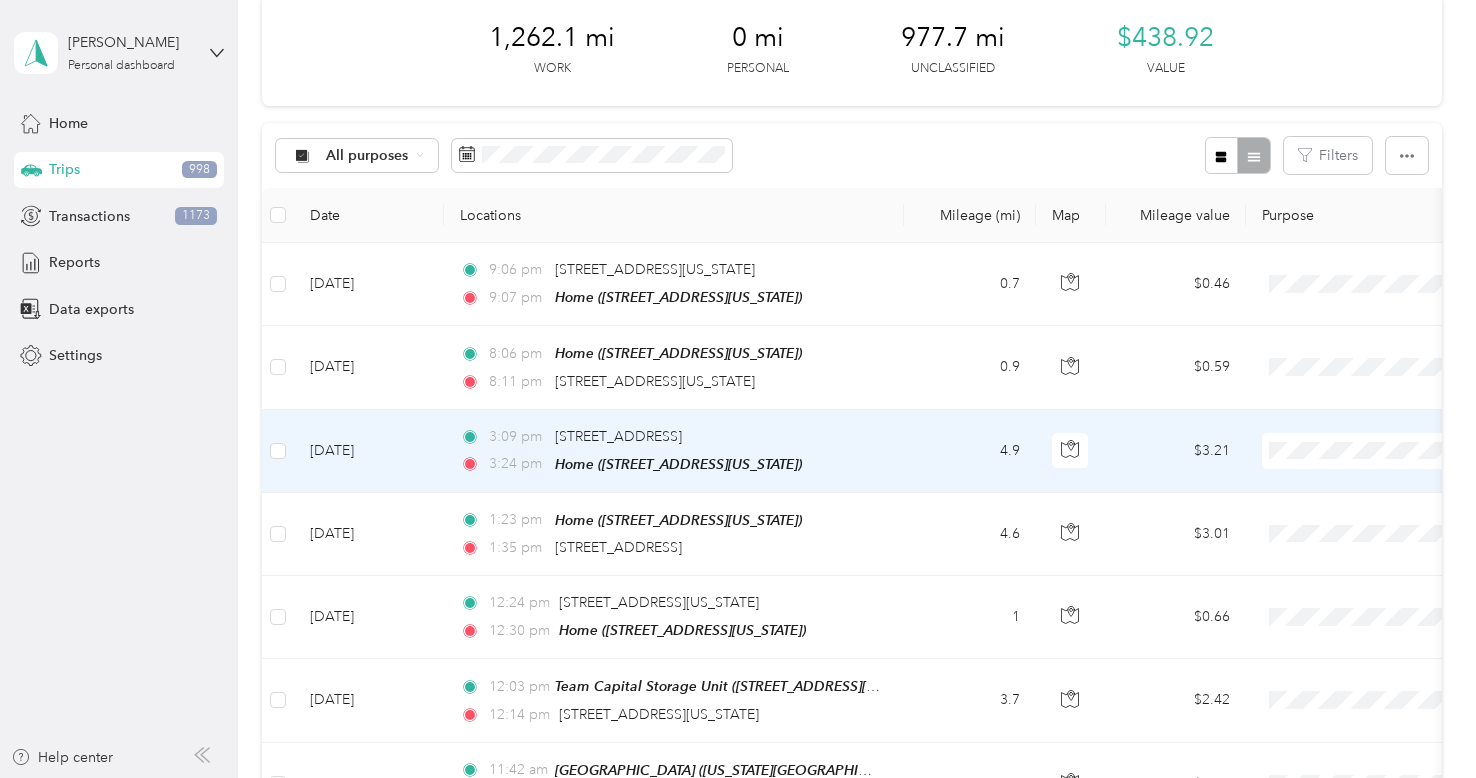 click on "Supreme Orthopedics" at bounding box center (1370, 476) 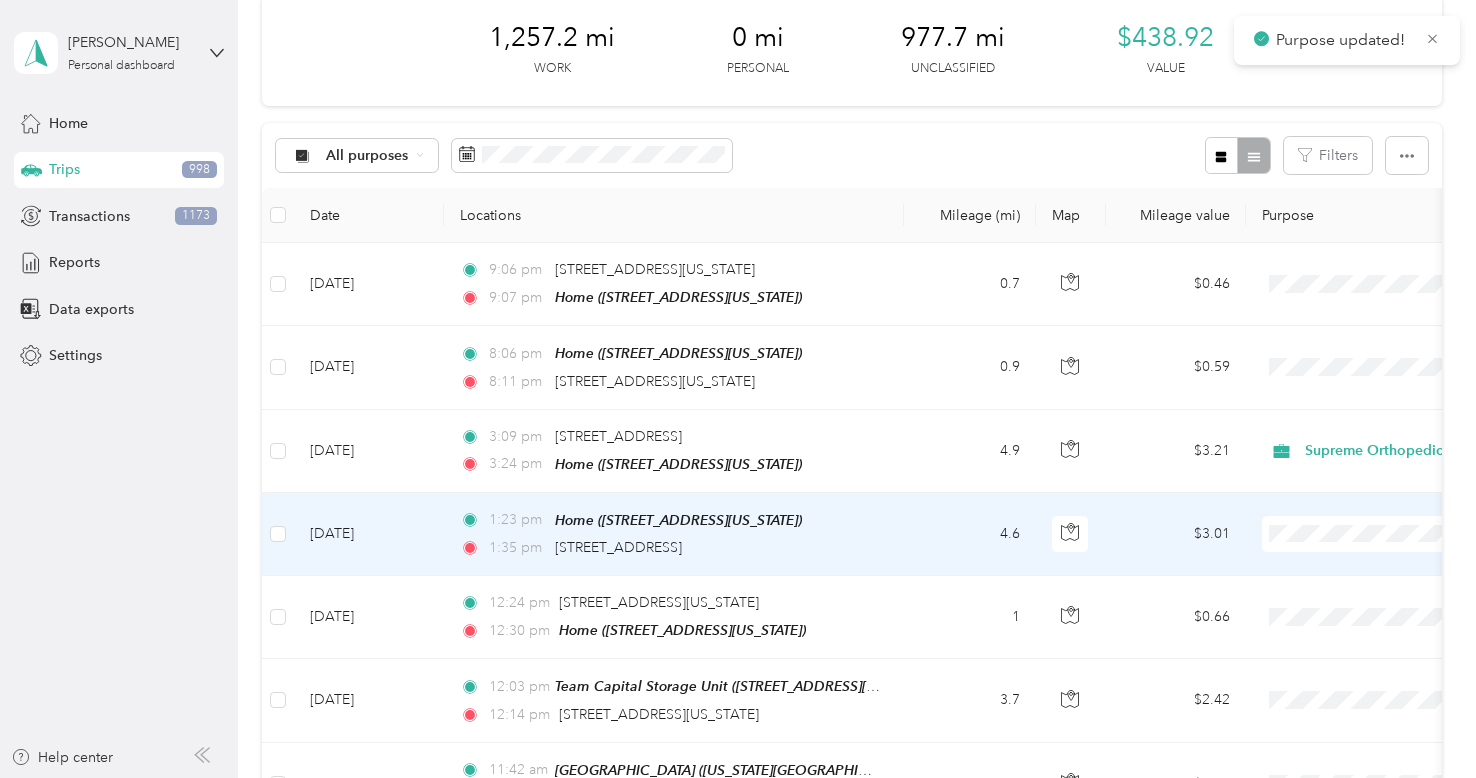 click on "Supreme Orthopedics" at bounding box center [1370, 565] 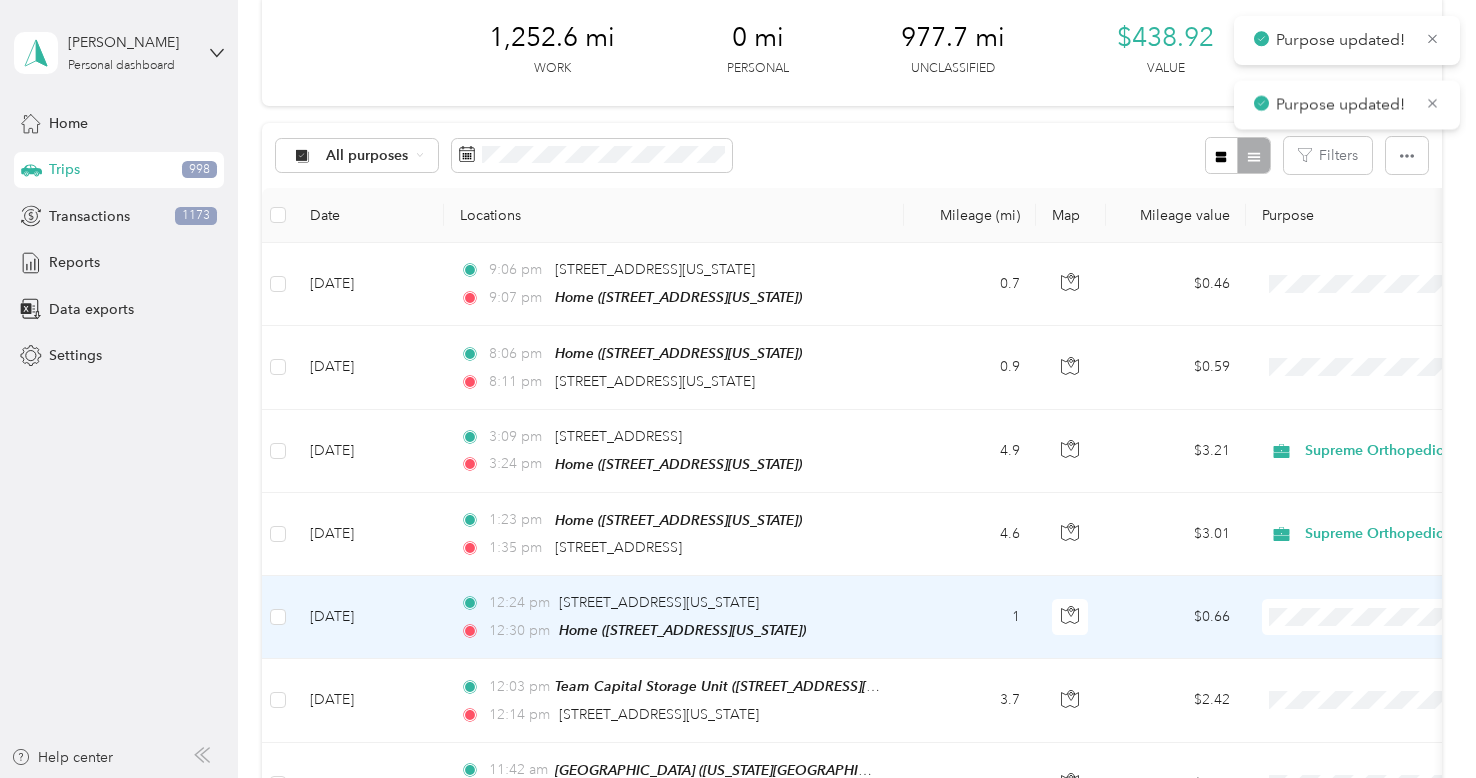 click on "Supreme Orthopedics" at bounding box center [1352, 647] 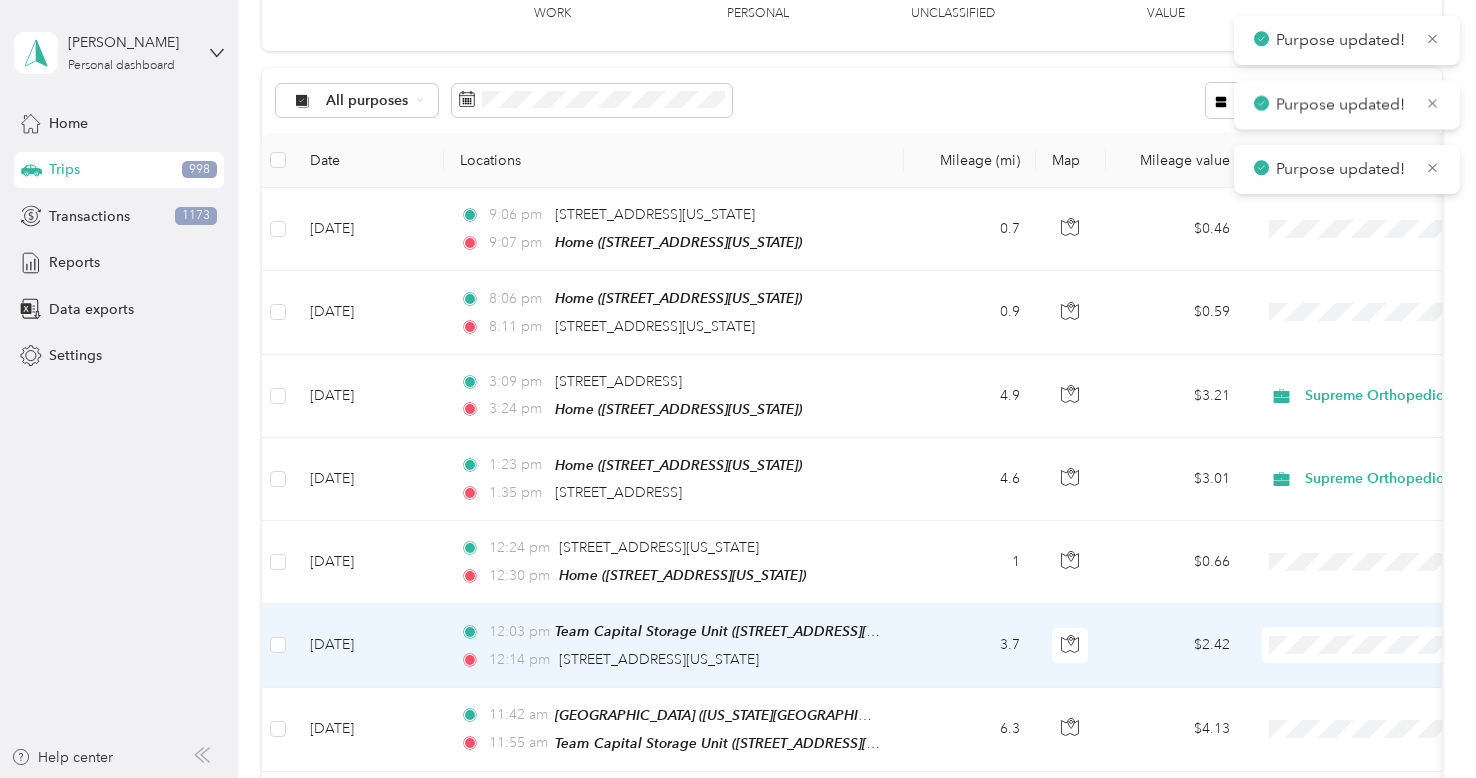 scroll, scrollTop: 150, scrollLeft: 0, axis: vertical 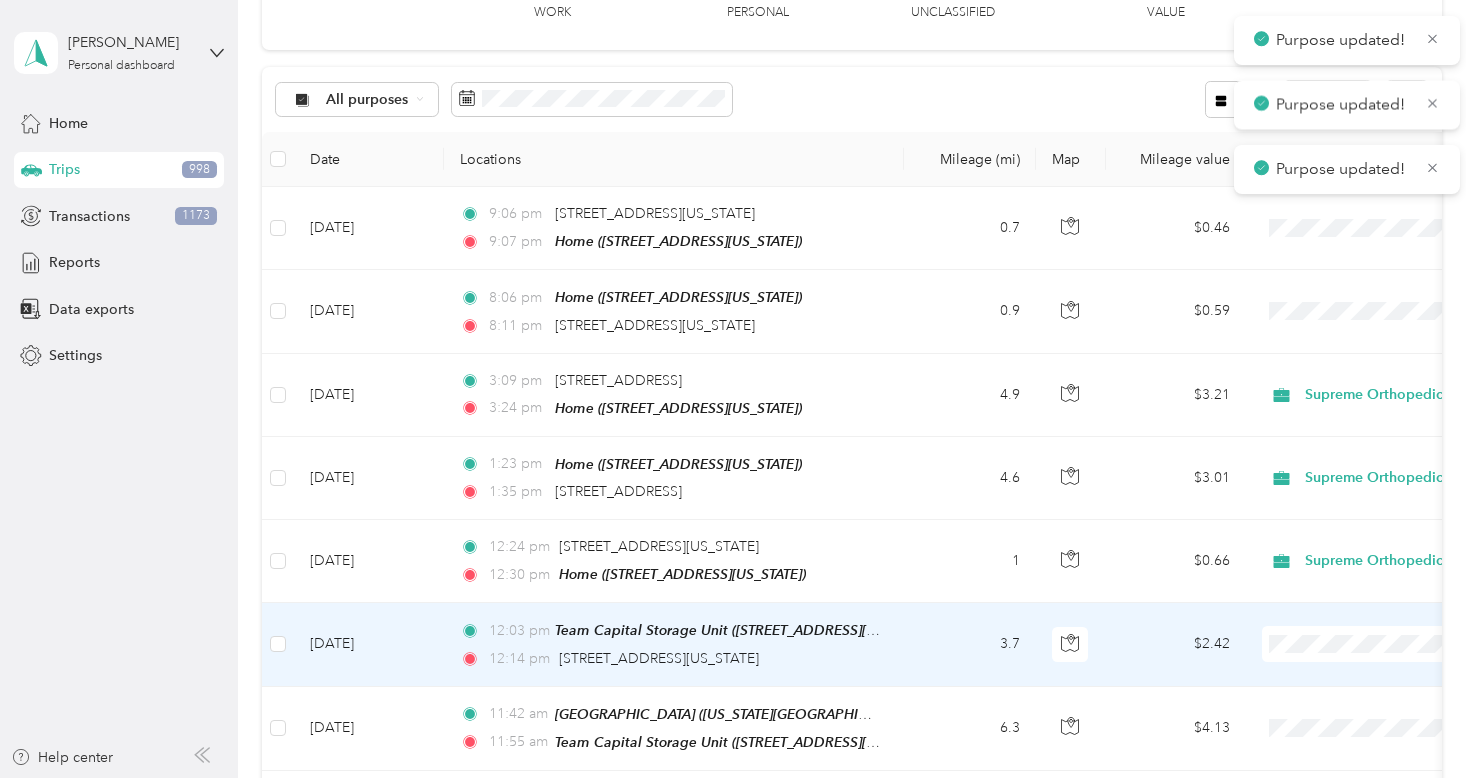 click on "Supreme Orthopedics" at bounding box center (1370, 673) 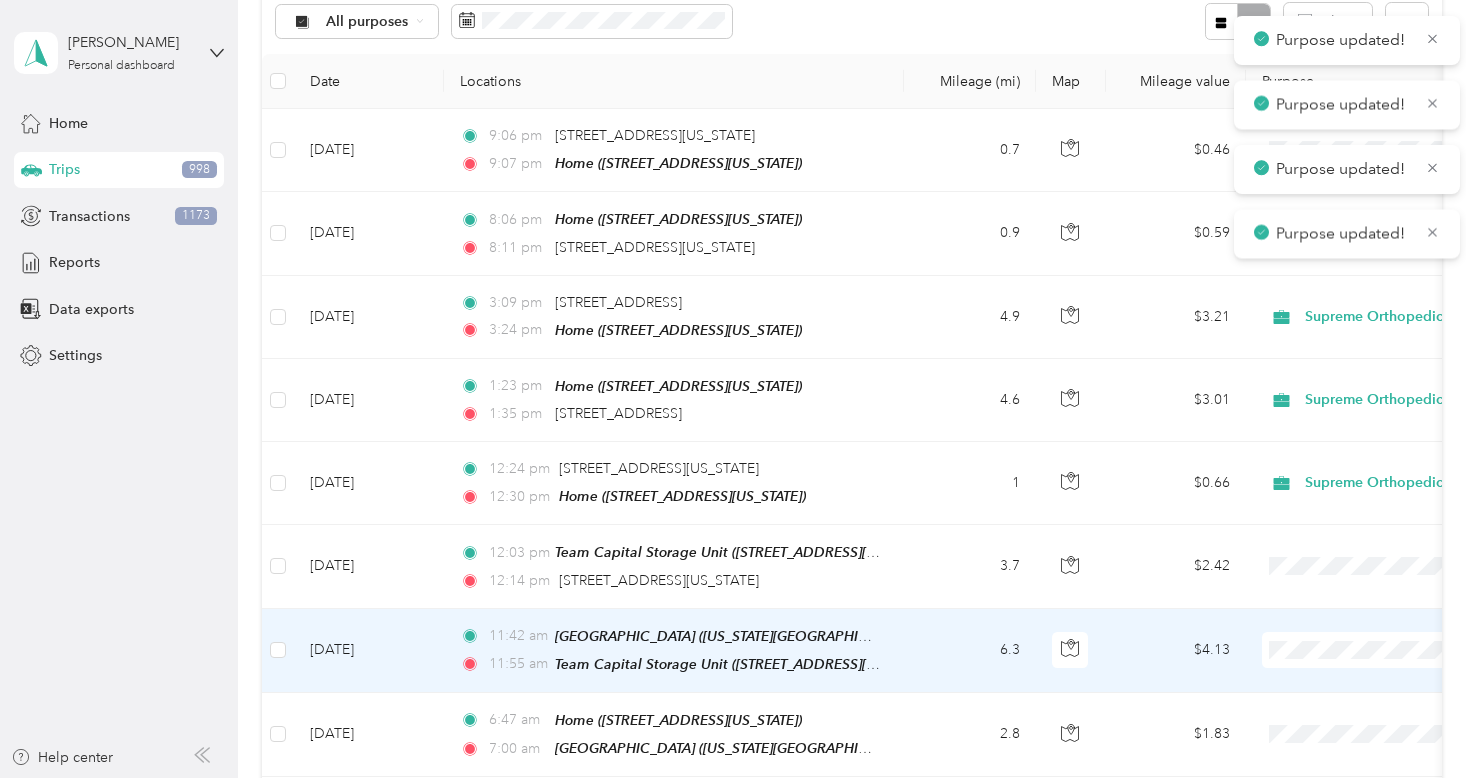 scroll, scrollTop: 236, scrollLeft: 0, axis: vertical 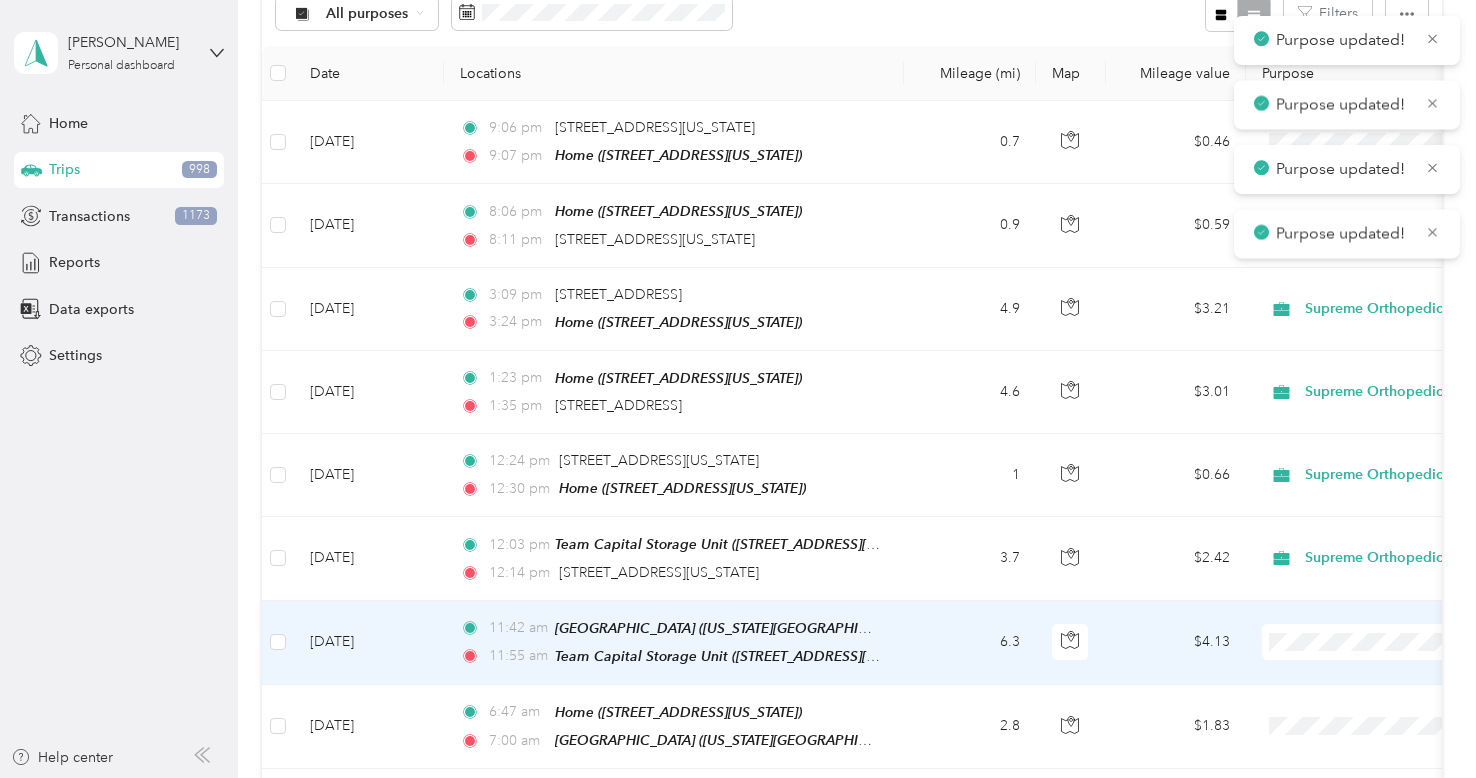 click on "Supreme Orthopedics" at bounding box center (1352, 664) 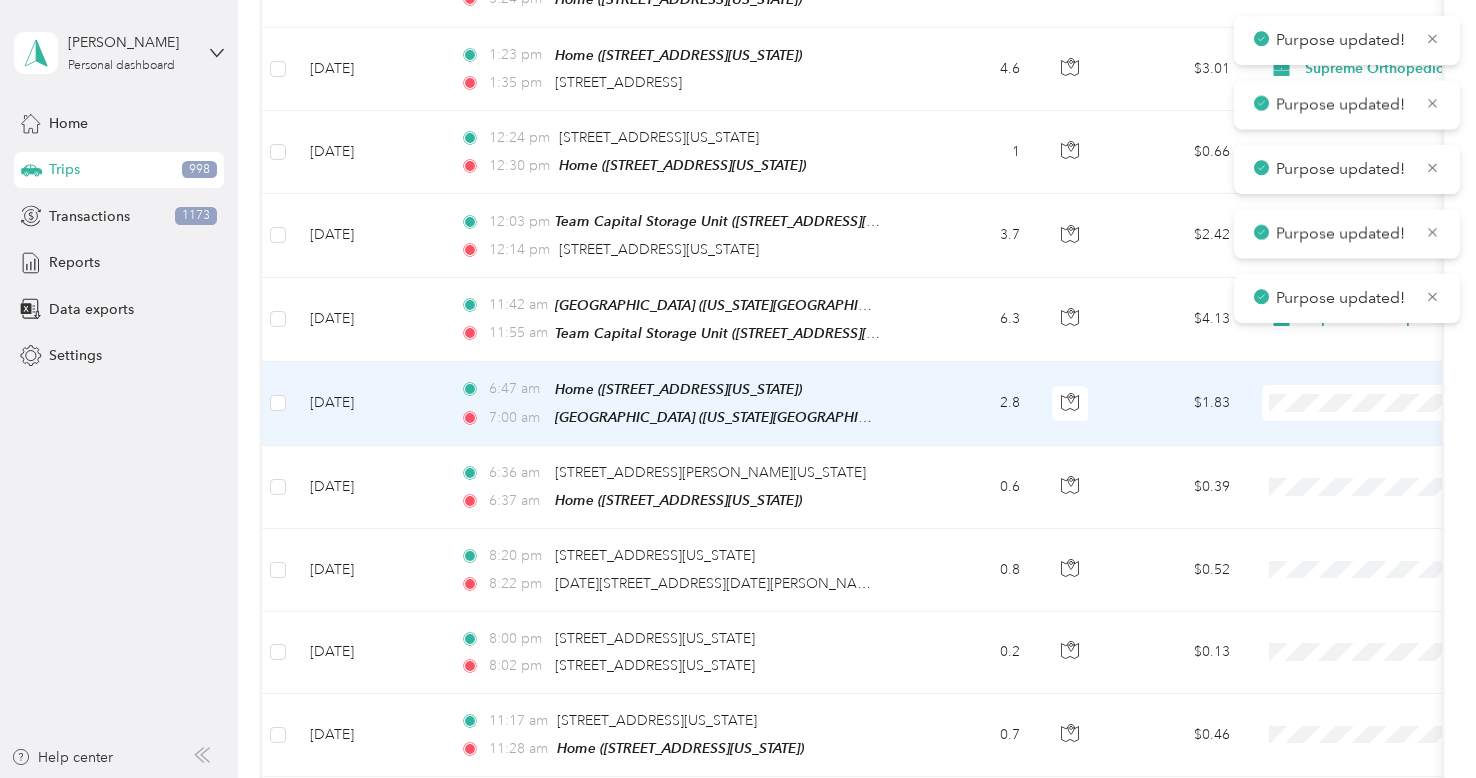 scroll, scrollTop: 561, scrollLeft: 0, axis: vertical 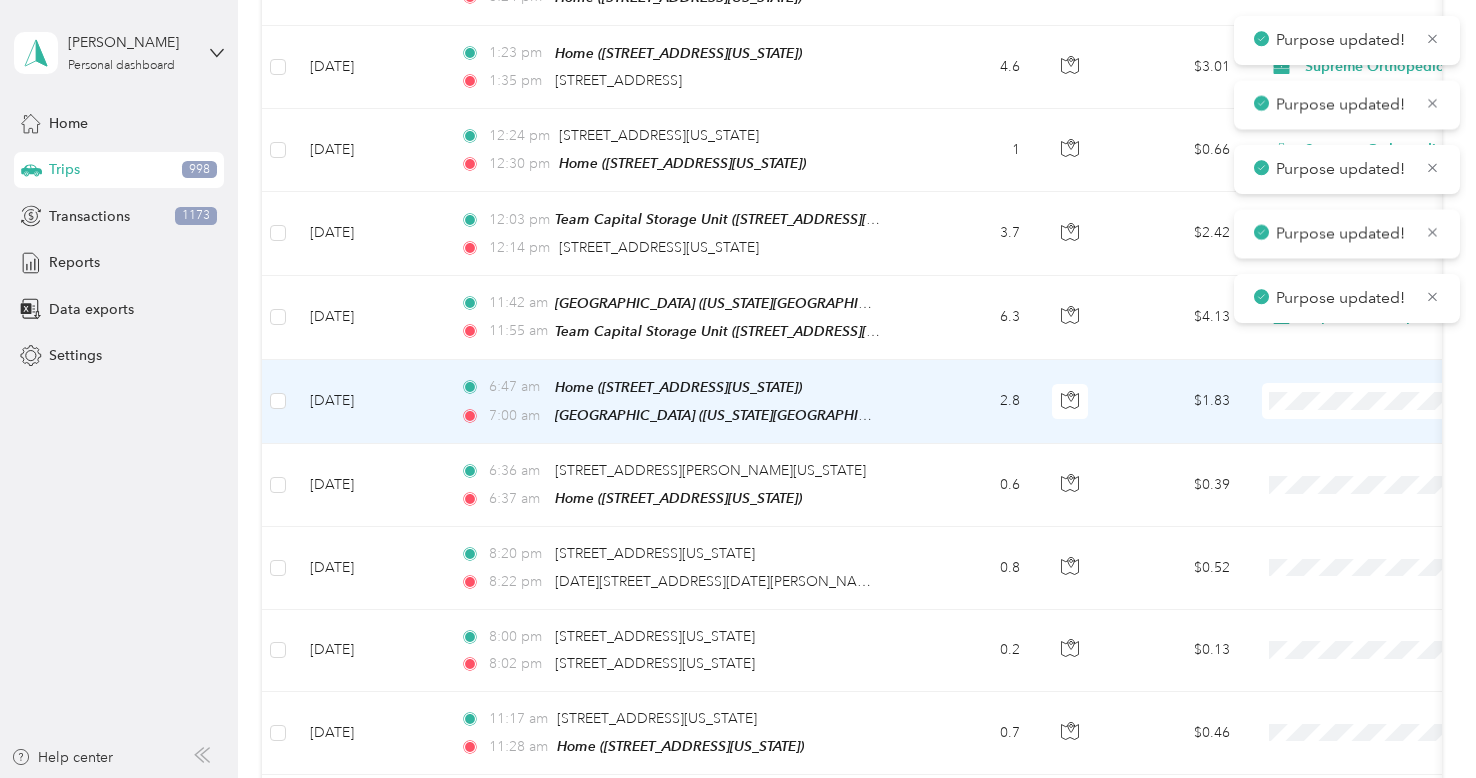 click on "Supreme Orthopedics" at bounding box center (1370, 426) 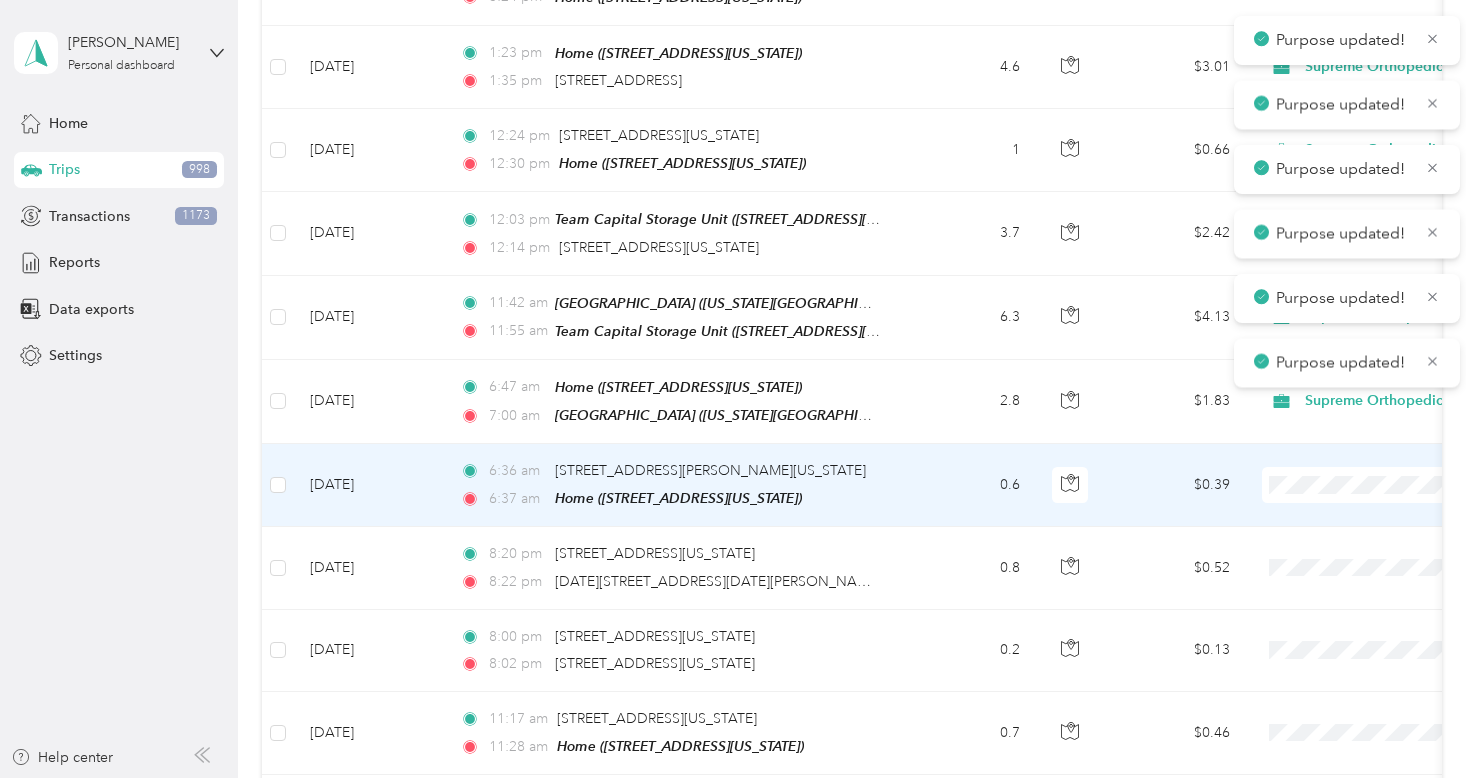 click on "Supreme Orthopedics" at bounding box center (1370, 508) 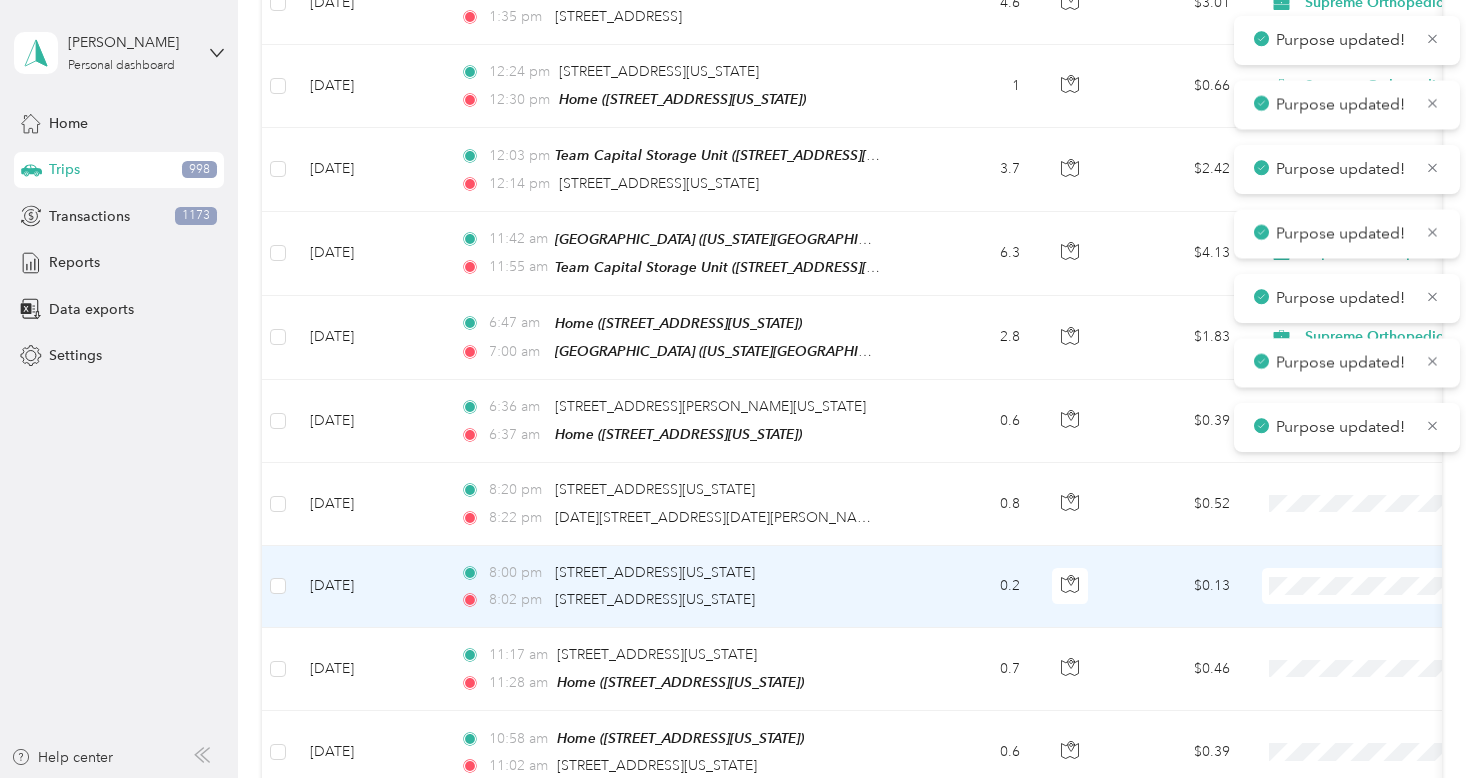 scroll, scrollTop: 657, scrollLeft: 0, axis: vertical 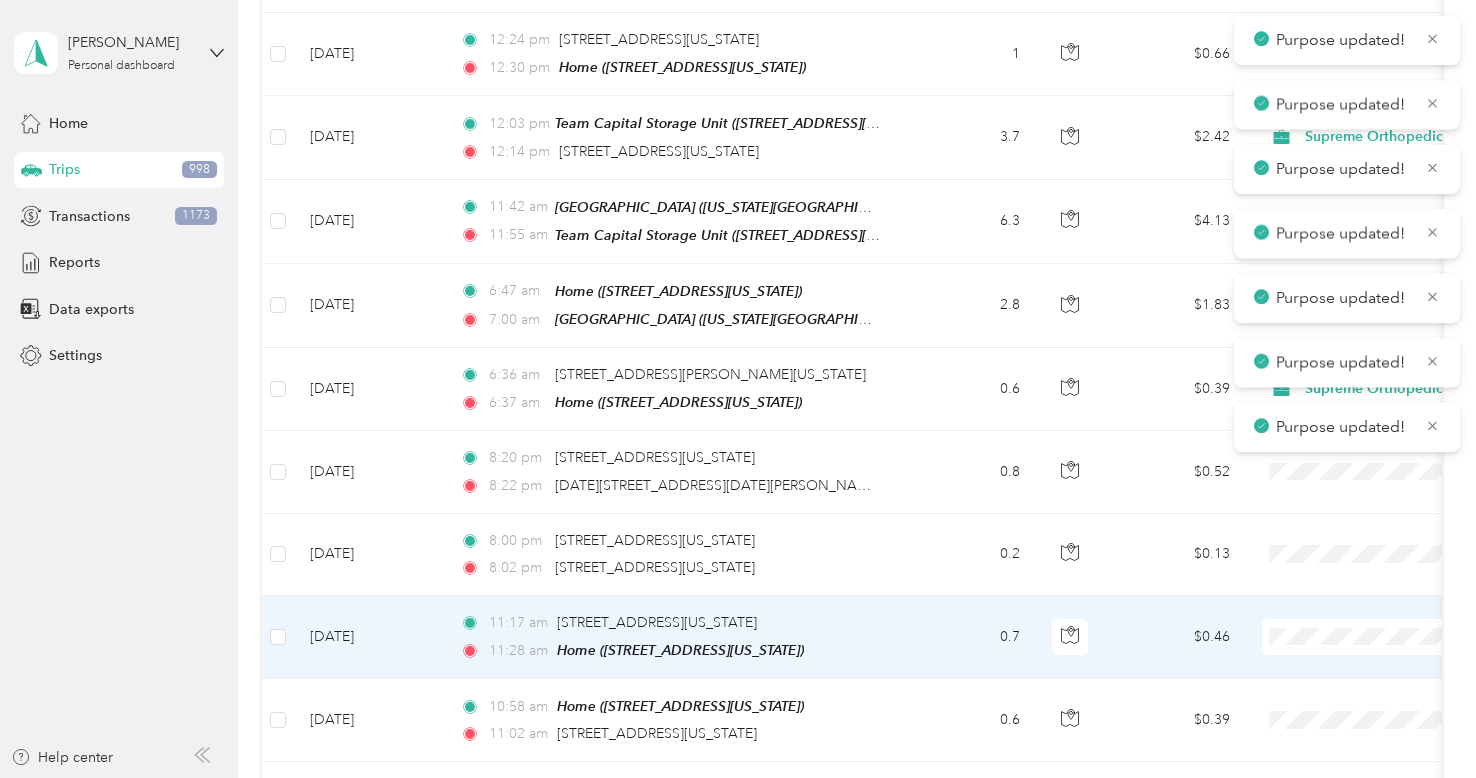 click on "Supreme Orthopedics" at bounding box center [1352, 652] 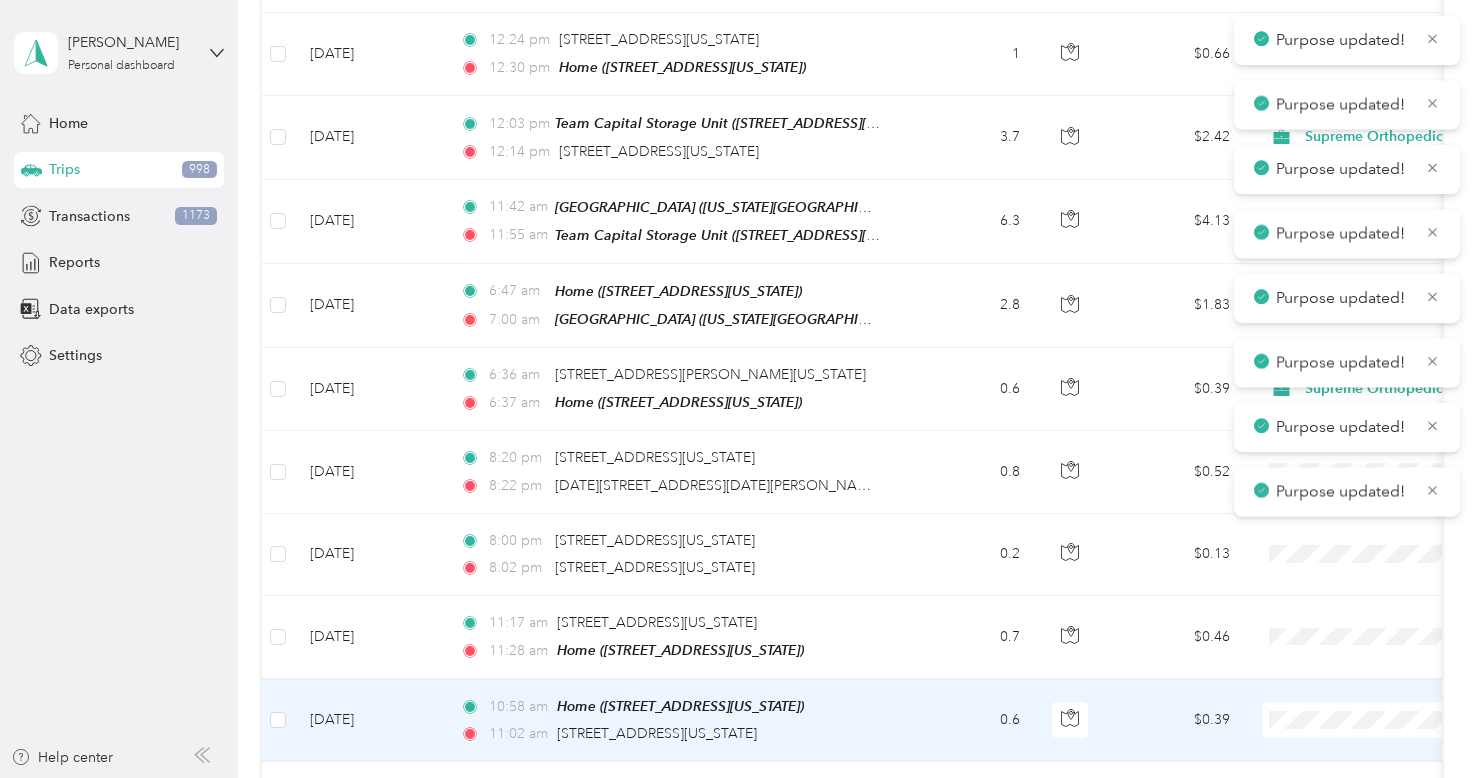 scroll, scrollTop: 752, scrollLeft: 0, axis: vertical 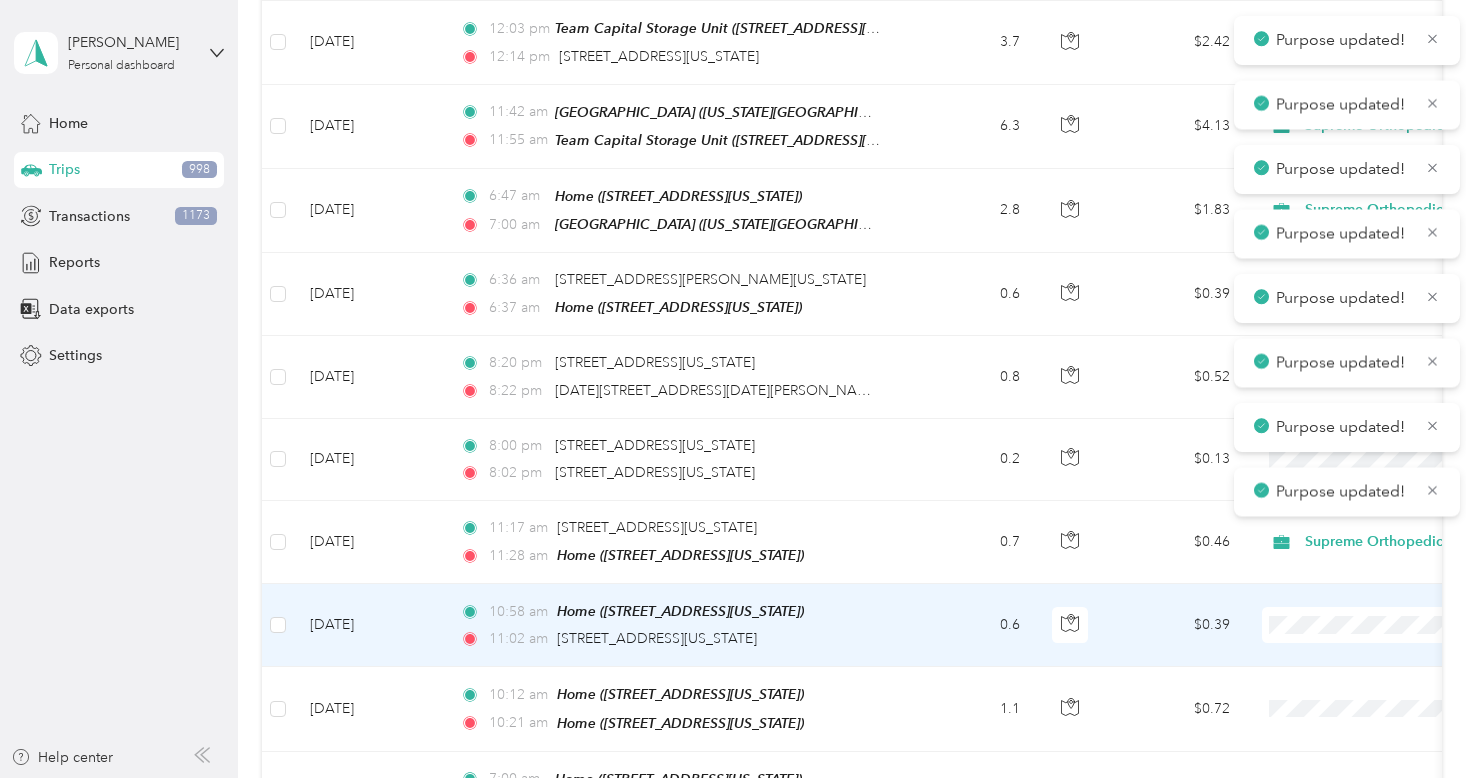 click on "Supreme Orthopedics" at bounding box center [1370, 645] 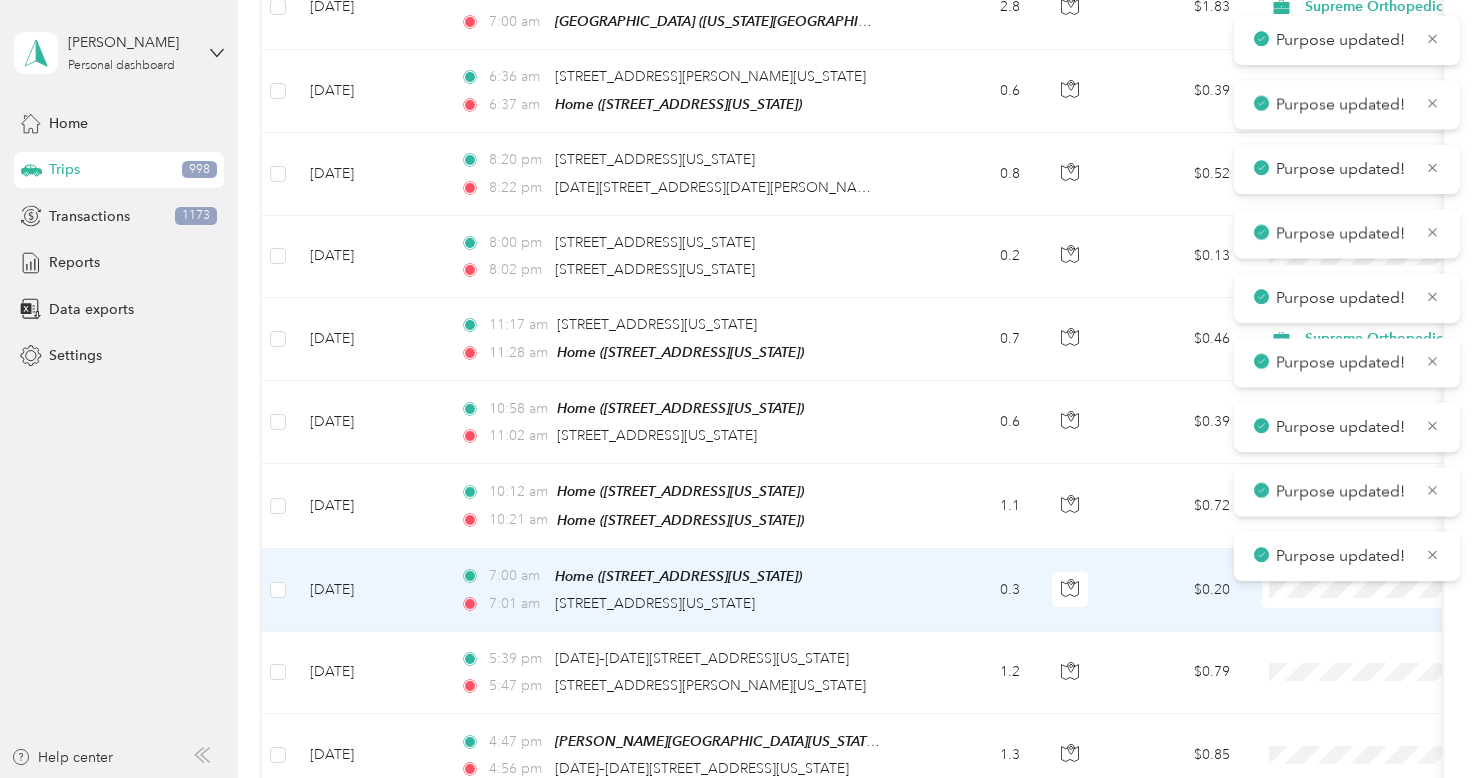 scroll, scrollTop: 956, scrollLeft: 0, axis: vertical 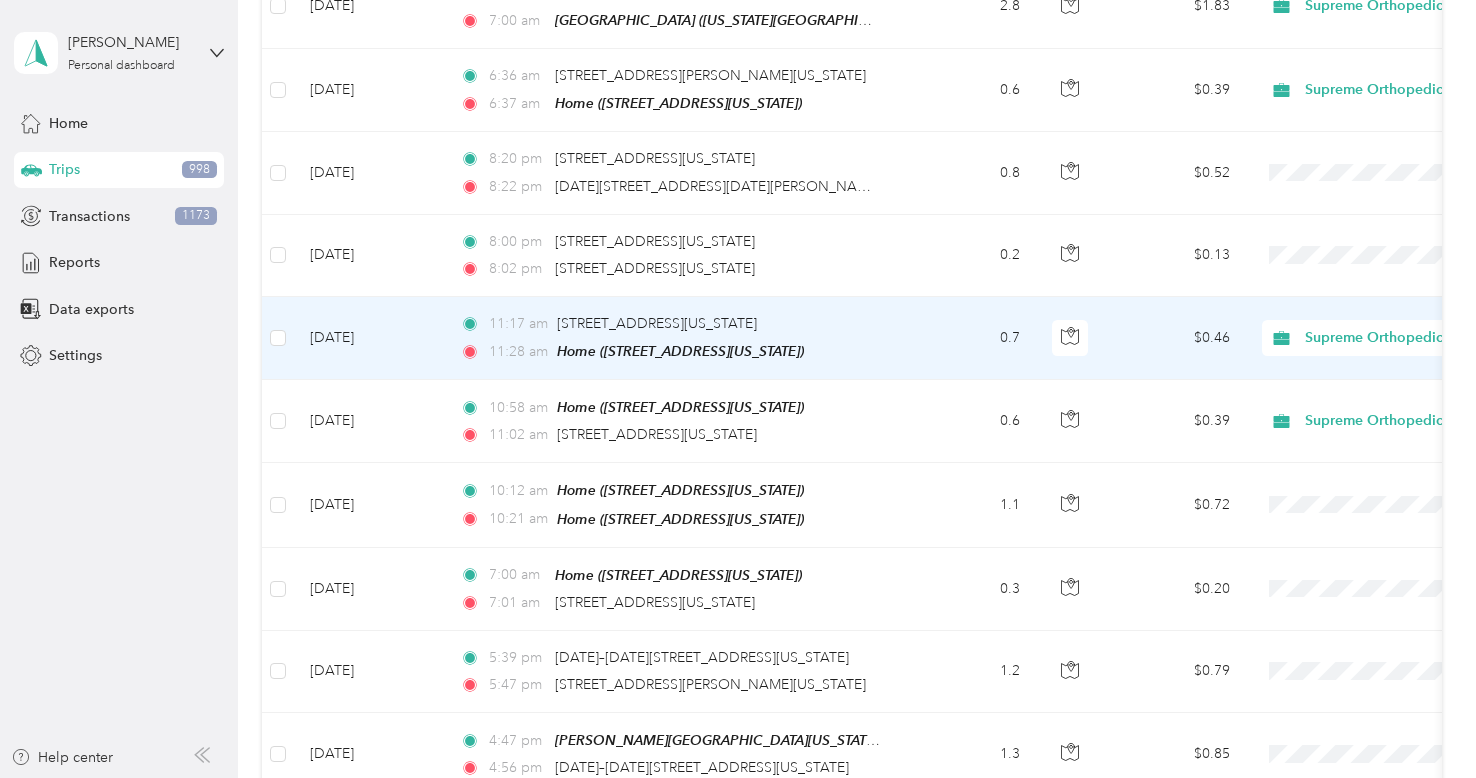 click on "Supreme Orthopedics" at bounding box center (1396, 338) 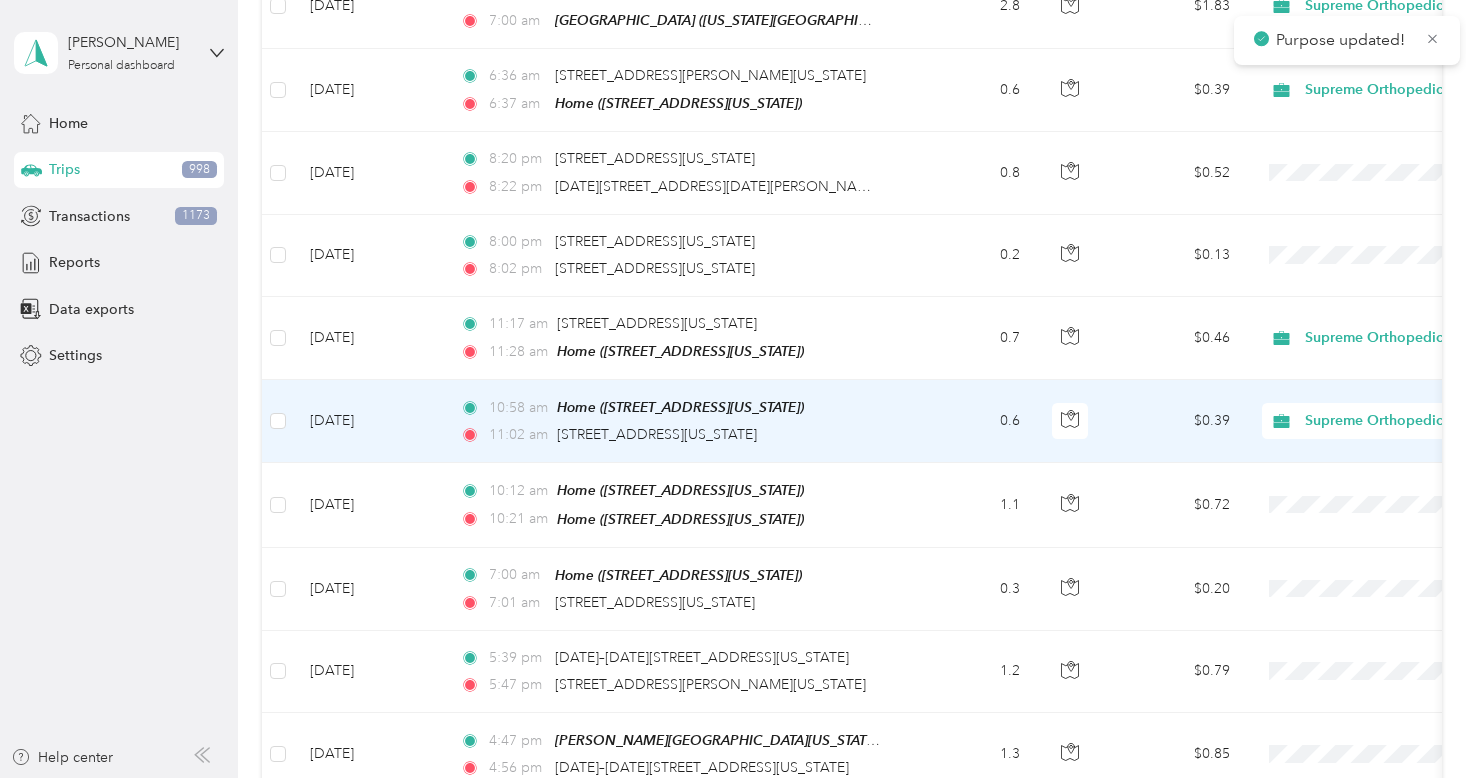 click on "Supreme Orthopedics" at bounding box center [1396, 421] 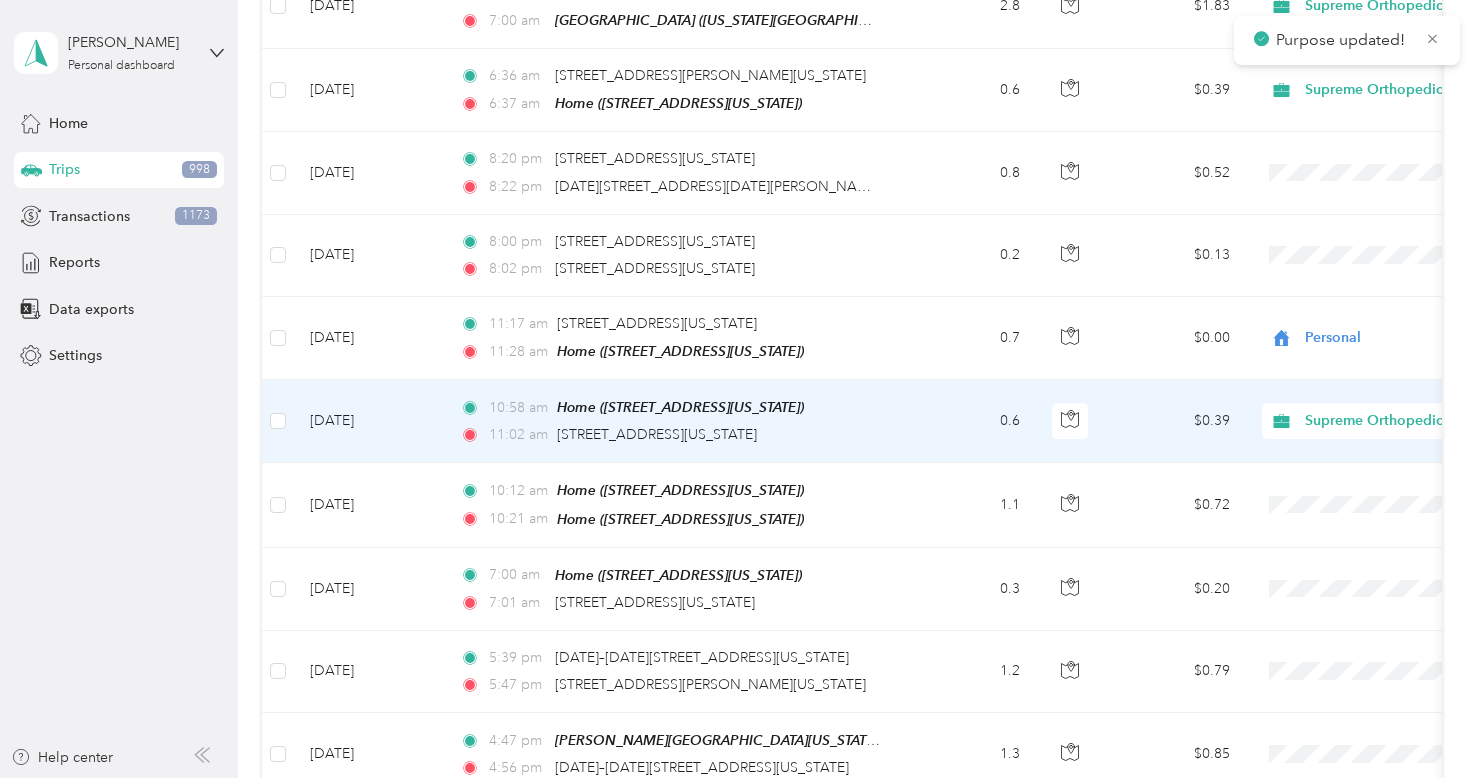 click on "Personal" at bounding box center [1370, 476] 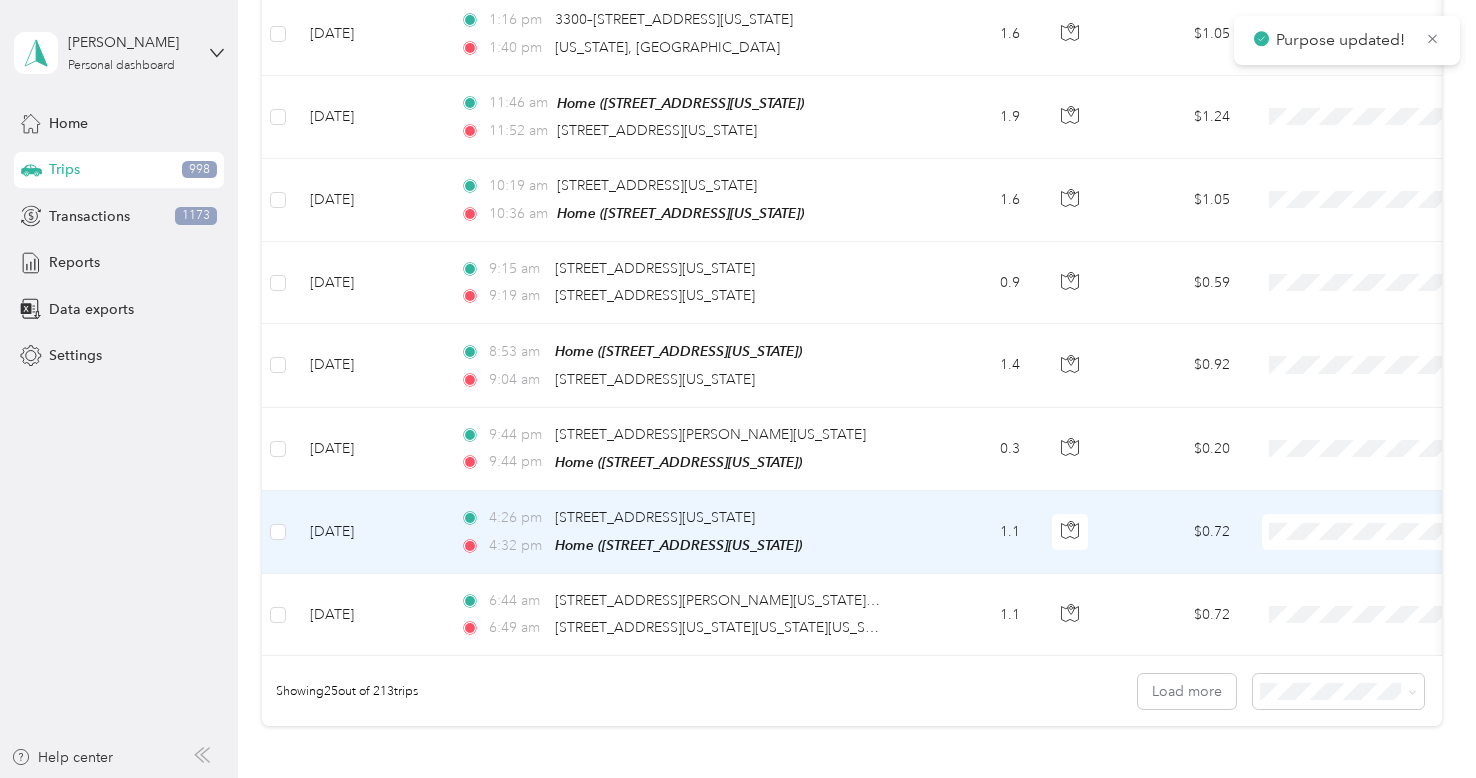 scroll, scrollTop: 1760, scrollLeft: 0, axis: vertical 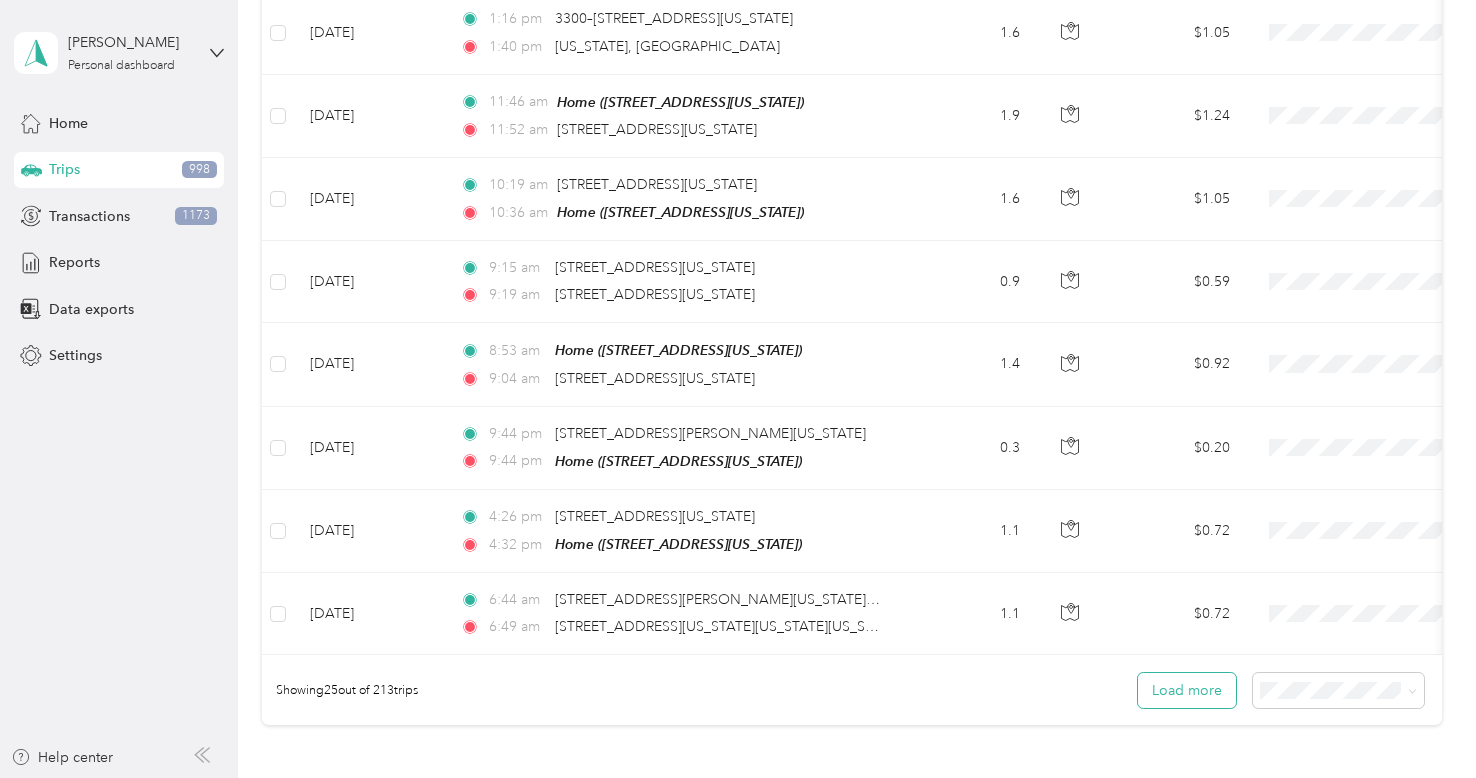 click on "Load more" at bounding box center [1187, 690] 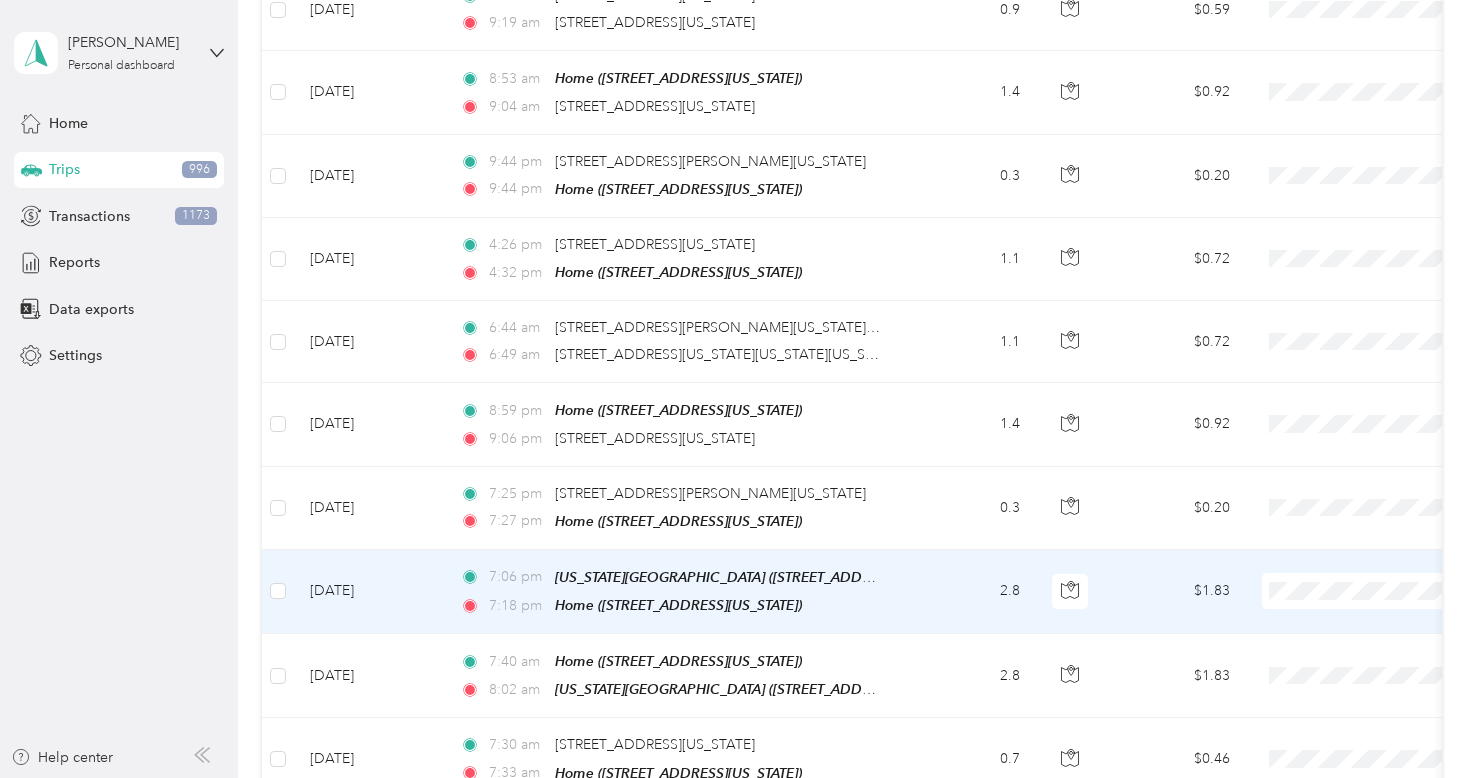 scroll, scrollTop: 2033, scrollLeft: 0, axis: vertical 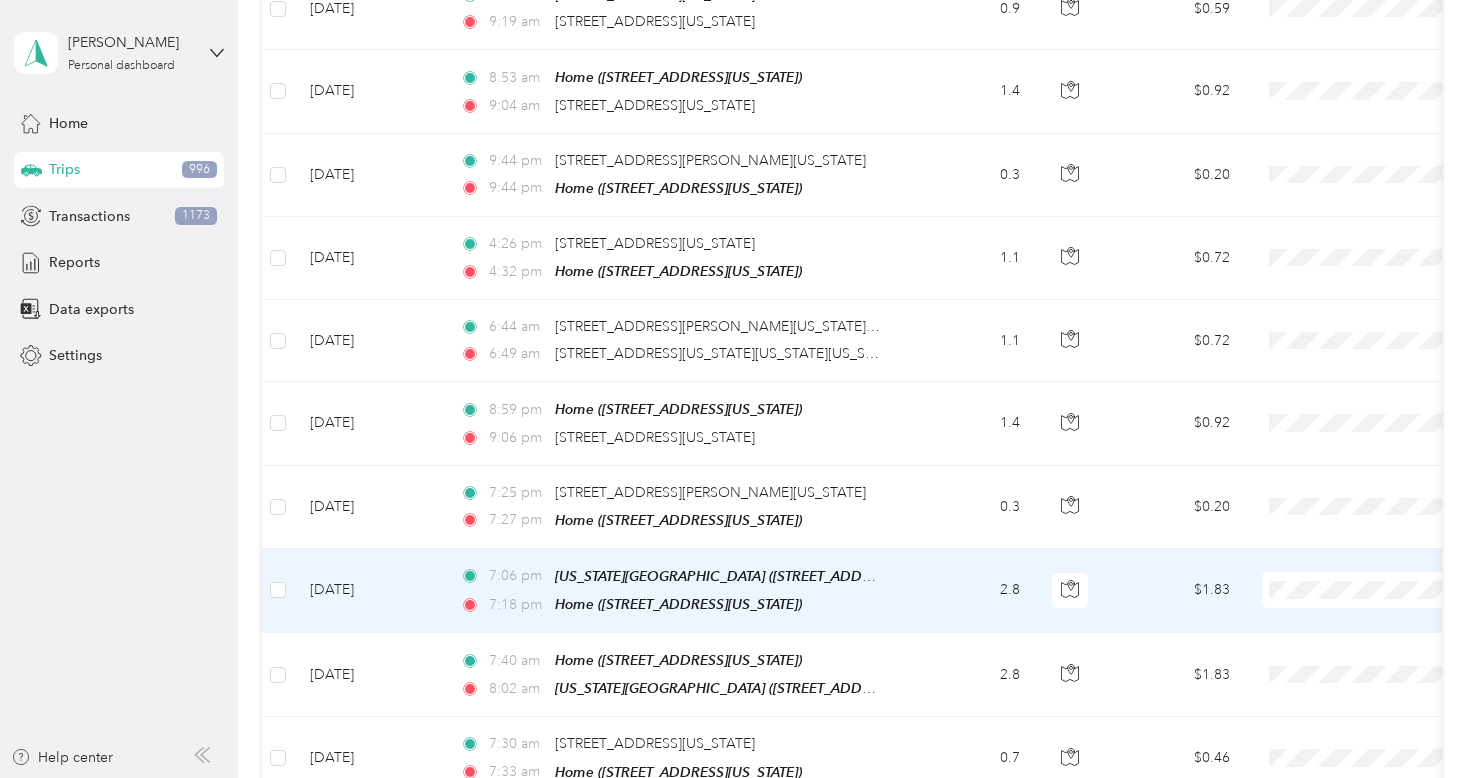 click on "Supreme Orthopedics" at bounding box center [1370, 590] 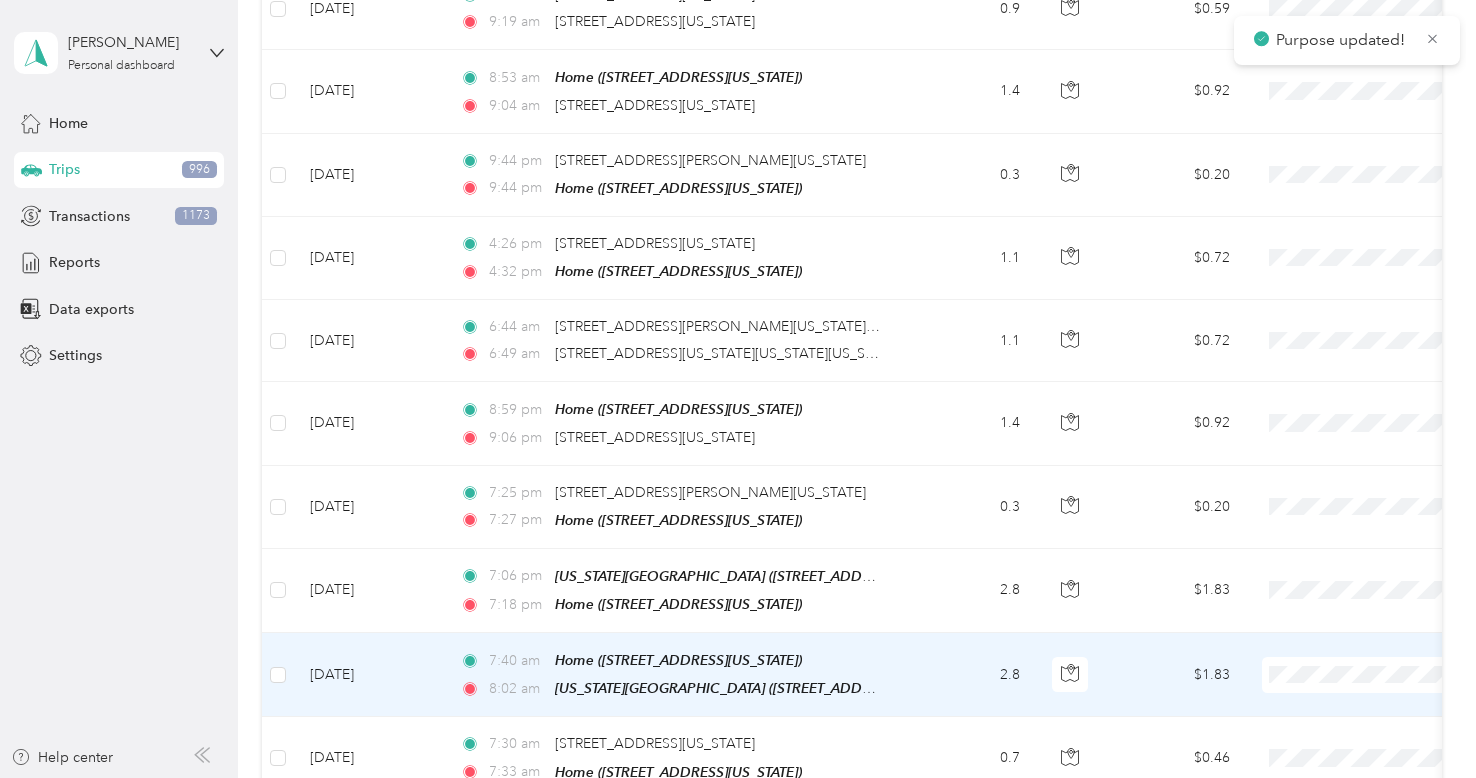 click on "Supreme Orthopedics" at bounding box center (1370, 674) 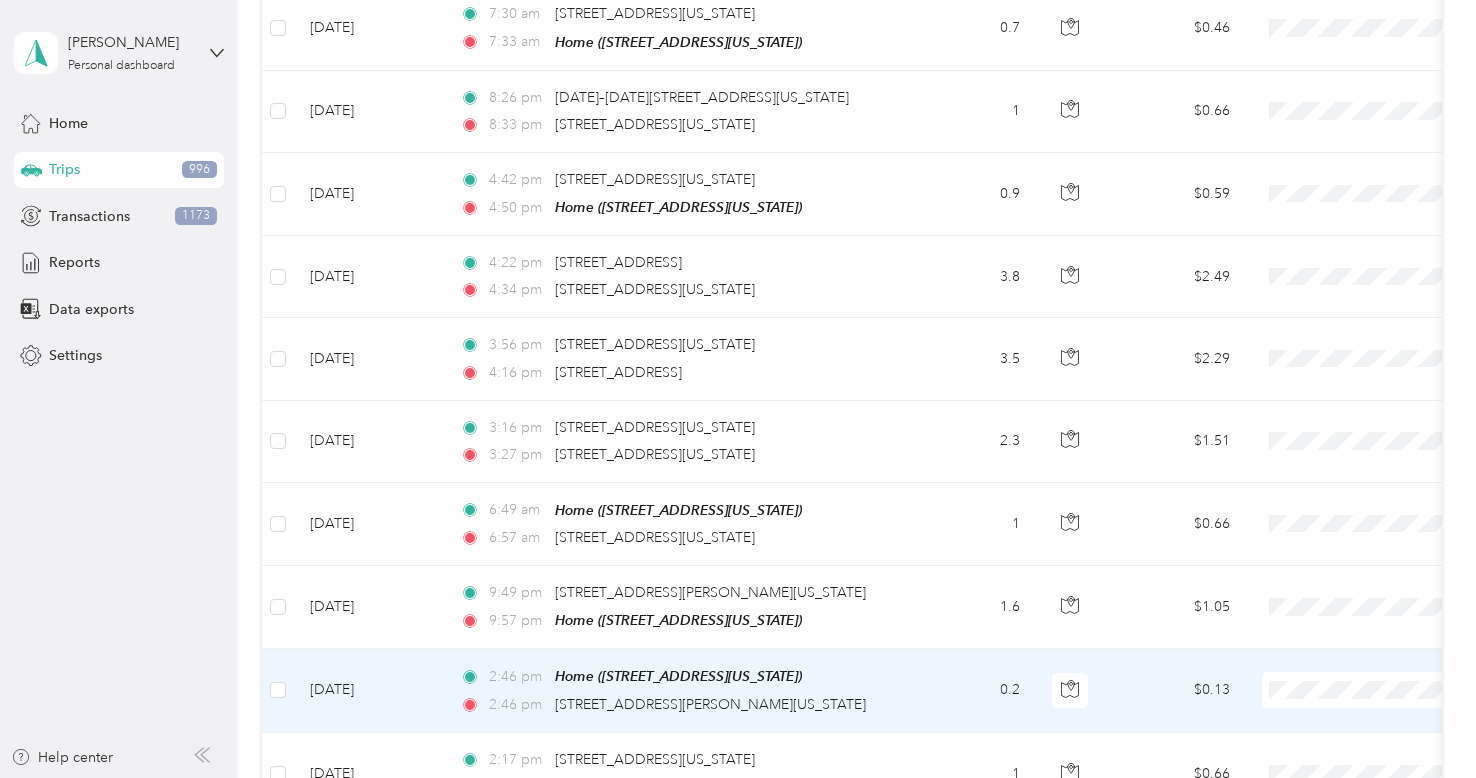 scroll, scrollTop: 2761, scrollLeft: 0, axis: vertical 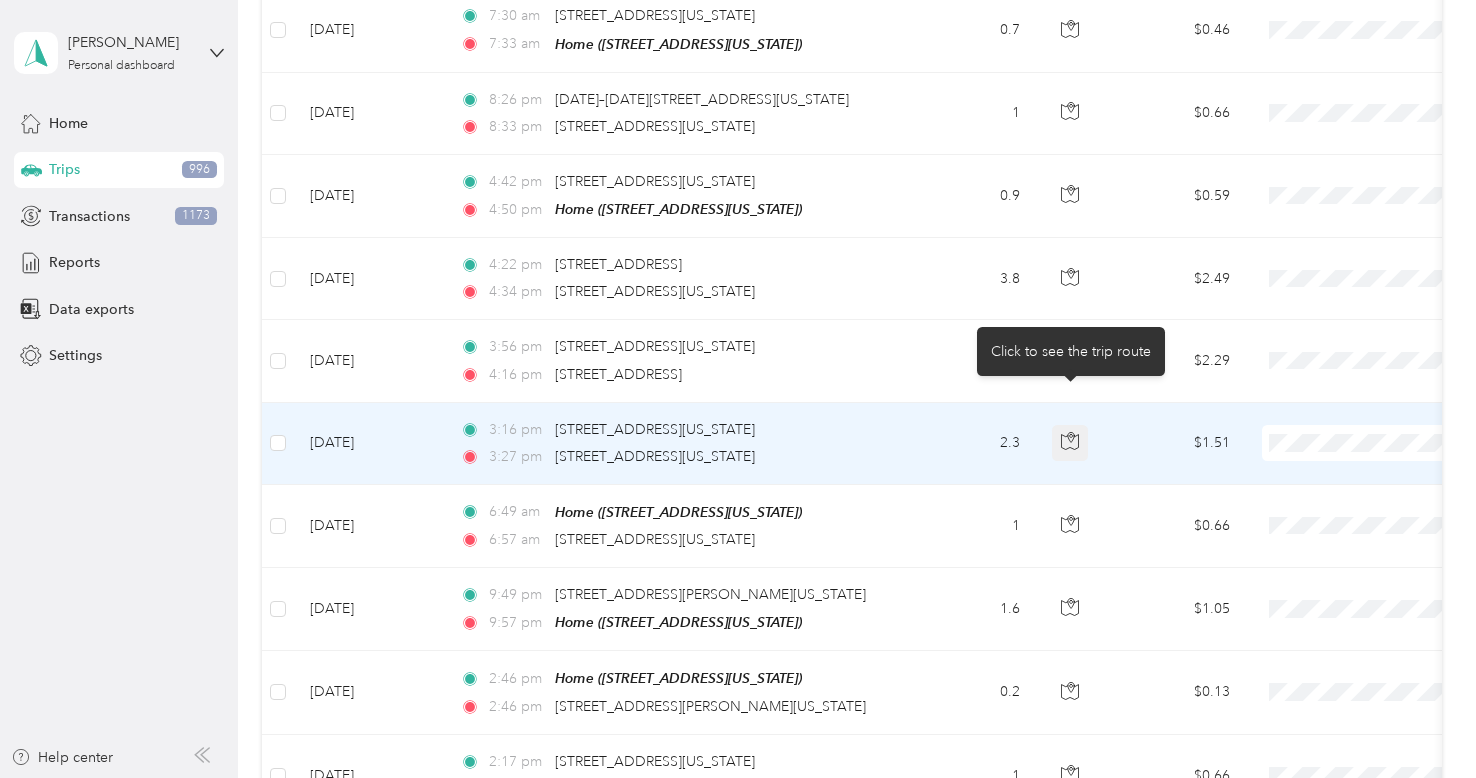 click 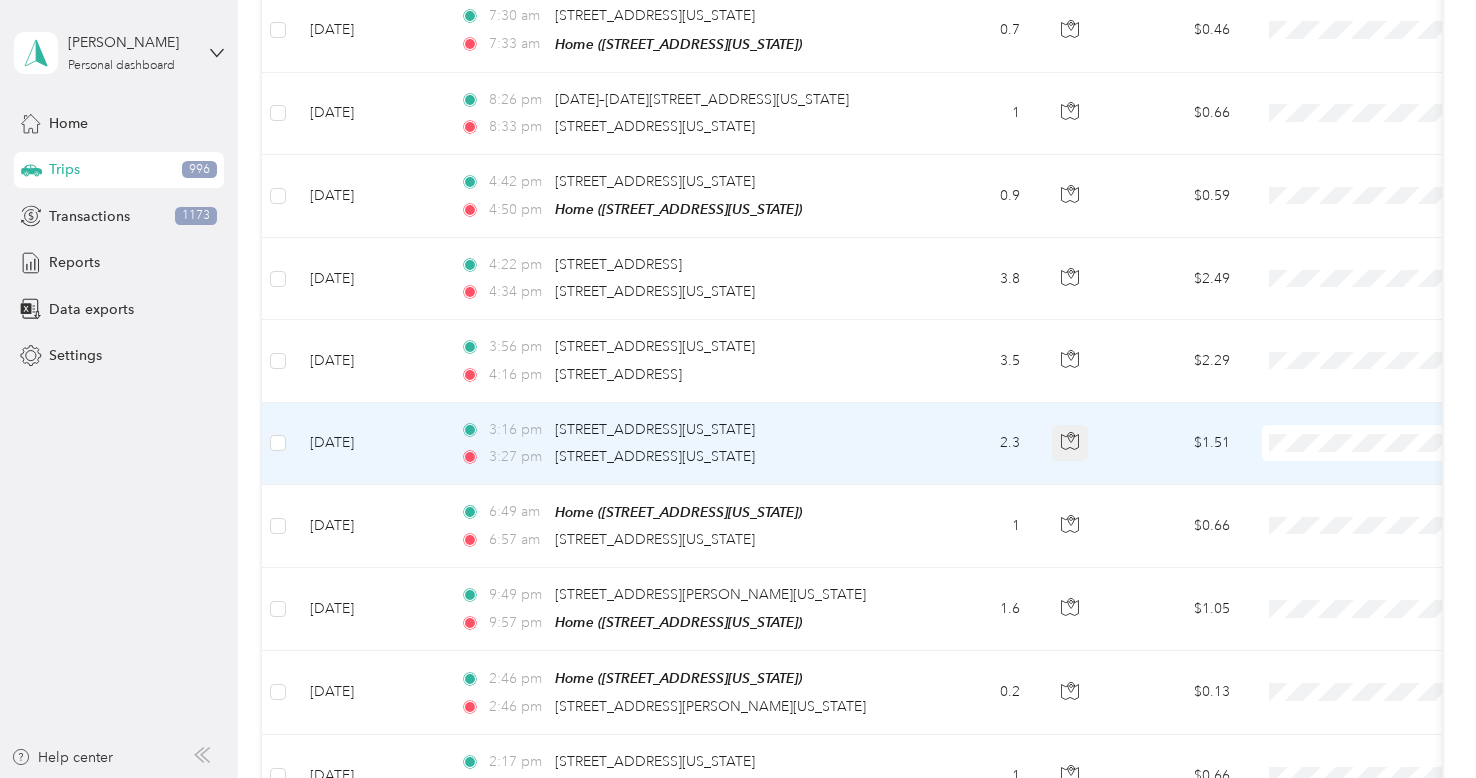 click 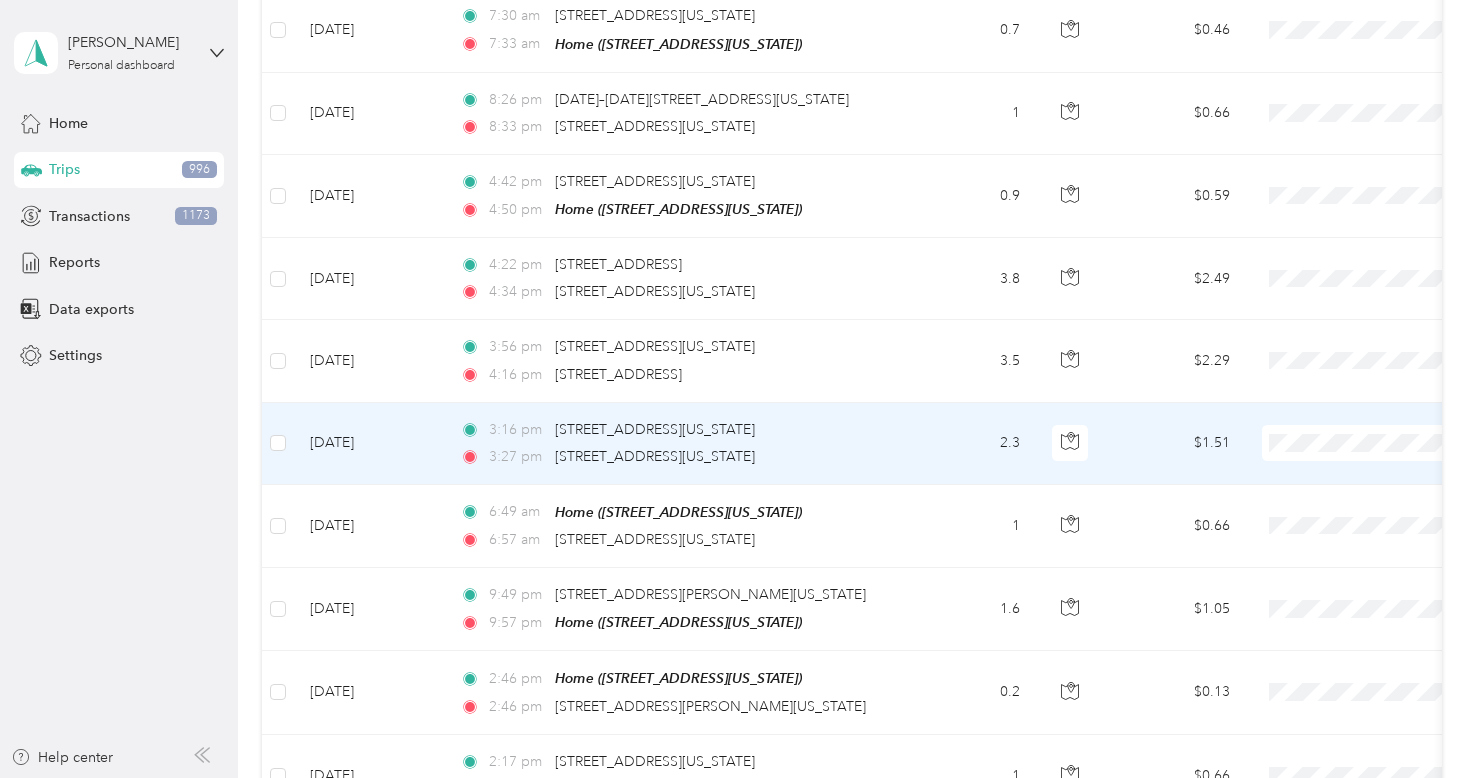 click on "Supreme Orthopedics" at bounding box center (1352, 436) 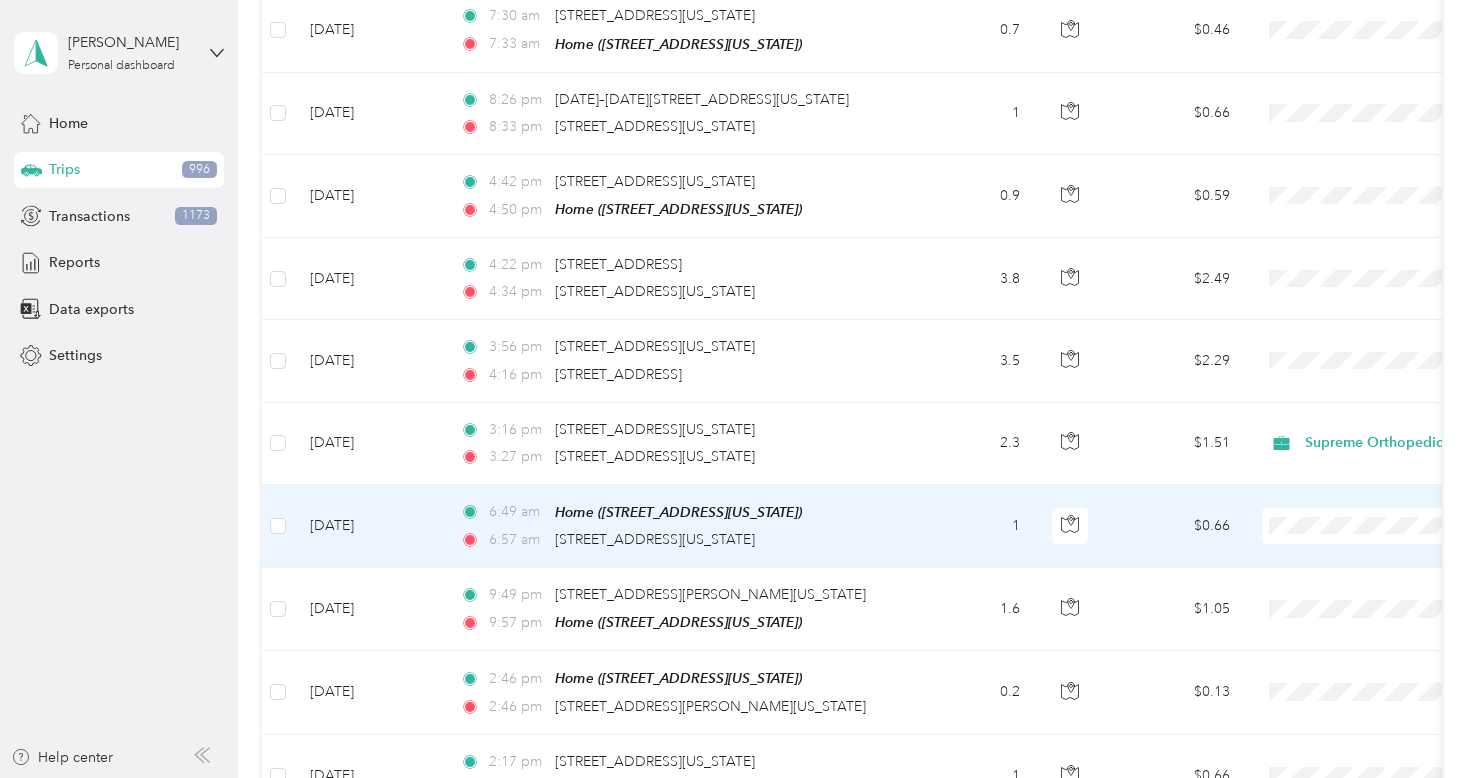 click on "Supreme Orthopedics" at bounding box center [1370, 519] 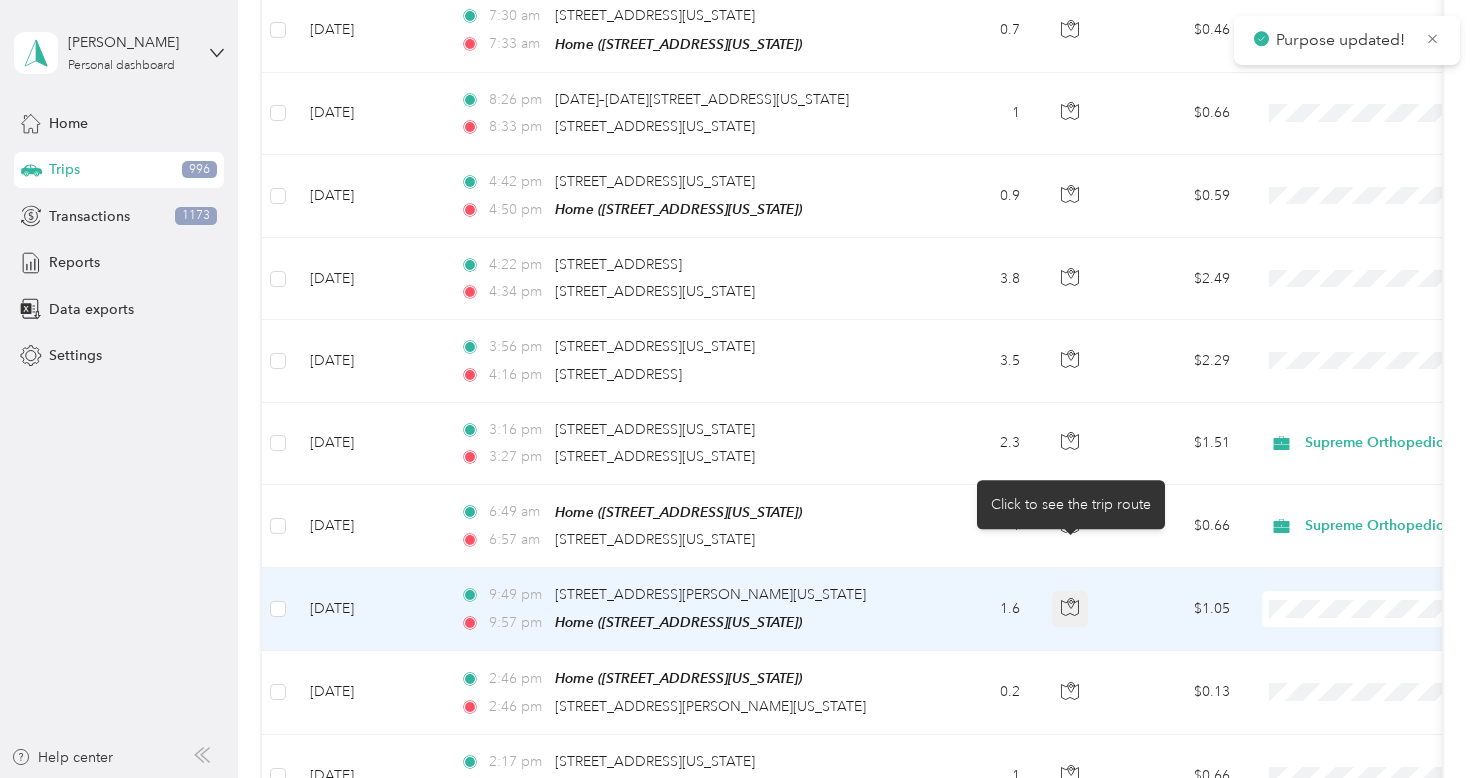 click 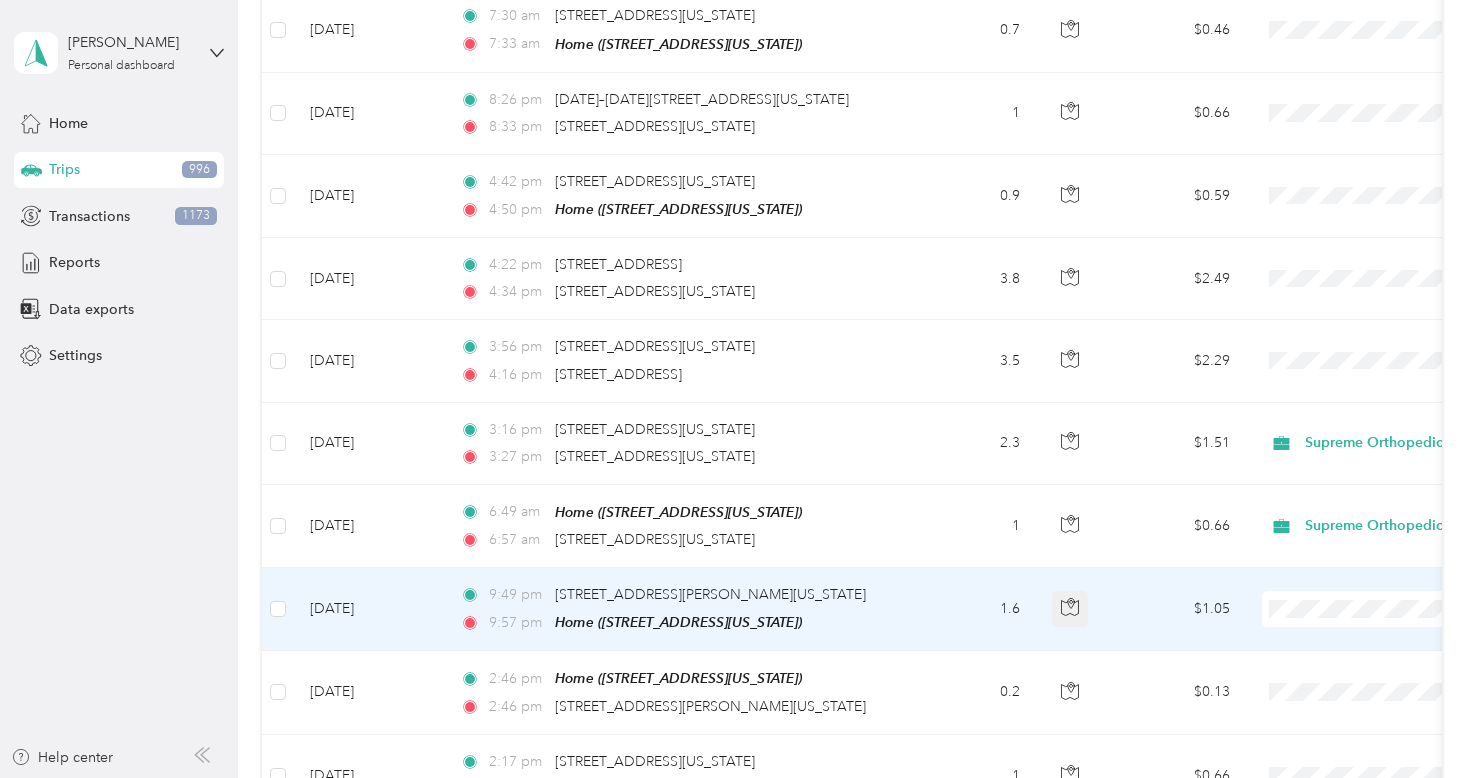 click 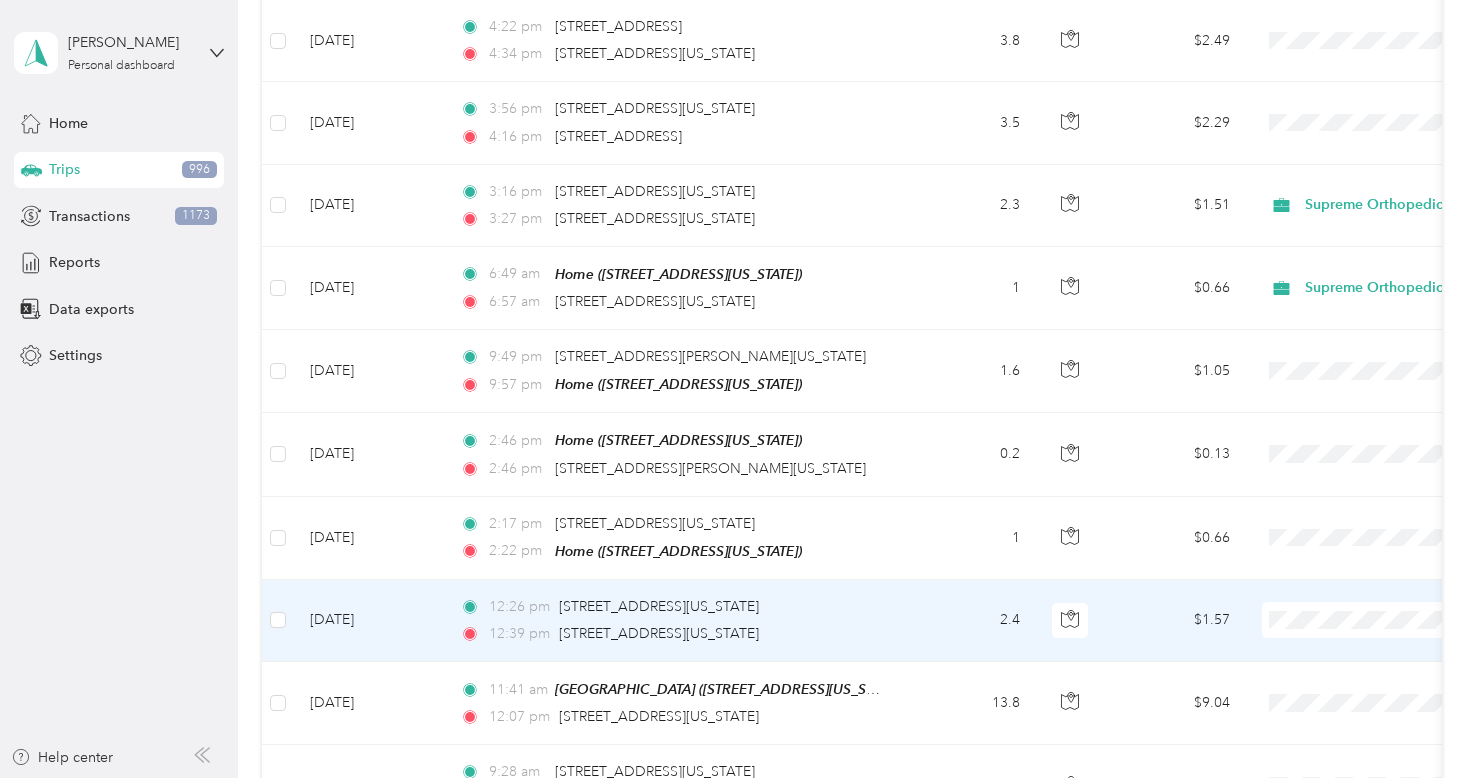 scroll, scrollTop: 3000, scrollLeft: 0, axis: vertical 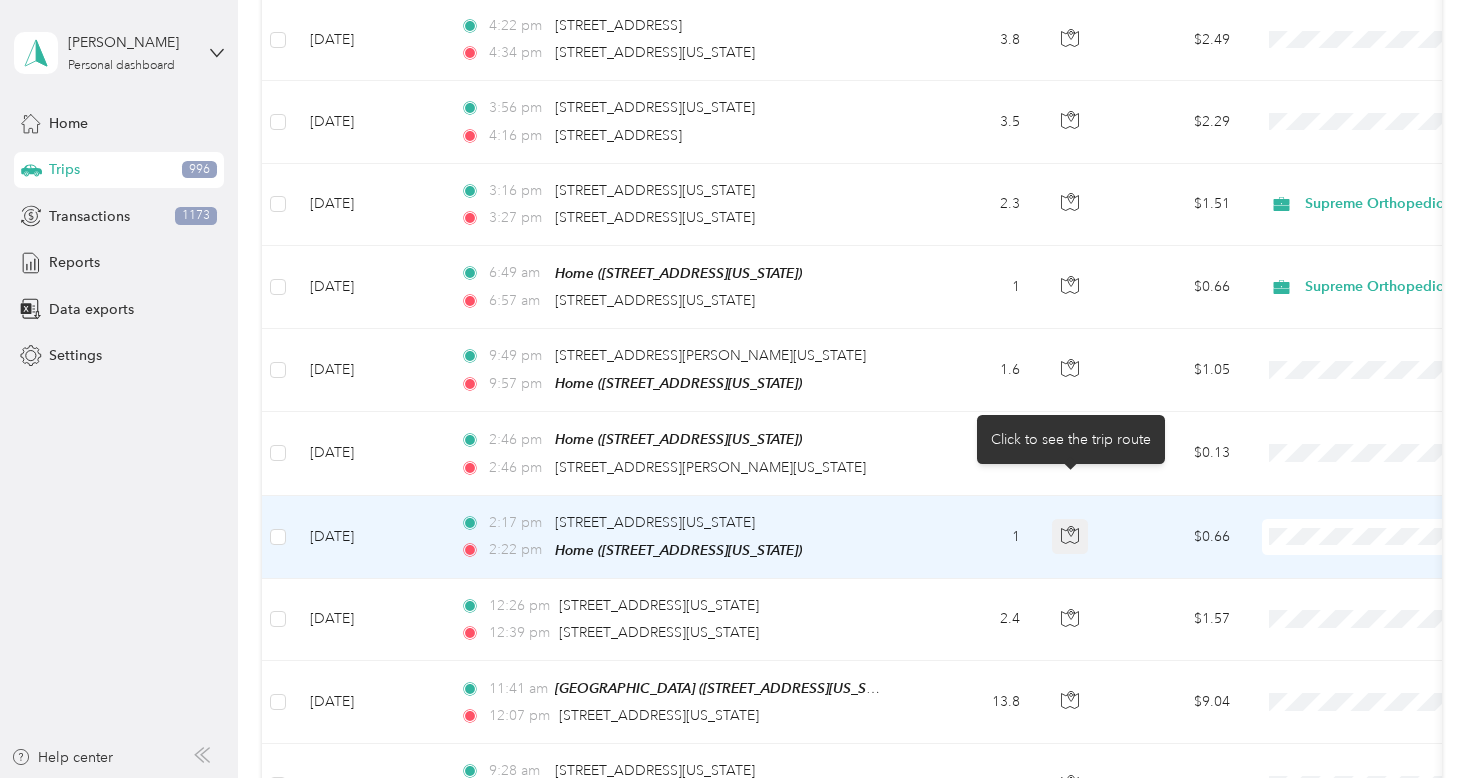 click 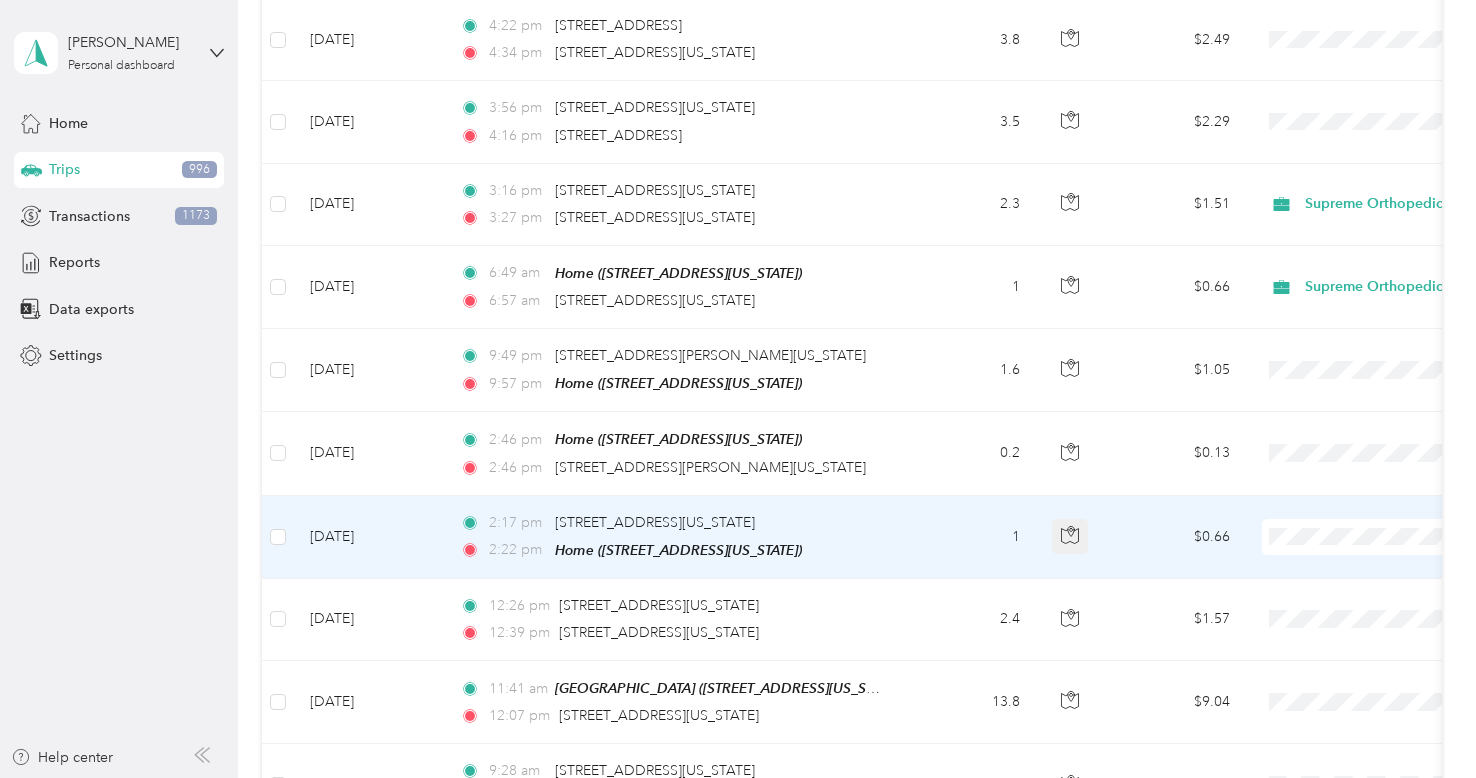 click 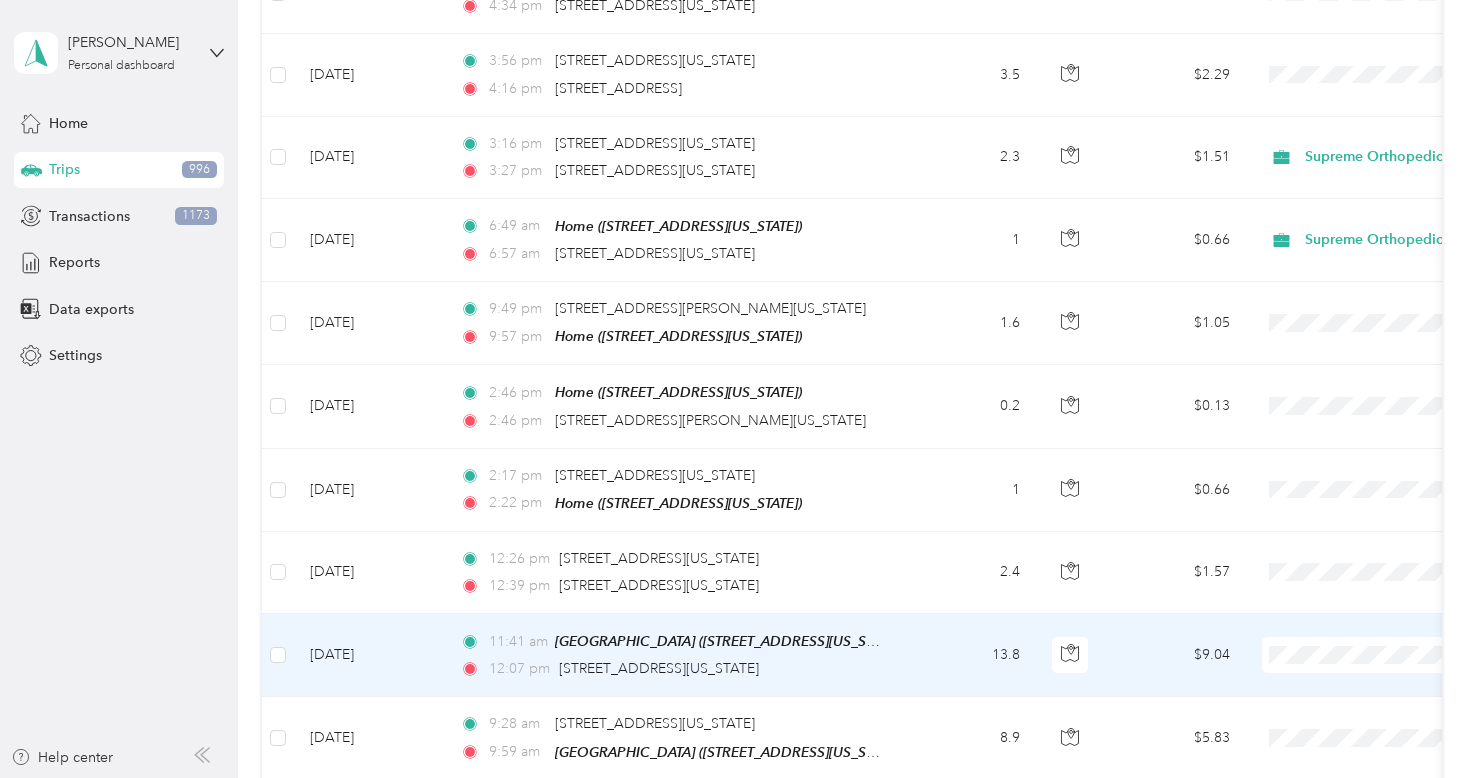 scroll, scrollTop: 3049, scrollLeft: 0, axis: vertical 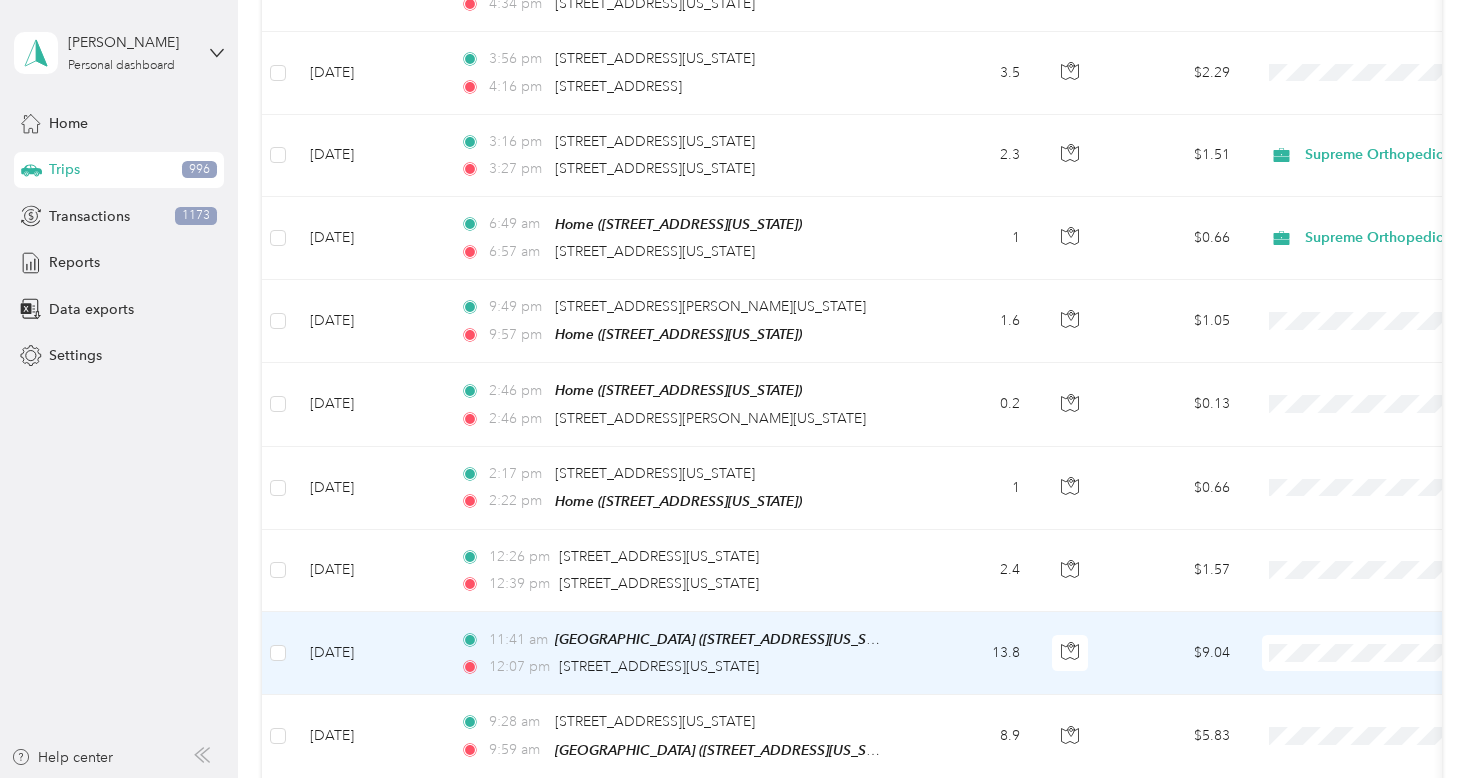 click on "Supreme Orthopedics" at bounding box center (1370, 641) 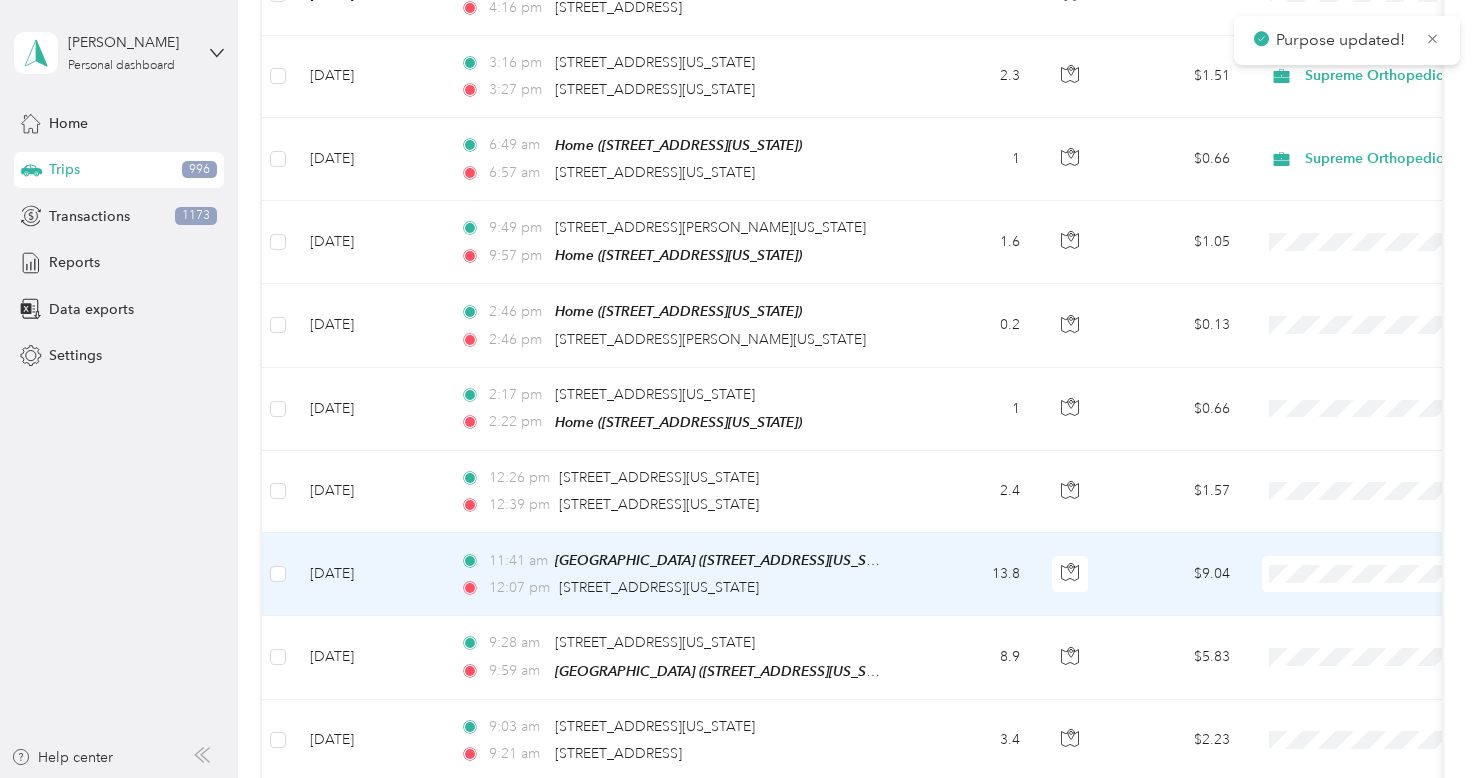 scroll, scrollTop: 3129, scrollLeft: 0, axis: vertical 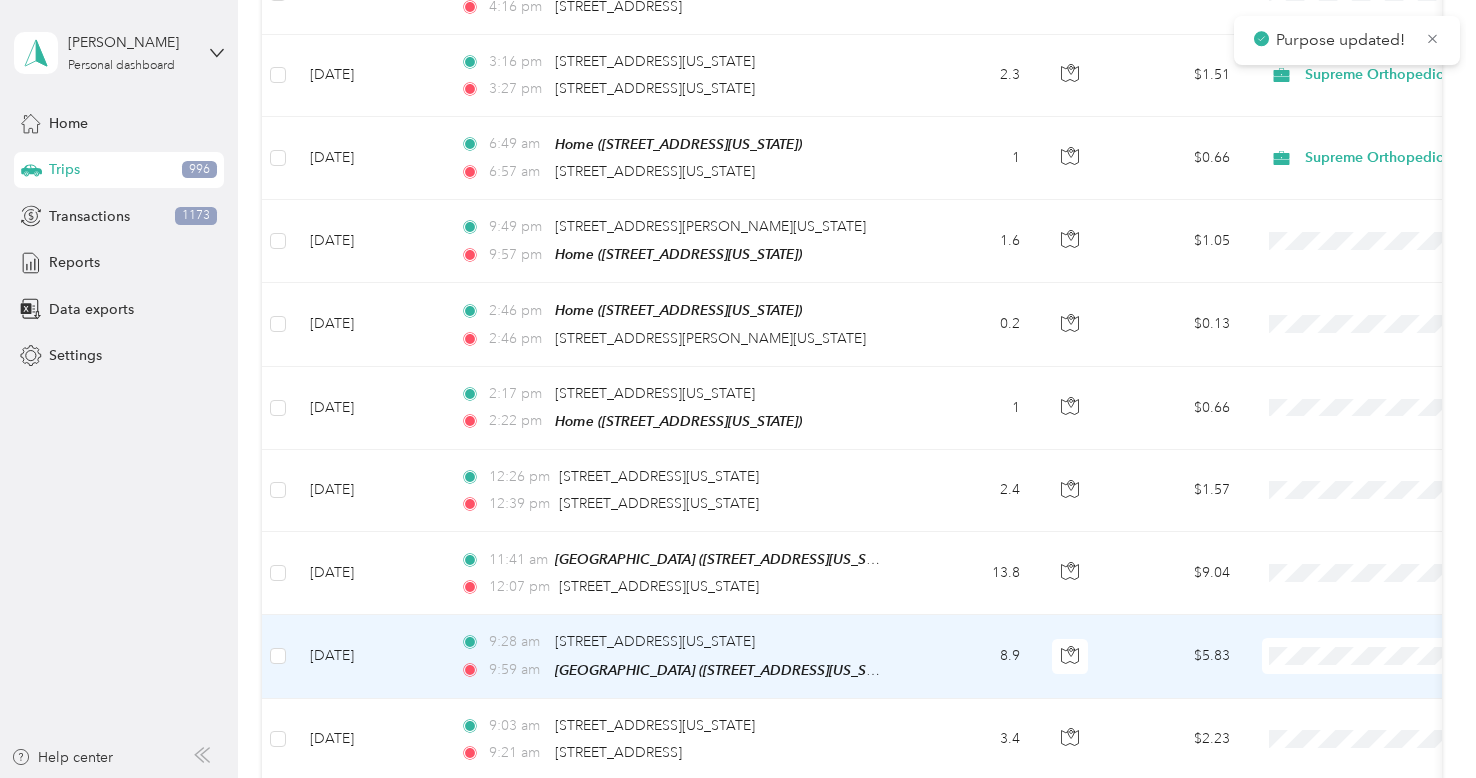 click on "Supreme Orthopedics" at bounding box center (1352, 643) 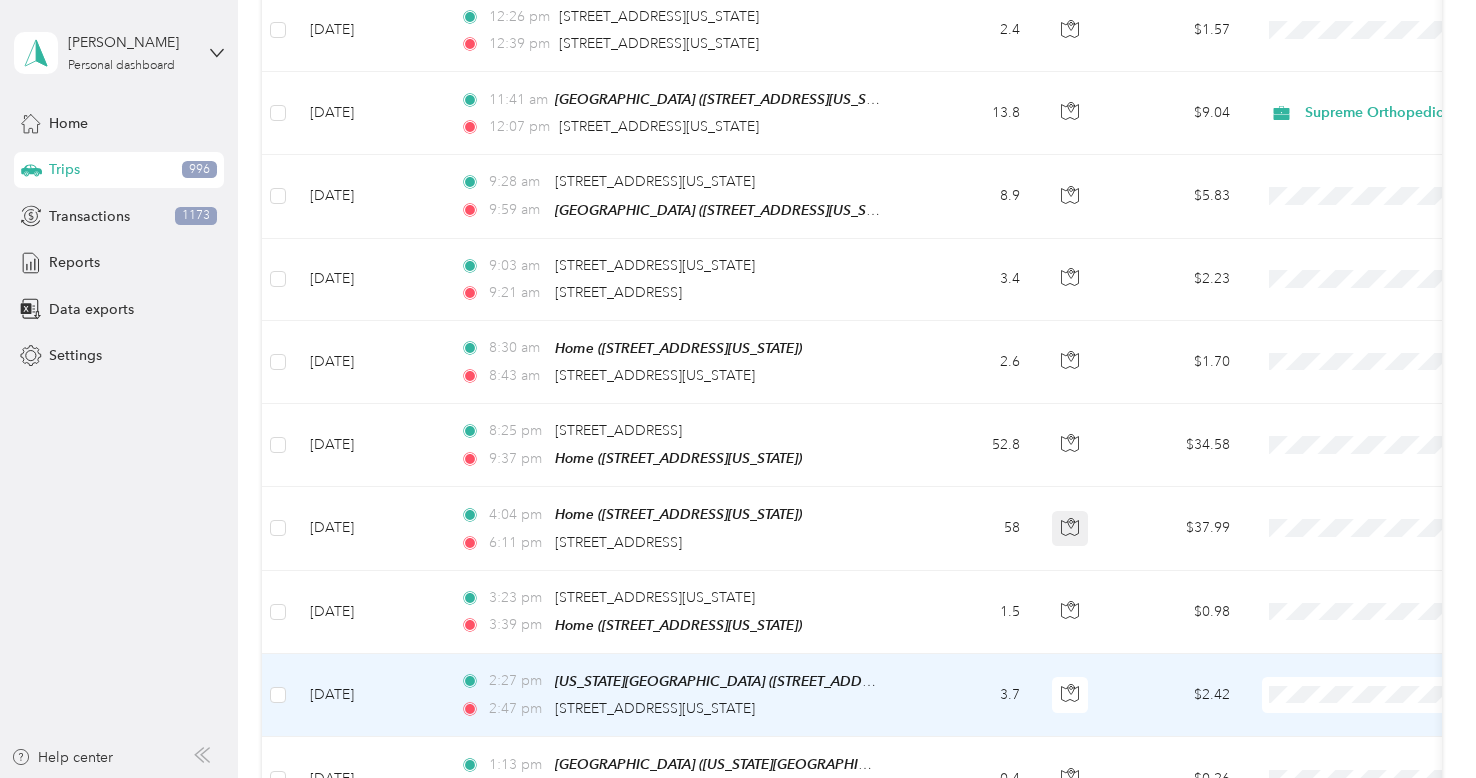 scroll, scrollTop: 3590, scrollLeft: 0, axis: vertical 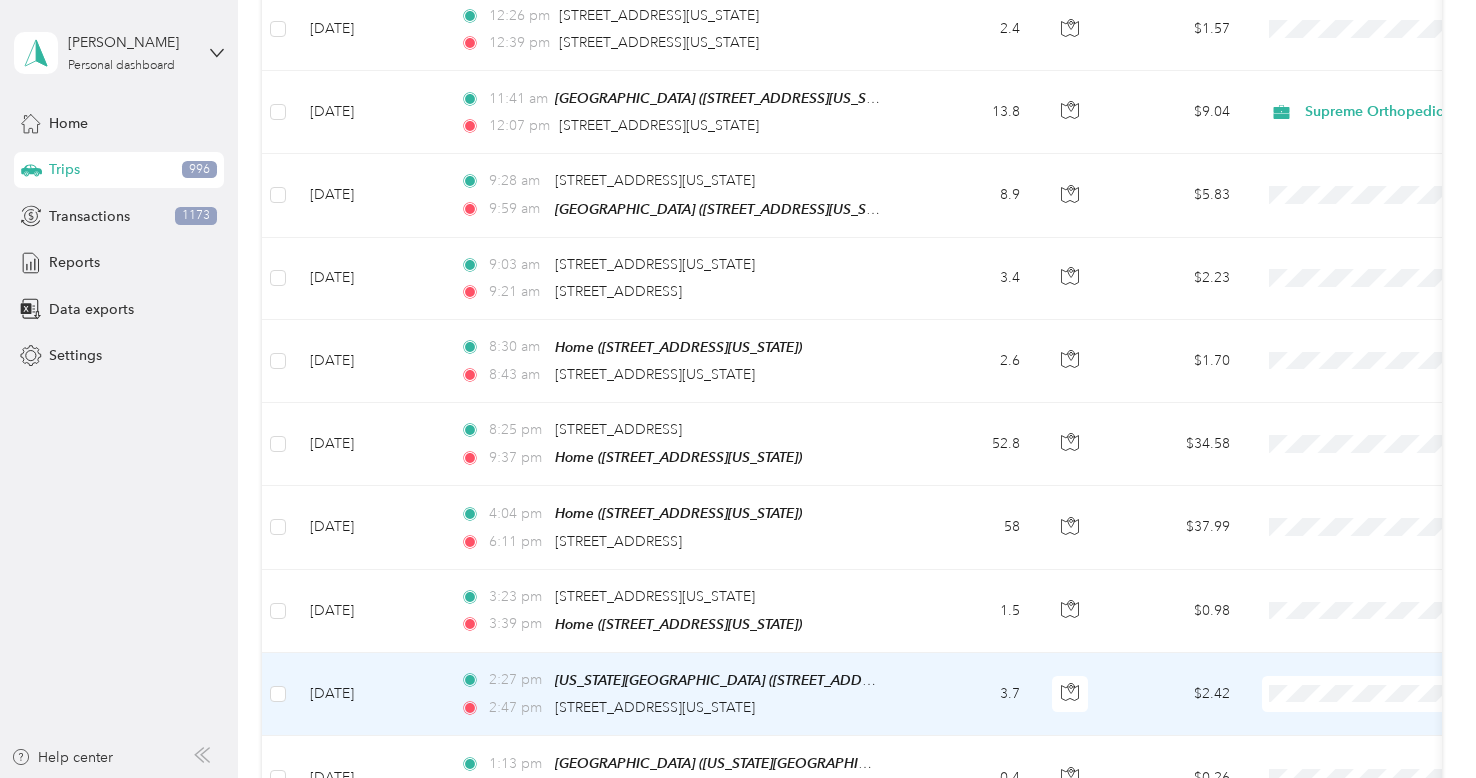 click on "Supreme Orthopedics" at bounding box center [1370, 674] 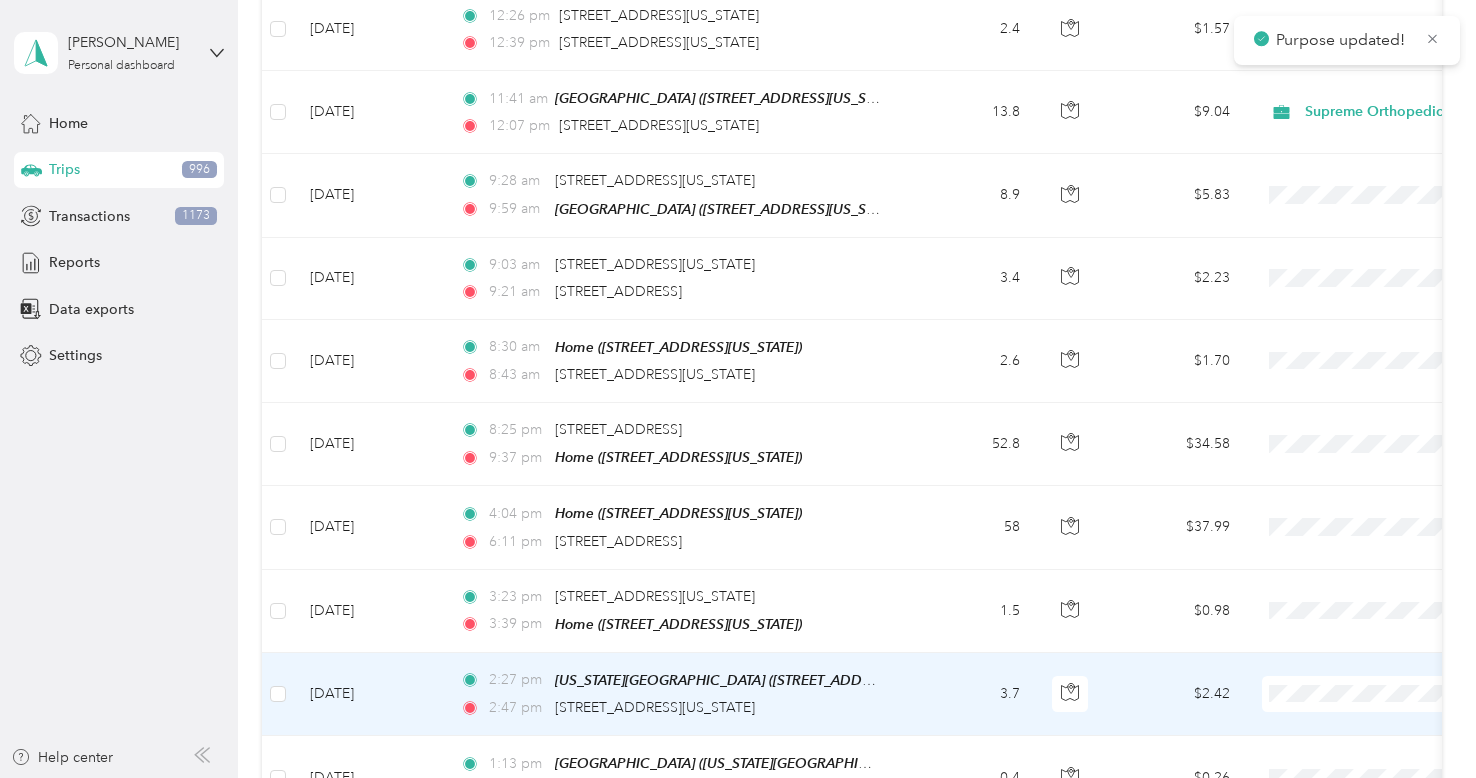 scroll, scrollTop: 3700, scrollLeft: 0, axis: vertical 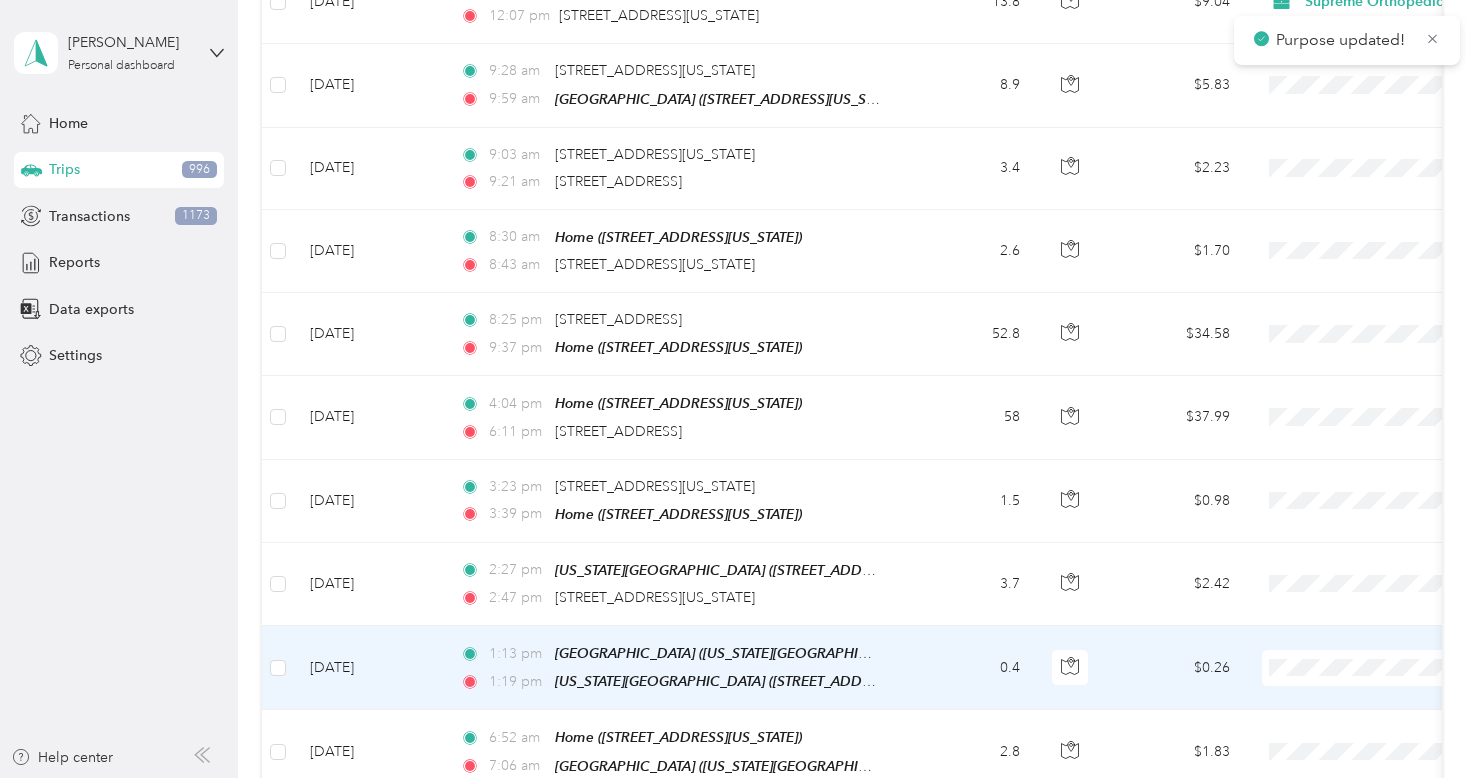 click on "Supreme Orthopedics" at bounding box center [1370, 637] 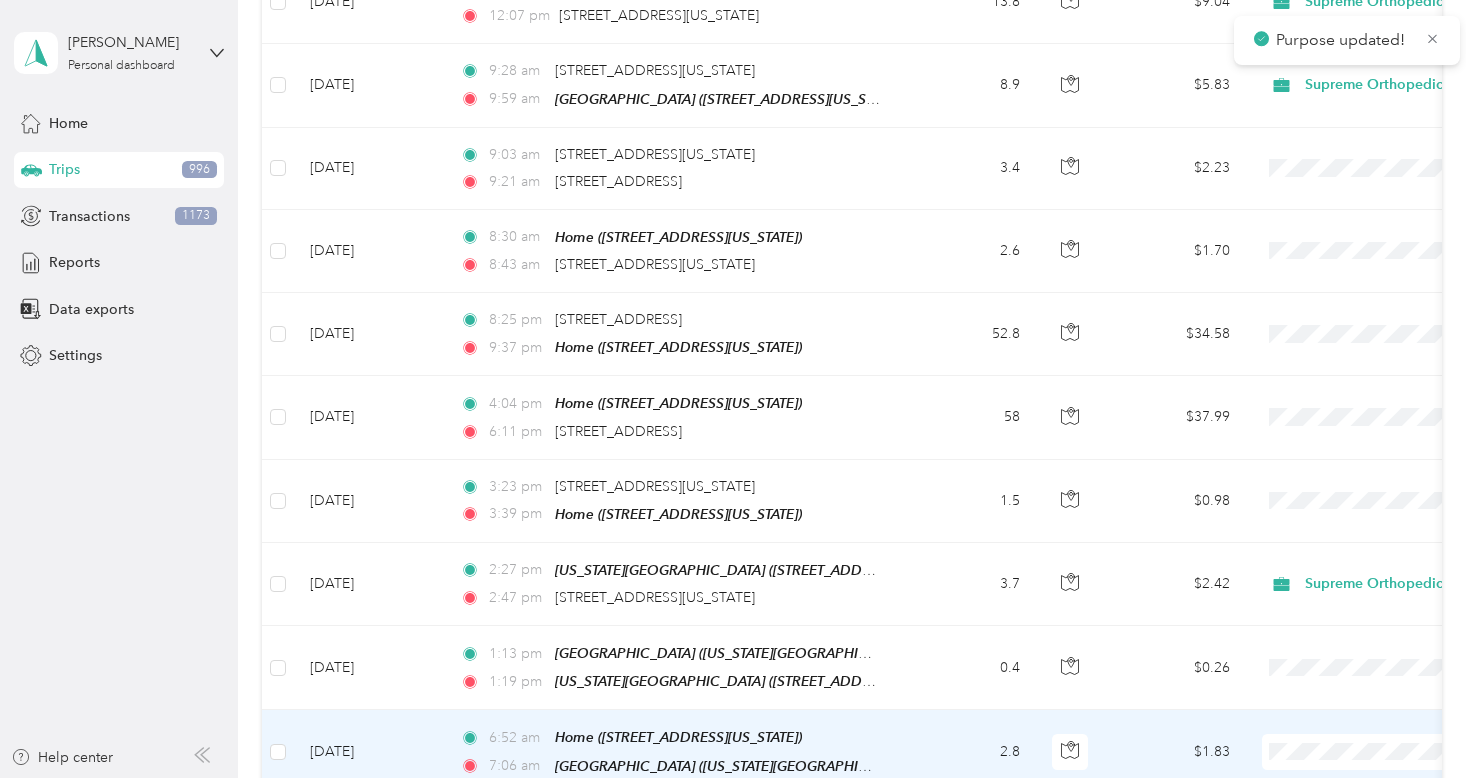 click on "Supreme Orthopedics Personal" at bounding box center (1352, 636) 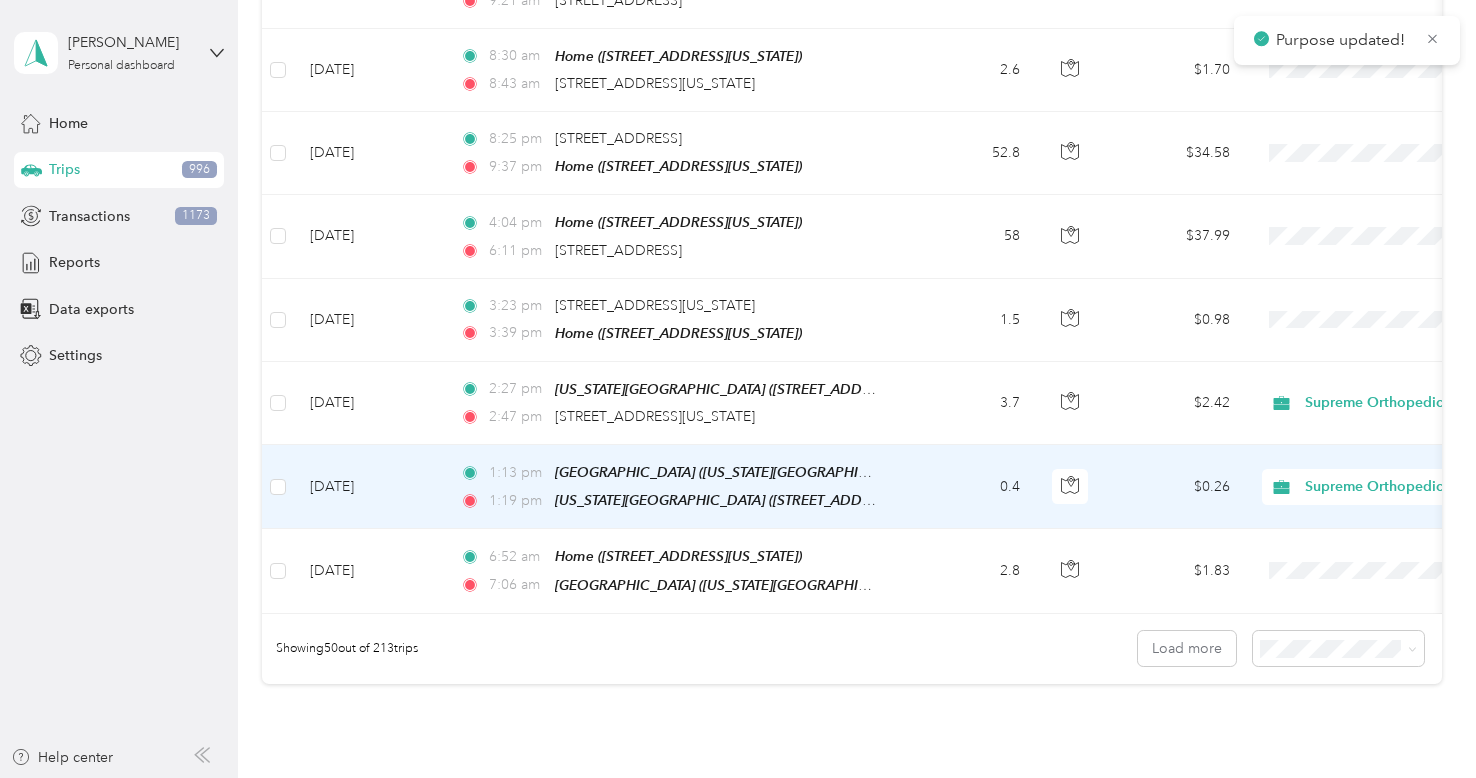 scroll, scrollTop: 3885, scrollLeft: 0, axis: vertical 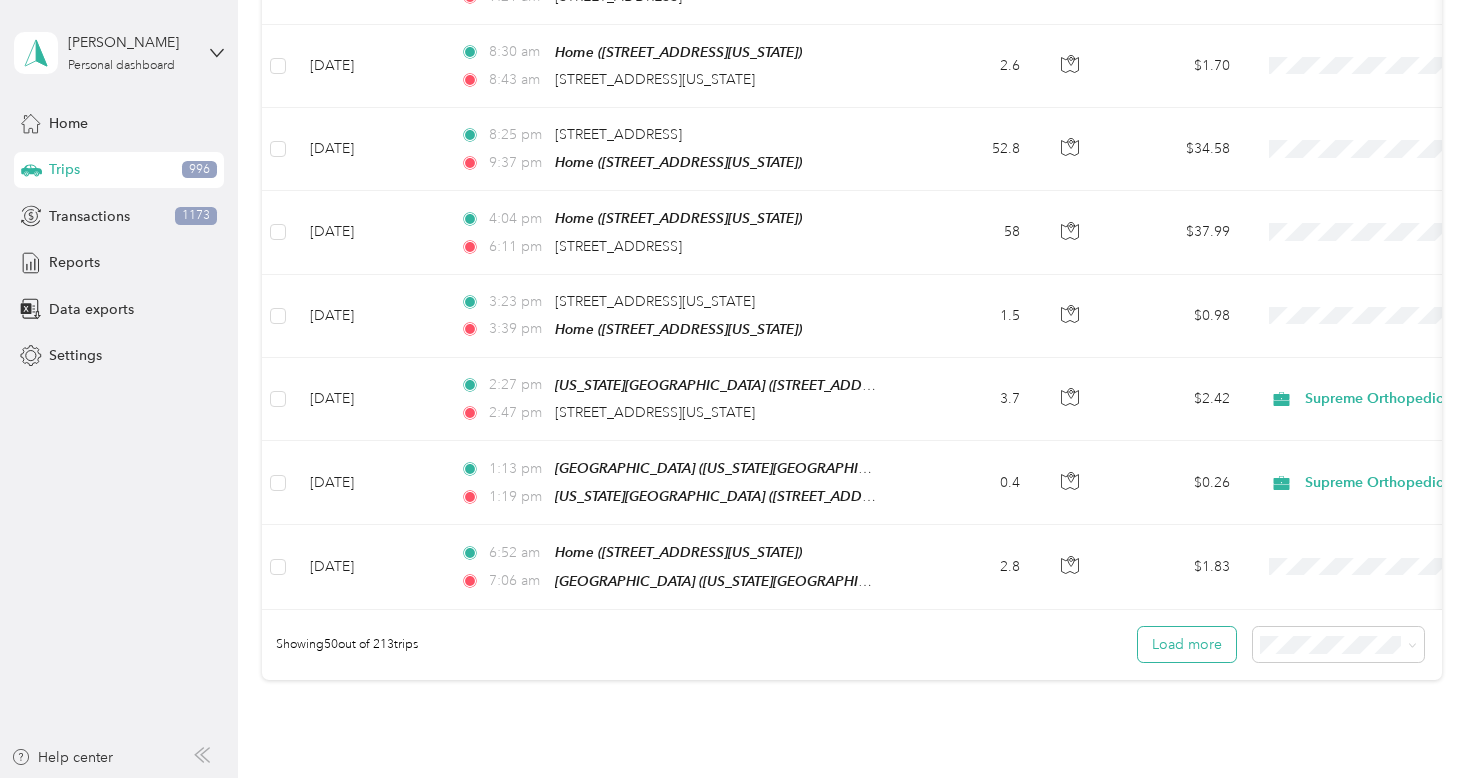 click on "Load more" at bounding box center (1187, 644) 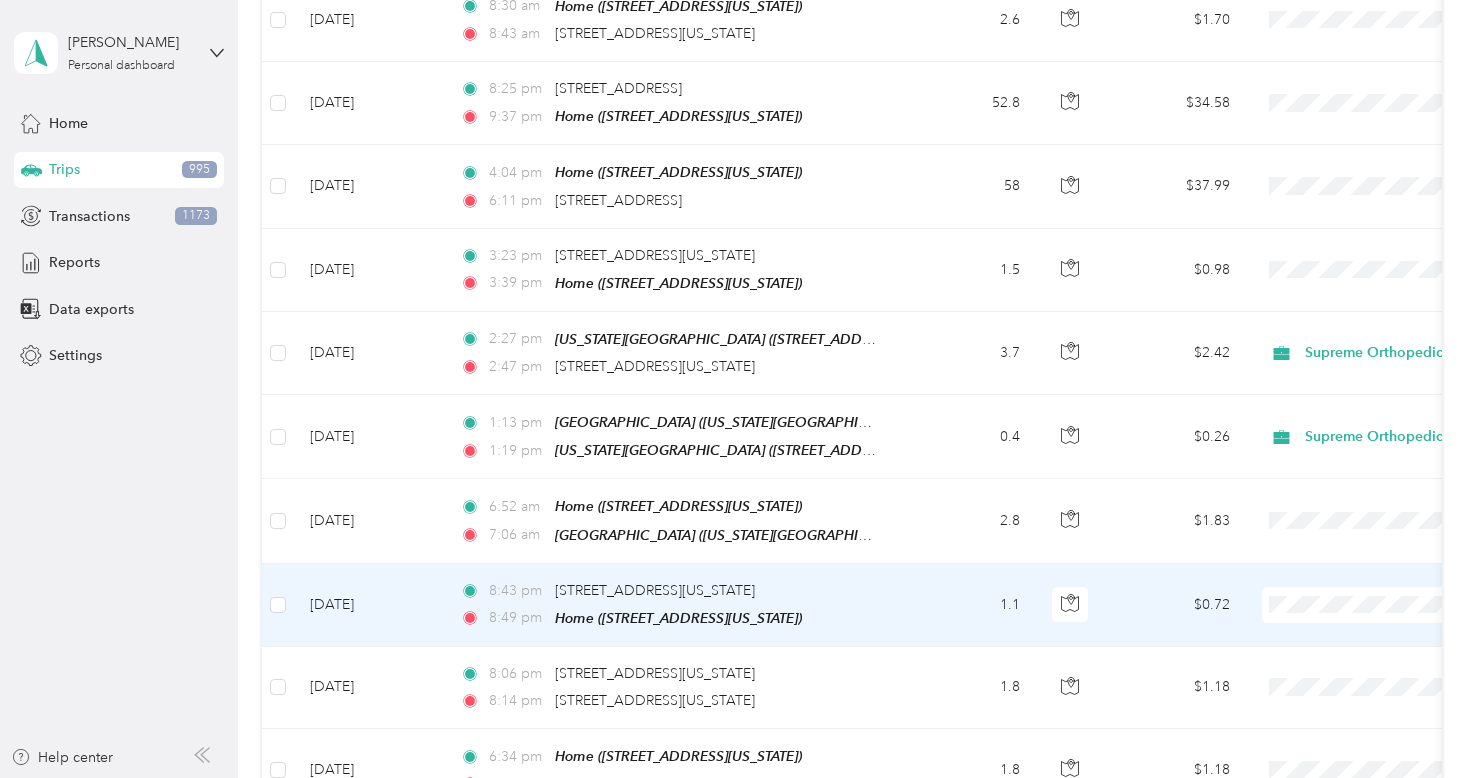 scroll, scrollTop: 3932, scrollLeft: 0, axis: vertical 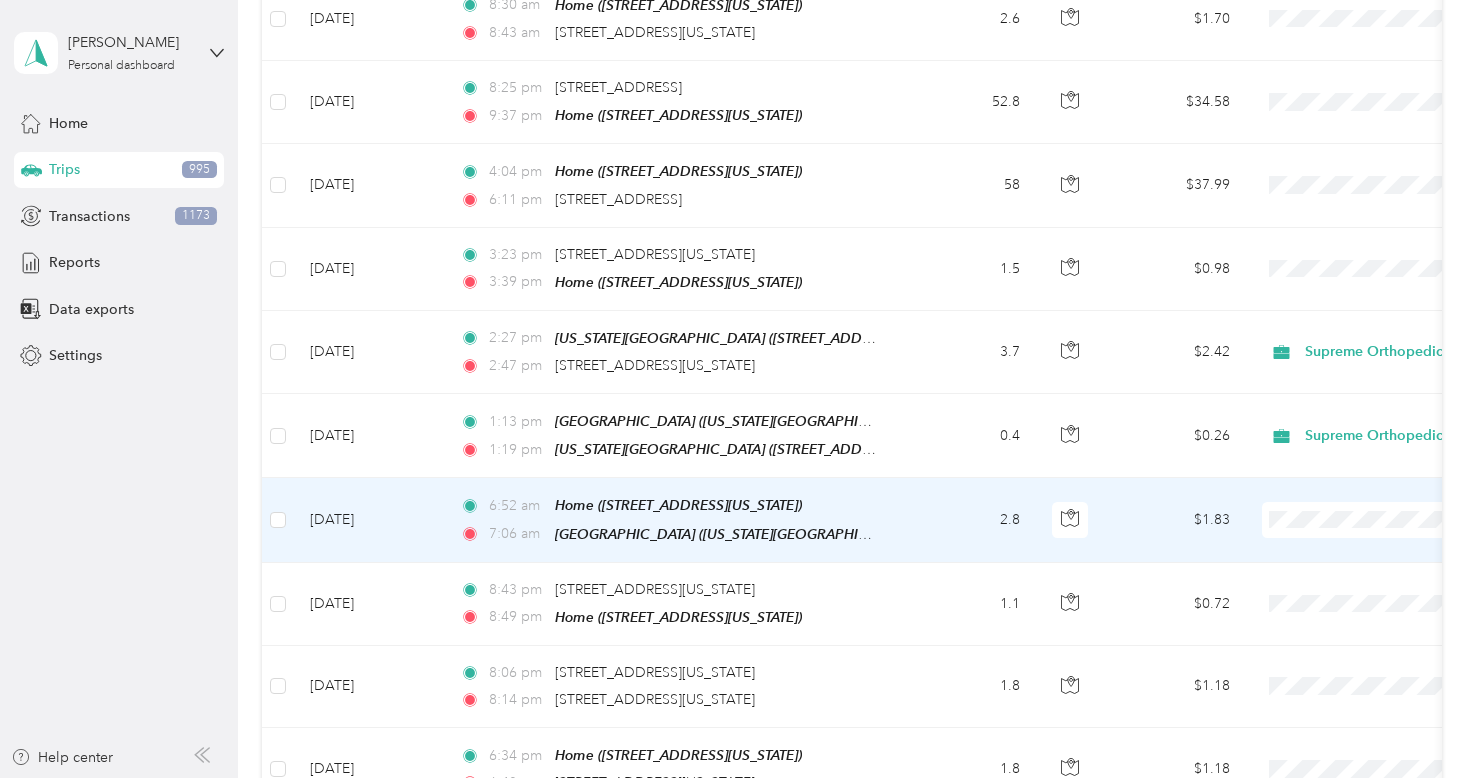 click on "Supreme Orthopedics" at bounding box center [1352, 496] 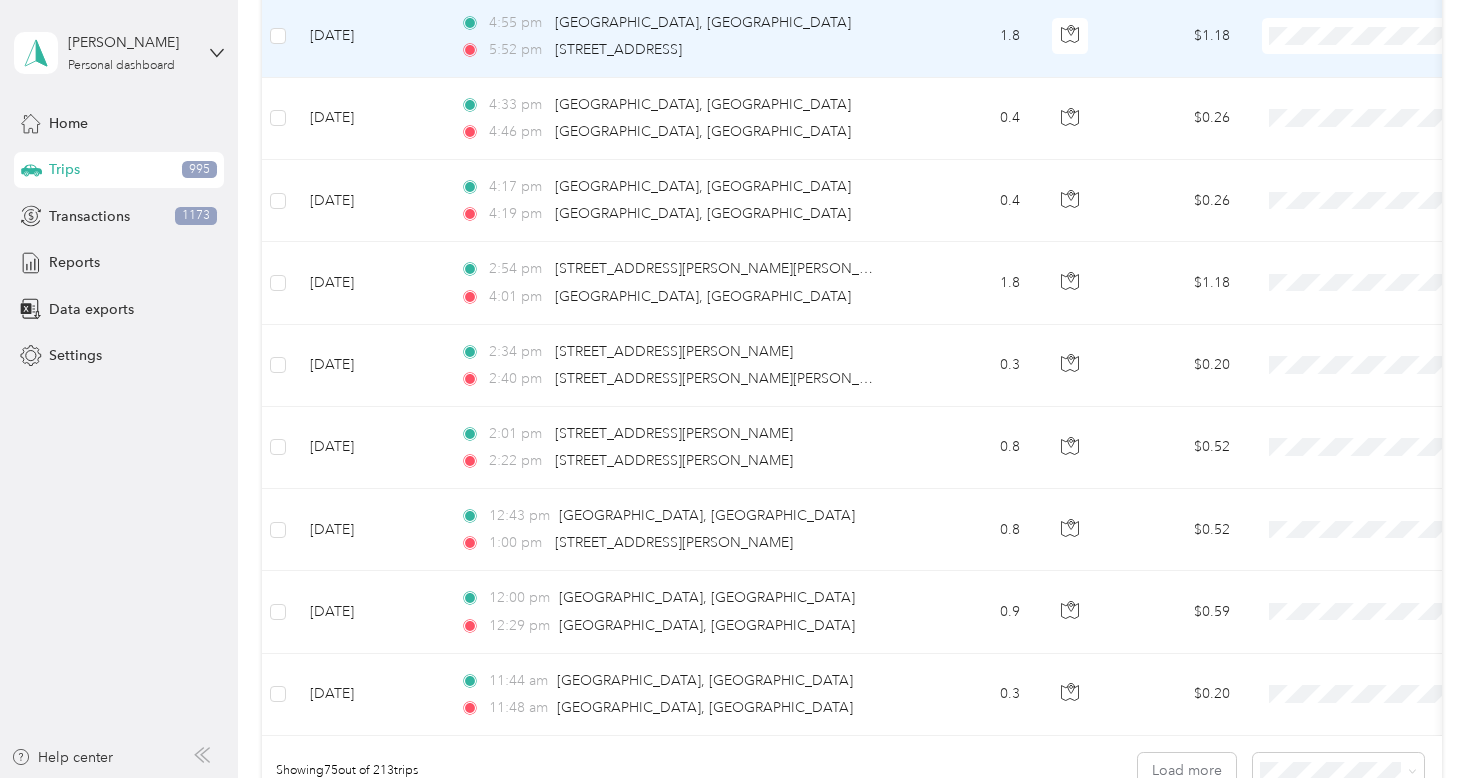 scroll, scrollTop: 5820, scrollLeft: 0, axis: vertical 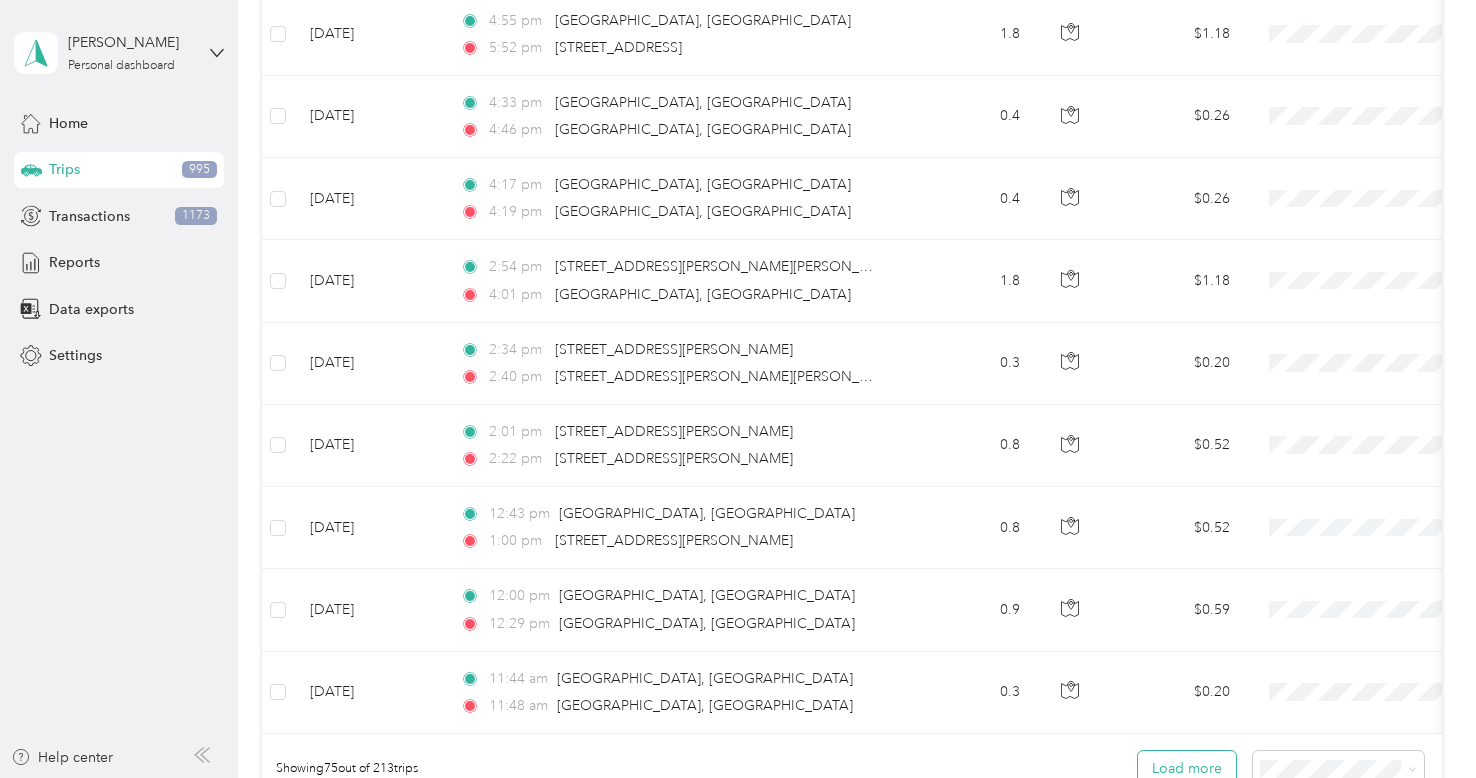 click on "Load more" at bounding box center (1187, 768) 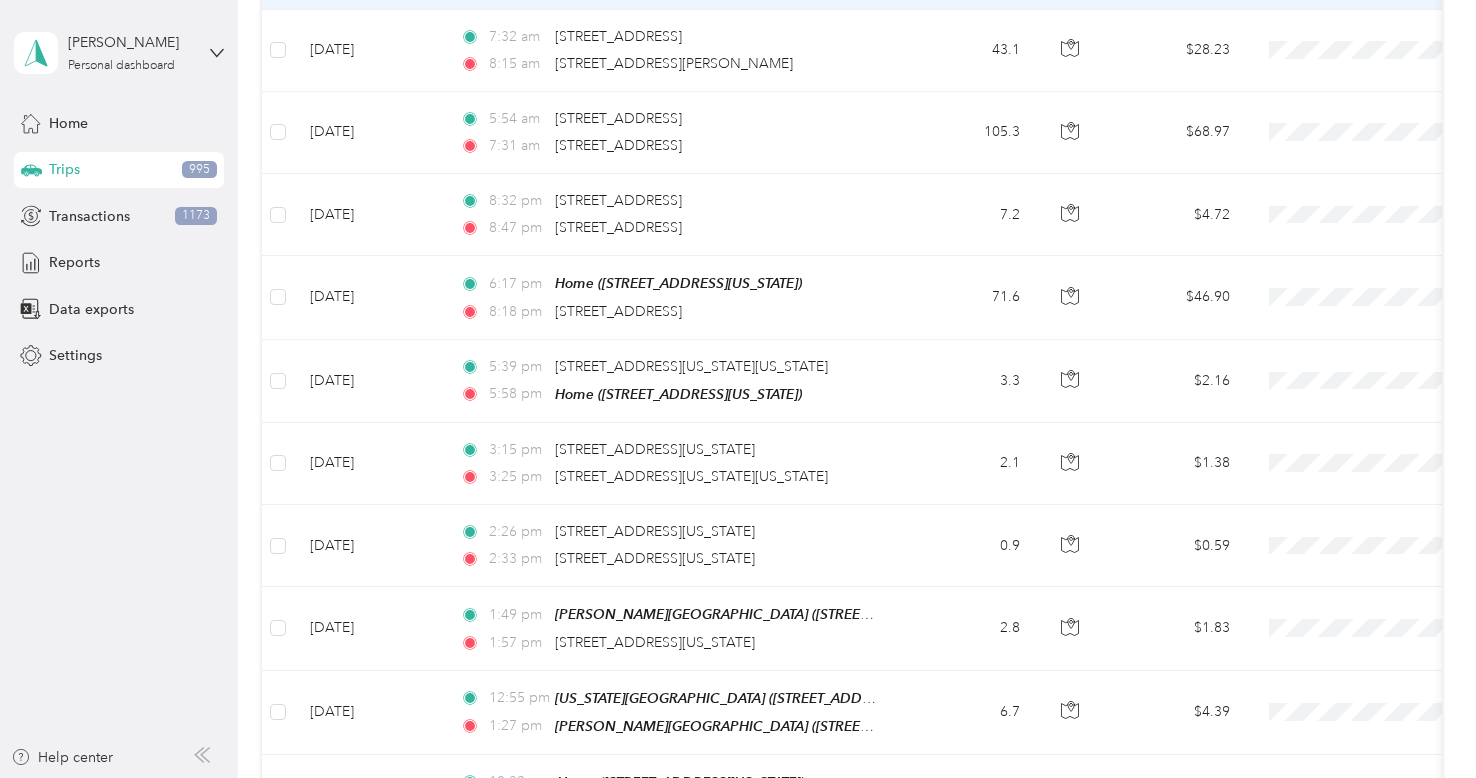scroll, scrollTop: 6763, scrollLeft: 0, axis: vertical 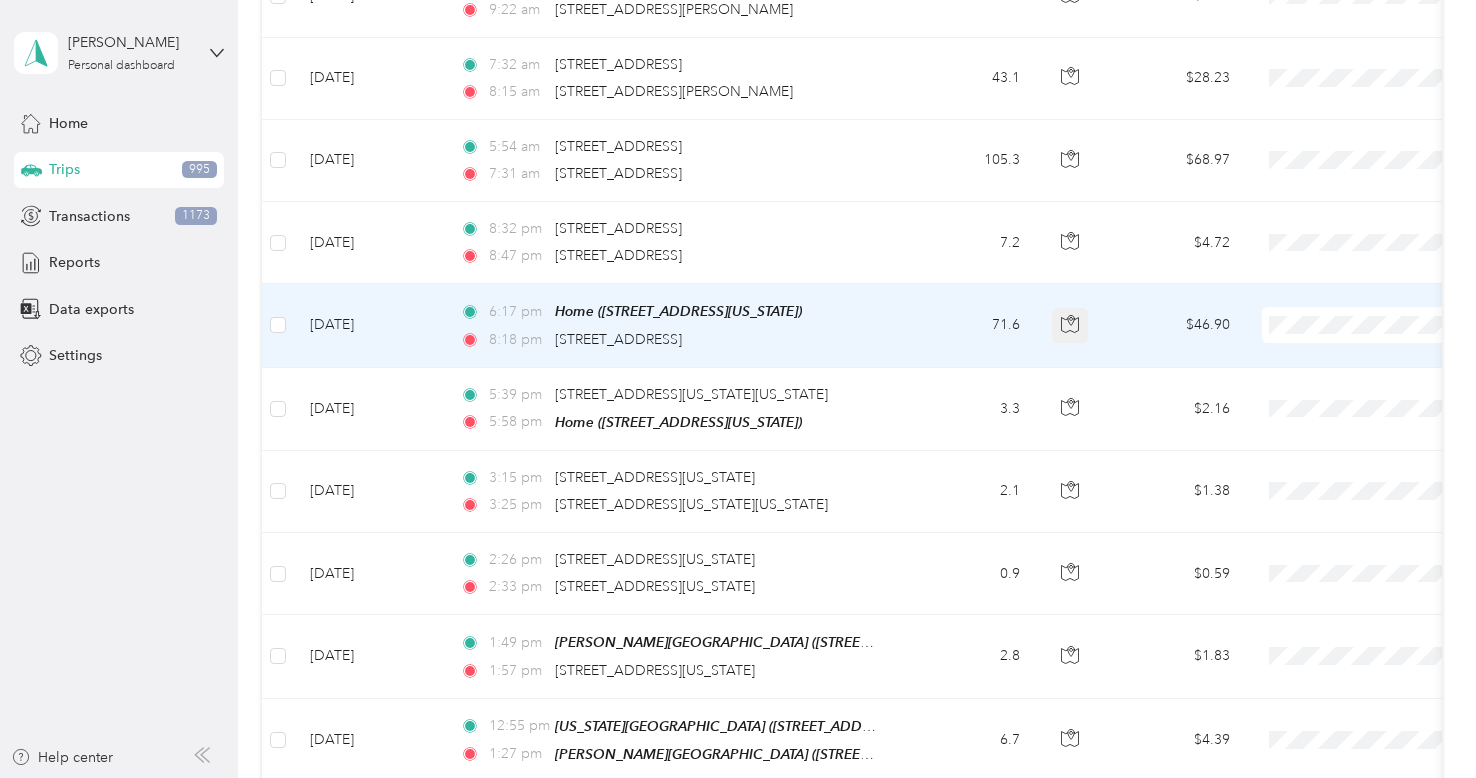 click 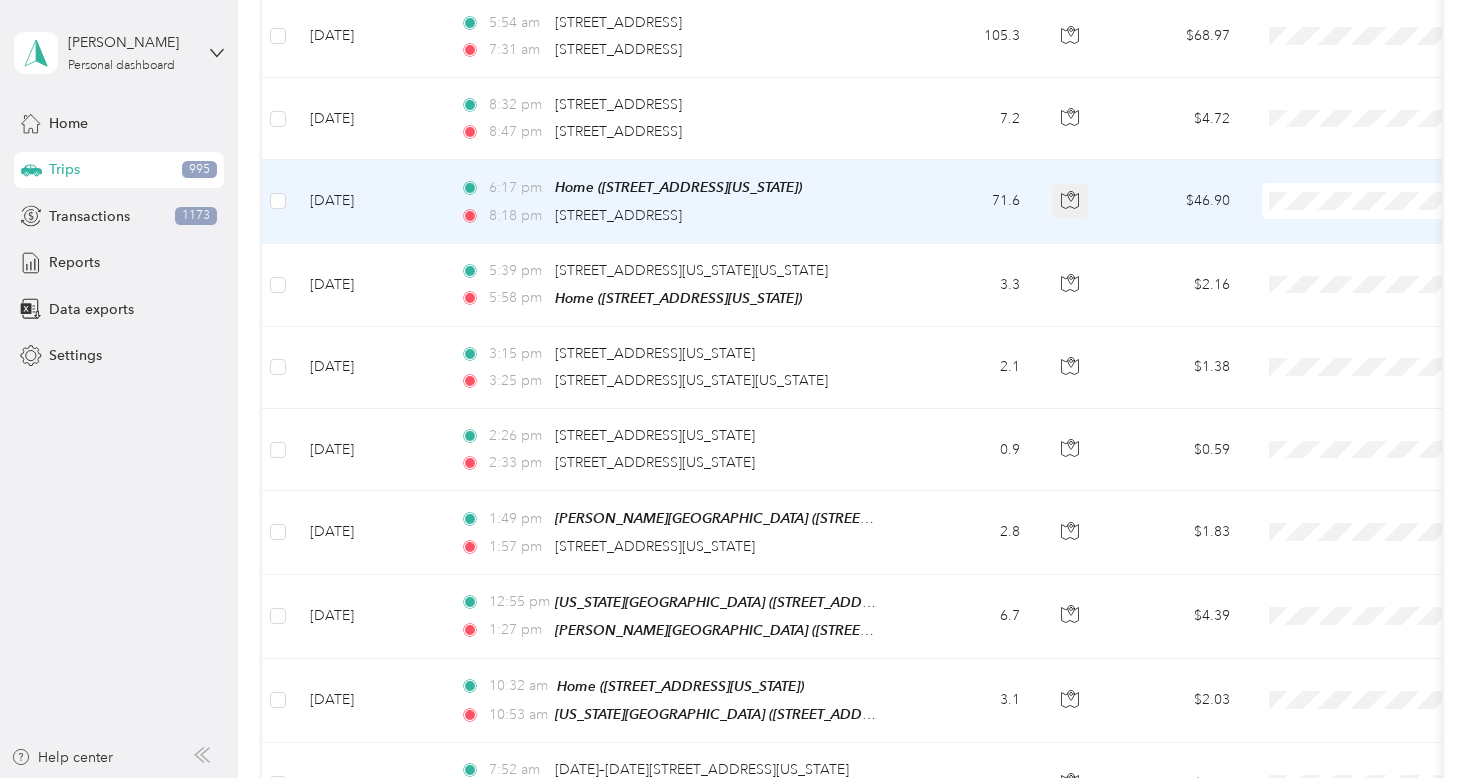 scroll, scrollTop: 6889, scrollLeft: 0, axis: vertical 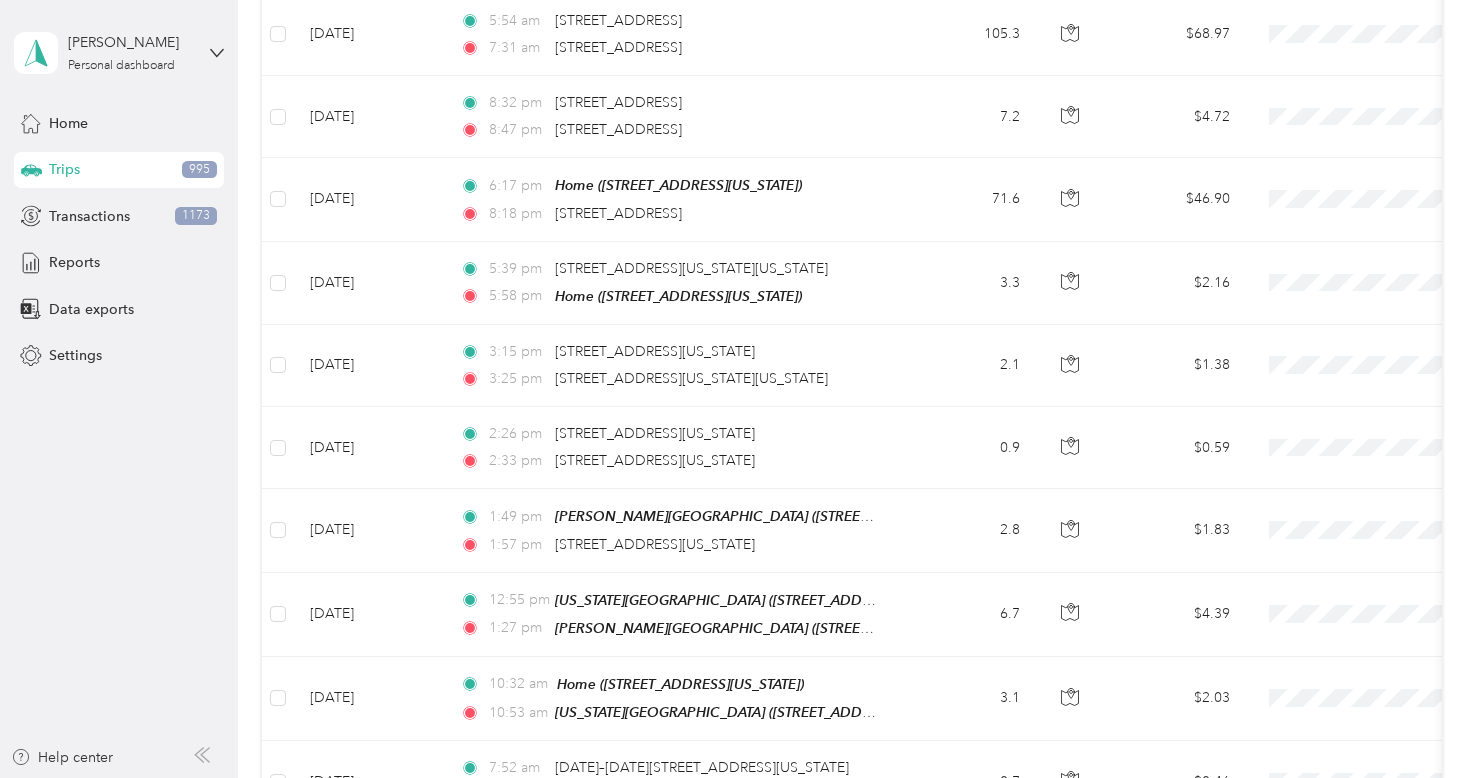 drag, startPoint x: 1070, startPoint y: 254, endPoint x: 1452, endPoint y: 366, distance: 398.08038 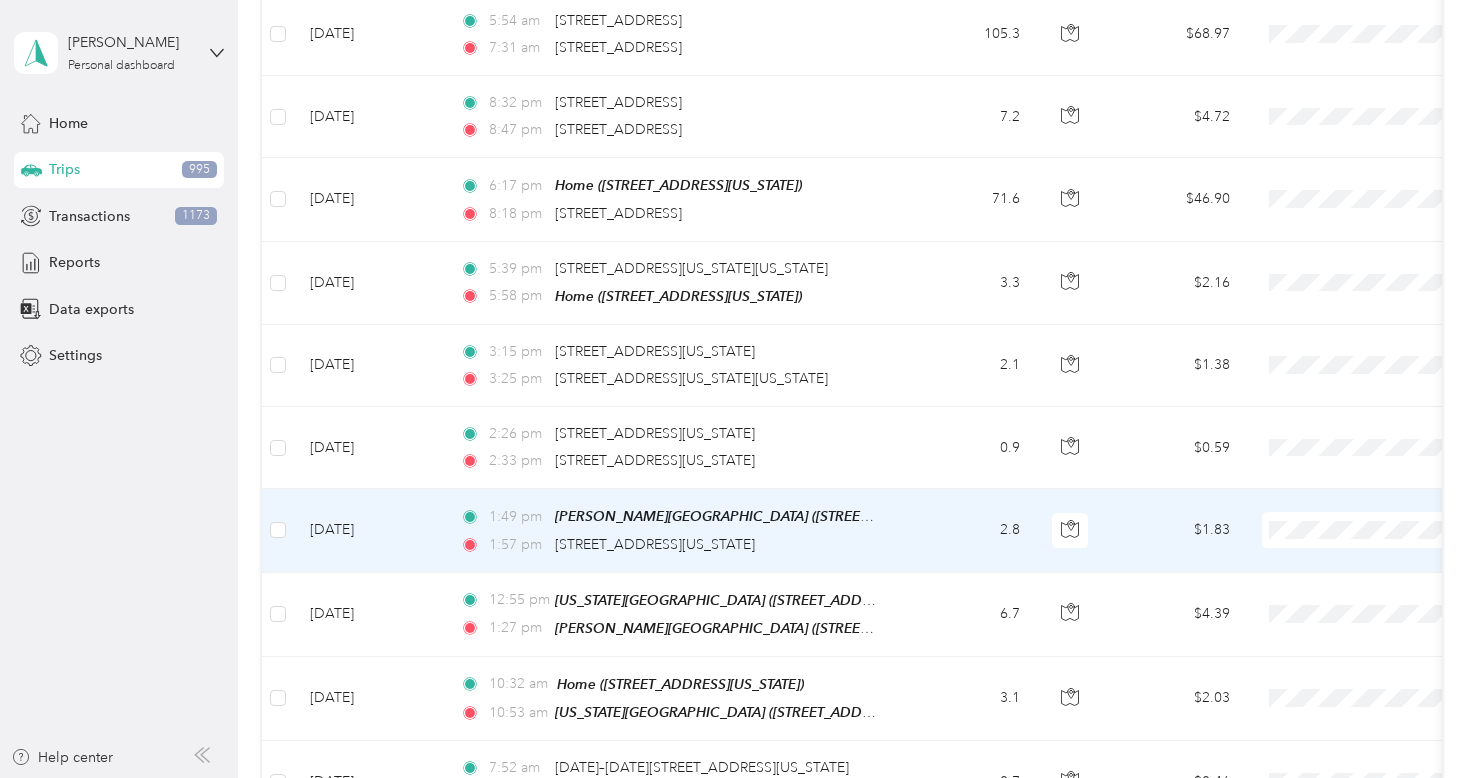 click on "Supreme Orthopedics" at bounding box center [1370, 487] 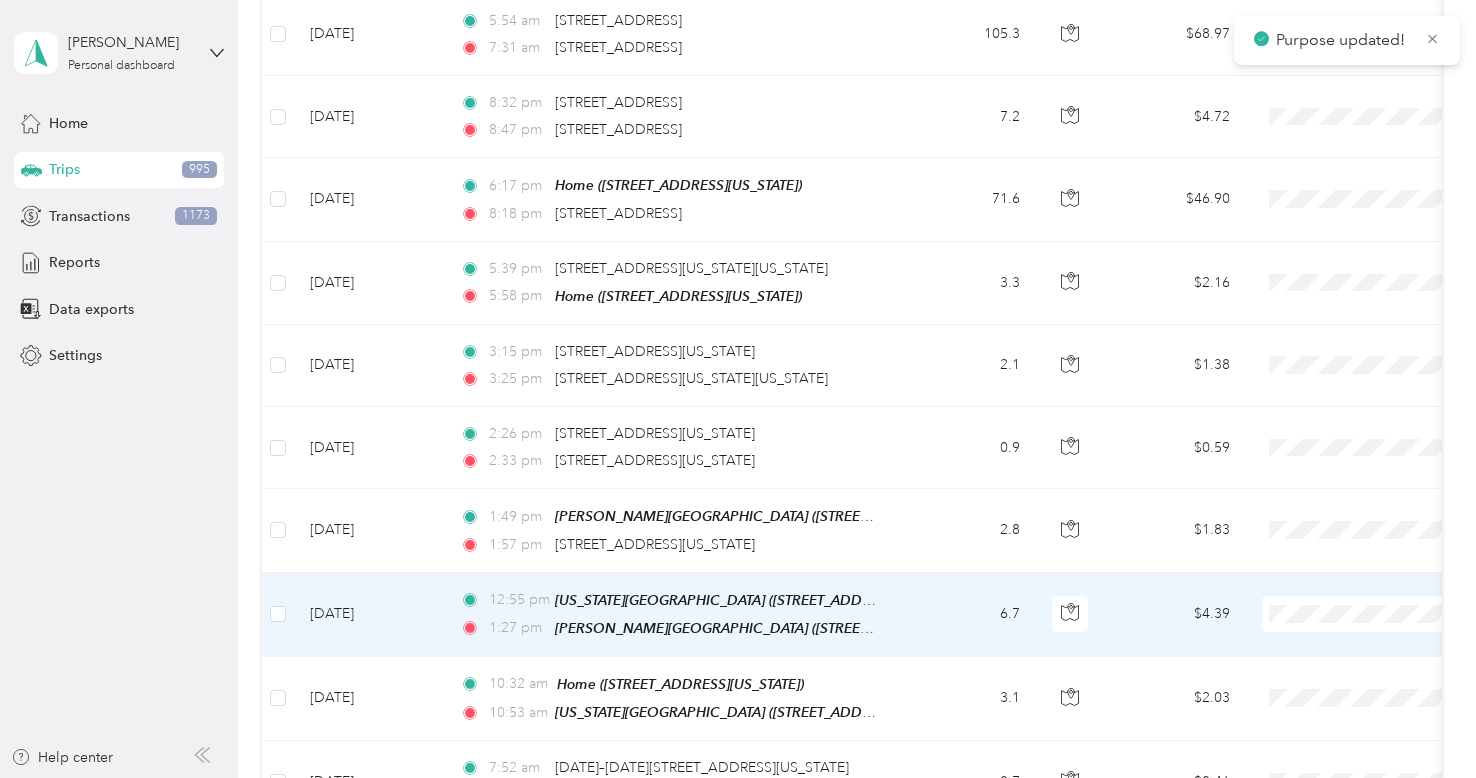 click on "Supreme Orthopedics" at bounding box center (1370, 569) 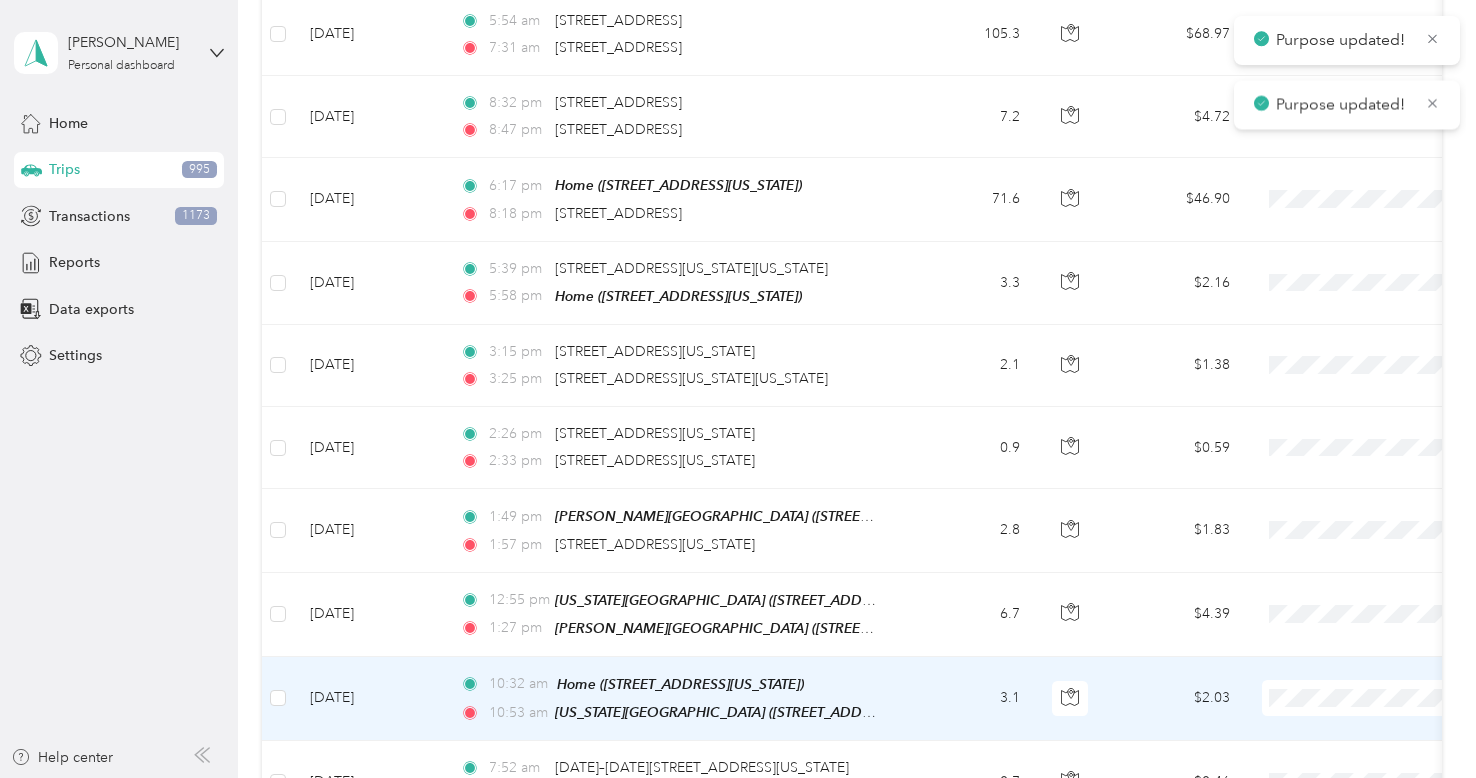 click on "Supreme Orthopedics" at bounding box center [1370, 647] 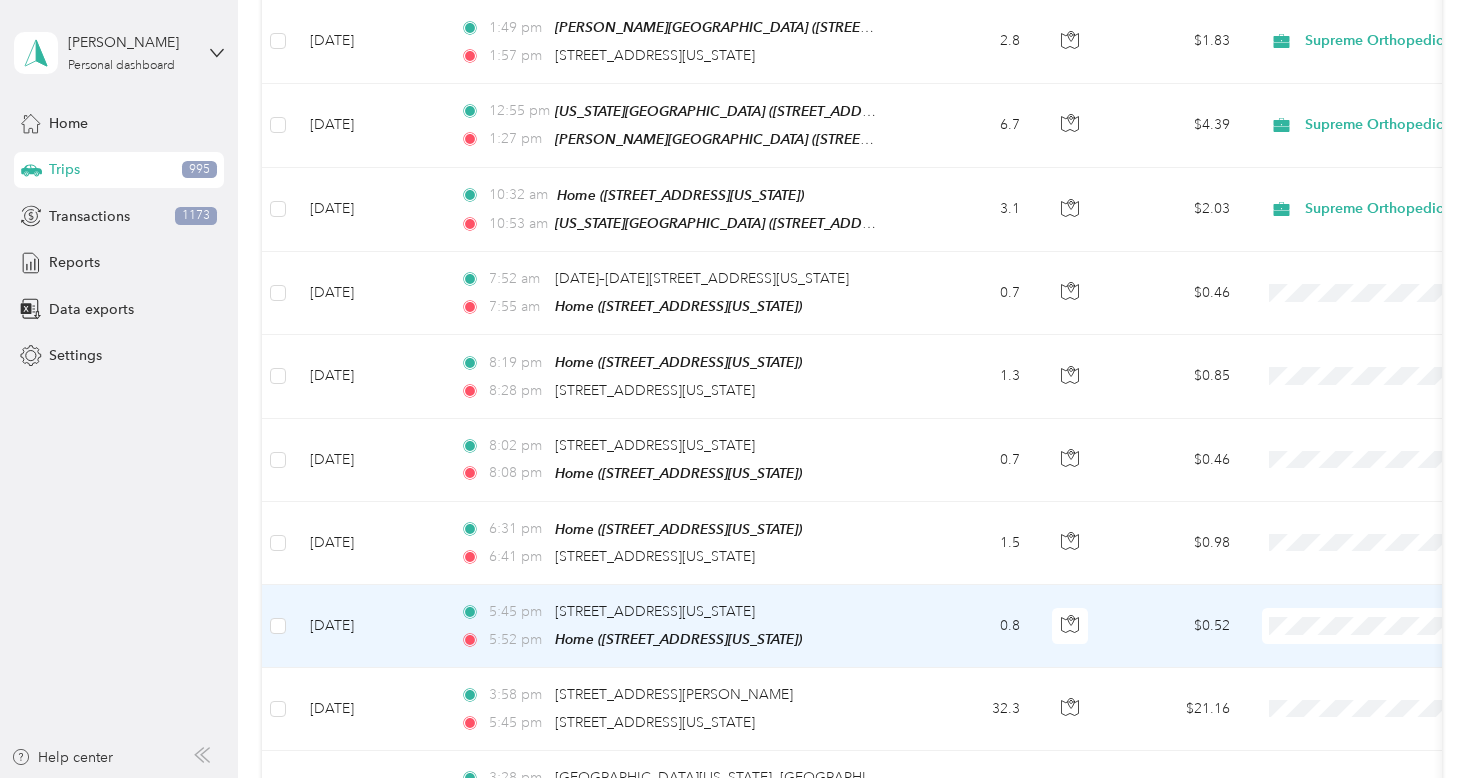 scroll, scrollTop: 7379, scrollLeft: 0, axis: vertical 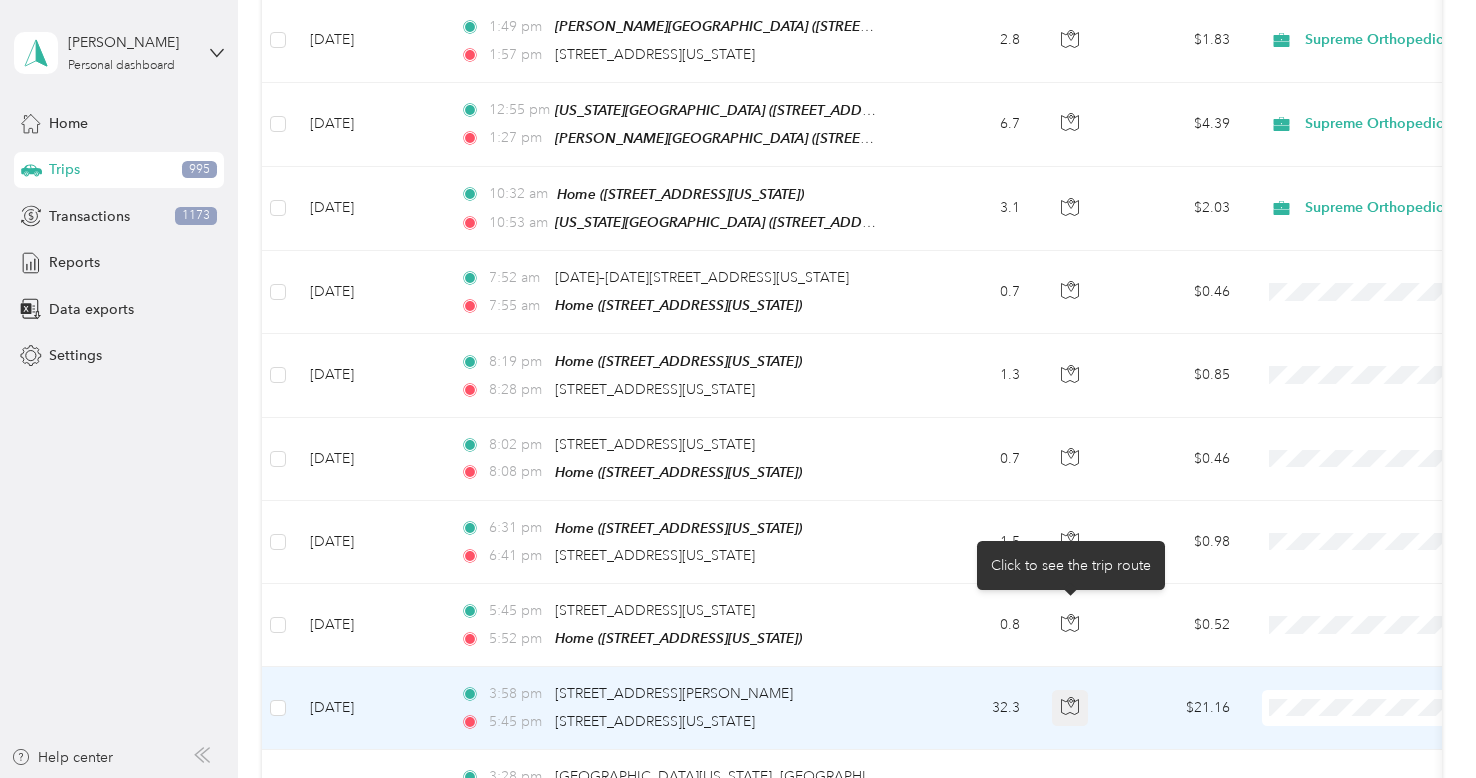 click 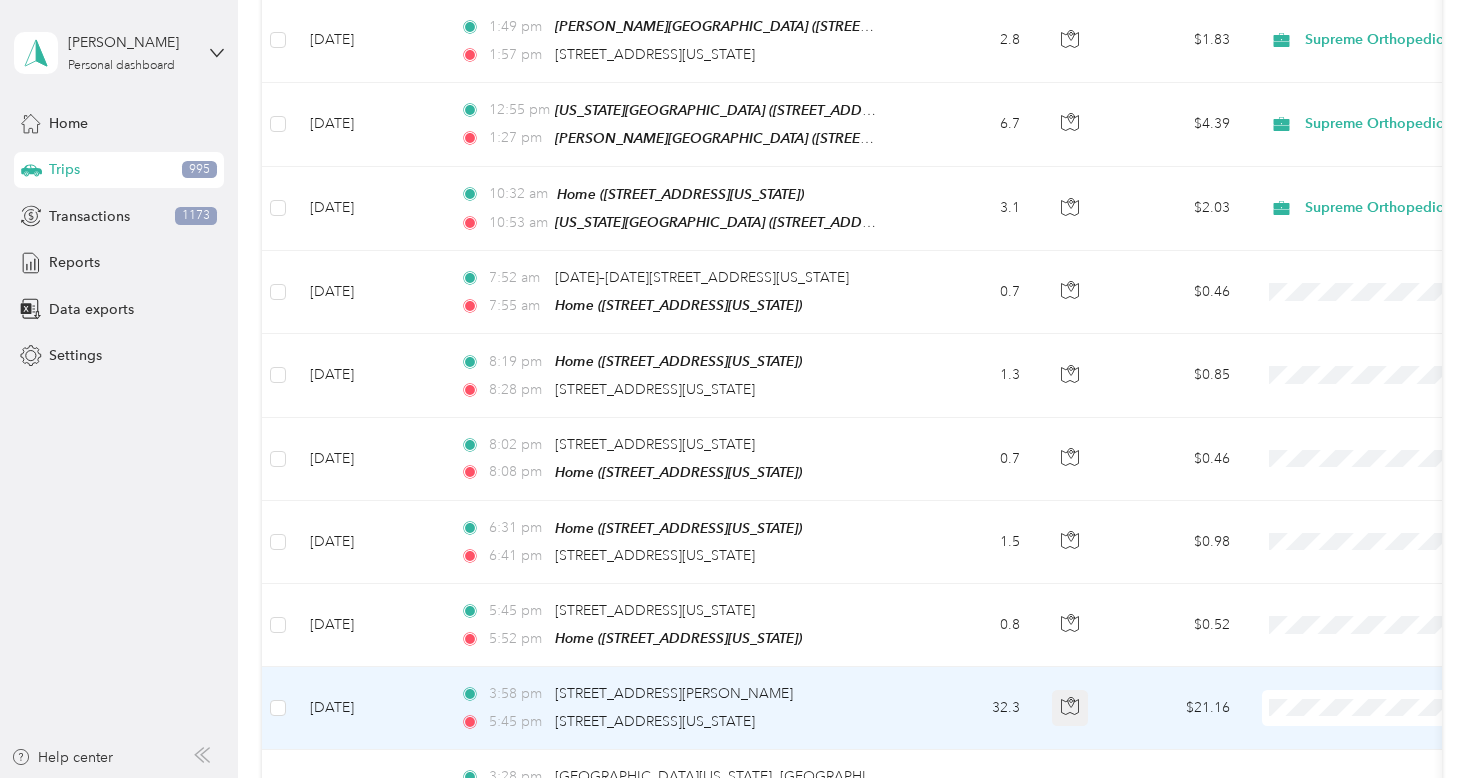 click 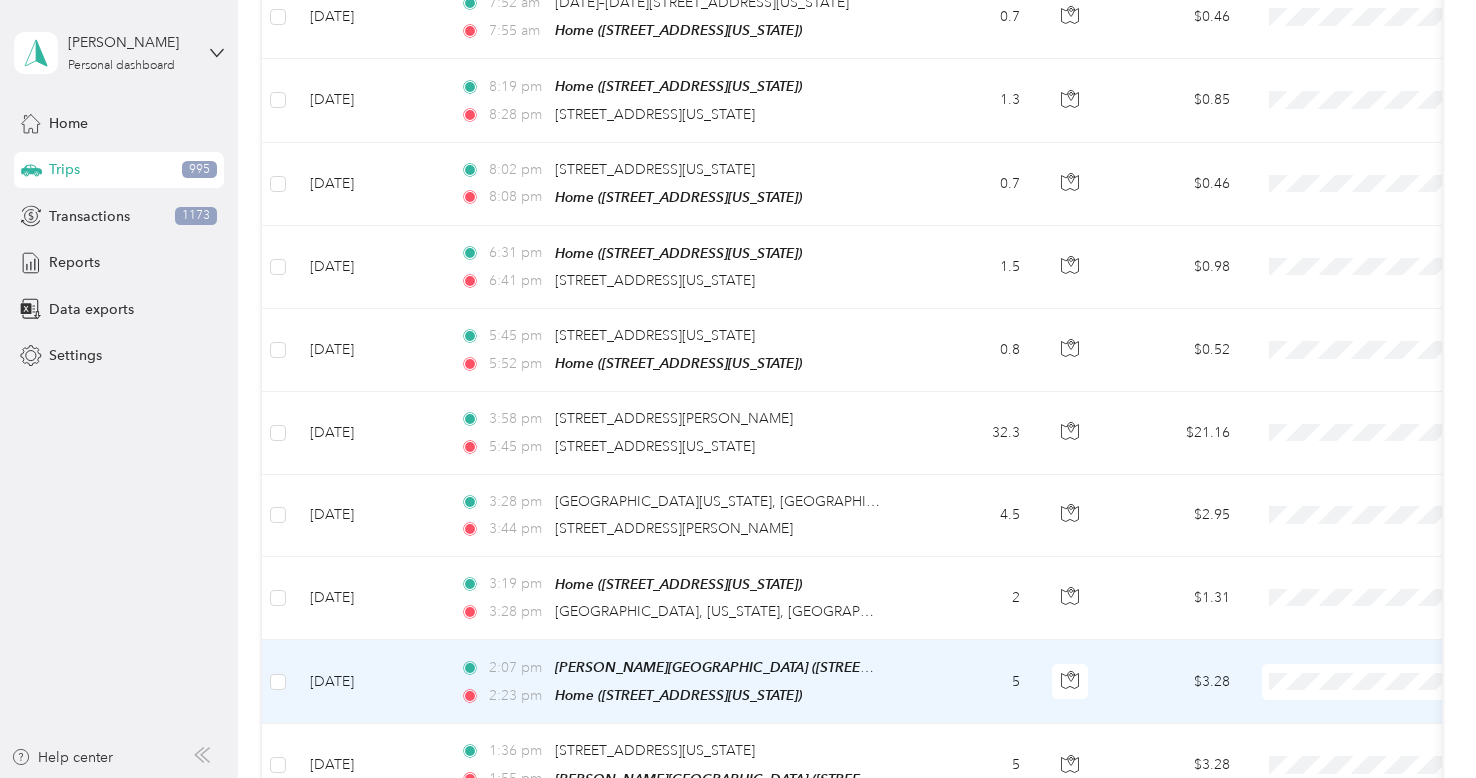 scroll, scrollTop: 7656, scrollLeft: 0, axis: vertical 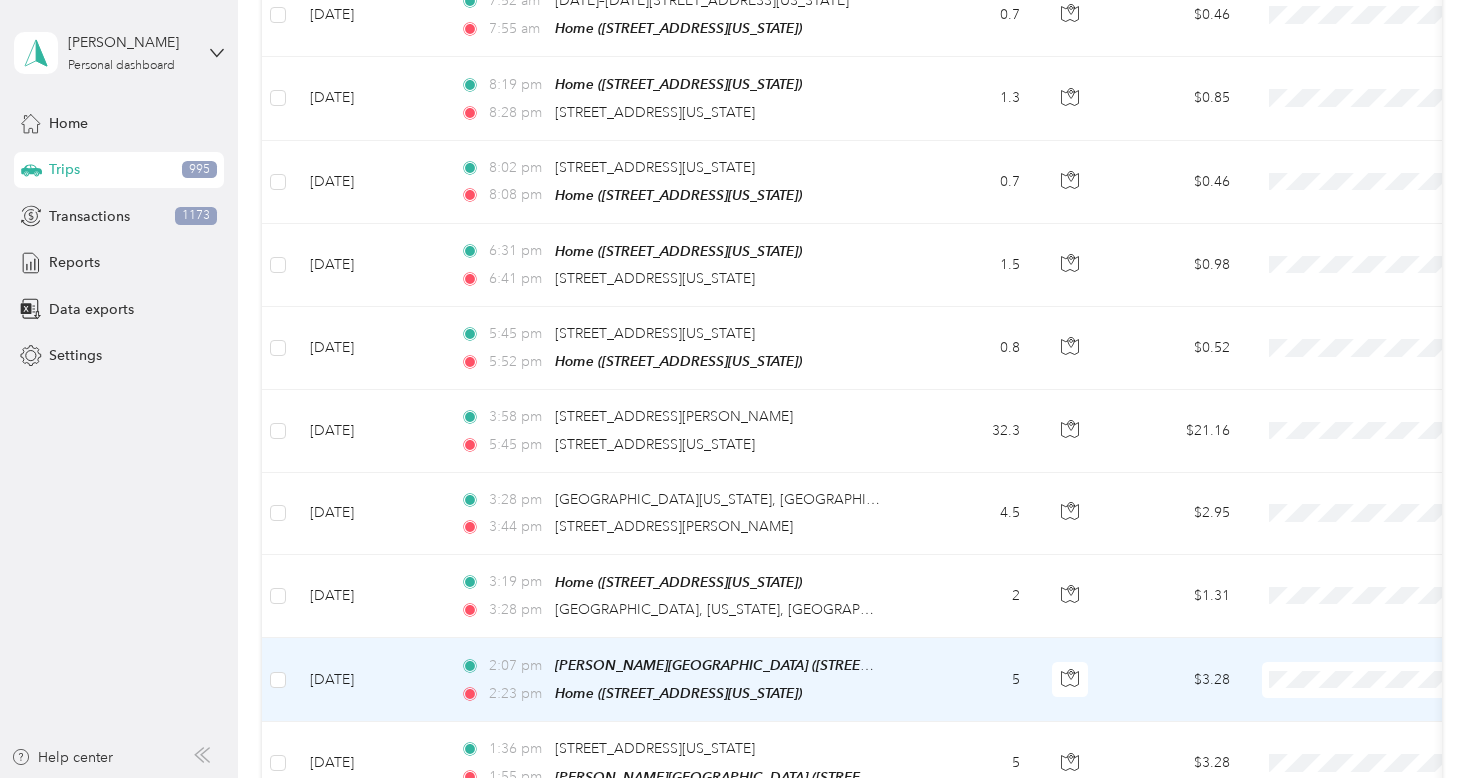 click at bounding box center (1386, 680) 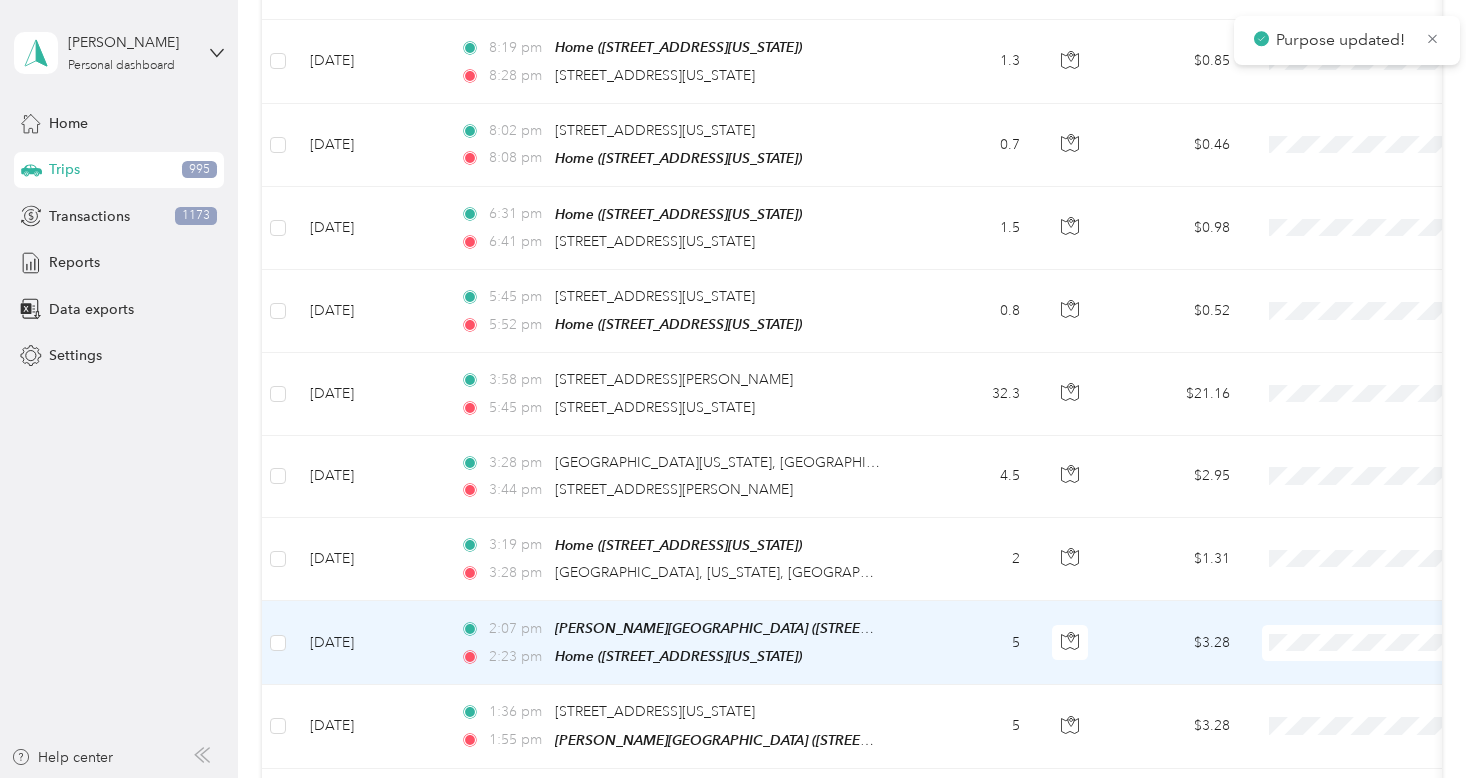 scroll, scrollTop: 7695, scrollLeft: 0, axis: vertical 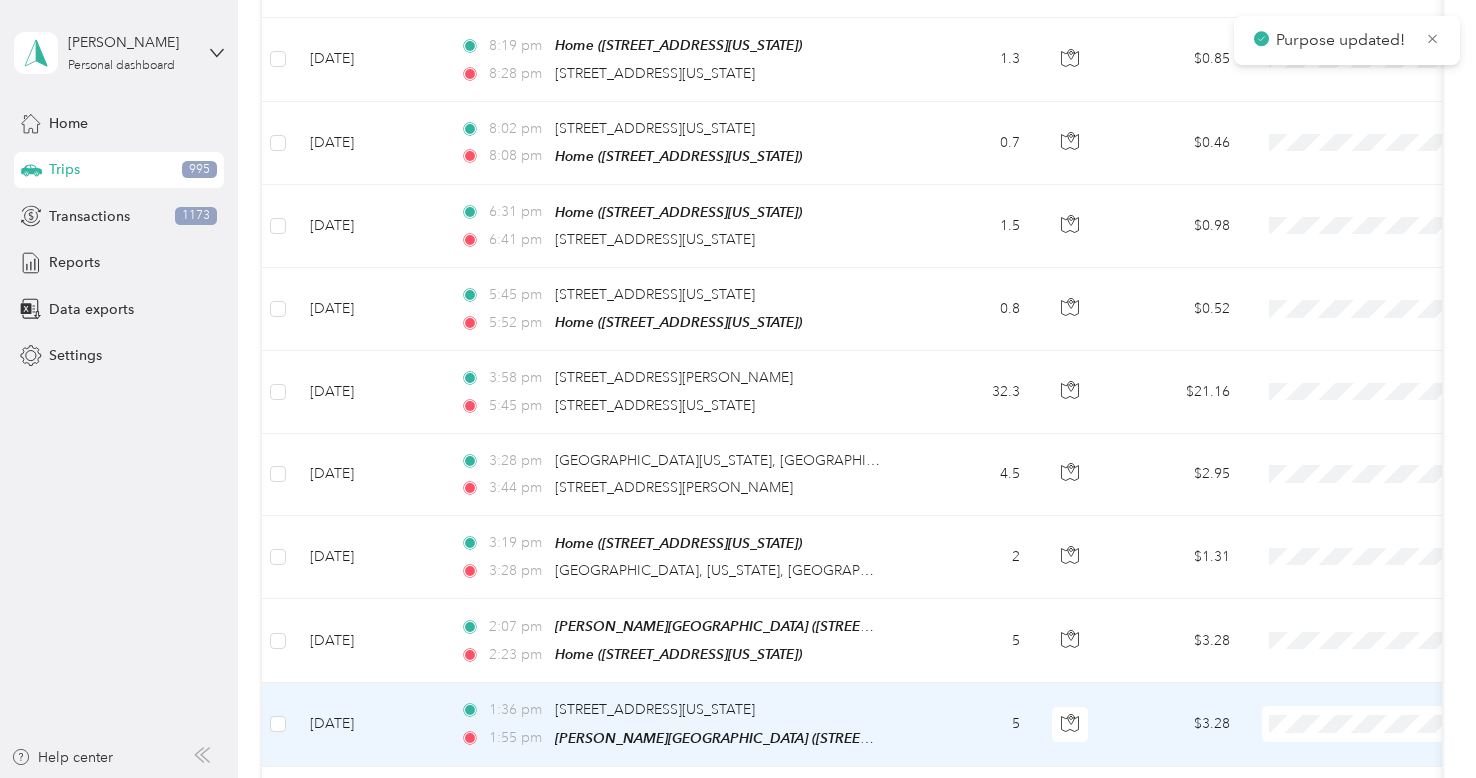 click on "Supreme Orthopedics" at bounding box center (1370, 664) 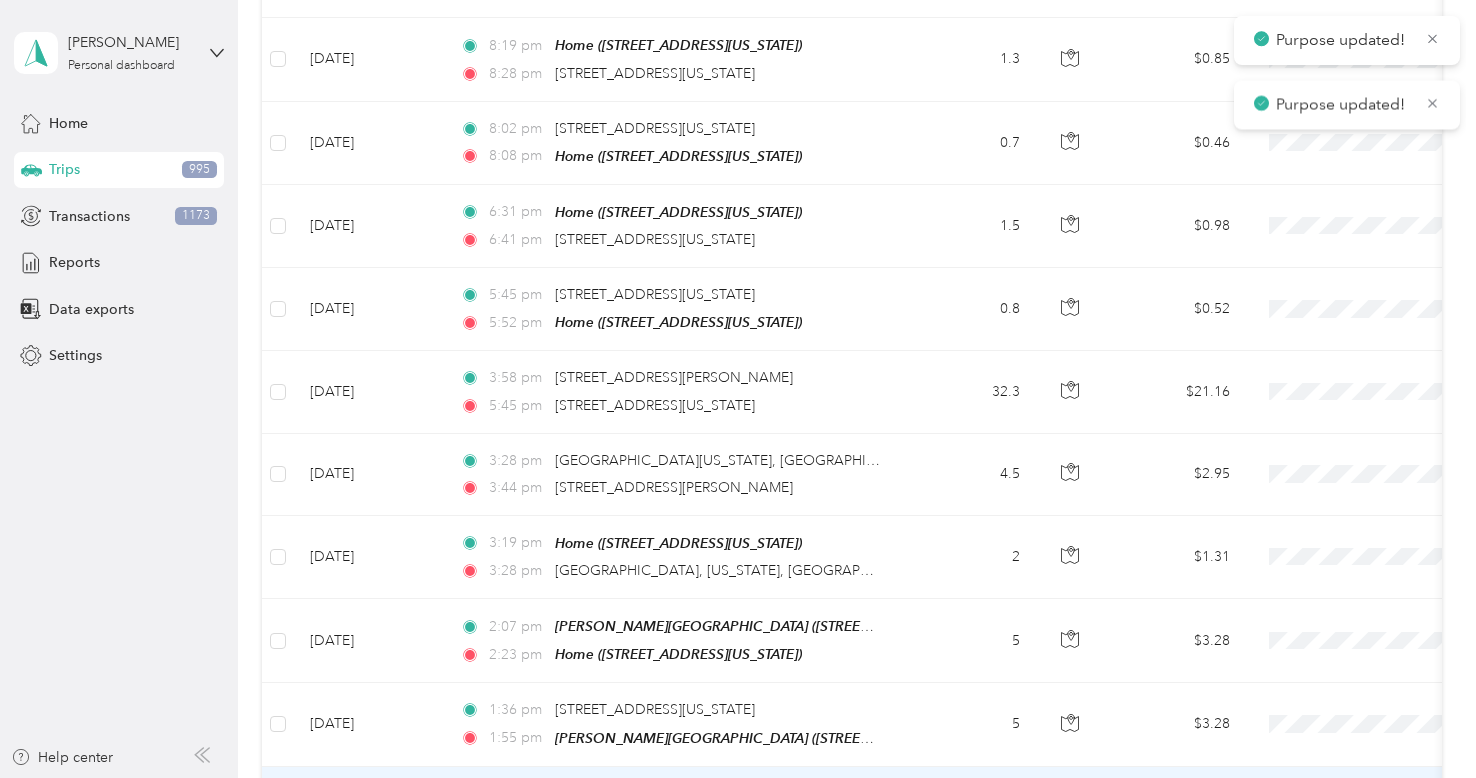 scroll, scrollTop: 7761, scrollLeft: 0, axis: vertical 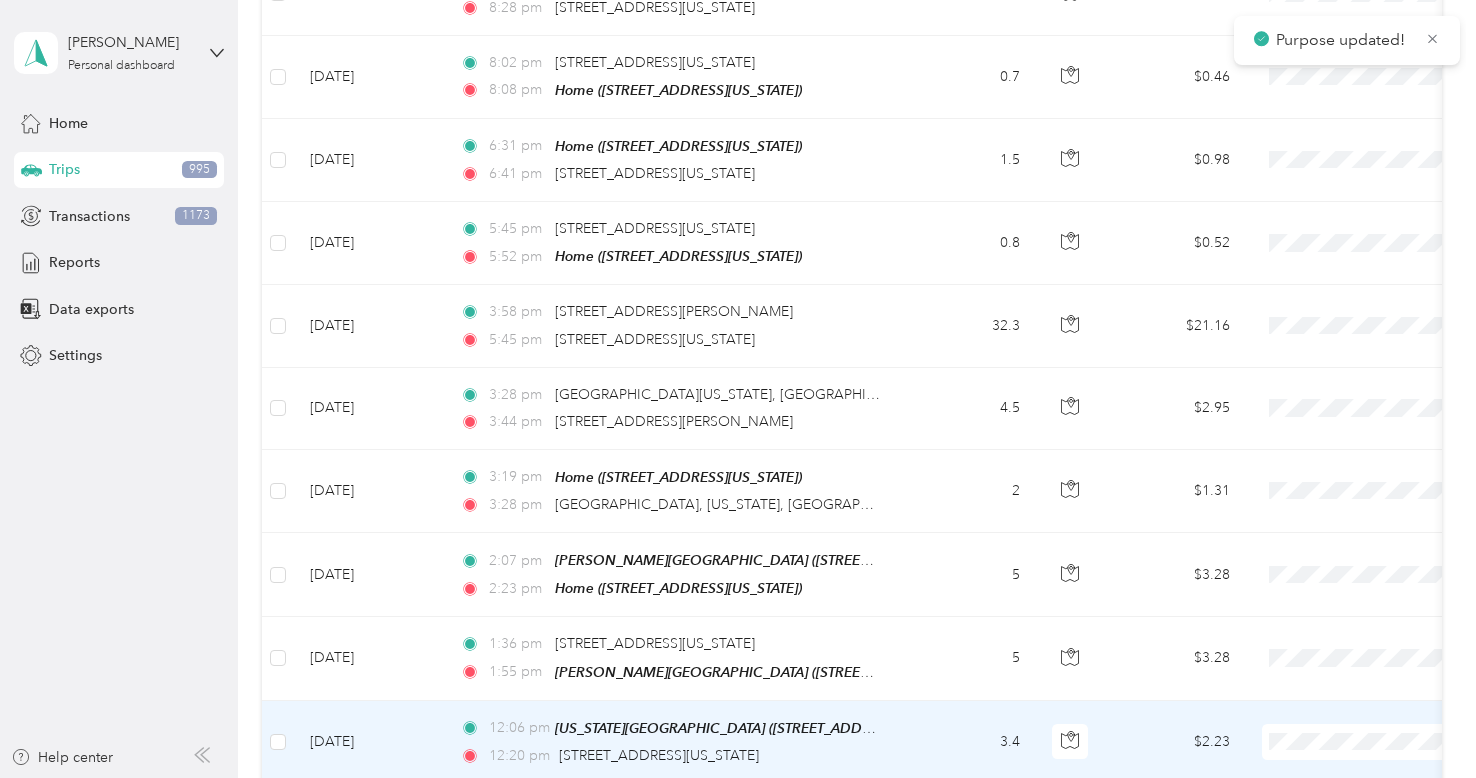 click on "Supreme Orthopedics" at bounding box center (1370, 678) 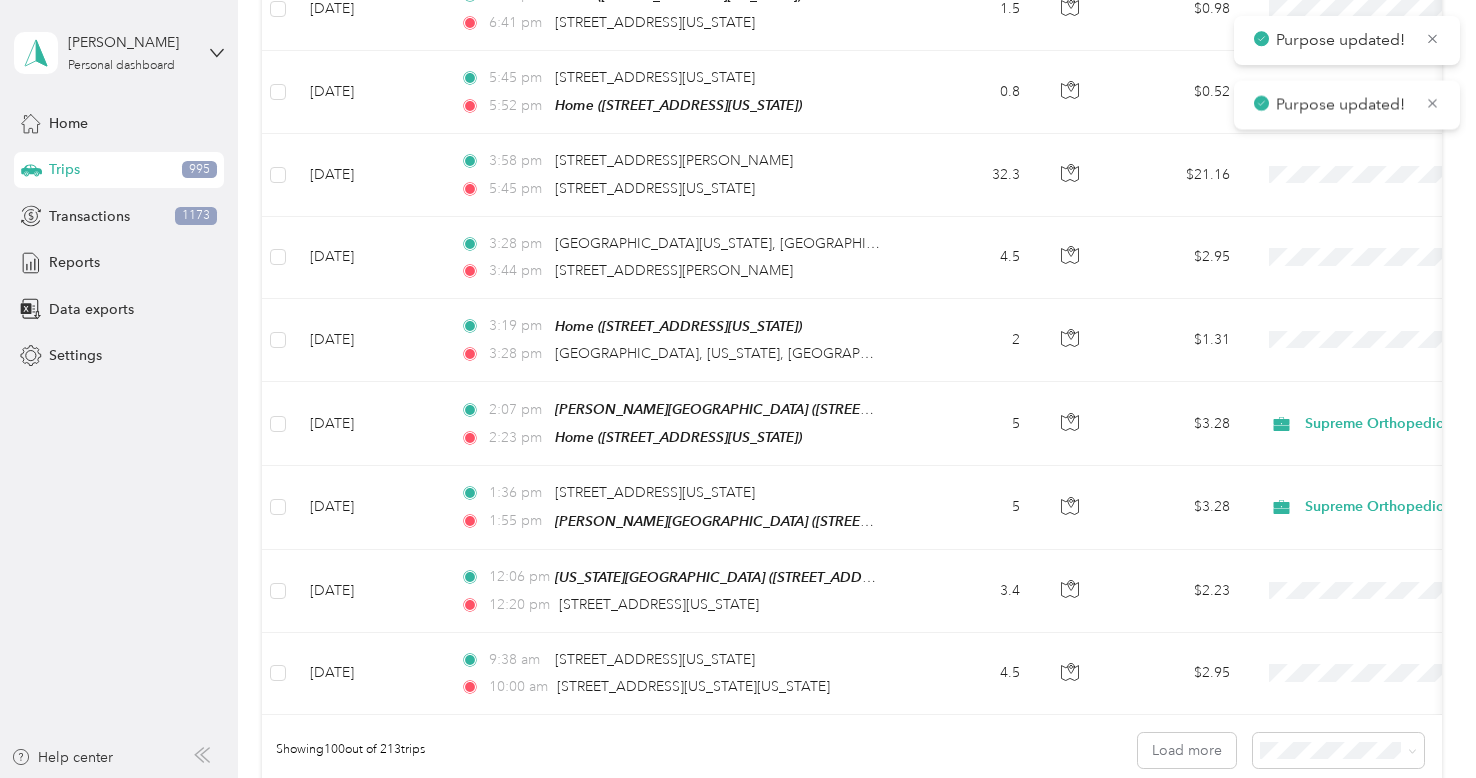 scroll, scrollTop: 7913, scrollLeft: 0, axis: vertical 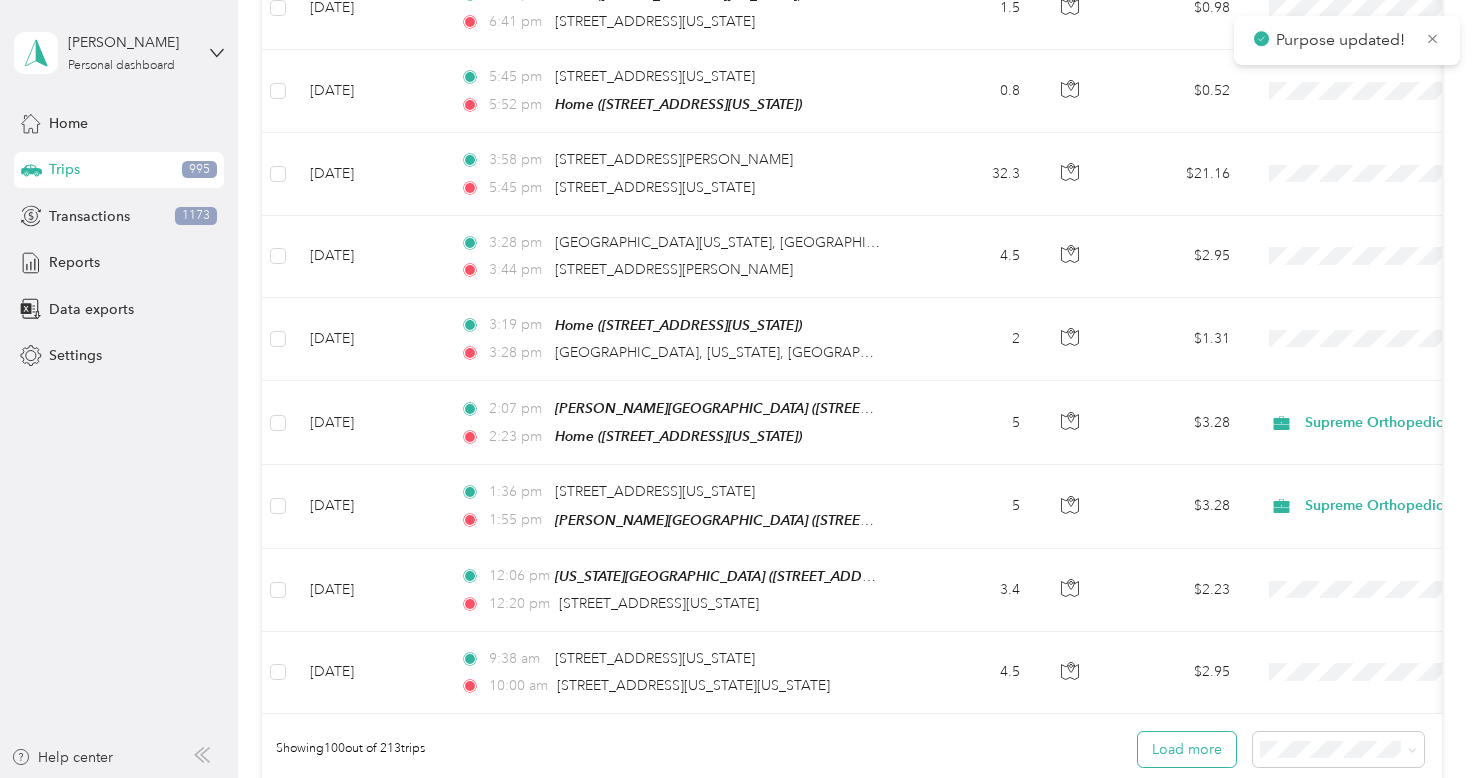 click on "Load more" at bounding box center (1187, 749) 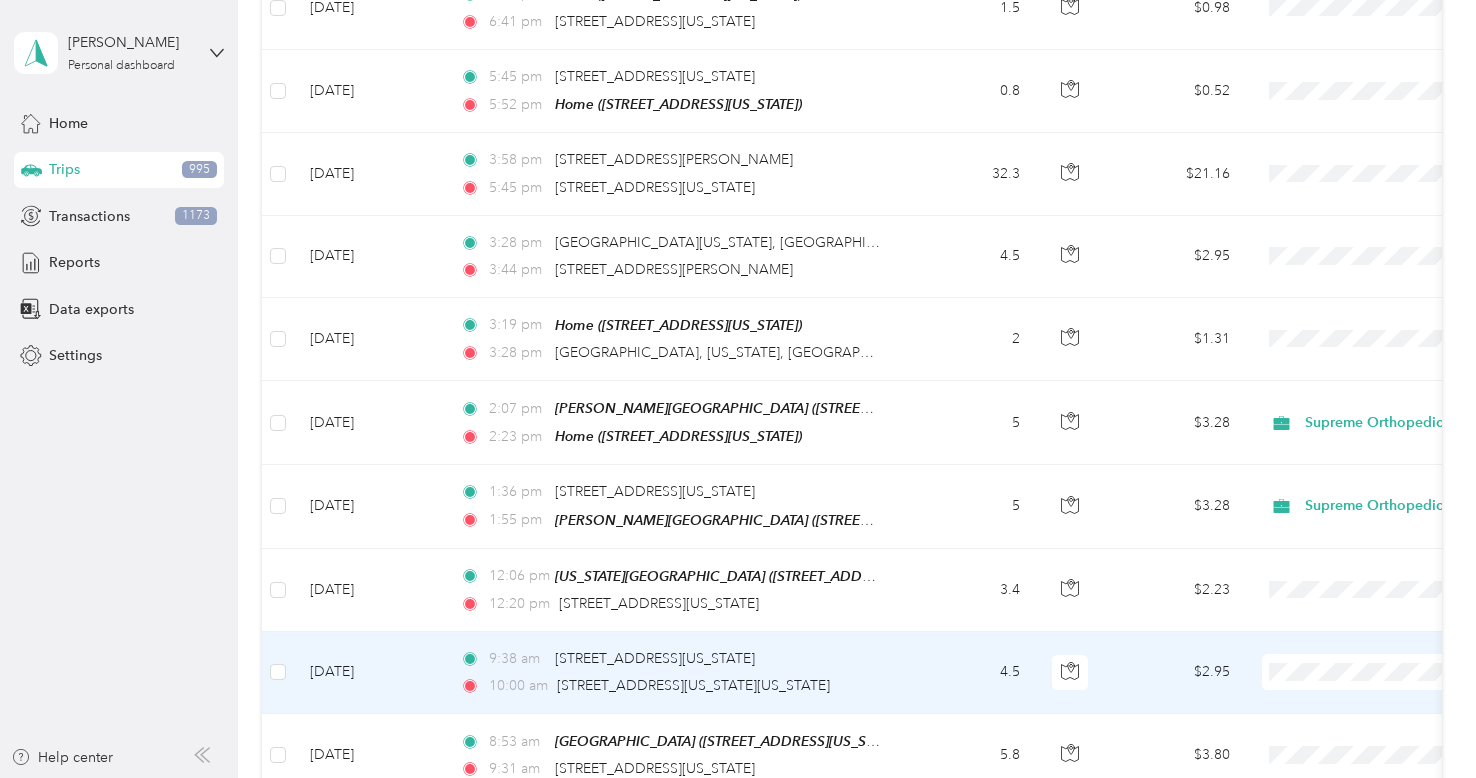 click on "Supreme Orthopedics" at bounding box center [1370, 602] 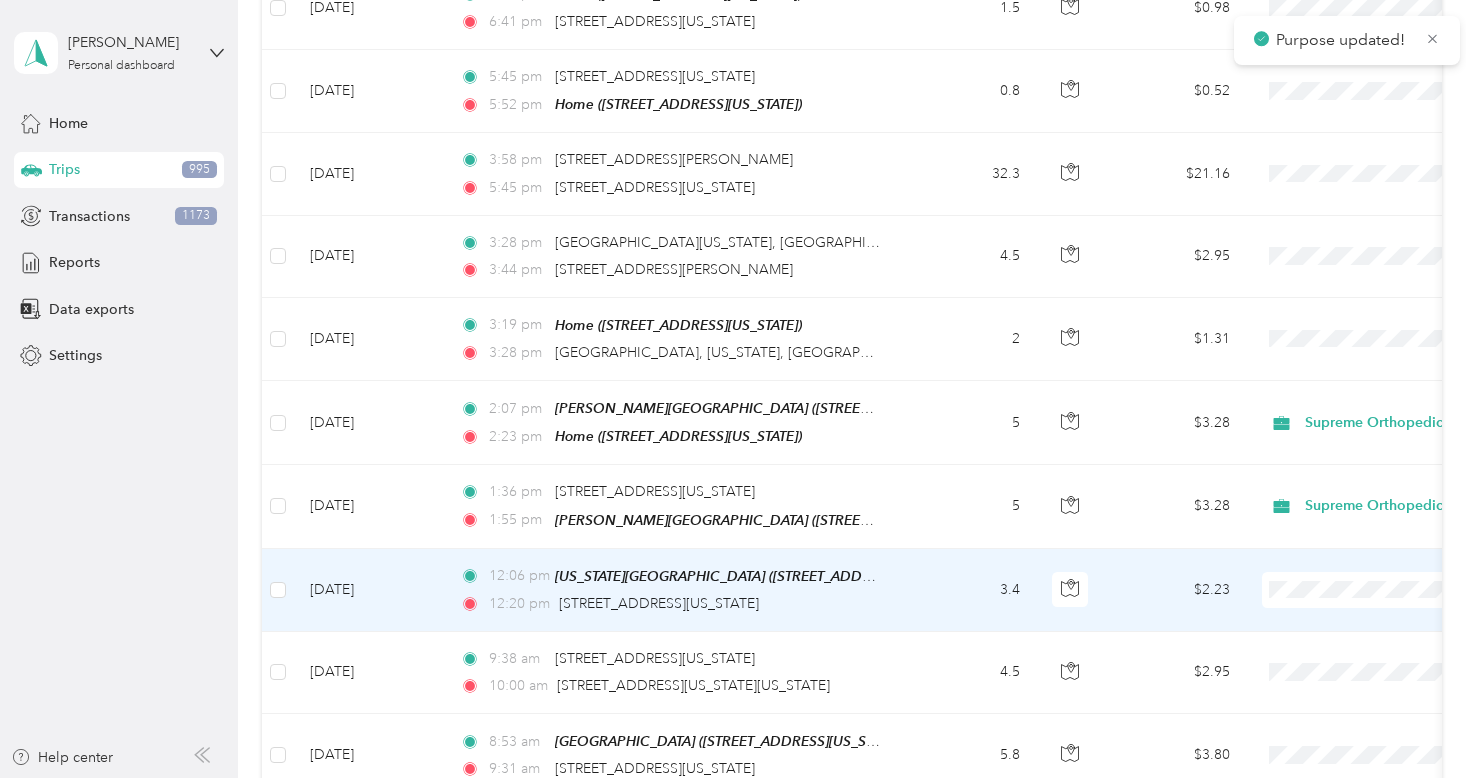 click on "Supreme Orthopedics" at bounding box center [1370, 526] 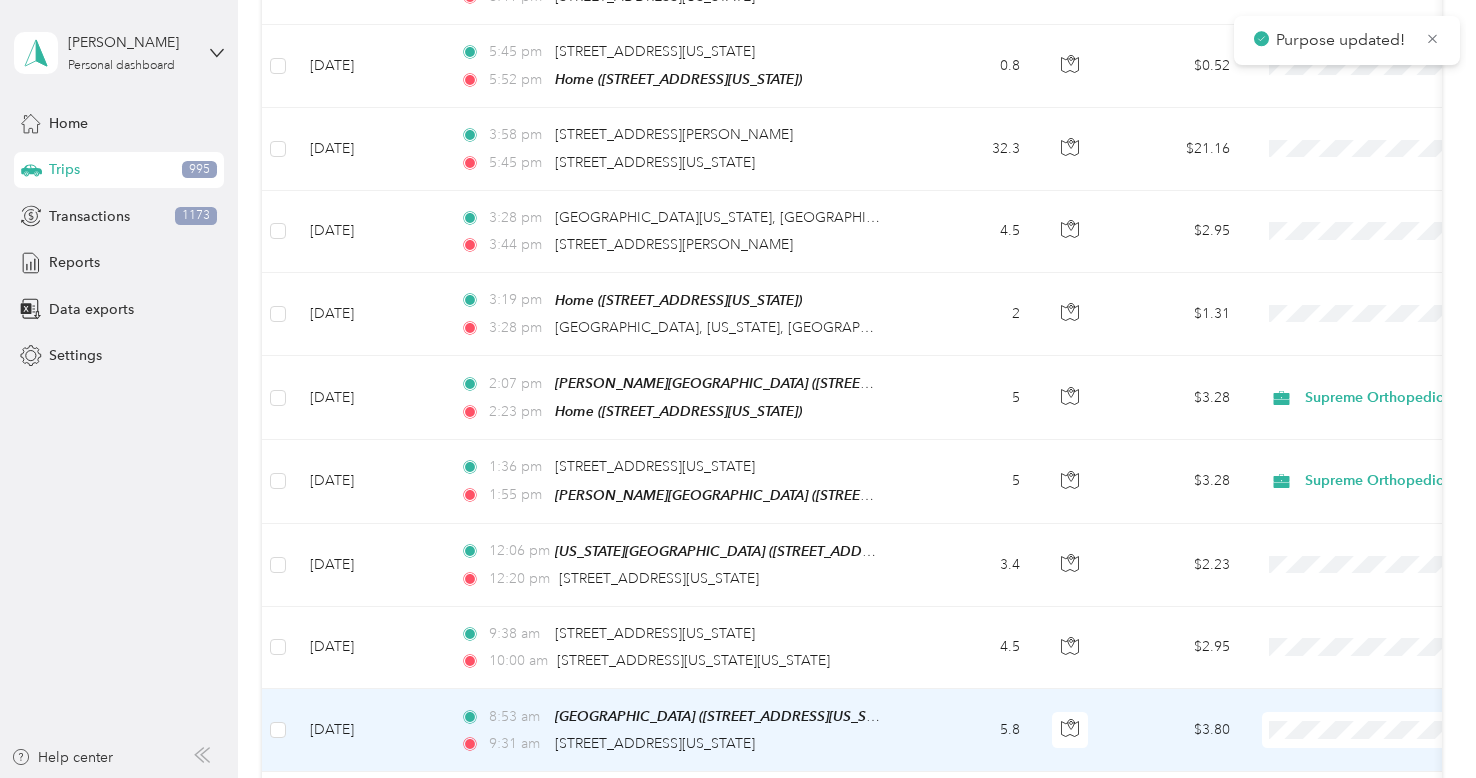 scroll, scrollTop: 7939, scrollLeft: 0, axis: vertical 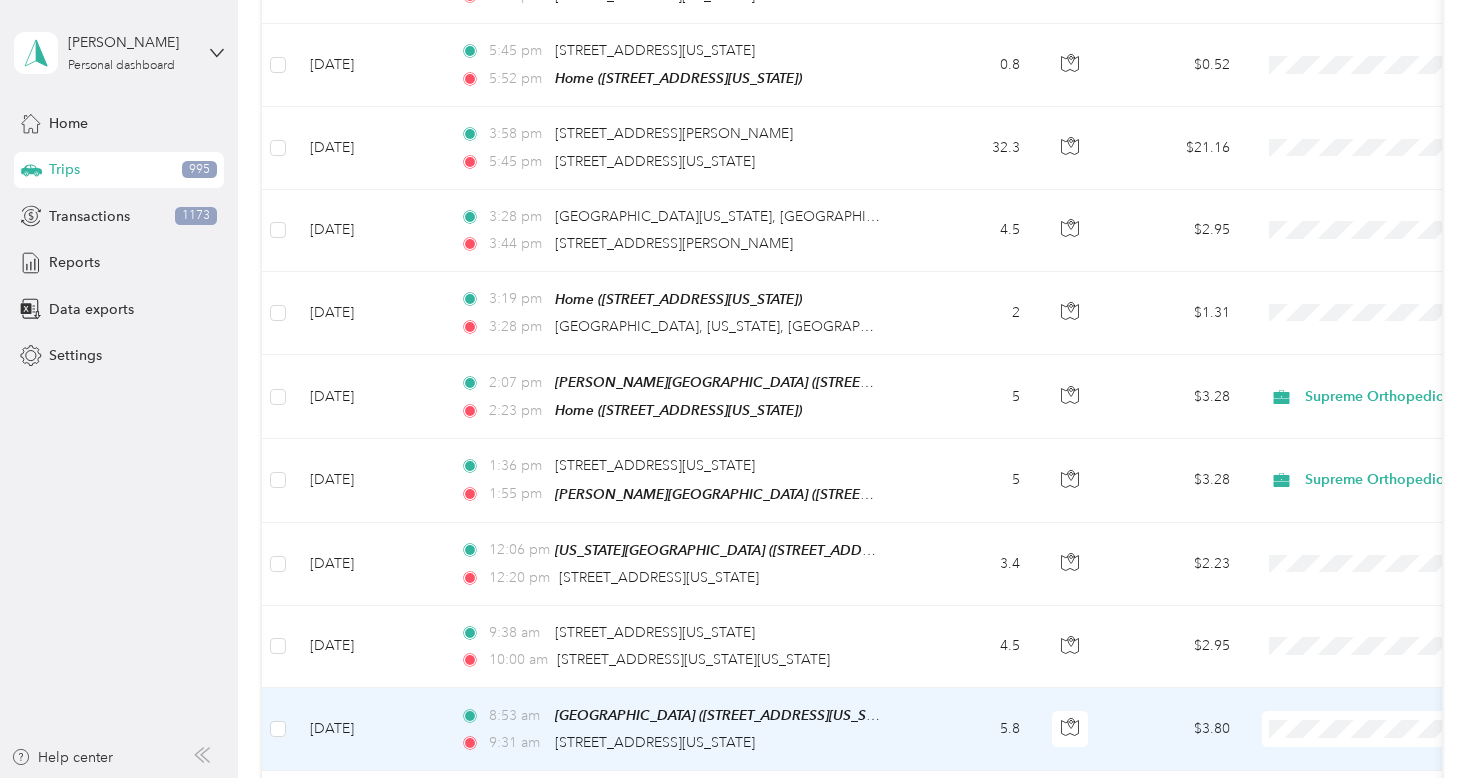 click on "Supreme Orthopedics" at bounding box center (1370, 666) 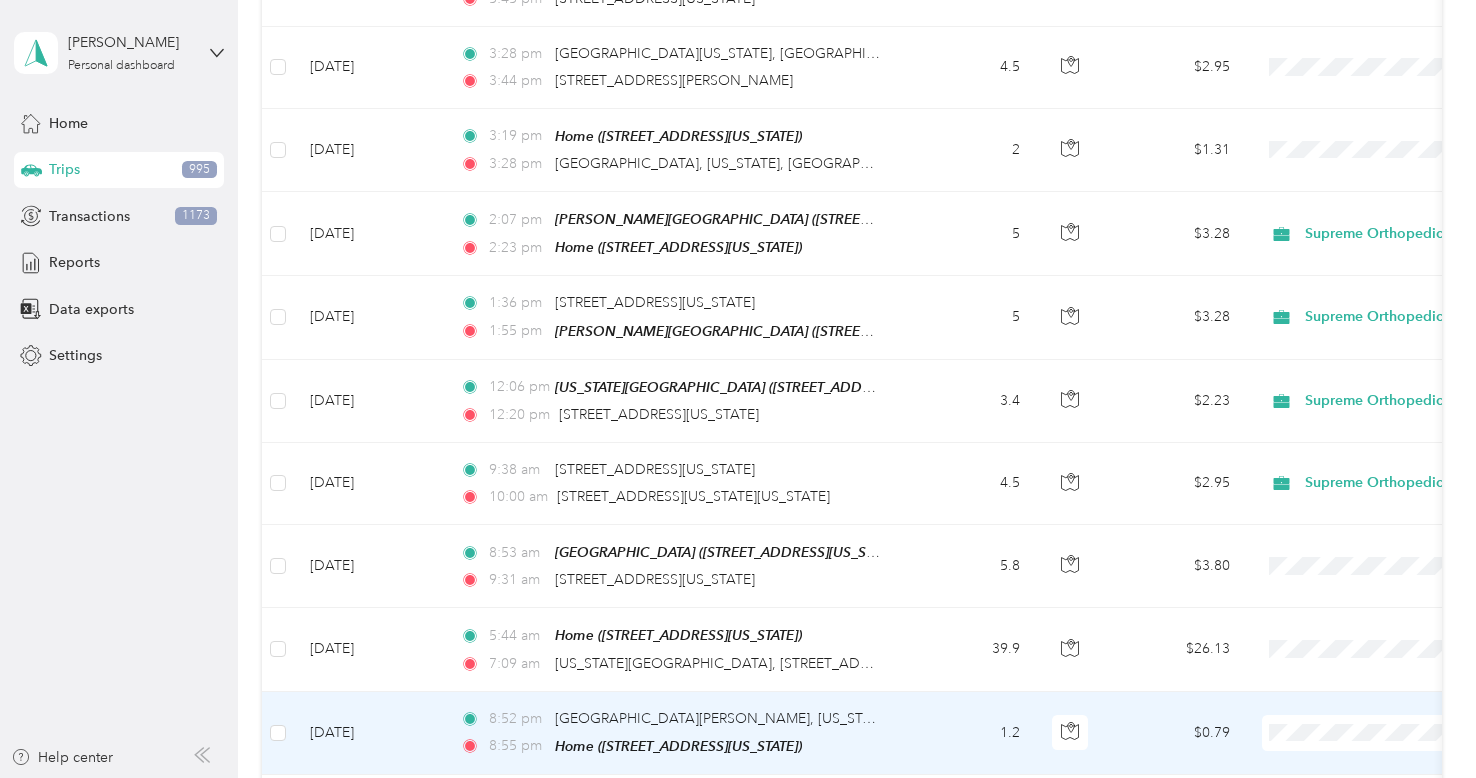 scroll, scrollTop: 8103, scrollLeft: 0, axis: vertical 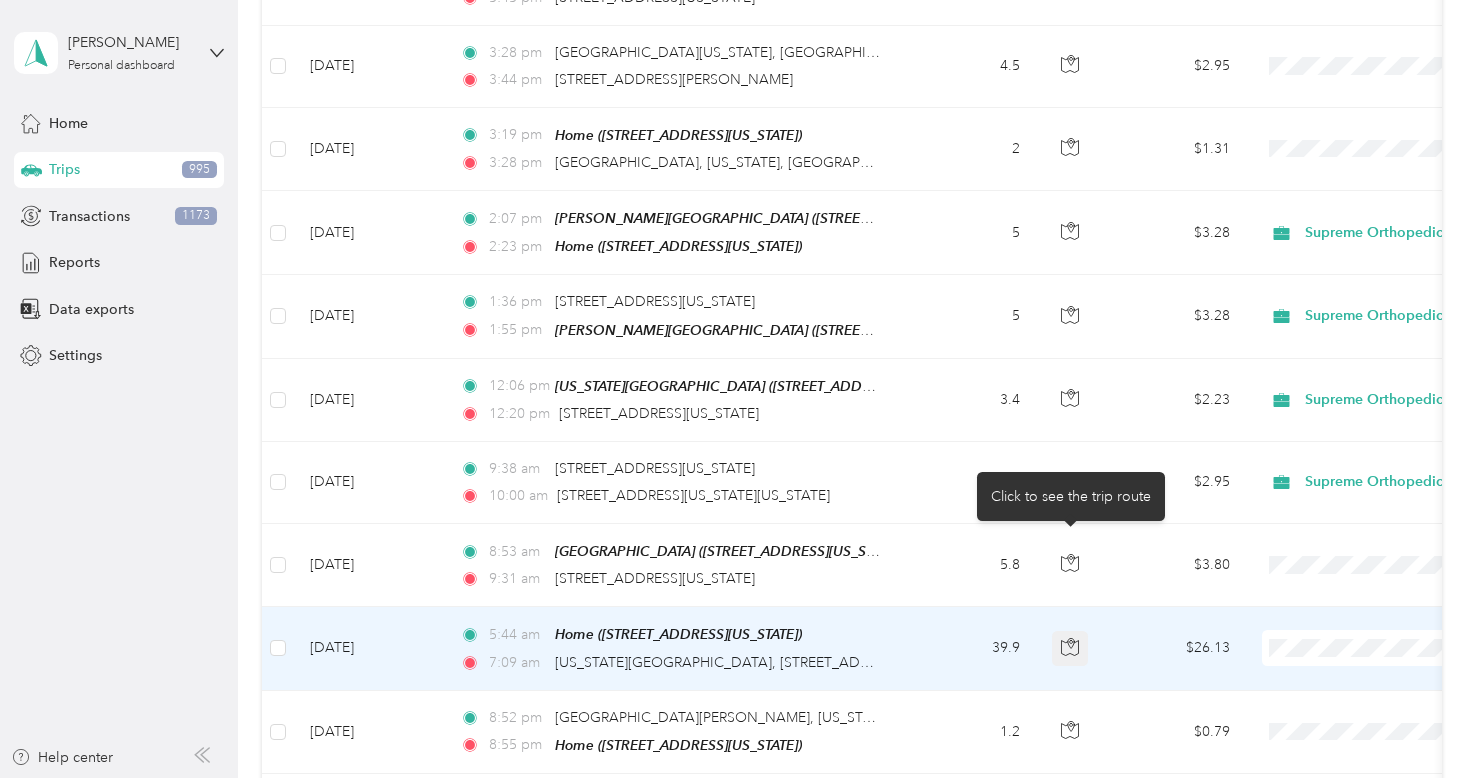 click 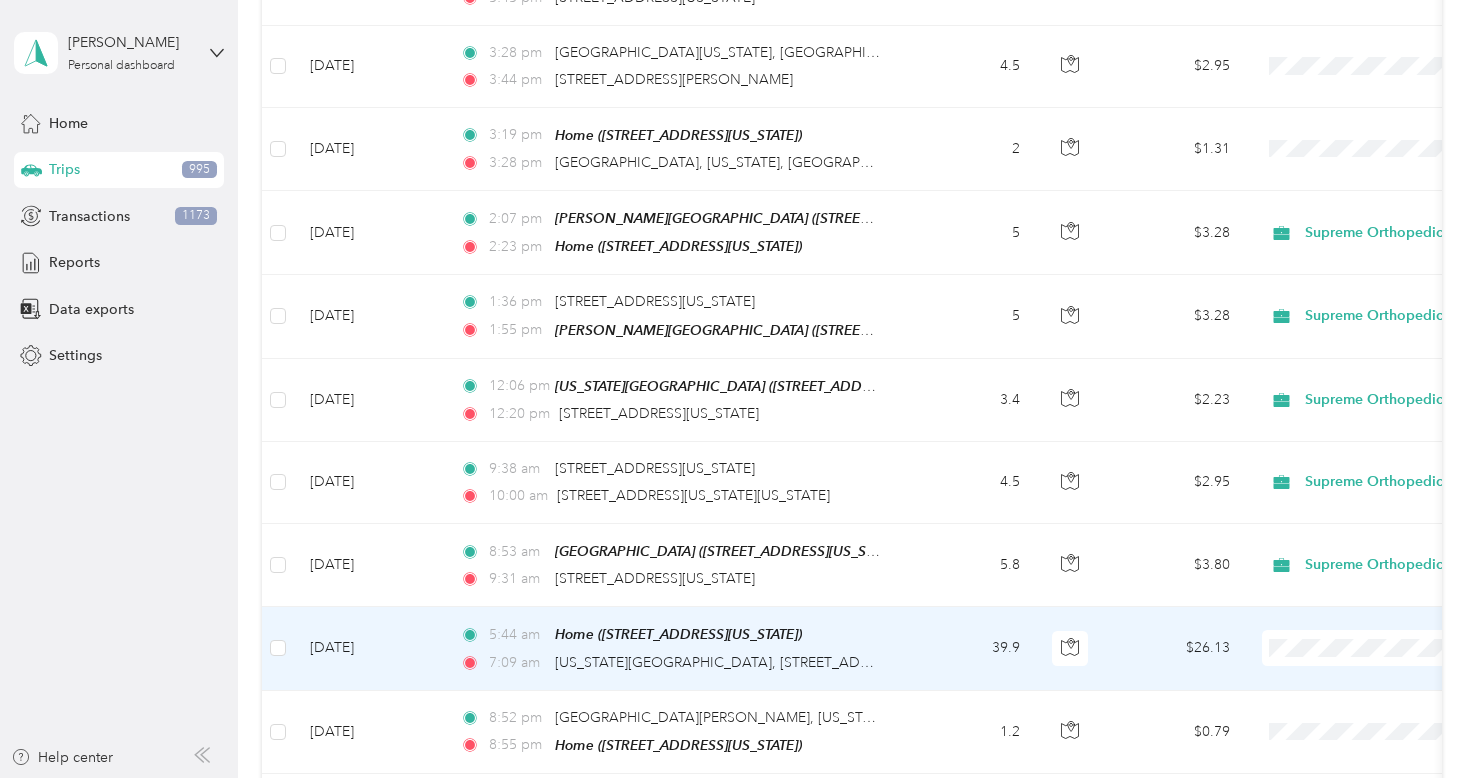 click on "Supreme Orthopedics" at bounding box center (1370, 584) 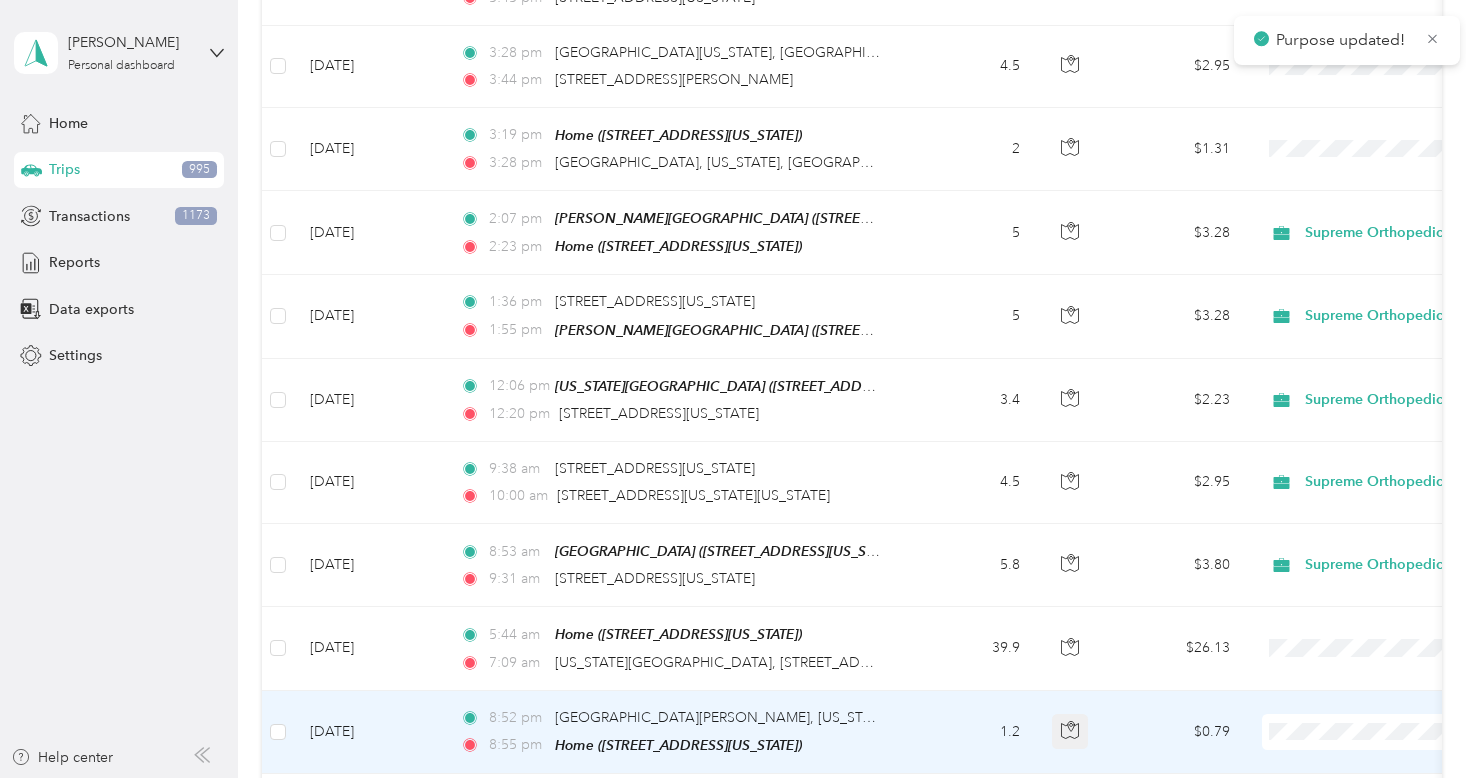 click 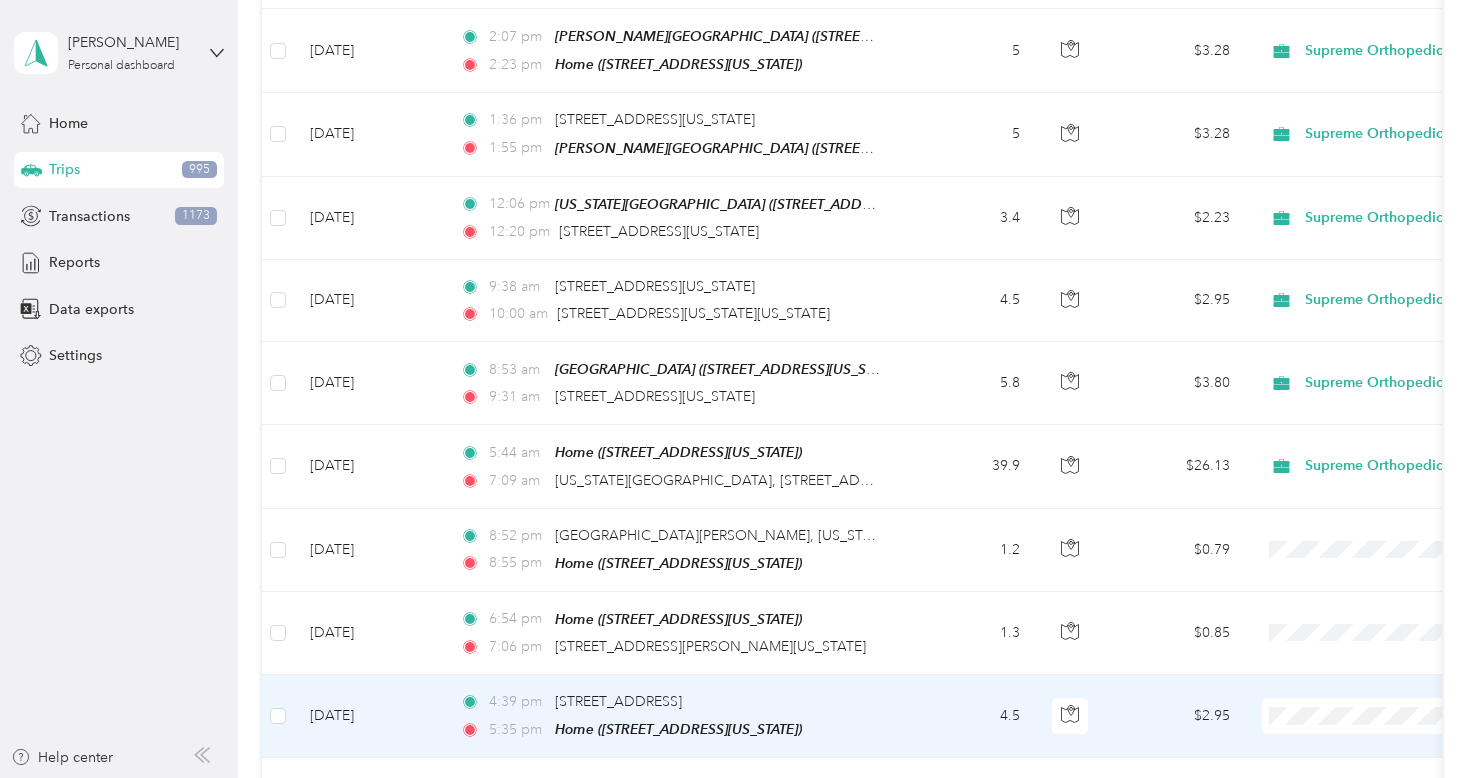 scroll, scrollTop: 8287, scrollLeft: 0, axis: vertical 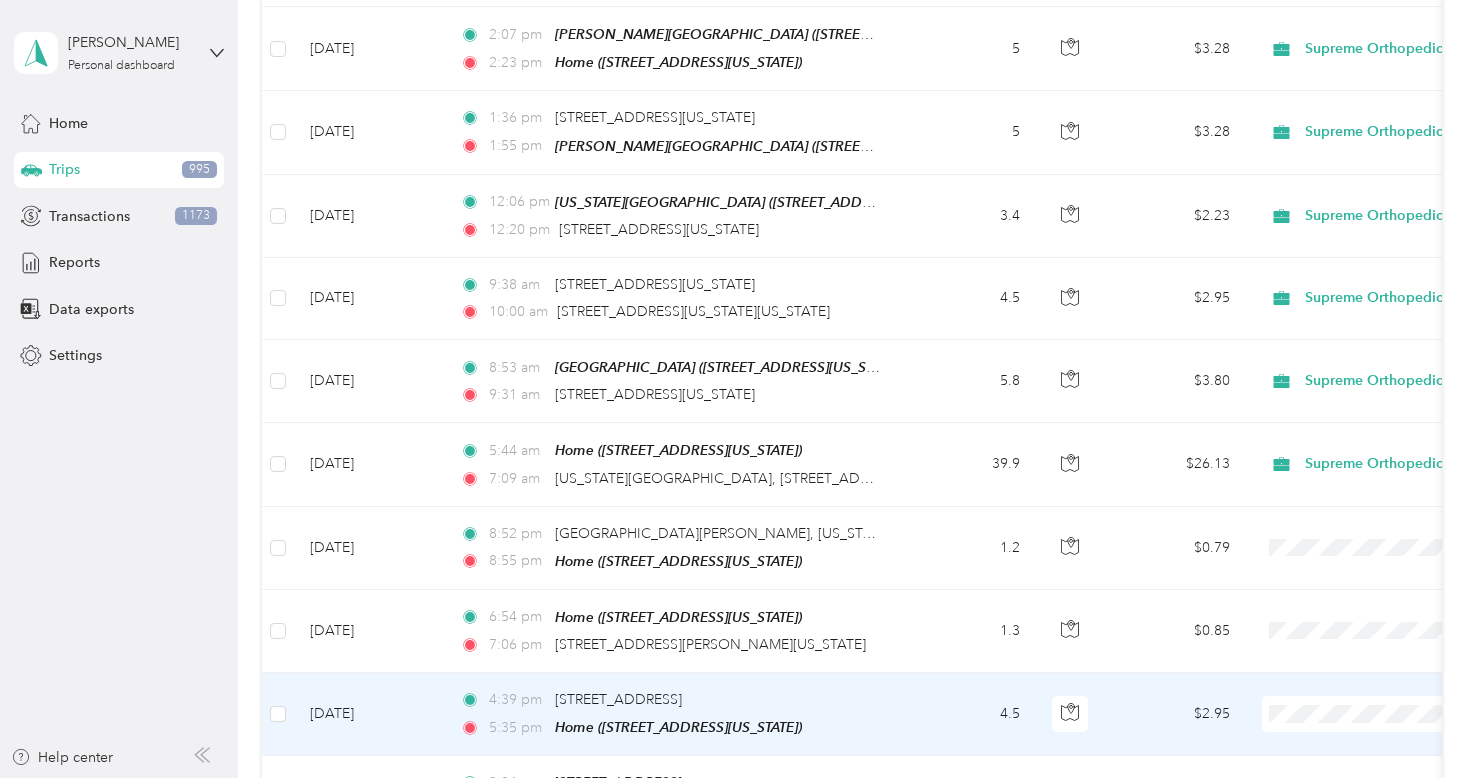 click at bounding box center [1386, 714] 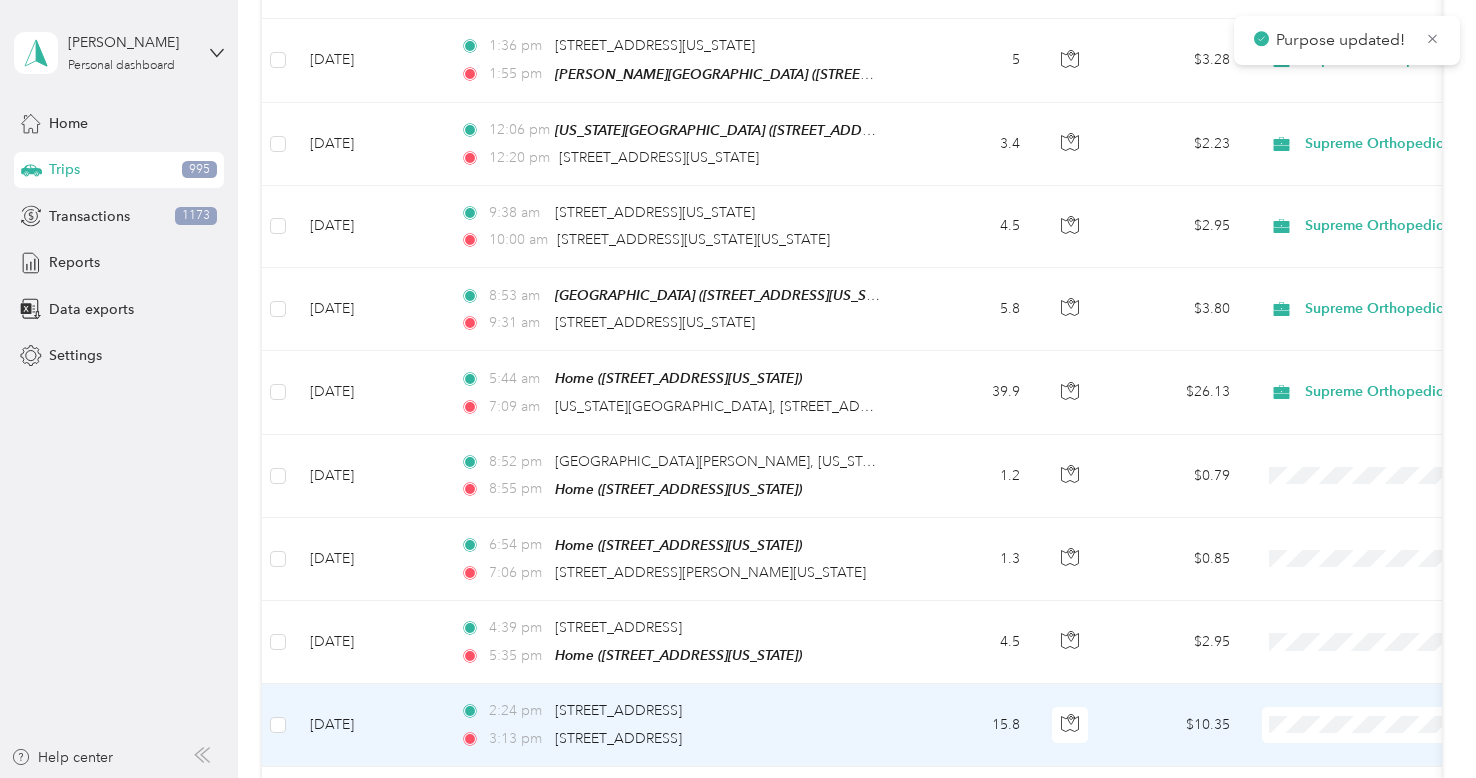 scroll, scrollTop: 8368, scrollLeft: 0, axis: vertical 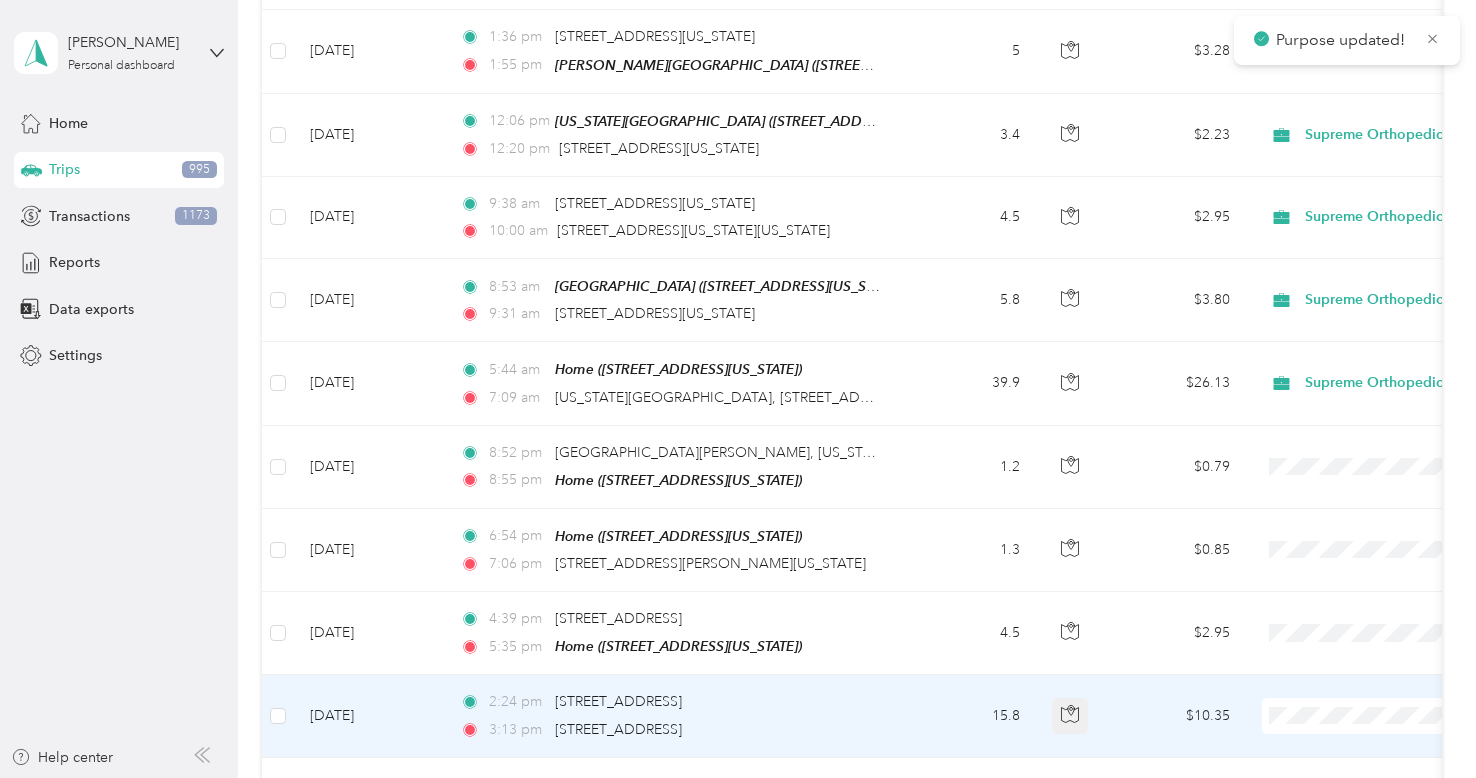 click 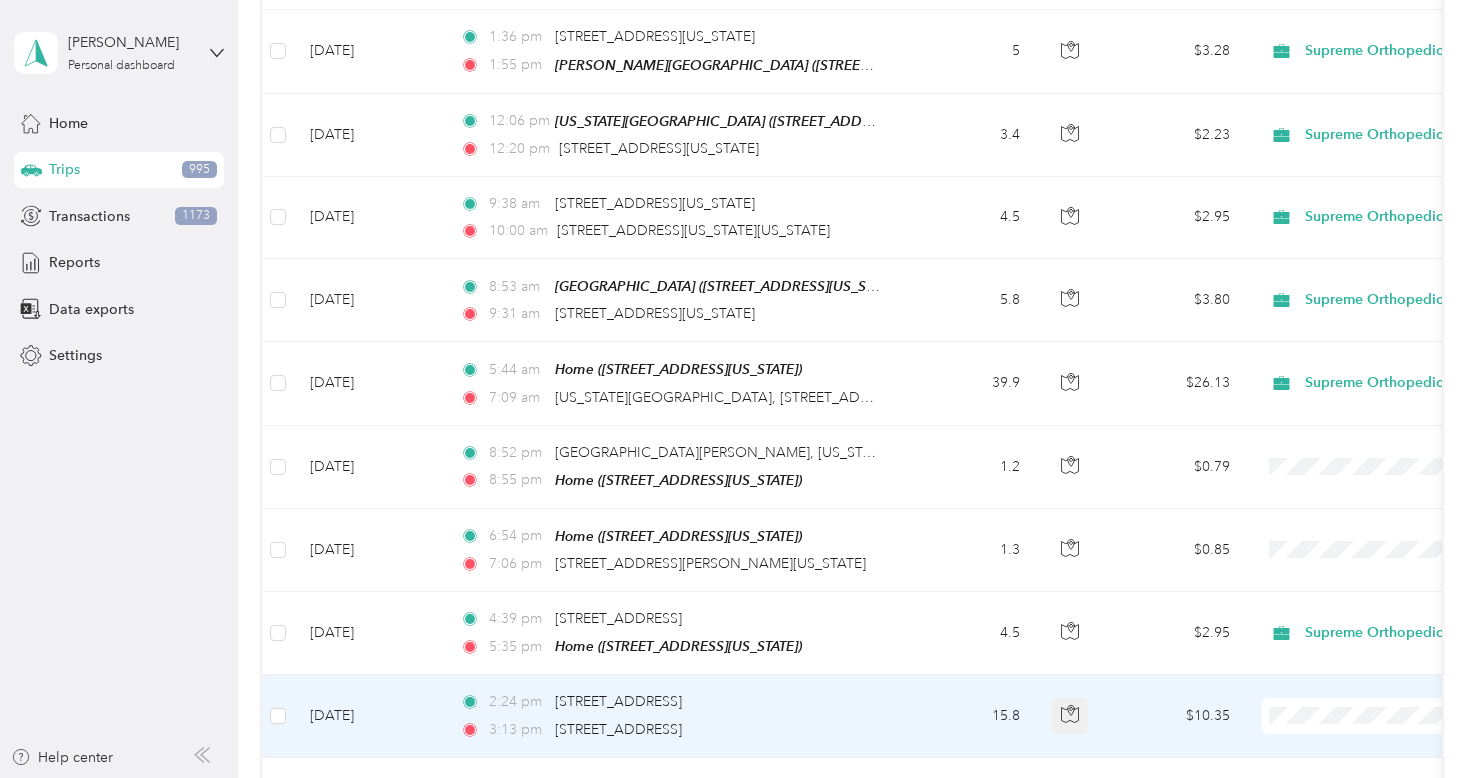 click 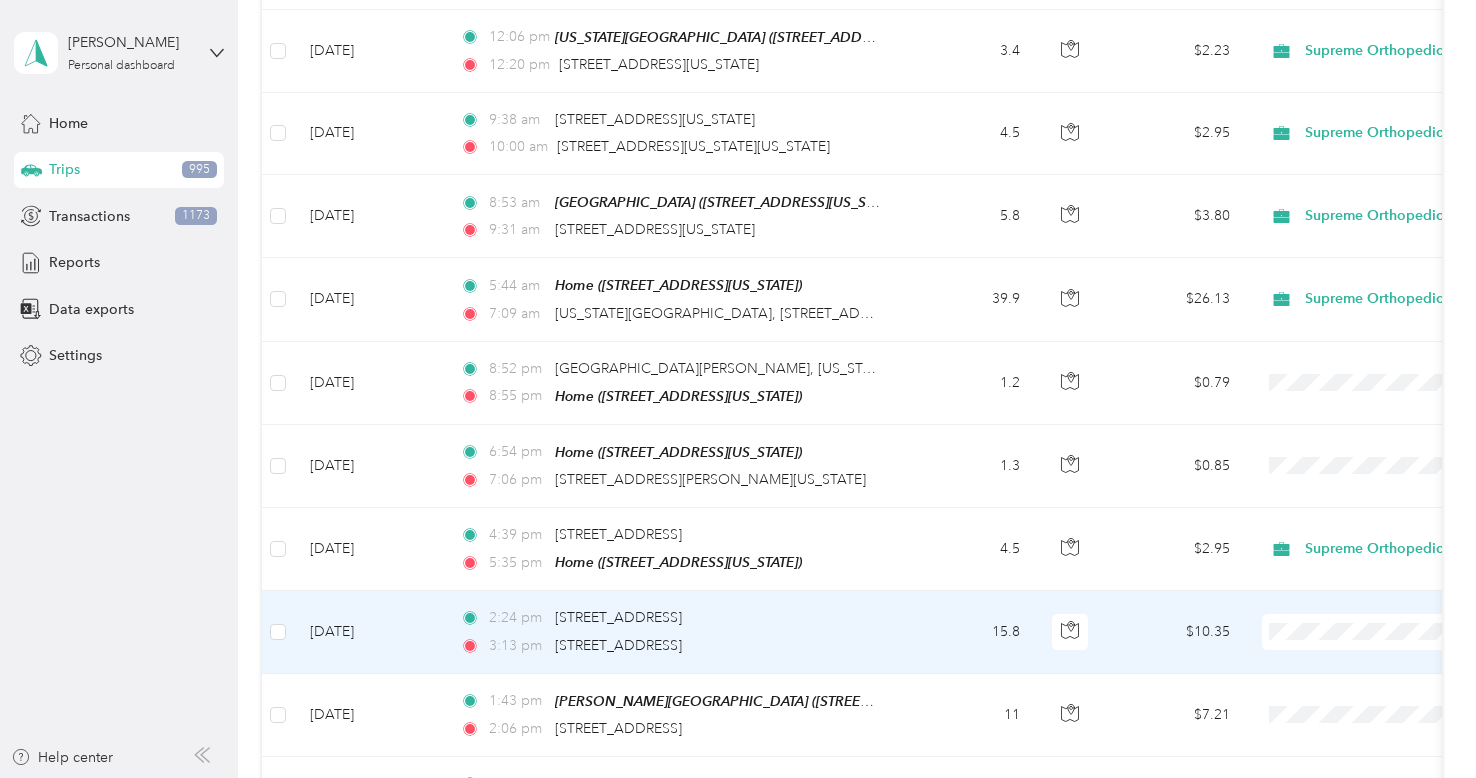 scroll, scrollTop: 8463, scrollLeft: 0, axis: vertical 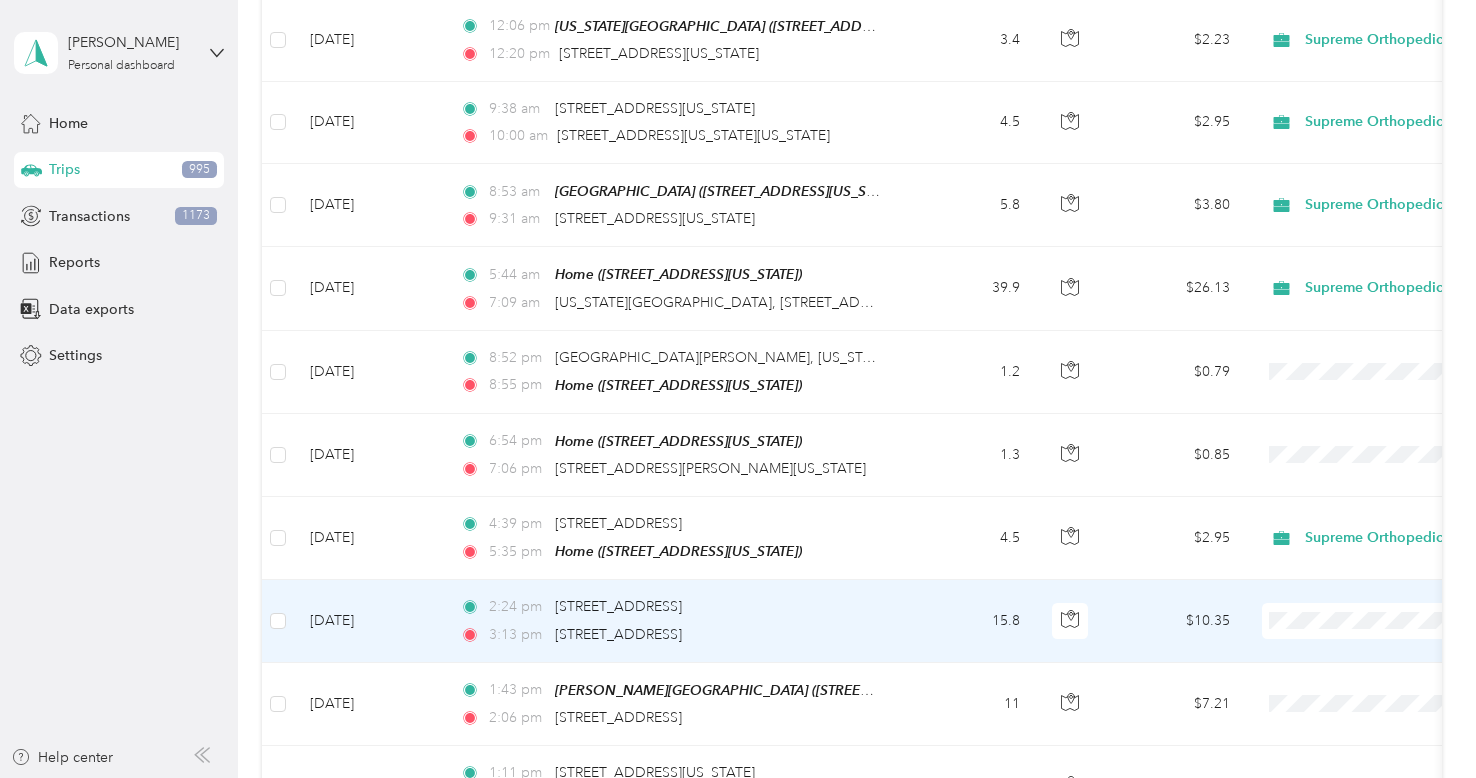 click on "Supreme Orthopedics" at bounding box center (1352, 552) 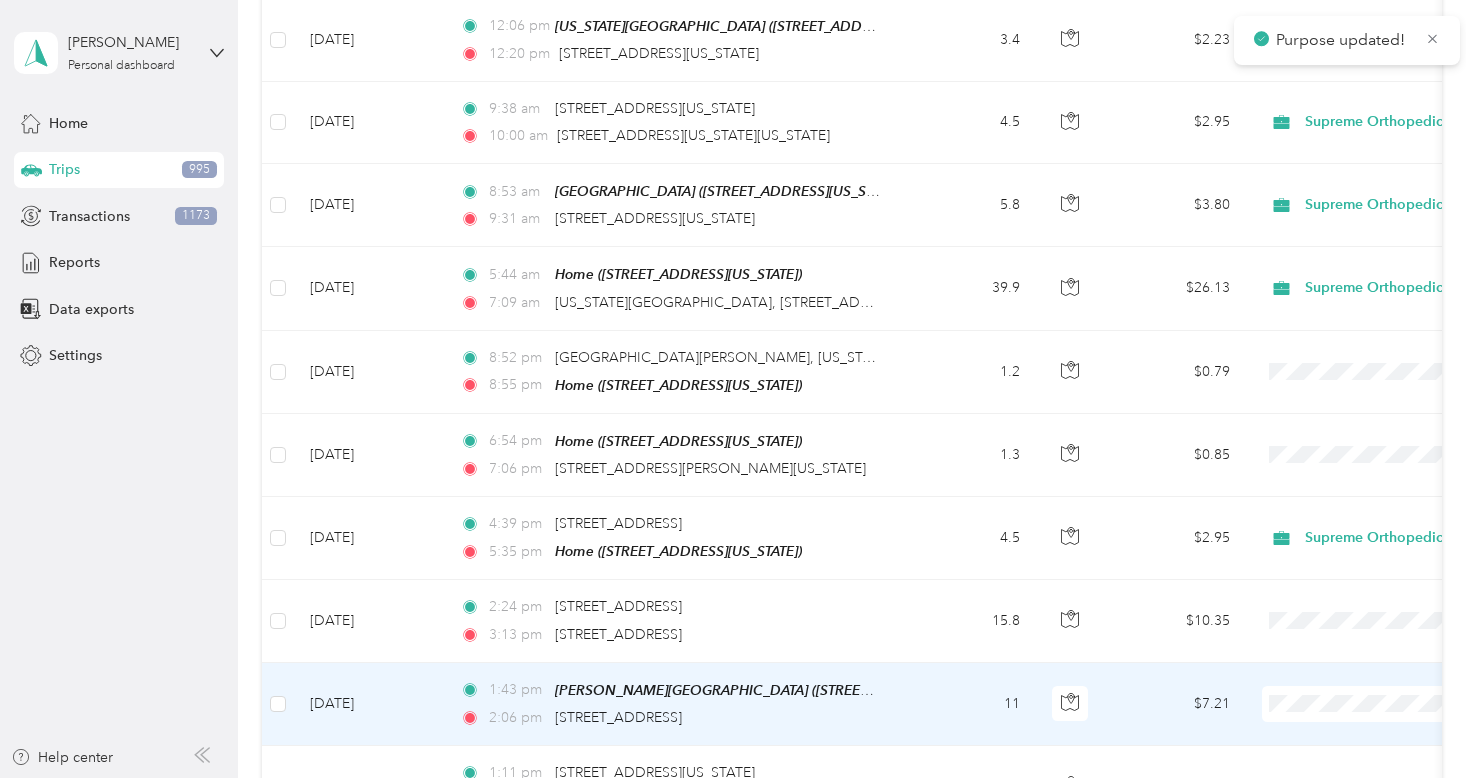 click on "Supreme Orthopedics" at bounding box center [1370, 633] 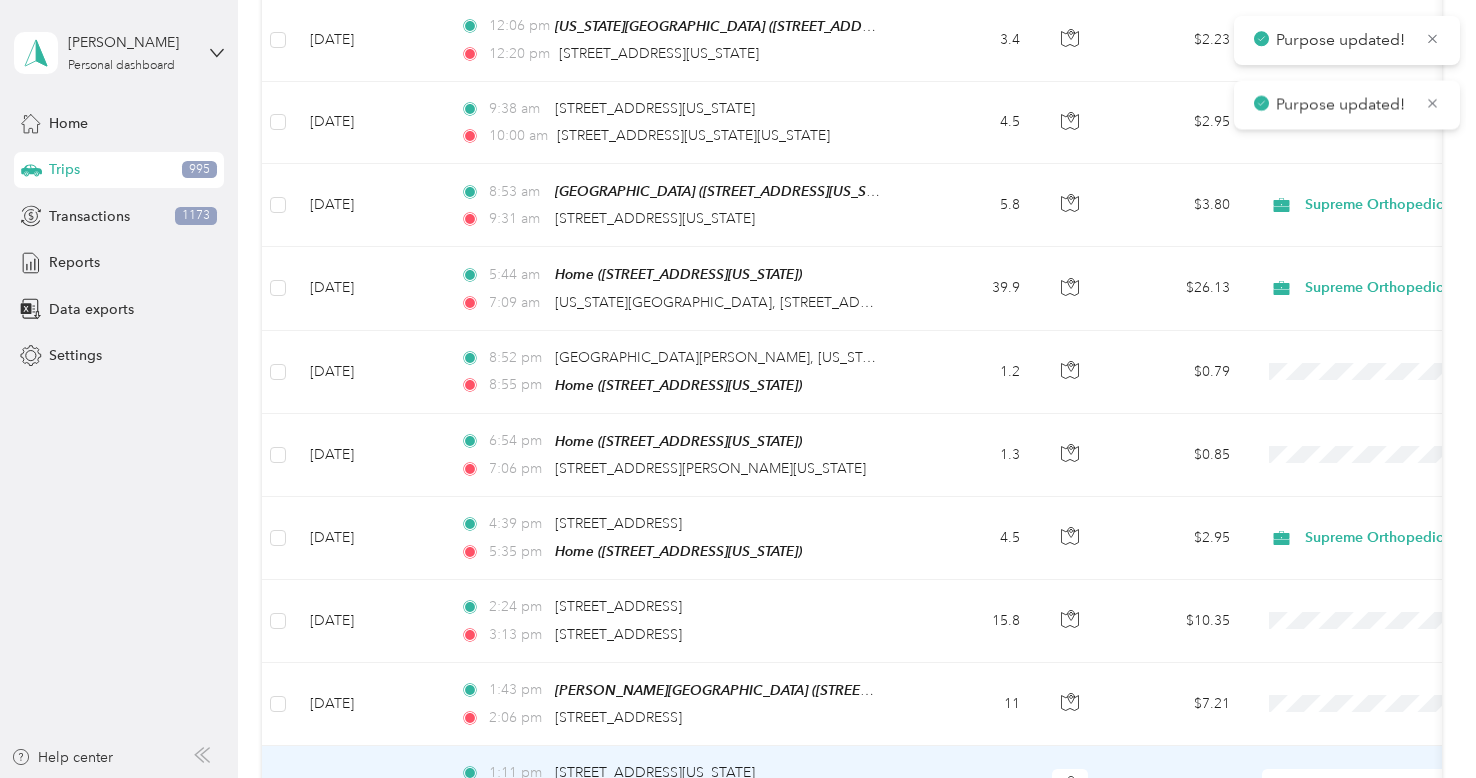 click on "Supreme Orthopedics" at bounding box center [1370, 715] 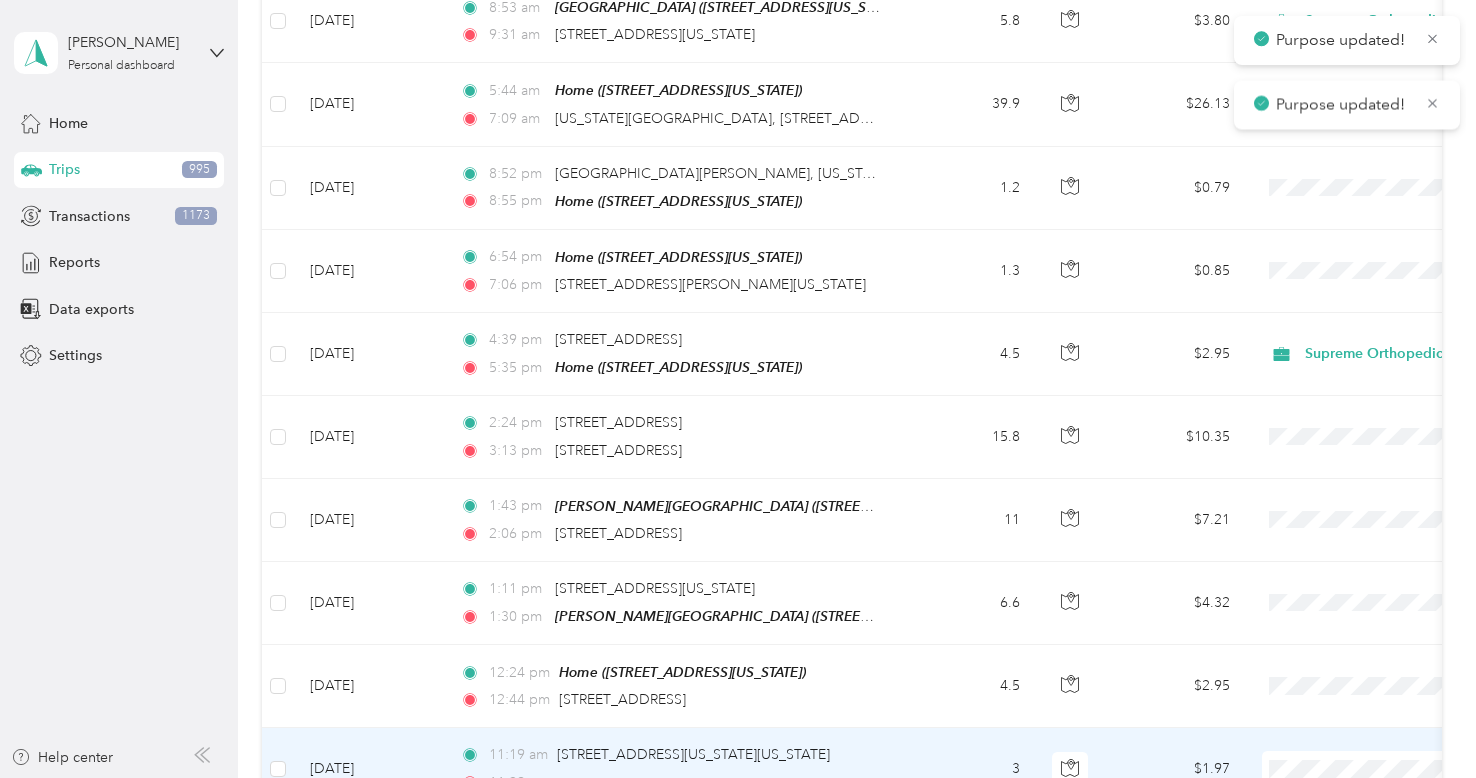 scroll, scrollTop: 8692, scrollLeft: 0, axis: vertical 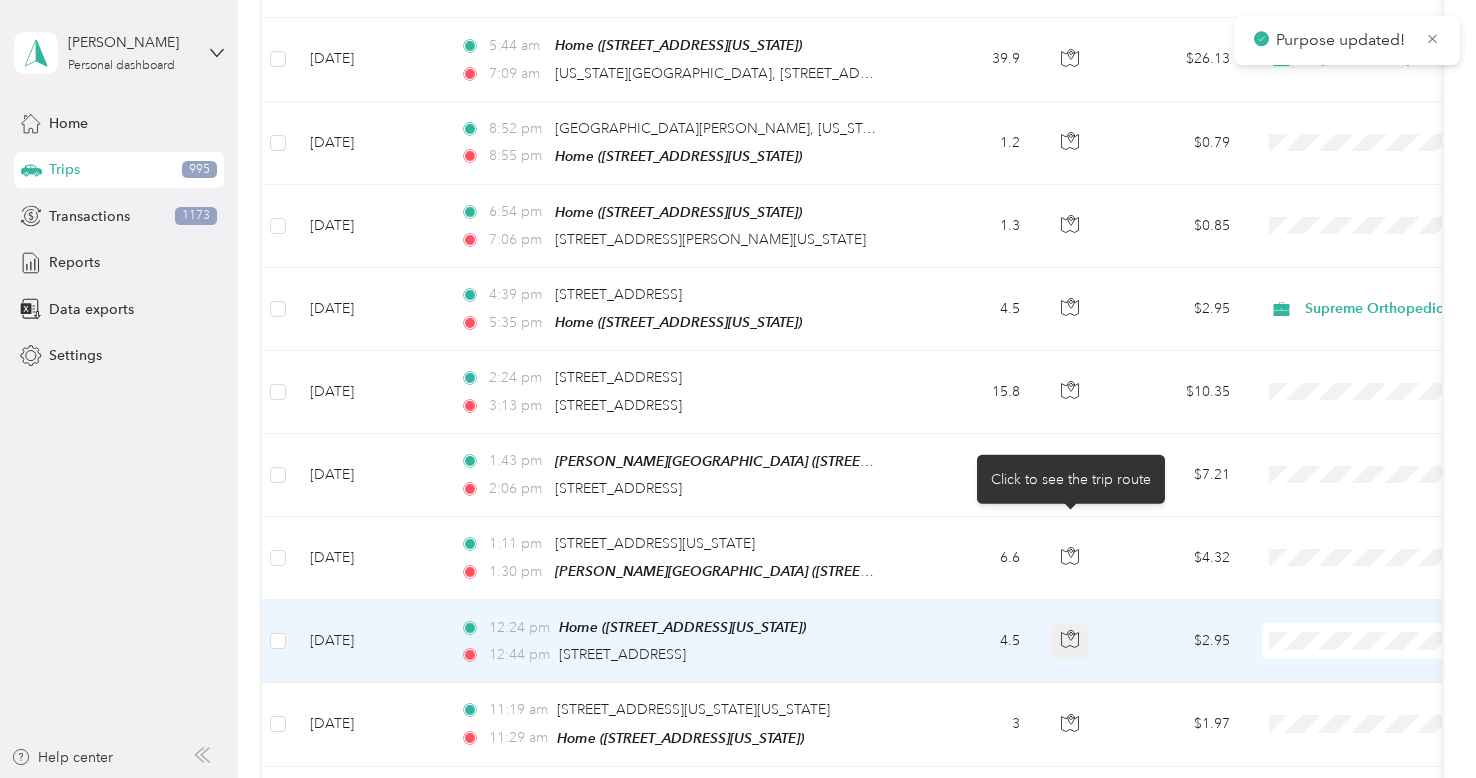 click 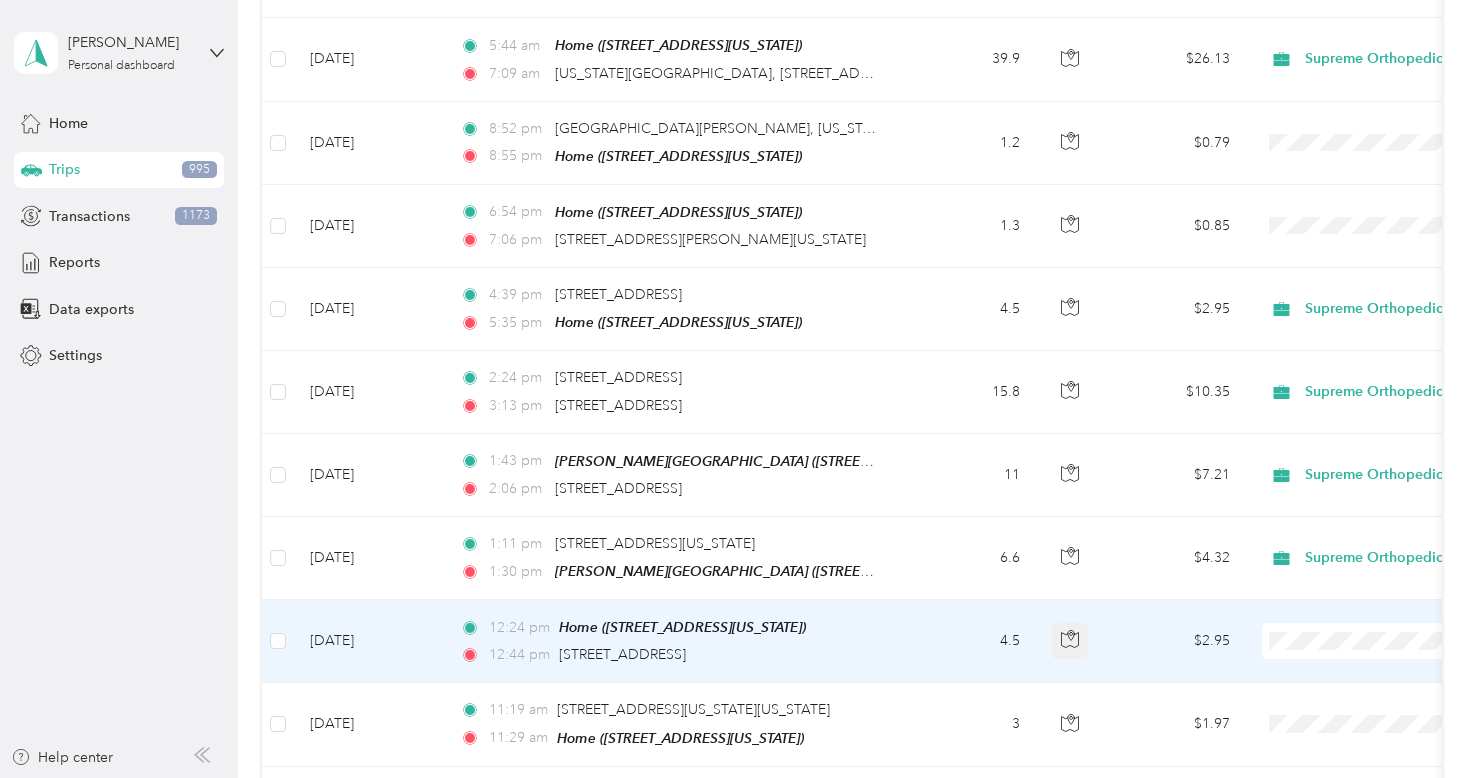 click 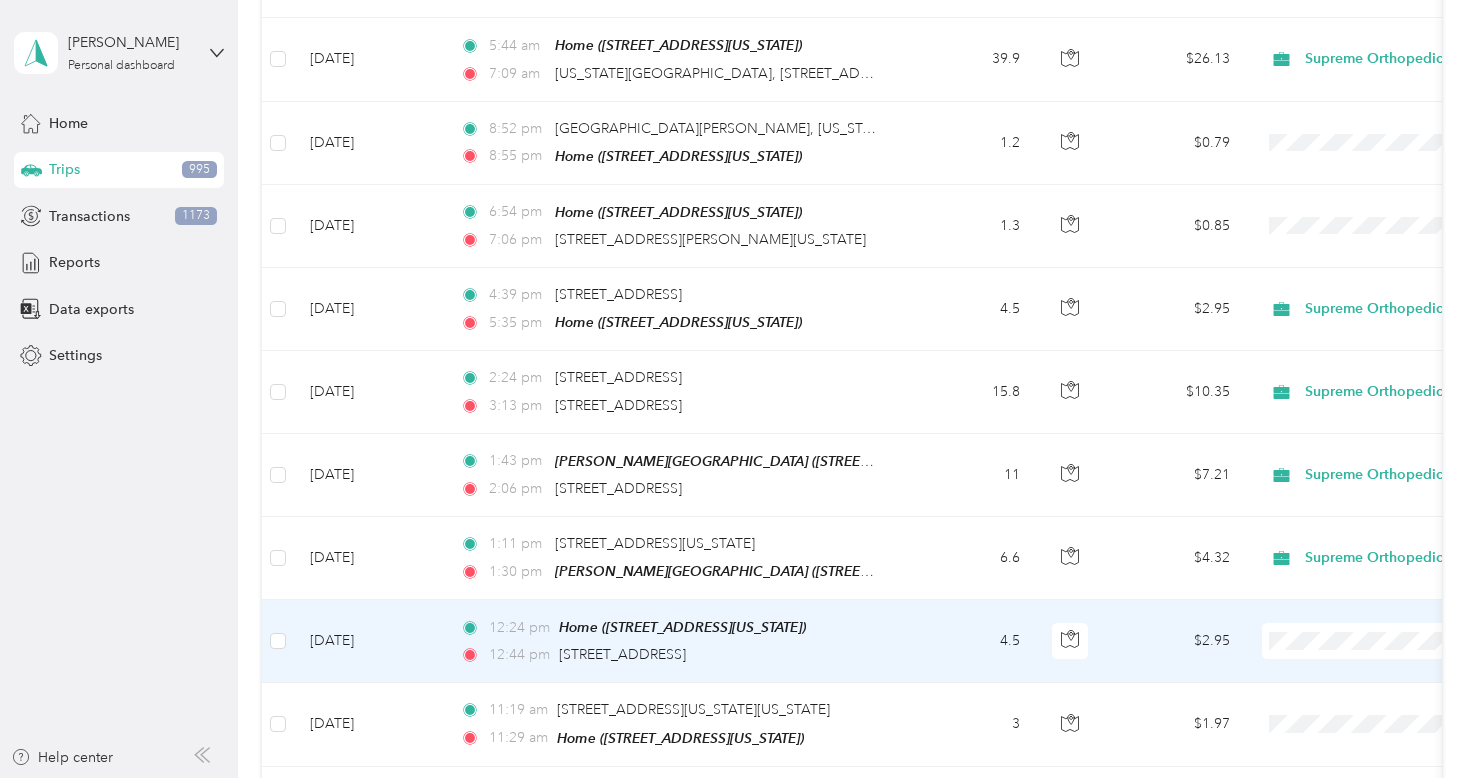 click on "Supreme Orthopedics Personal" at bounding box center [1352, 586] 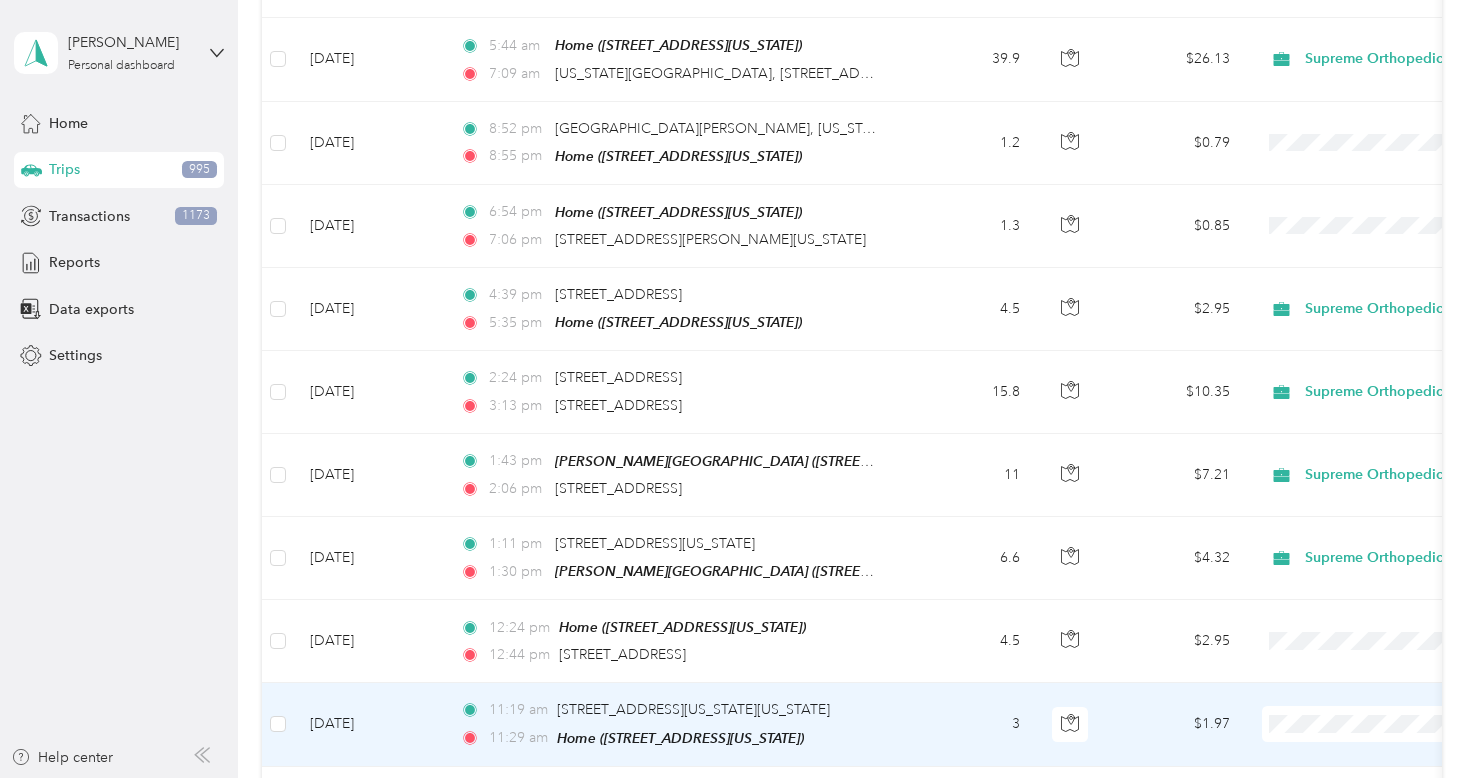 click on "Supreme Orthopedics" at bounding box center (1370, 650) 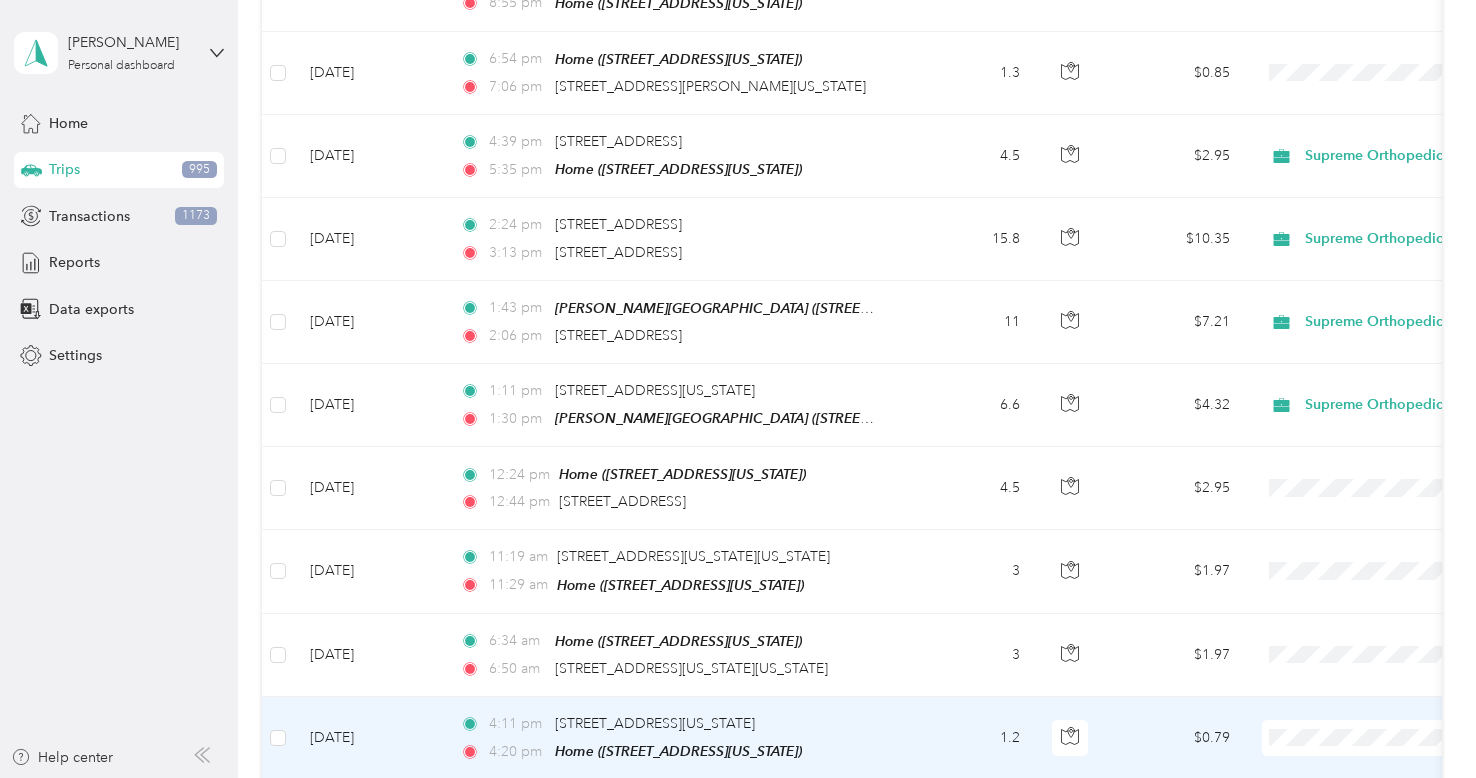 scroll, scrollTop: 8847, scrollLeft: 0, axis: vertical 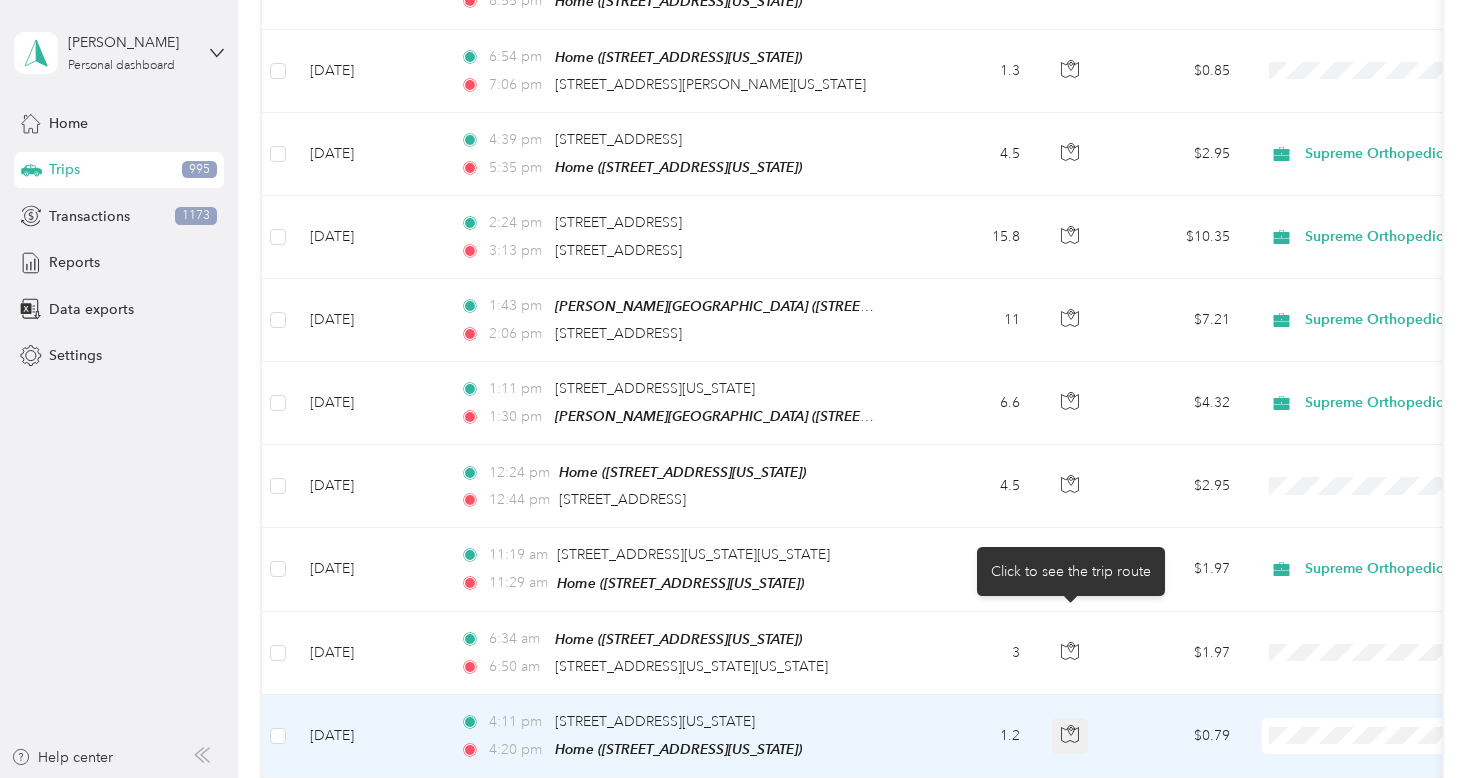 drag, startPoint x: 1082, startPoint y: 620, endPoint x: 1068, endPoint y: 620, distance: 14 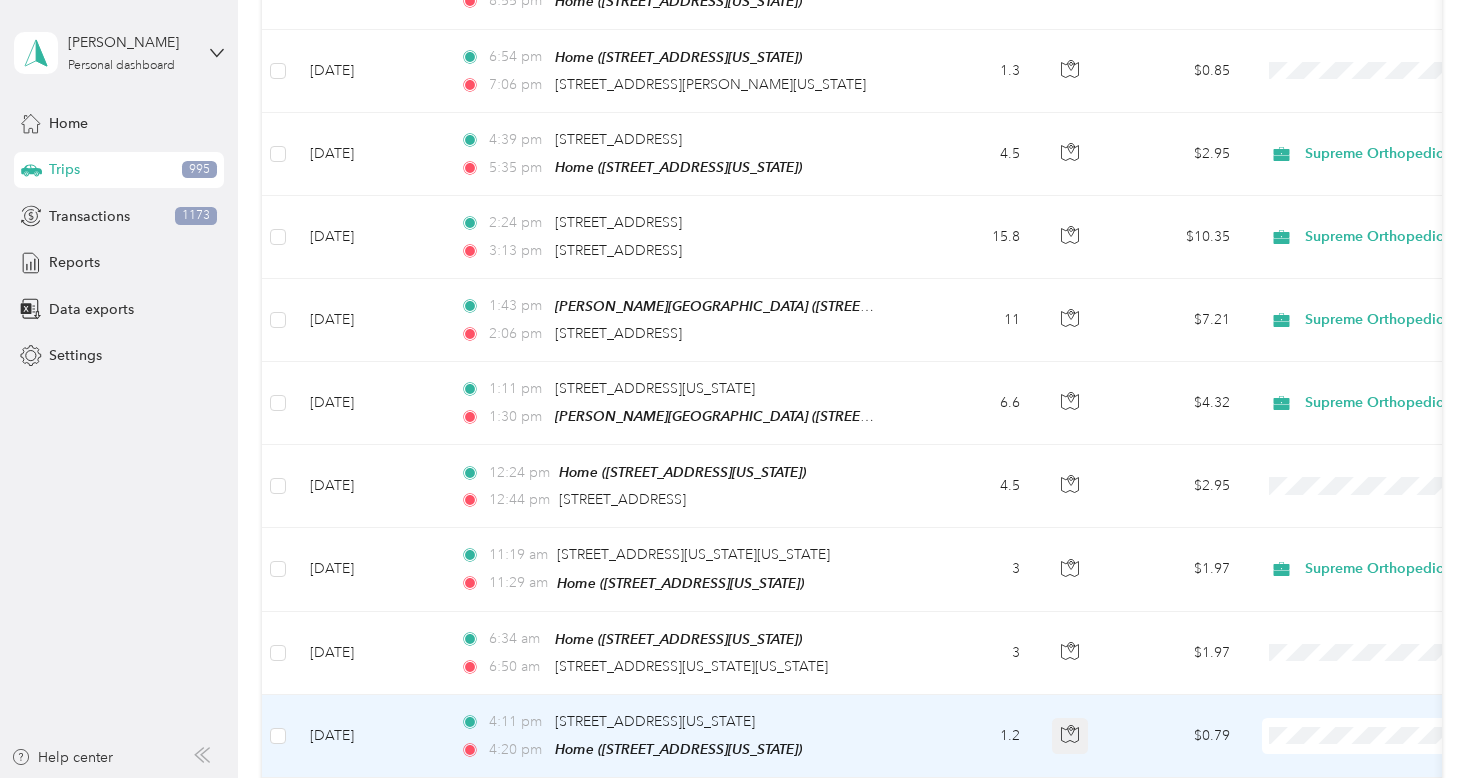 click 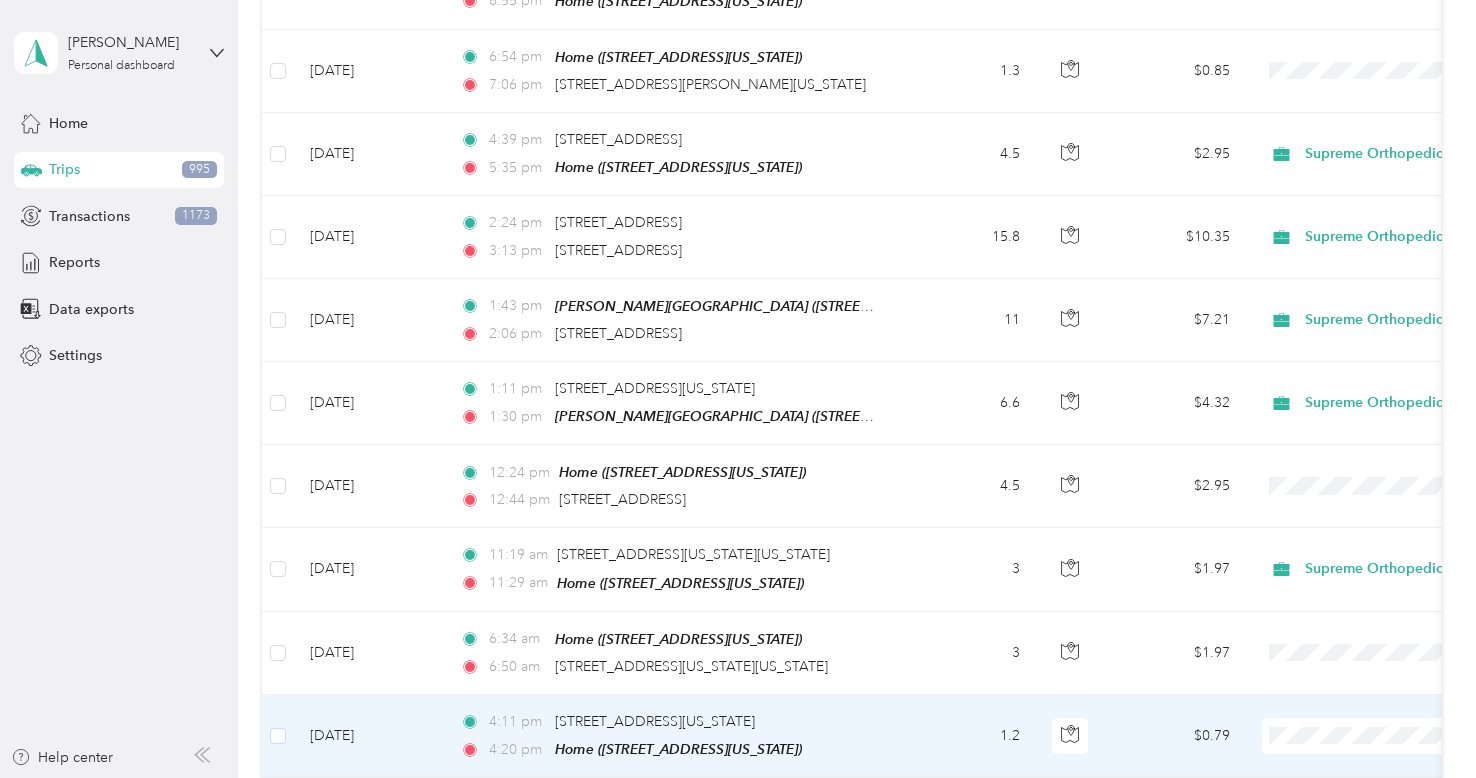 click on "Supreme Orthopedics" at bounding box center [1370, 650] 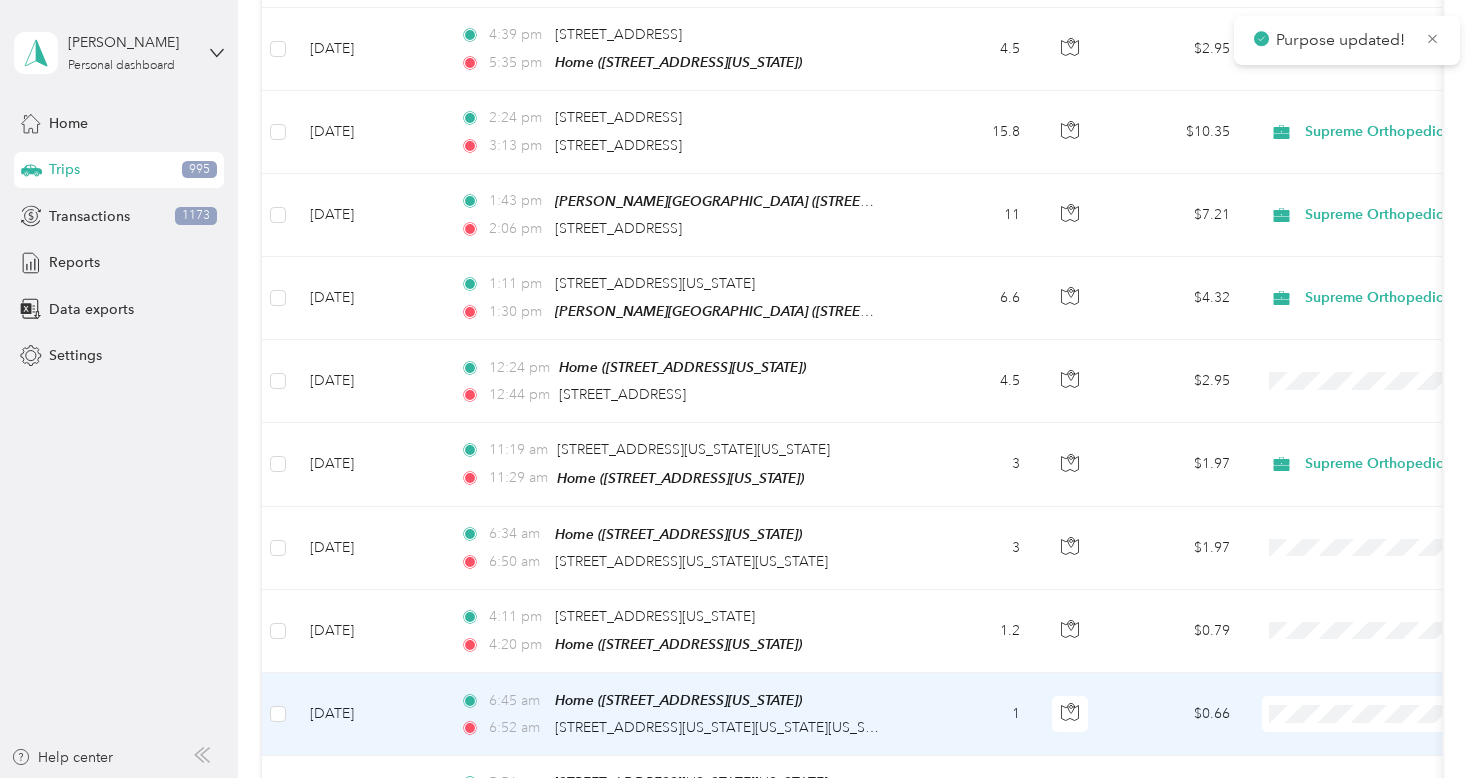 scroll, scrollTop: 8953, scrollLeft: 0, axis: vertical 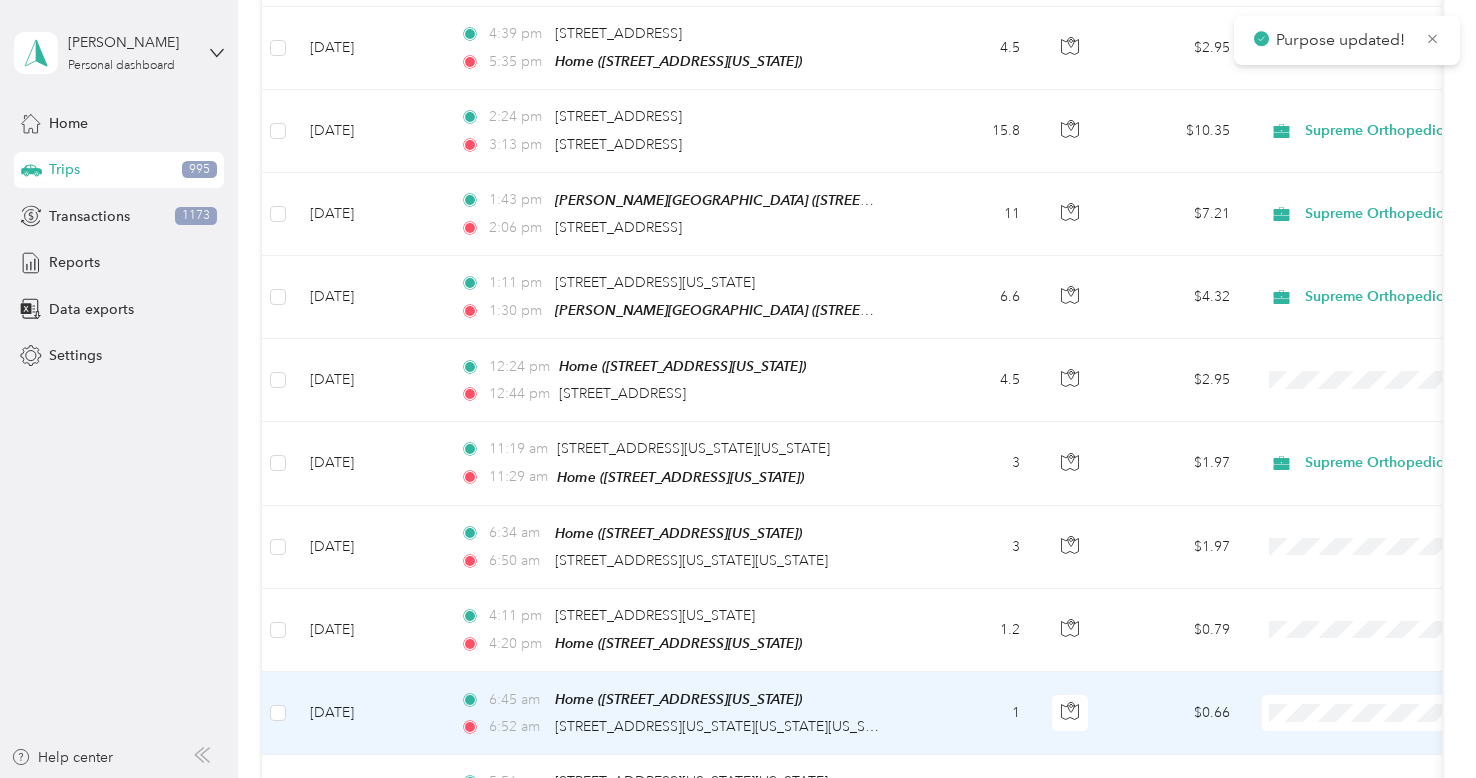 click at bounding box center (1386, 713) 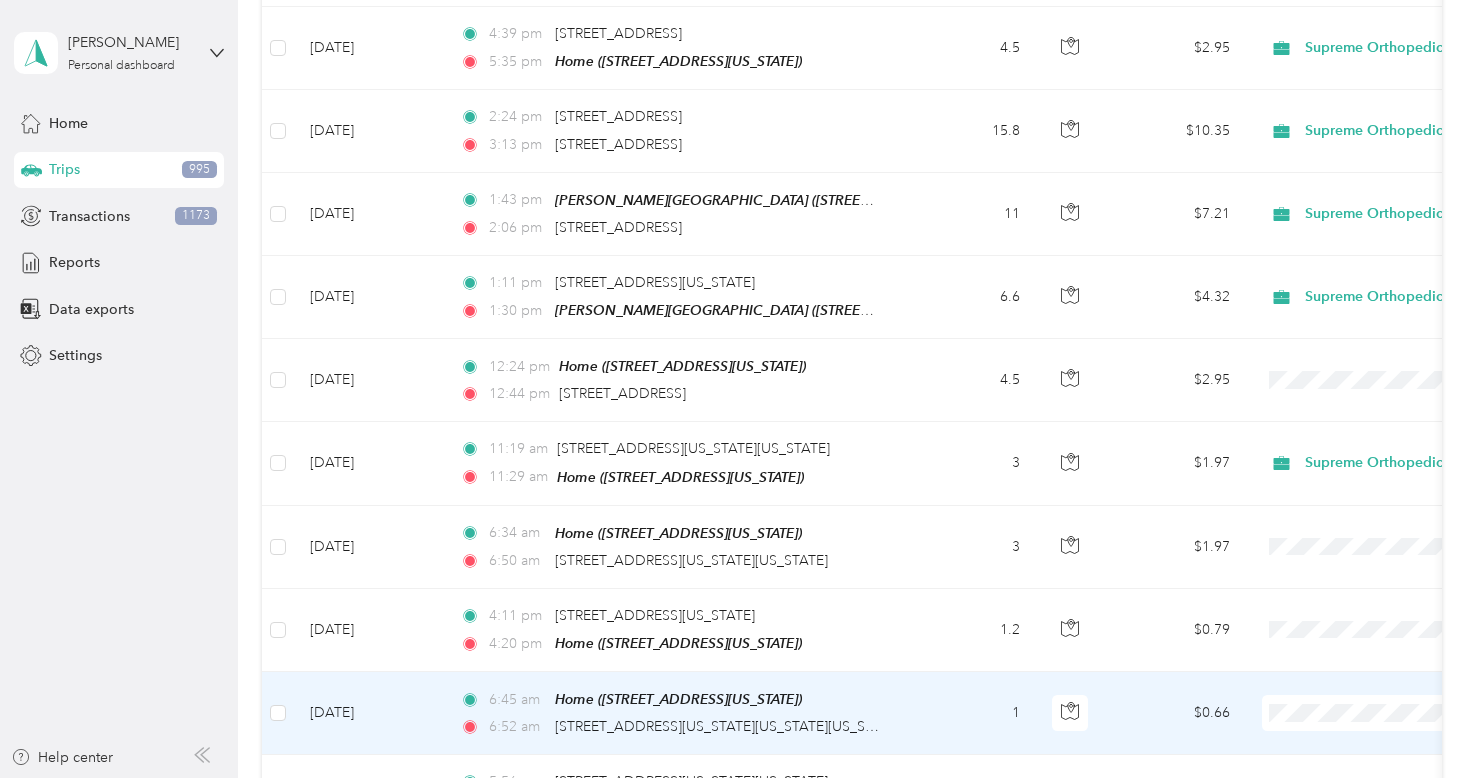 click on "Supreme Orthopedics" at bounding box center [1370, 635] 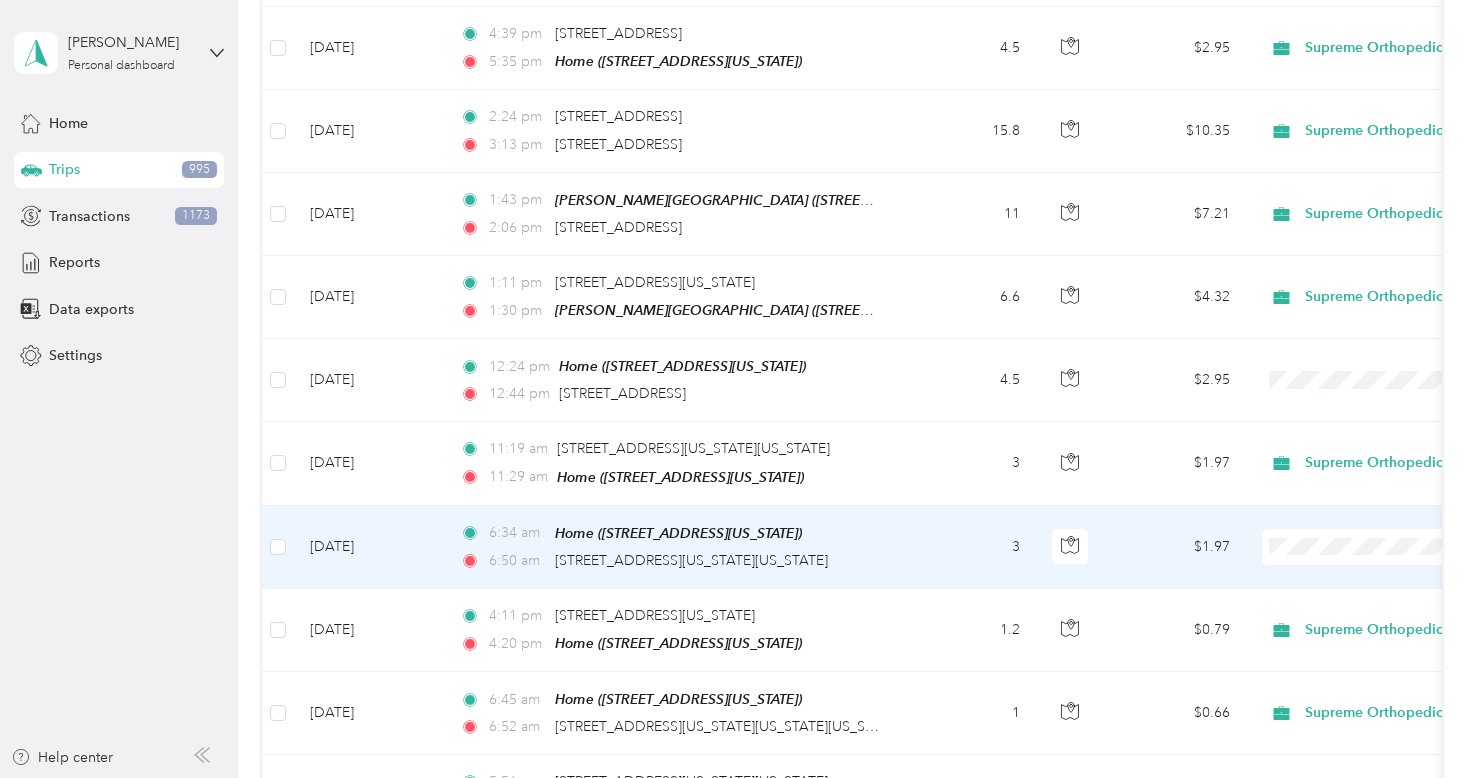 click on "Supreme Orthopedics" at bounding box center (1370, 471) 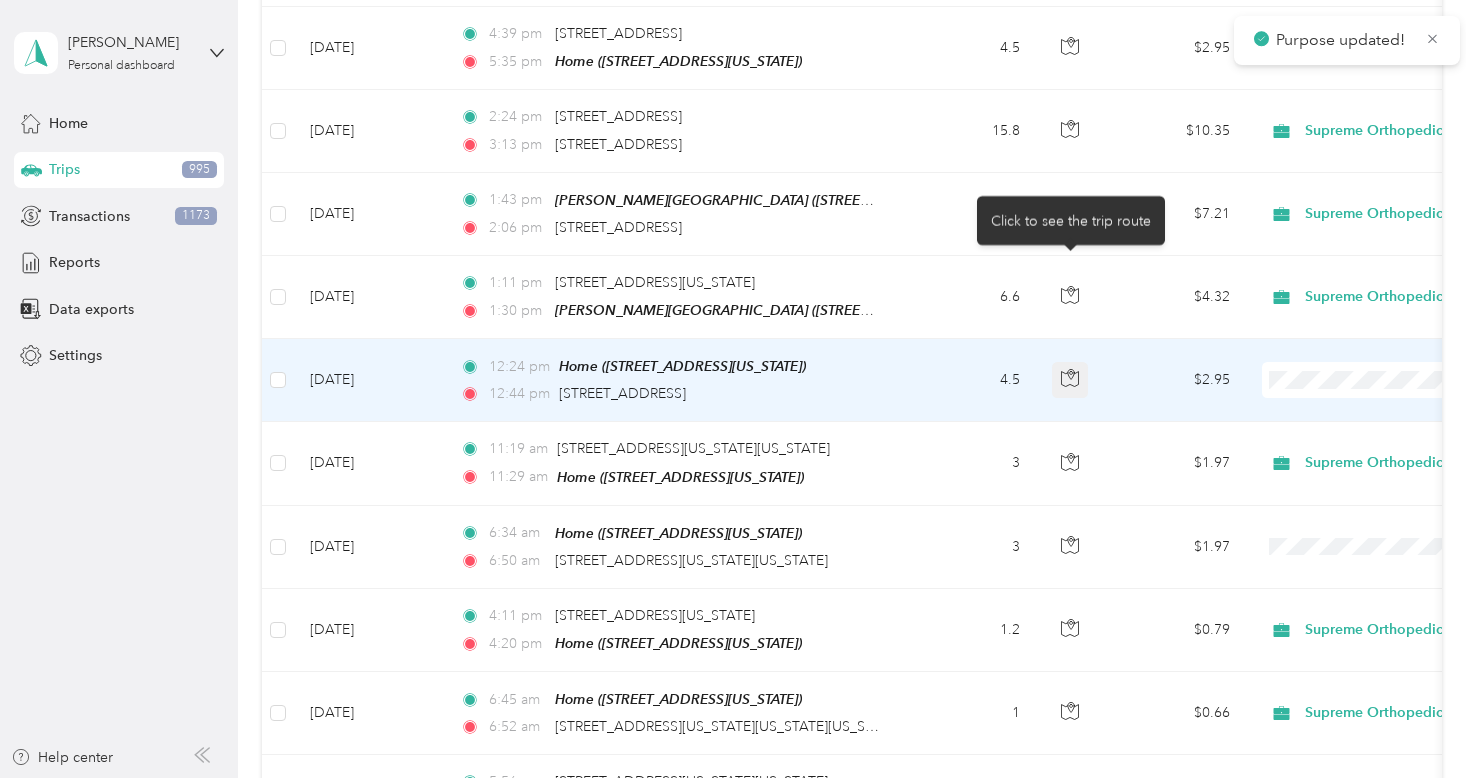 click 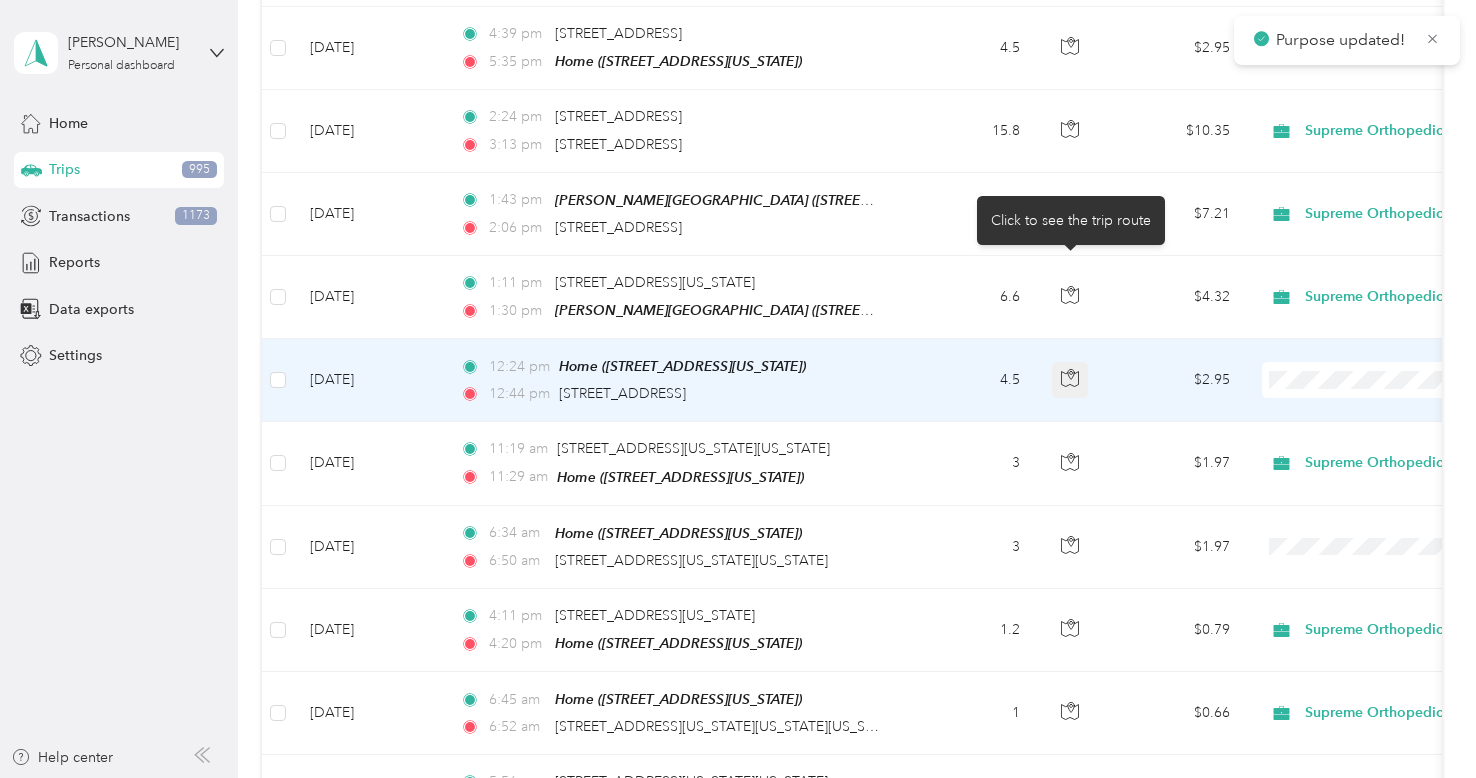 click 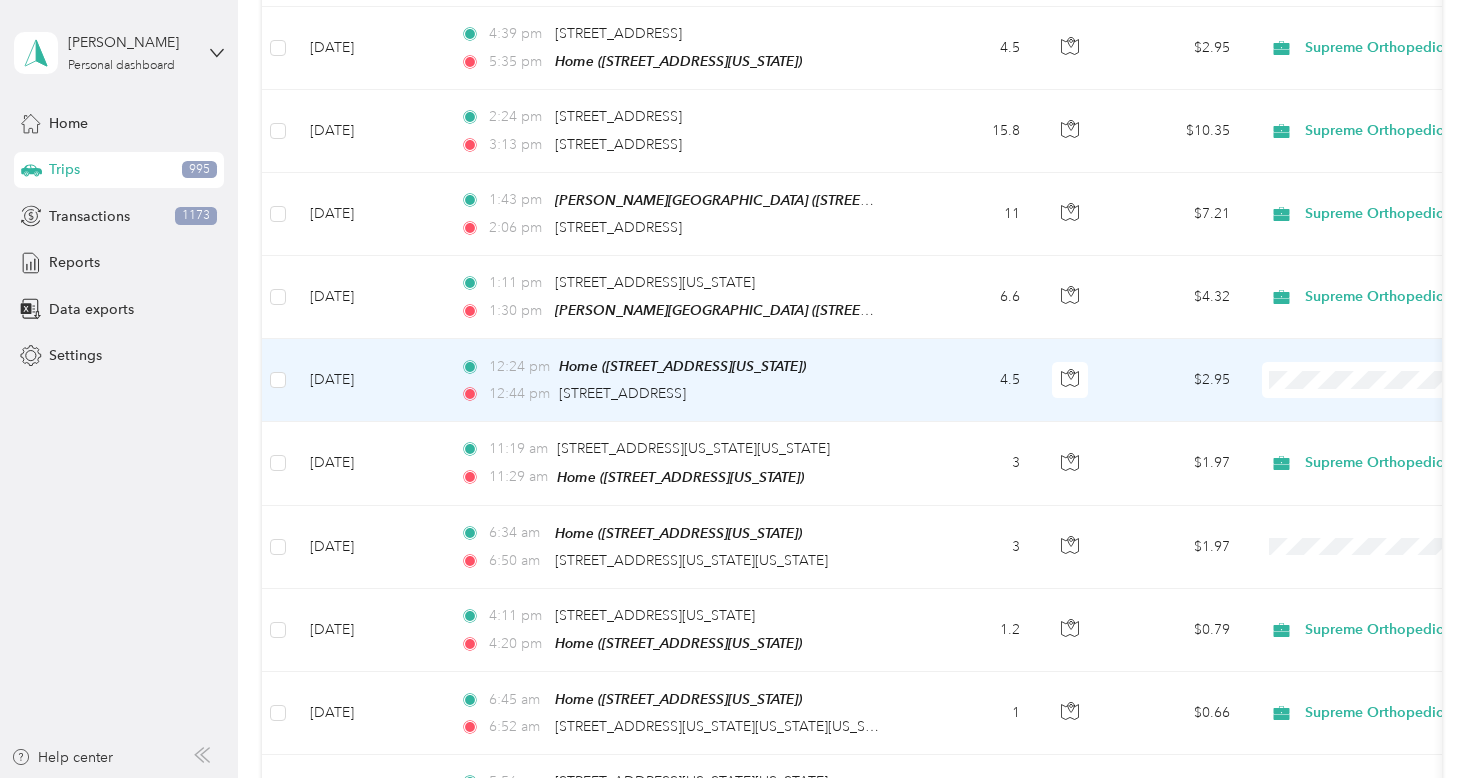click on "Supreme Orthopedics" at bounding box center (1370, 307) 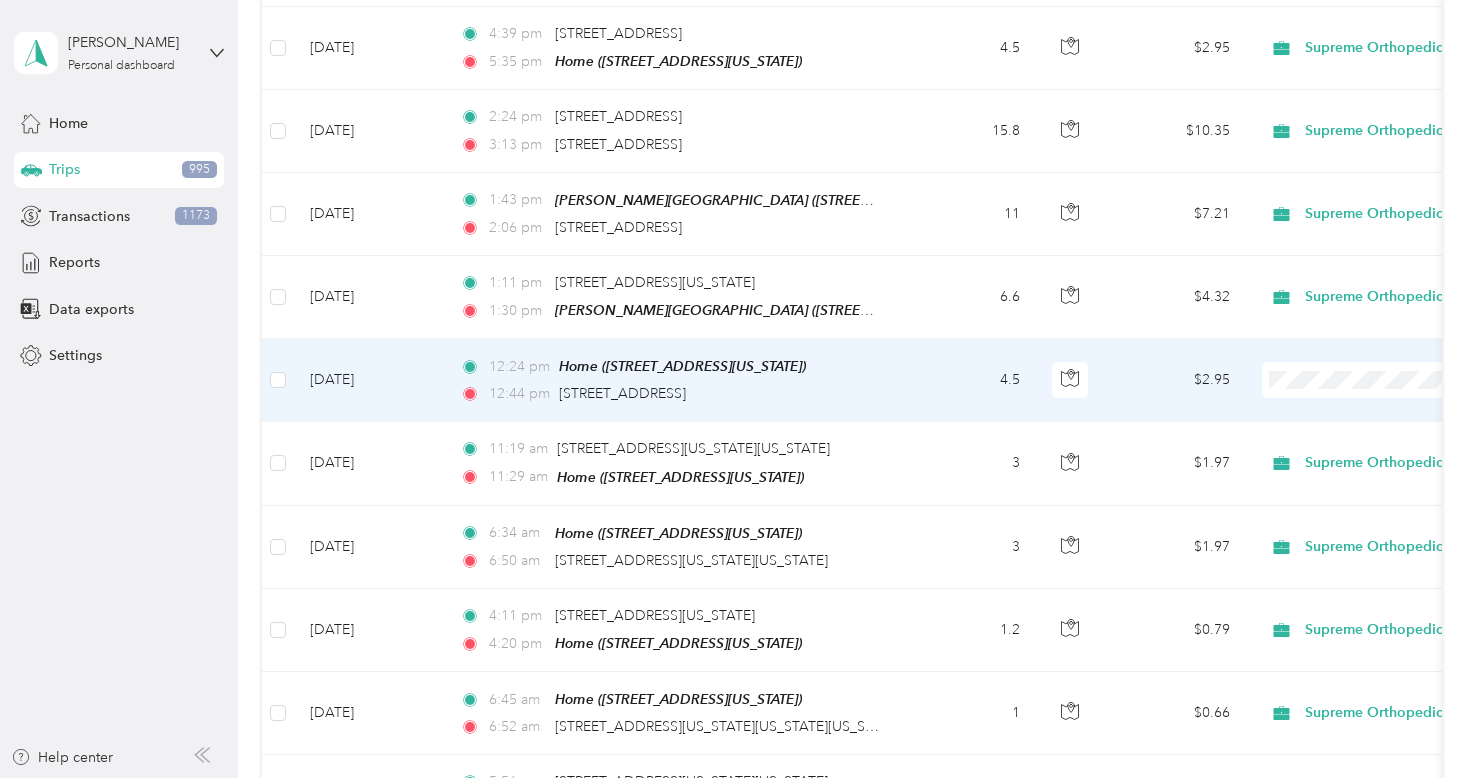 click at bounding box center [1386, 380] 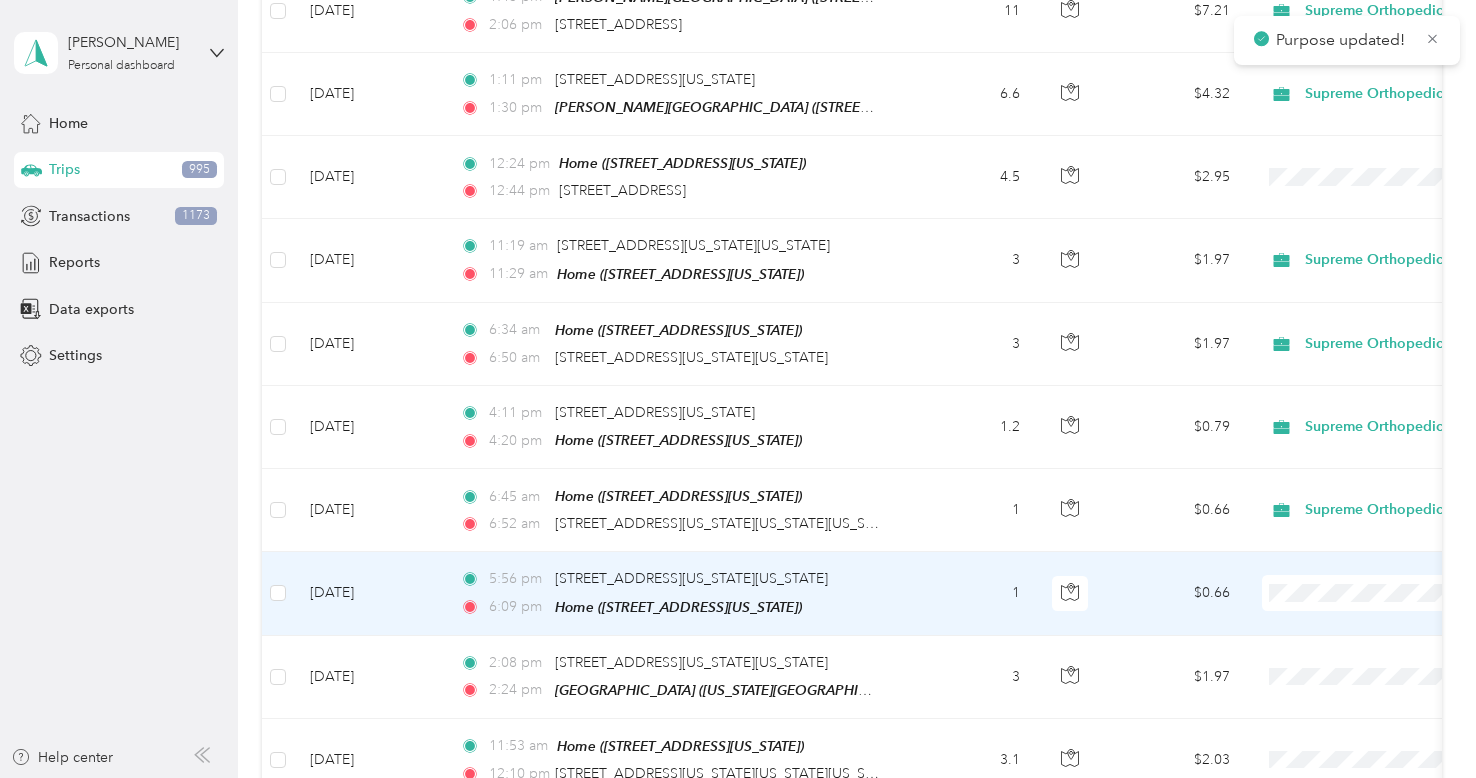 scroll, scrollTop: 9164, scrollLeft: 0, axis: vertical 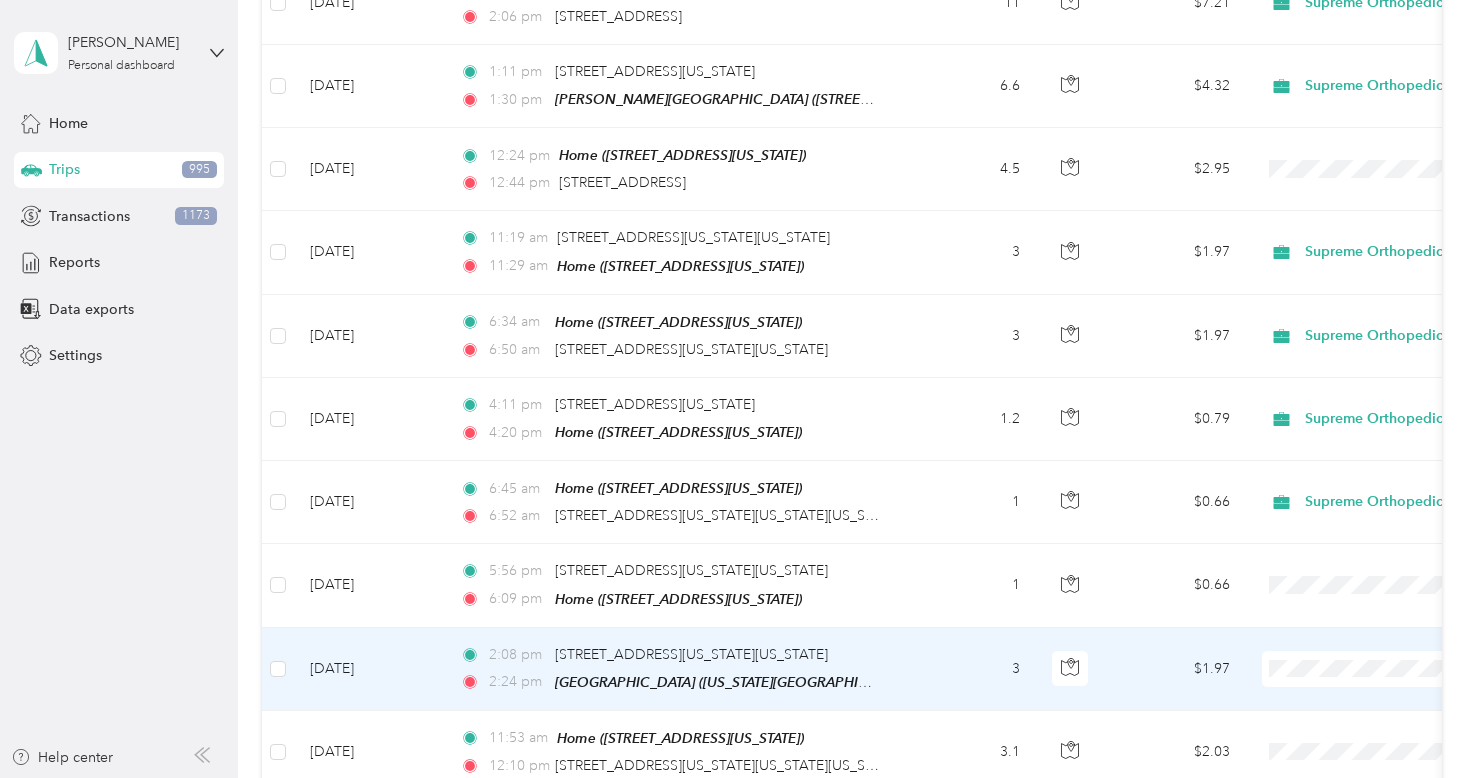 click on "Supreme Orthopedics" at bounding box center [1370, 583] 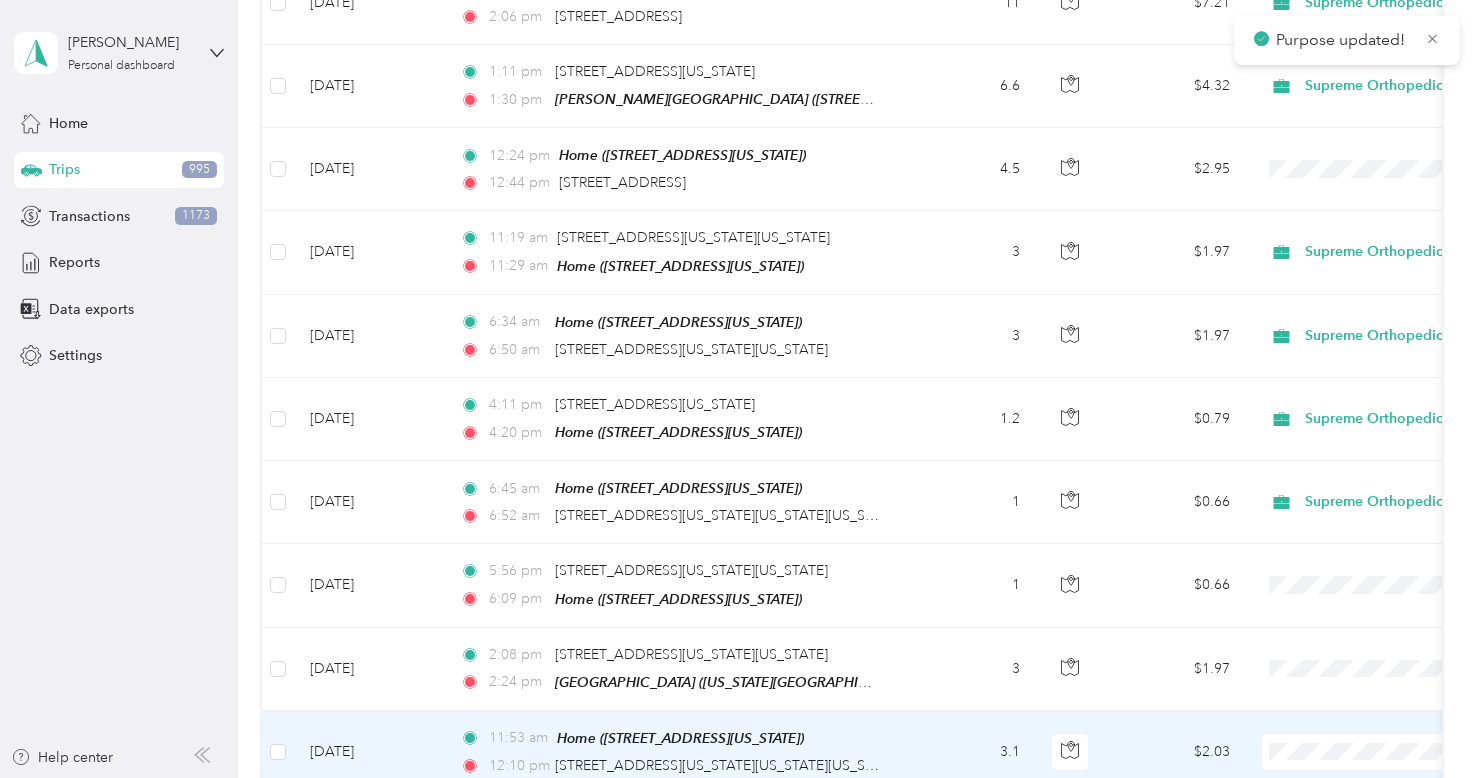 click on "Supreme Orthopedics" at bounding box center (1370, 669) 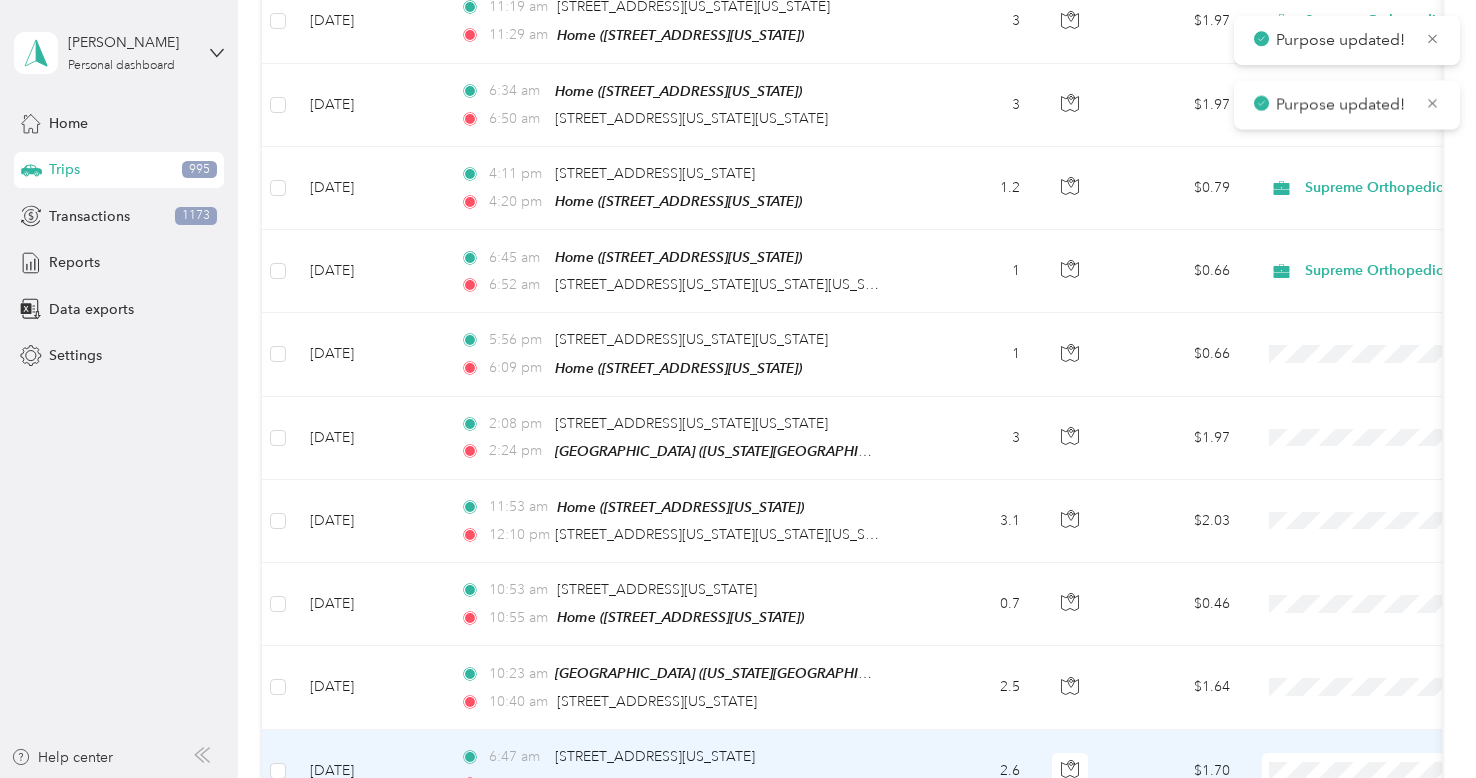 scroll, scrollTop: 9397, scrollLeft: 0, axis: vertical 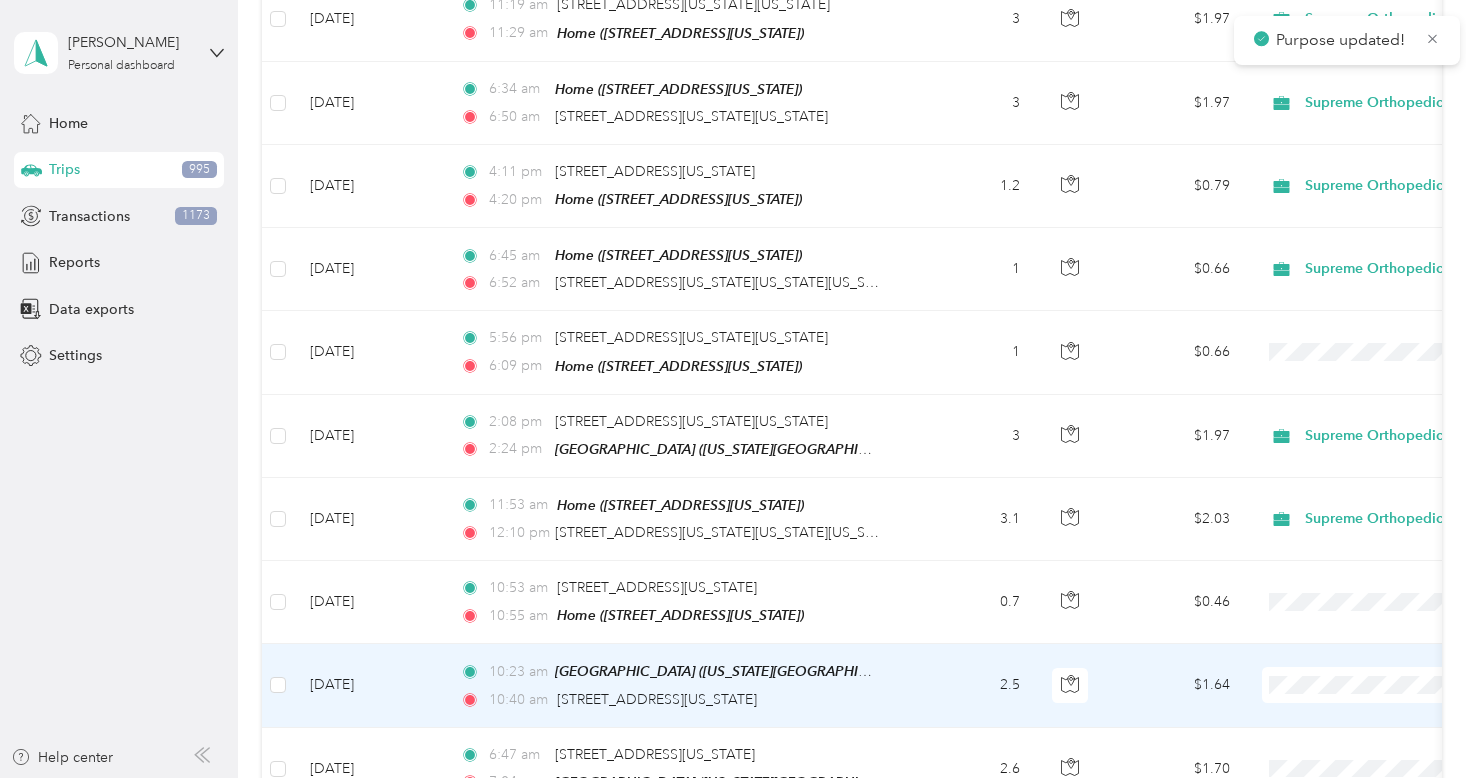 click at bounding box center (1386, 685) 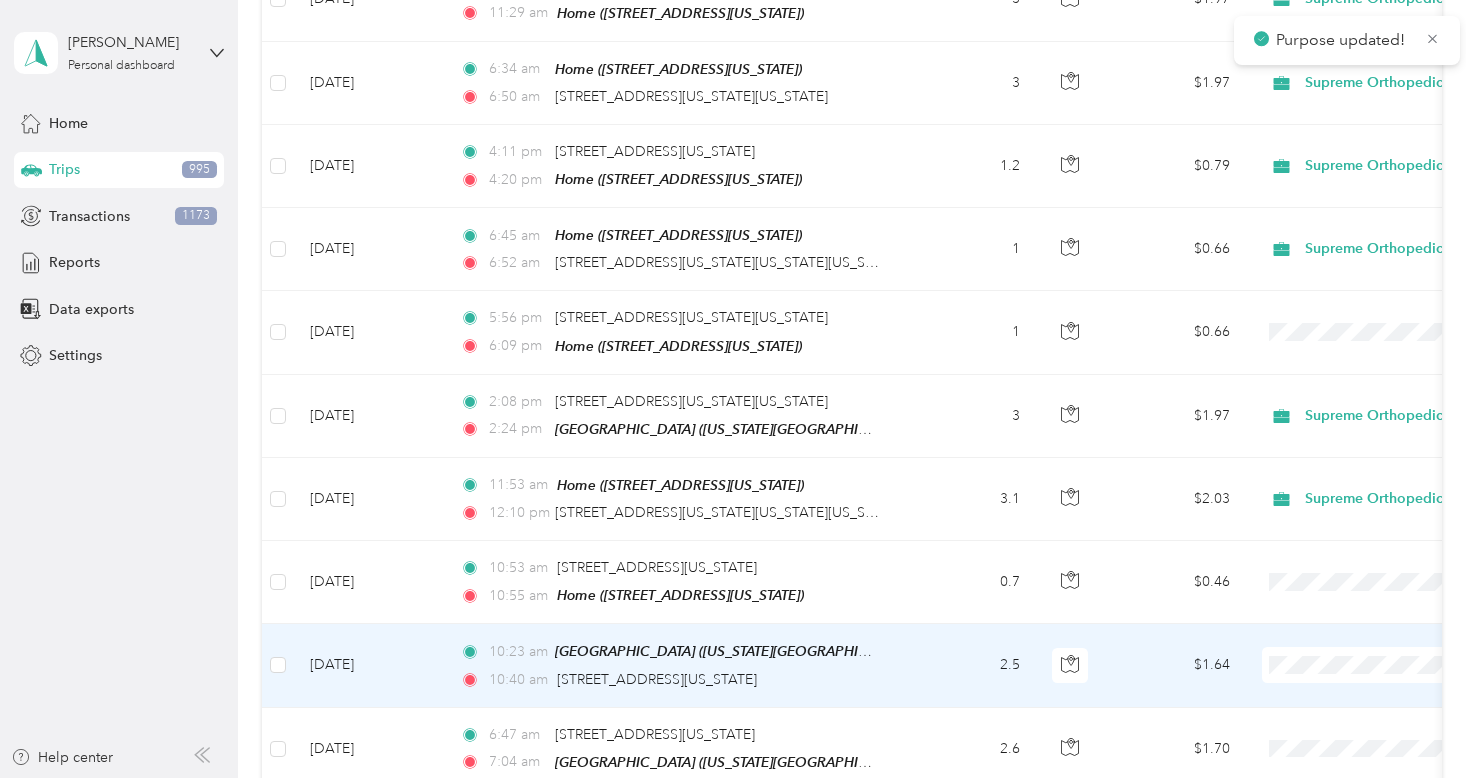 scroll, scrollTop: 9420, scrollLeft: 0, axis: vertical 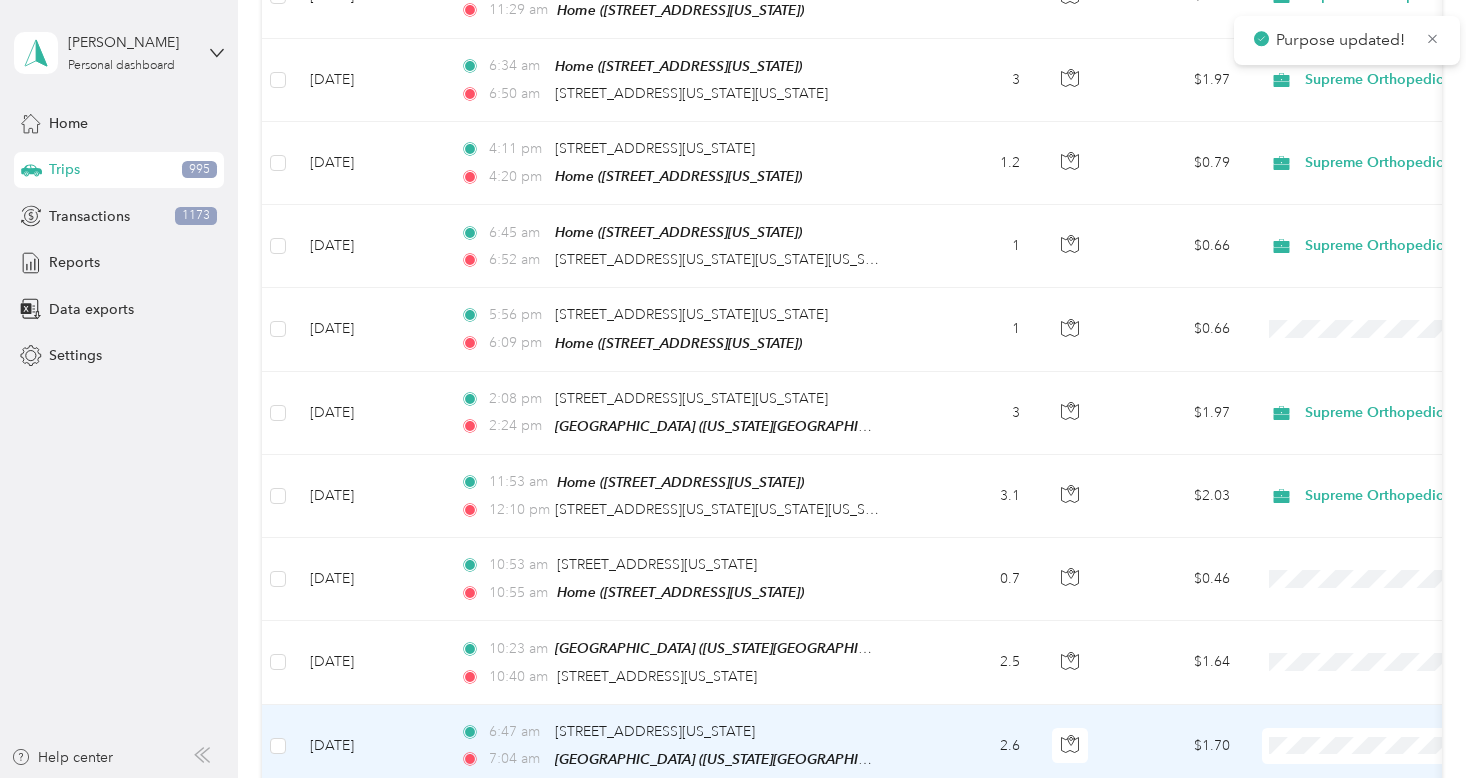 click on "Supreme Orthopedics" at bounding box center (1370, 652) 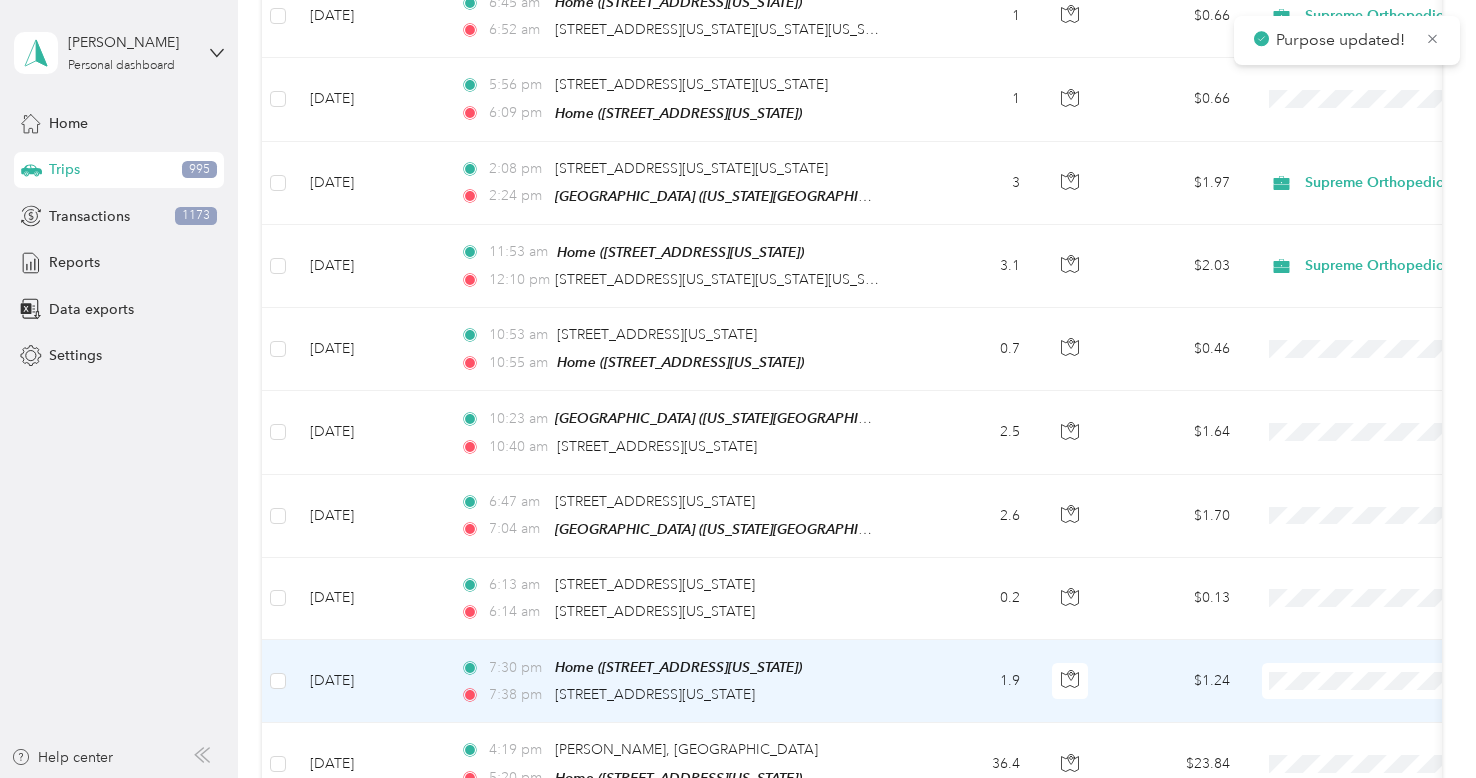 scroll, scrollTop: 9651, scrollLeft: 0, axis: vertical 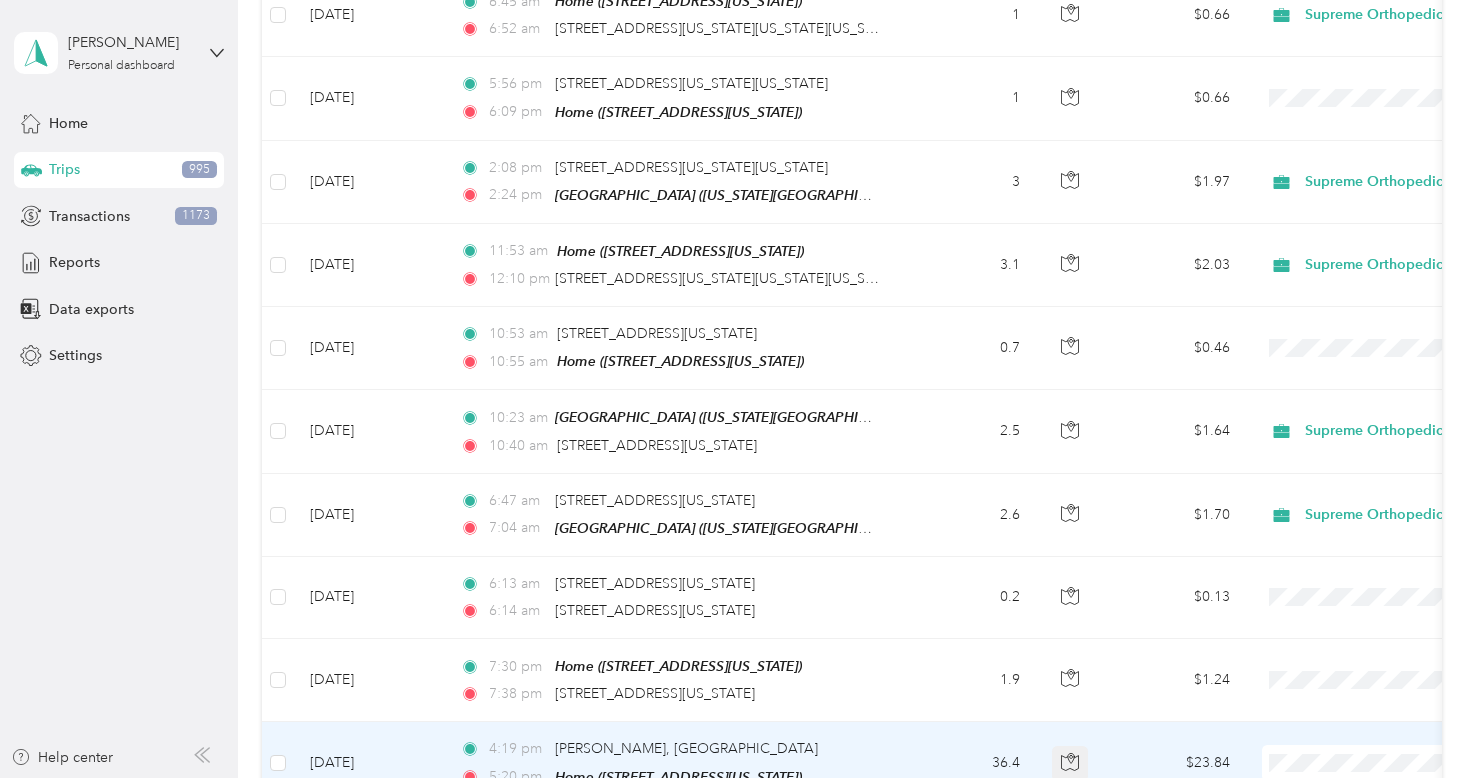 click 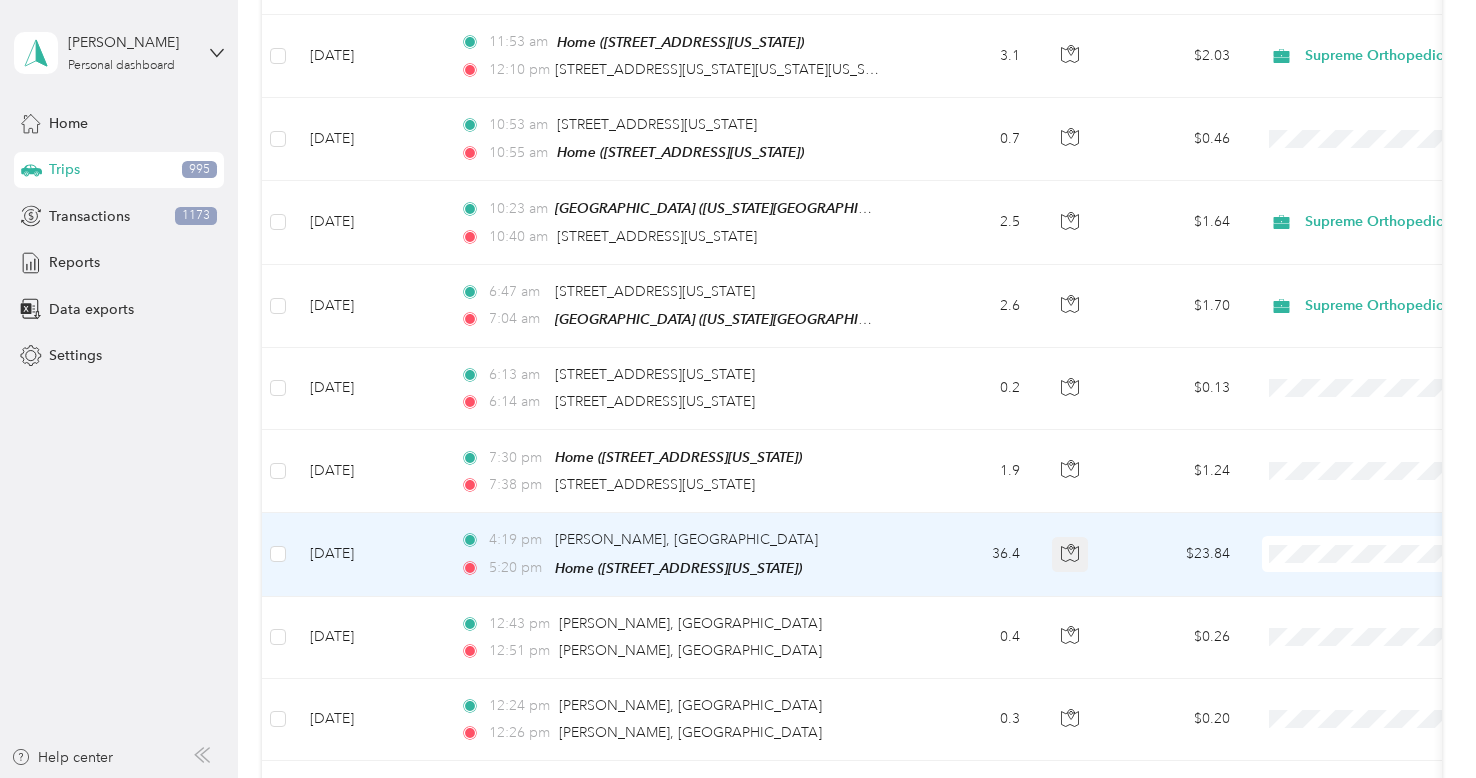 scroll, scrollTop: 9861, scrollLeft: 0, axis: vertical 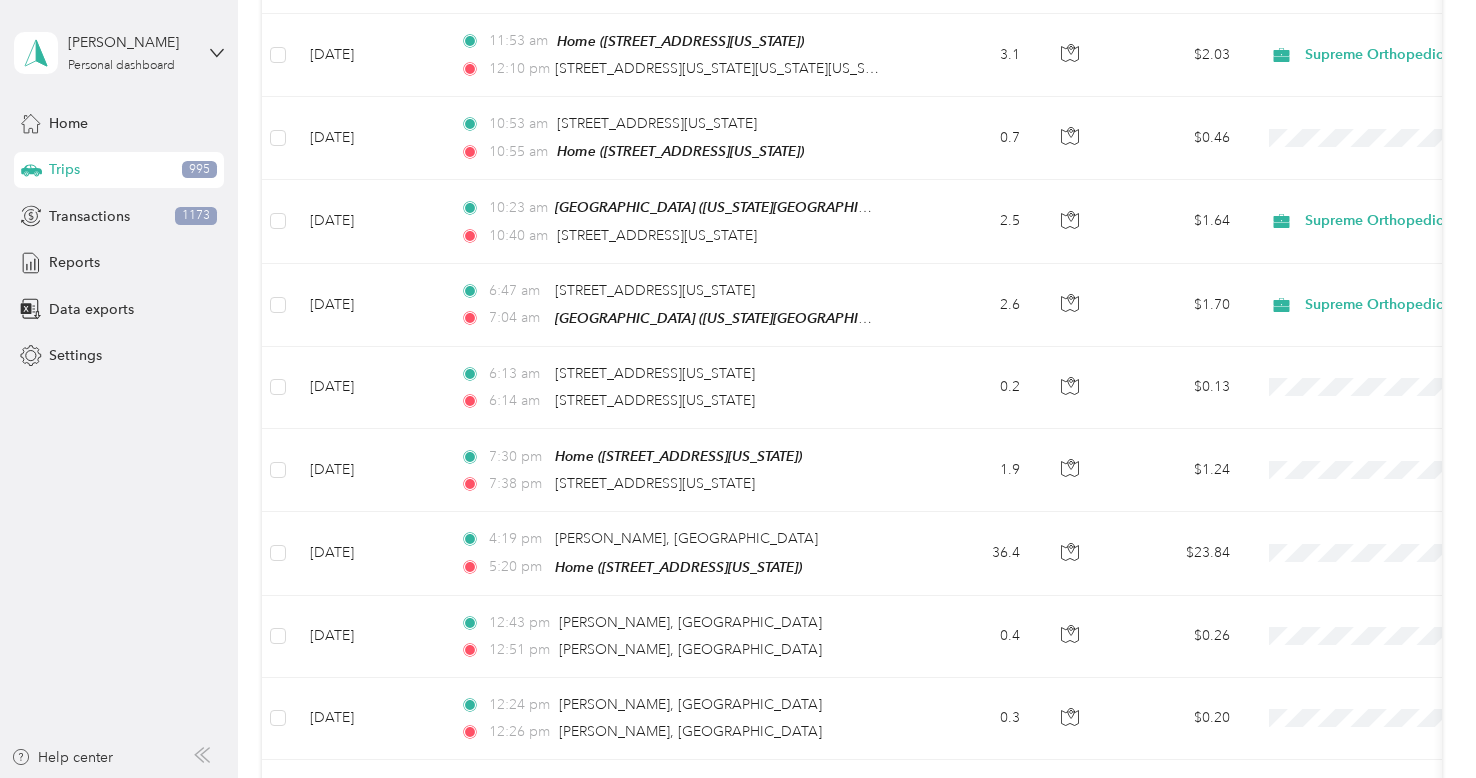 click on "Load more" at bounding box center [1187, 877] 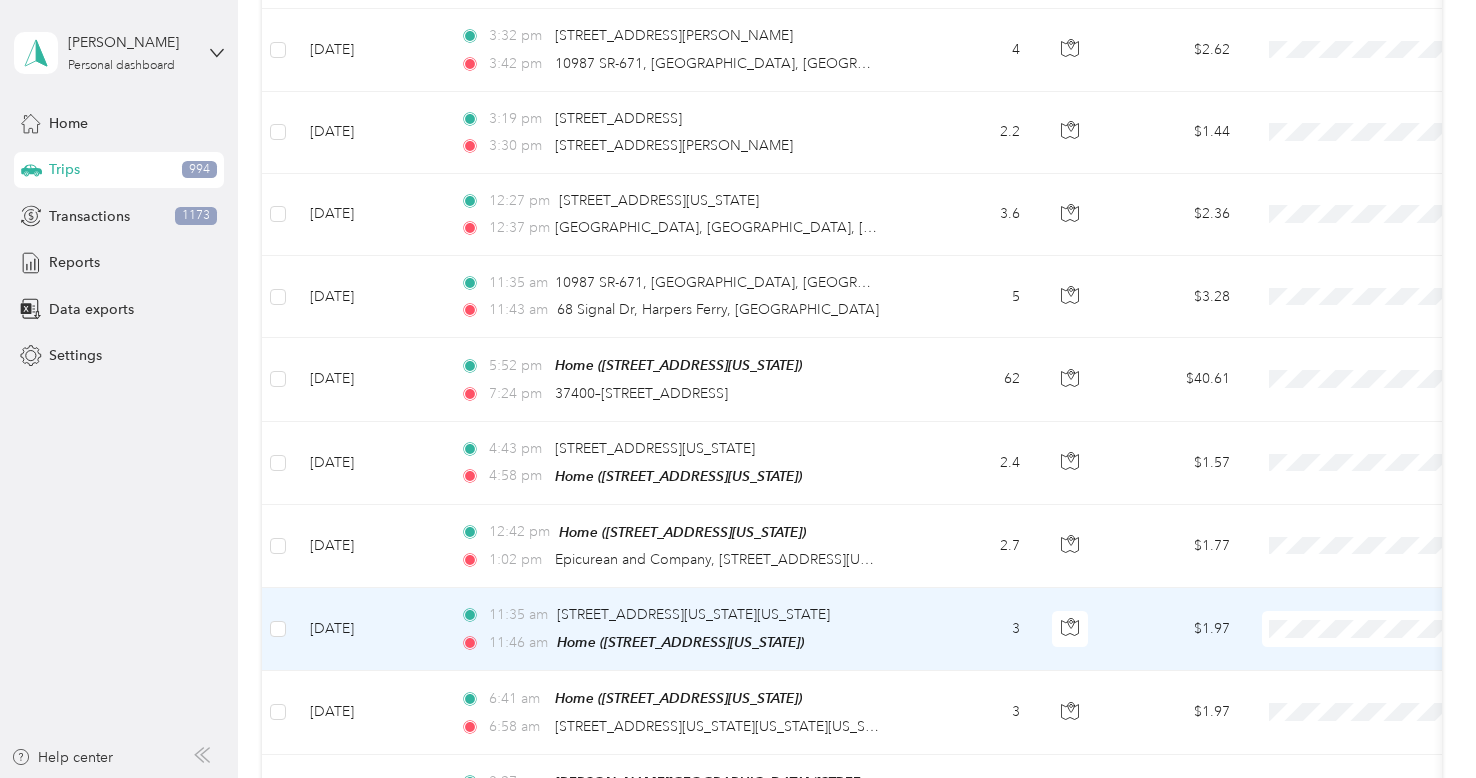 scroll, scrollTop: 11024, scrollLeft: 0, axis: vertical 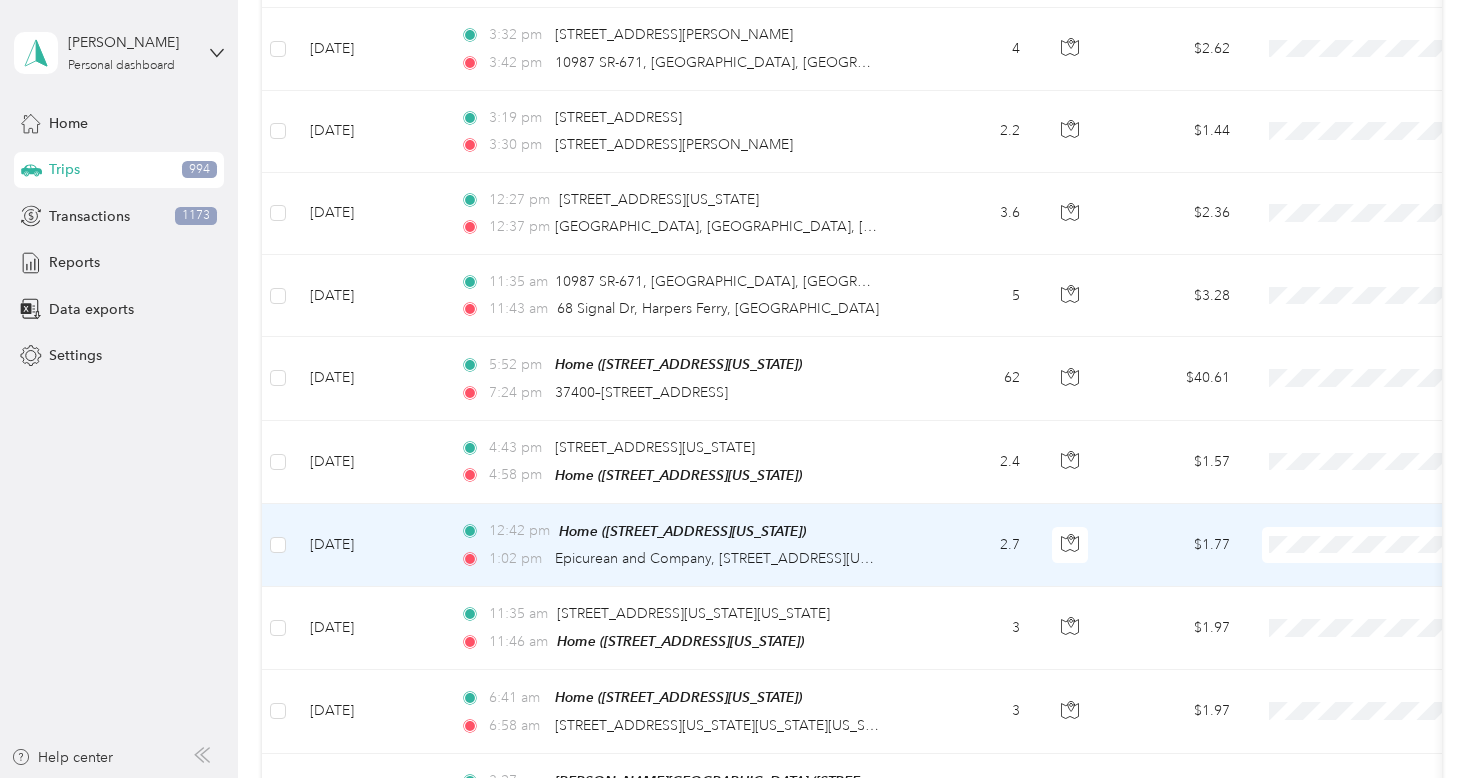 click on "Supreme Orthopedics" at bounding box center (1370, 448) 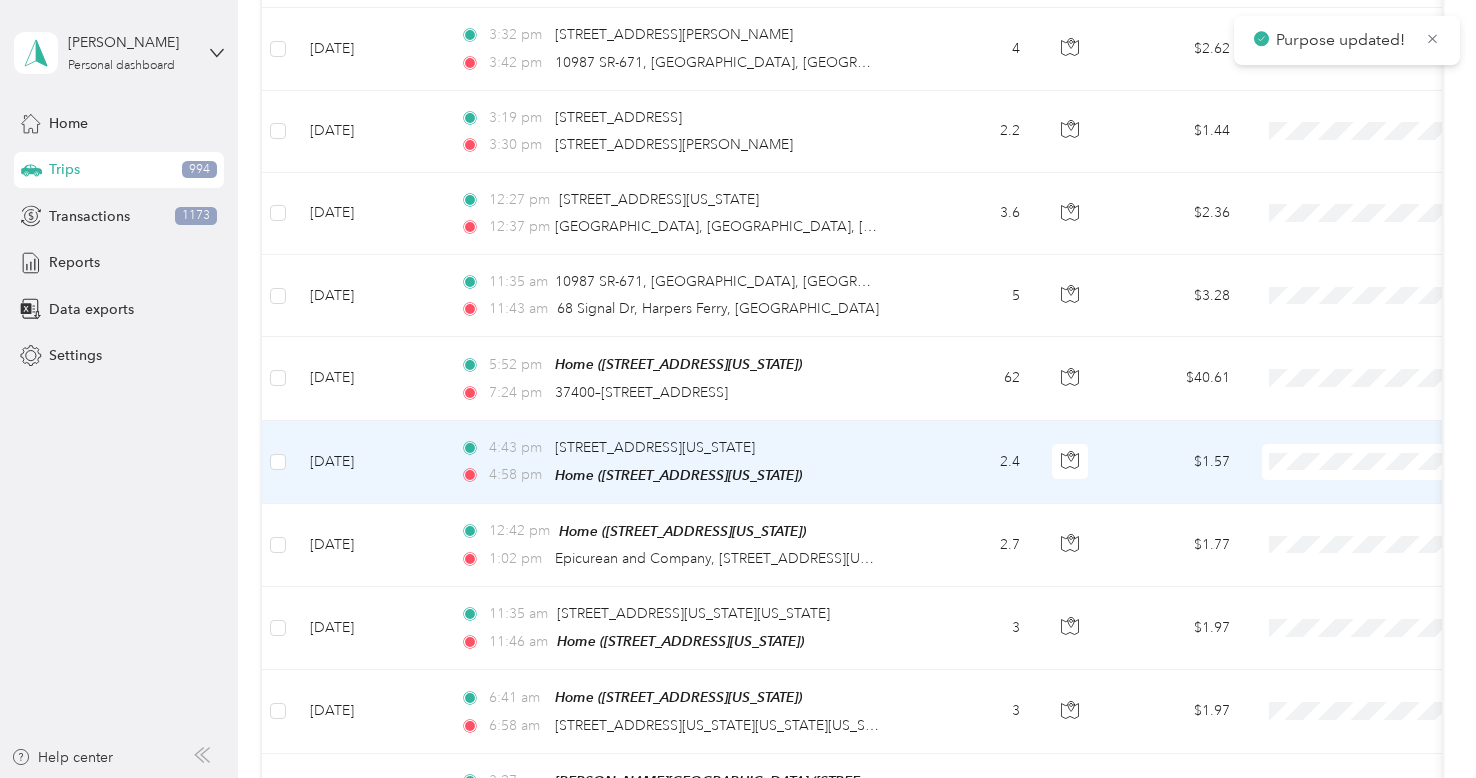 click on "Supreme Orthopedics" at bounding box center [1370, 363] 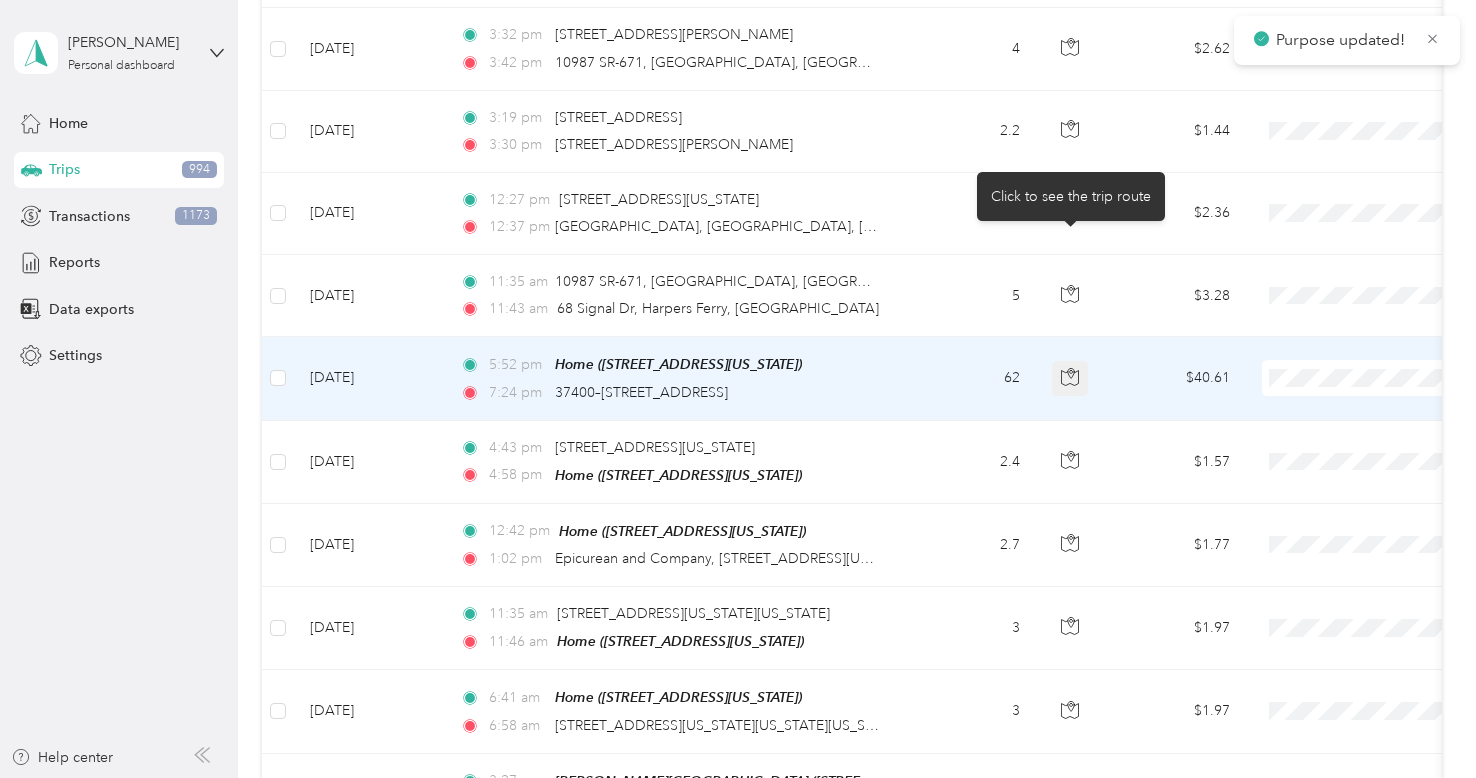 click 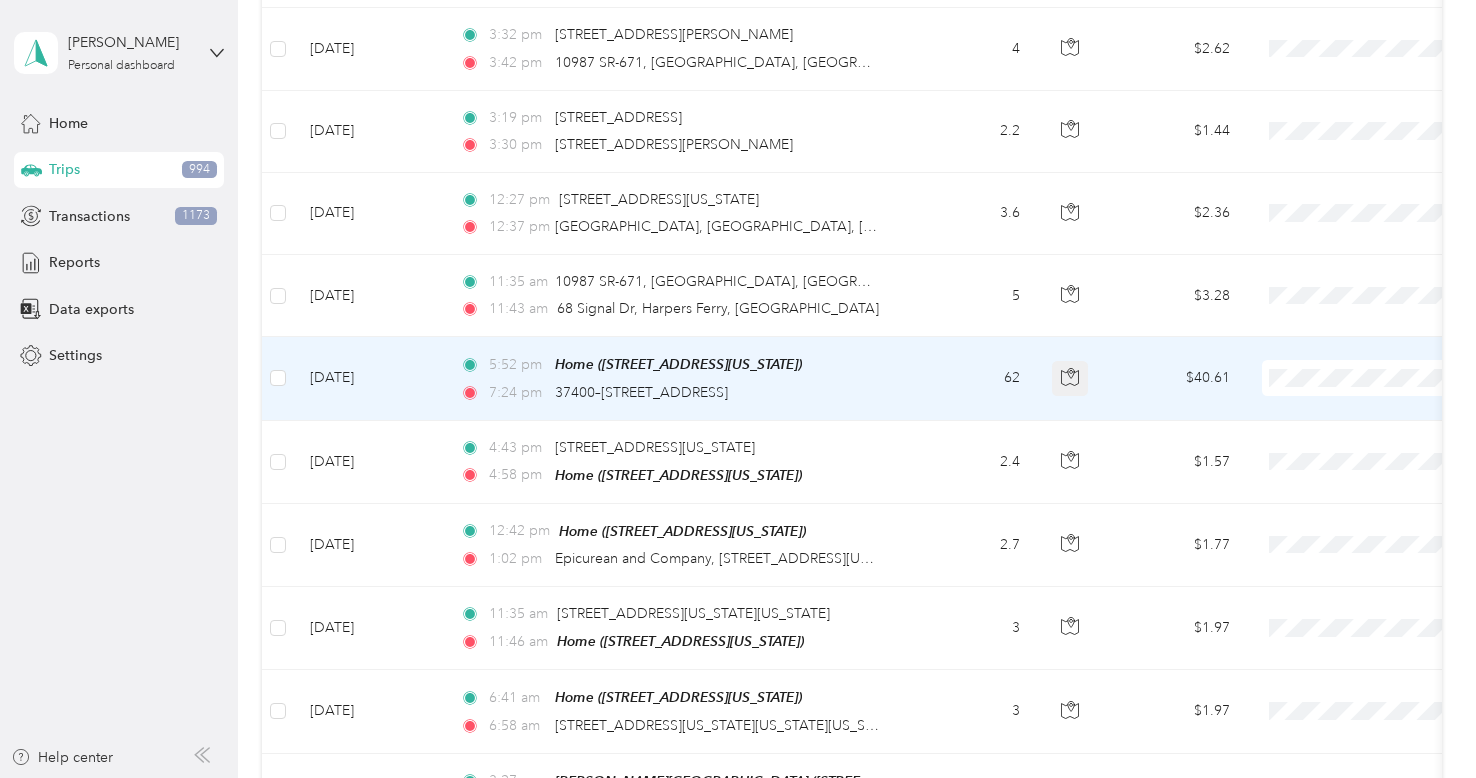click 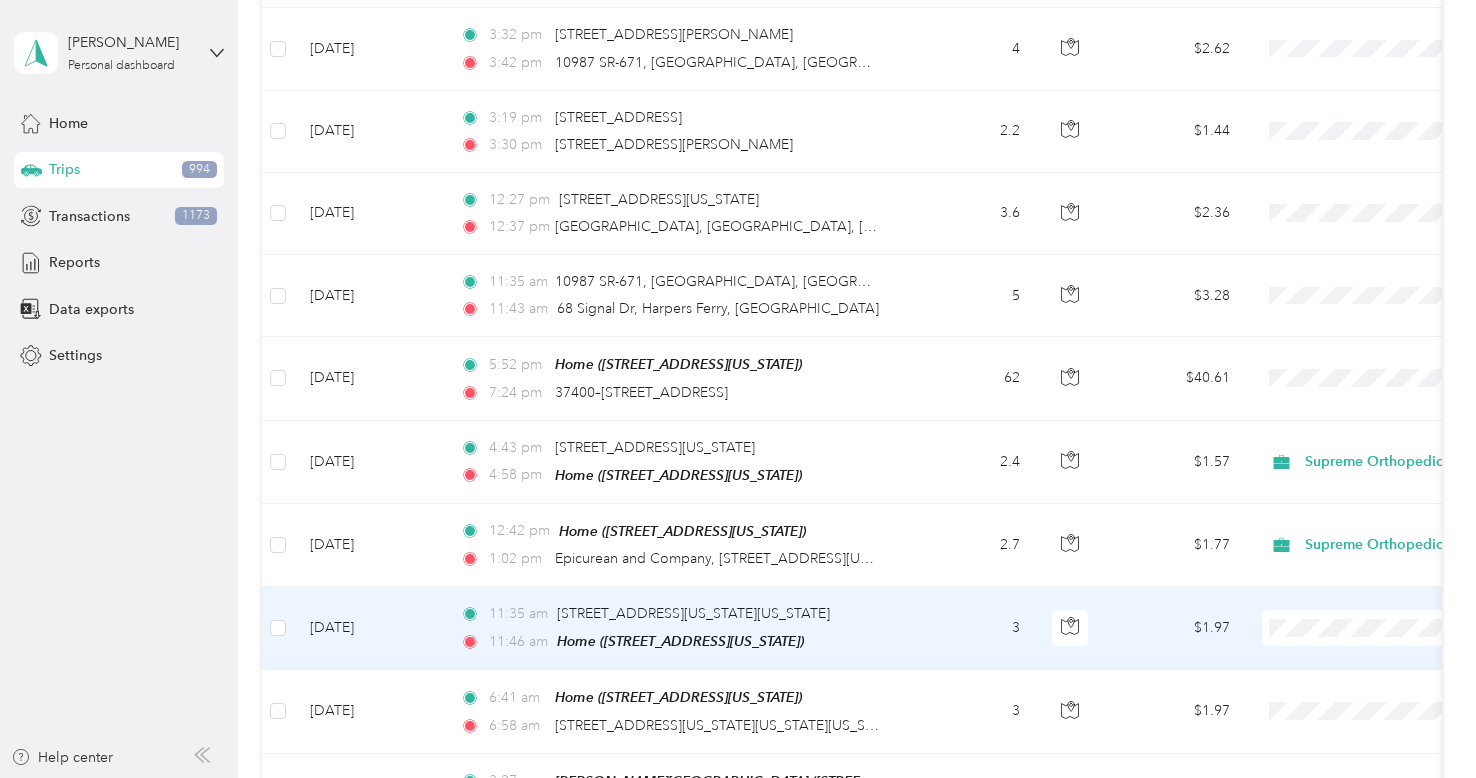 click at bounding box center (1386, 628) 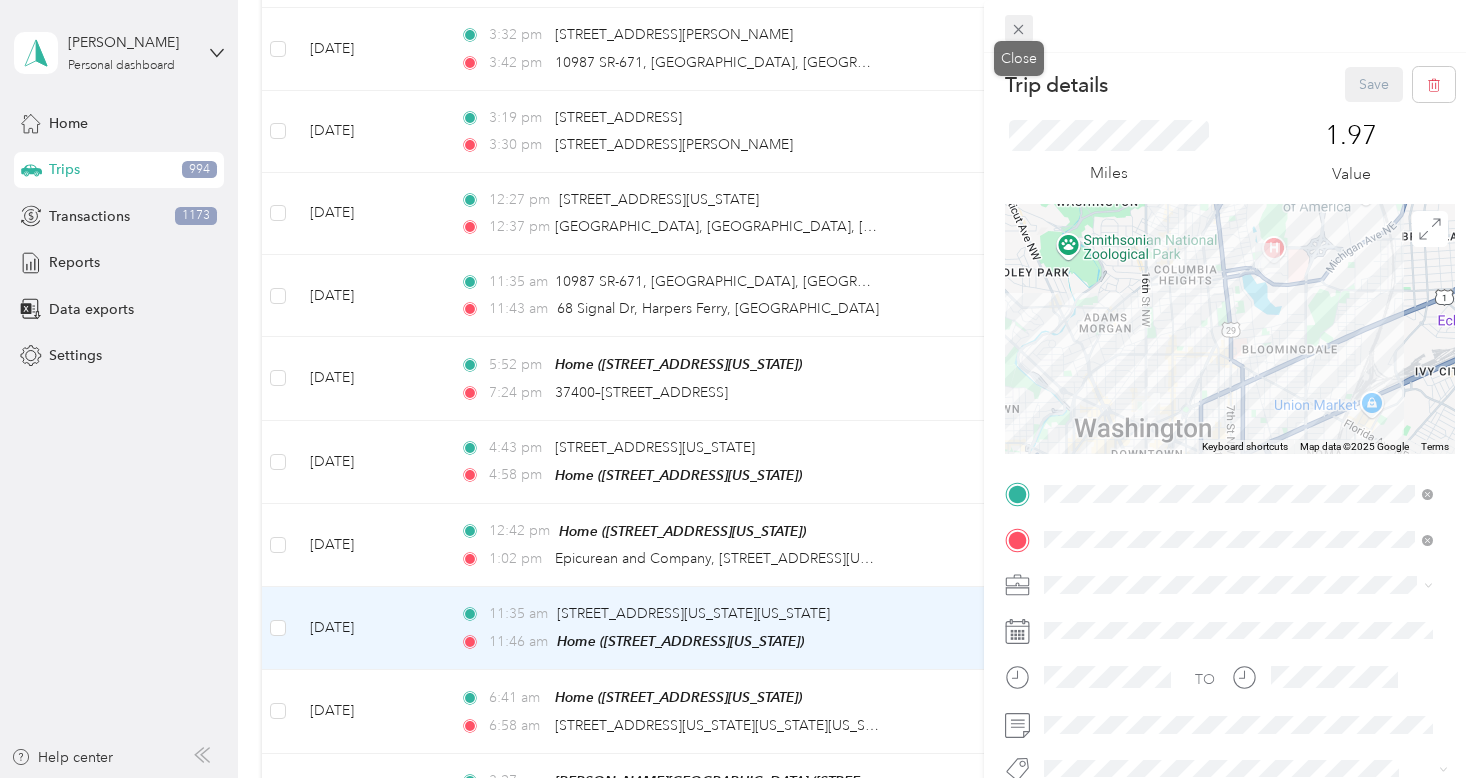 click 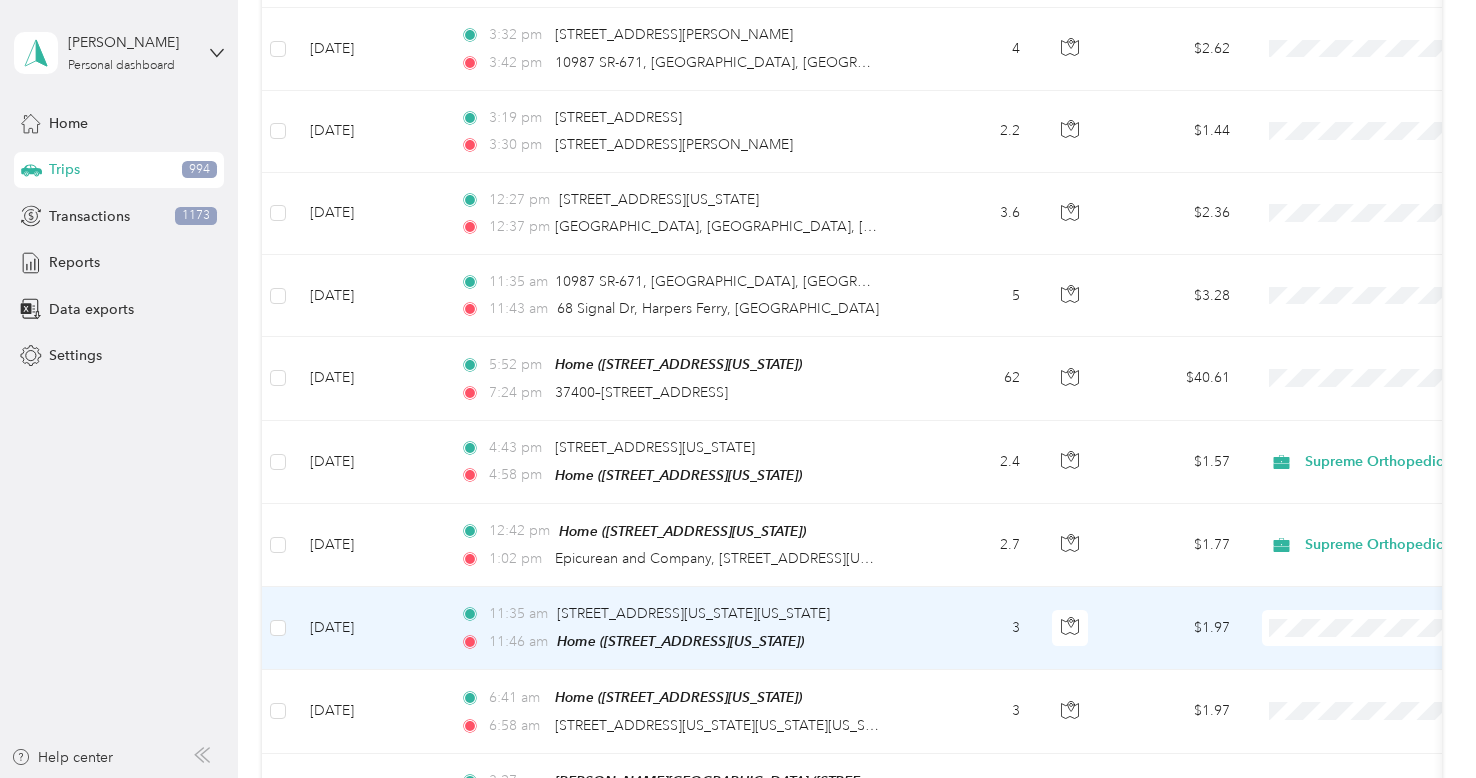 click on "Supreme Orthopedics" at bounding box center (1370, 525) 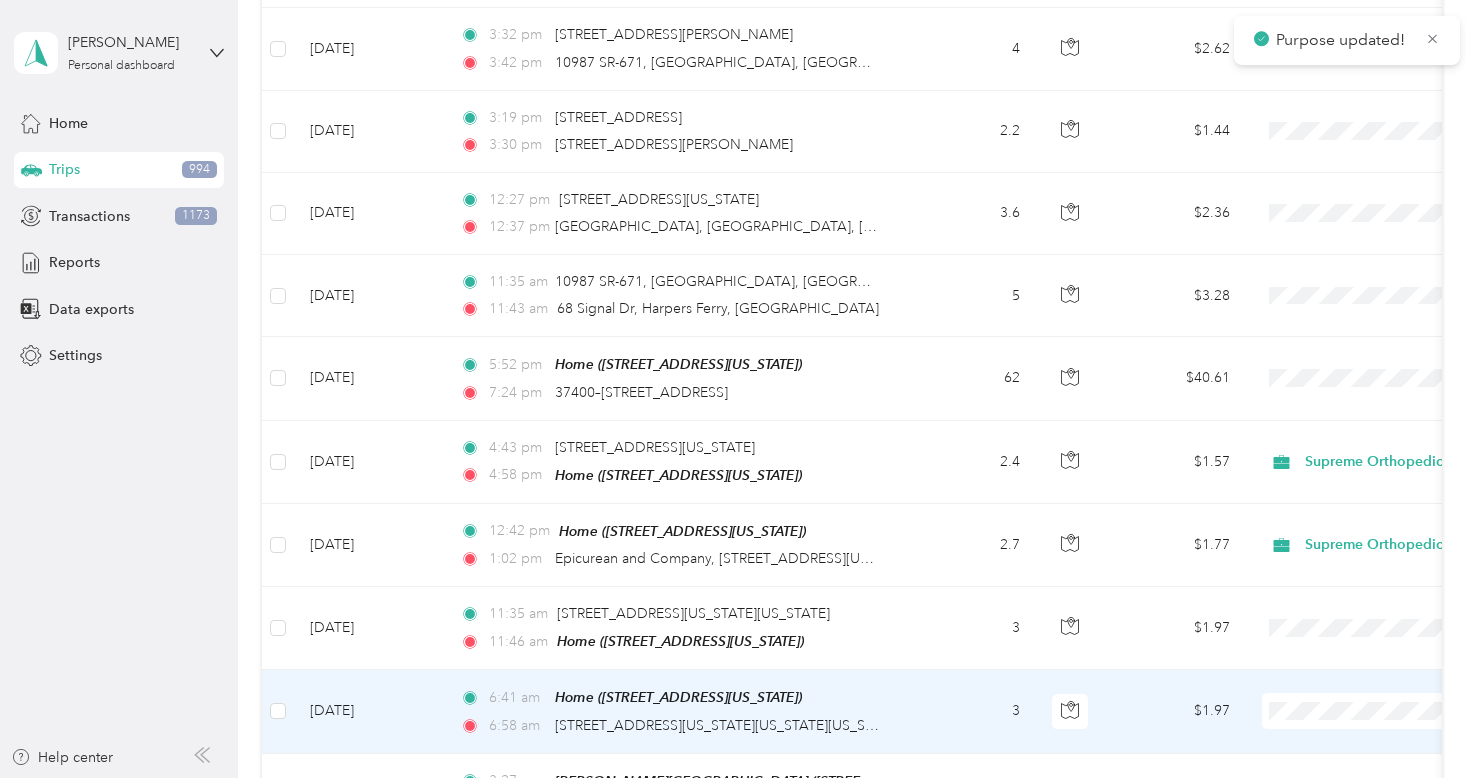 click on "Supreme Orthopedics" at bounding box center (1370, 612) 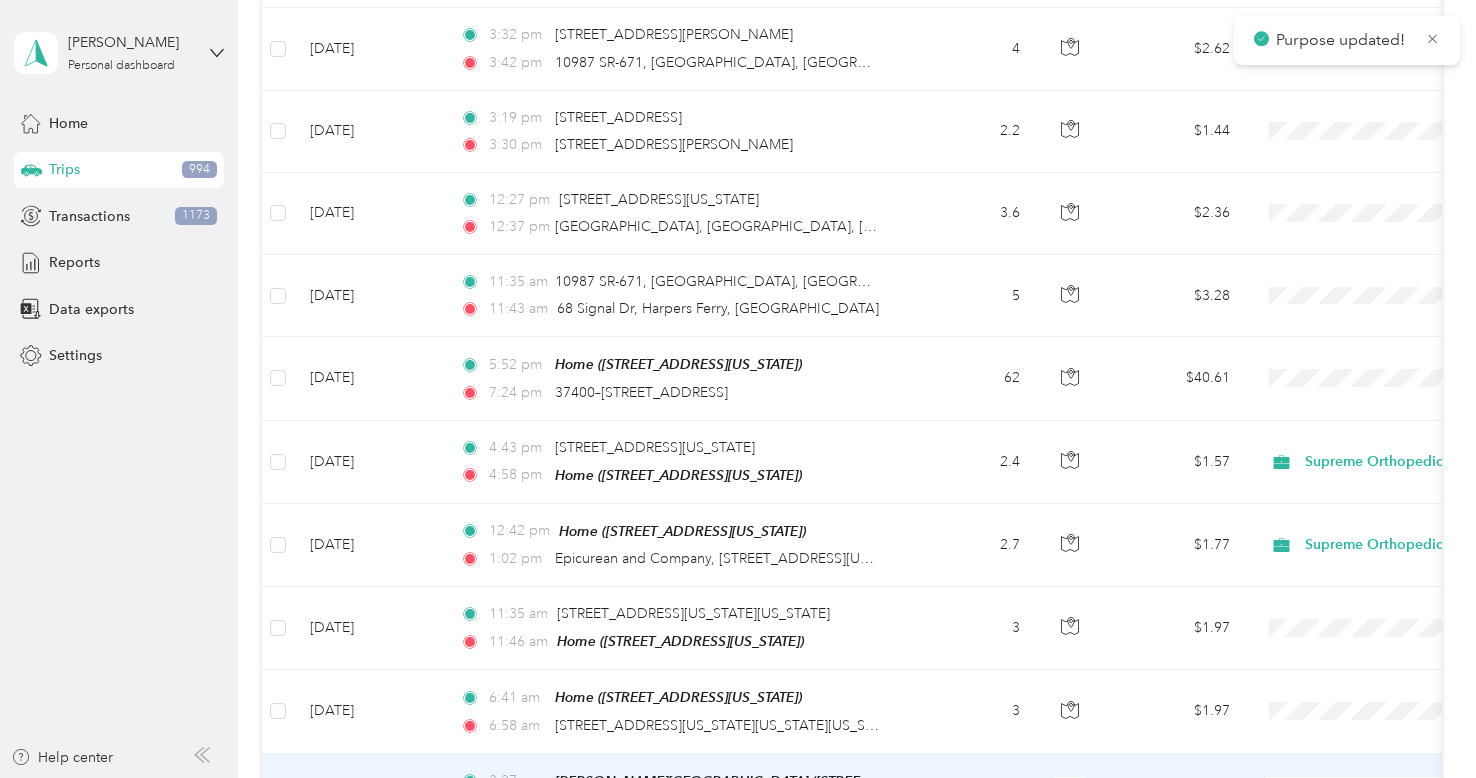click on "Supreme Orthopedics" at bounding box center [1370, 693] 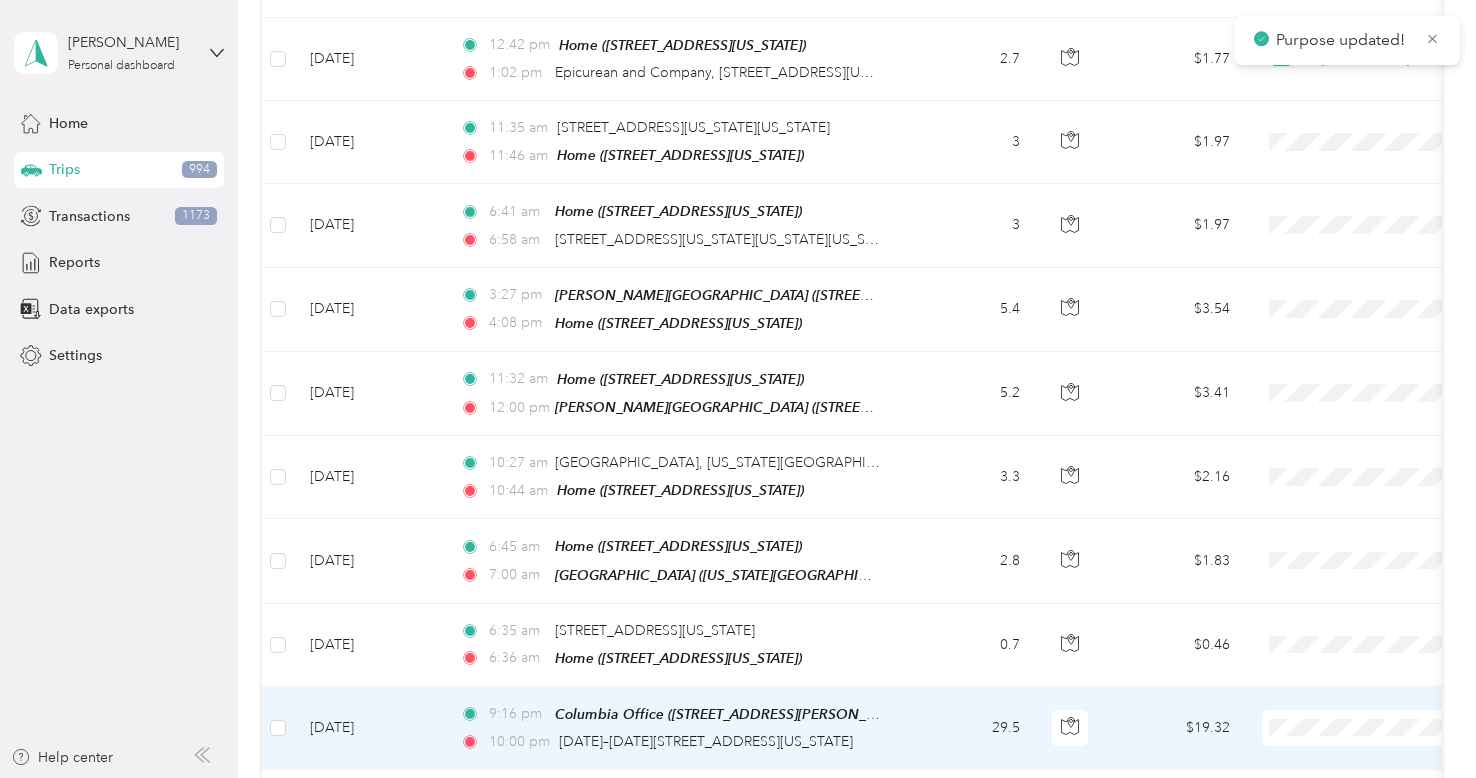 scroll, scrollTop: 11516, scrollLeft: 0, axis: vertical 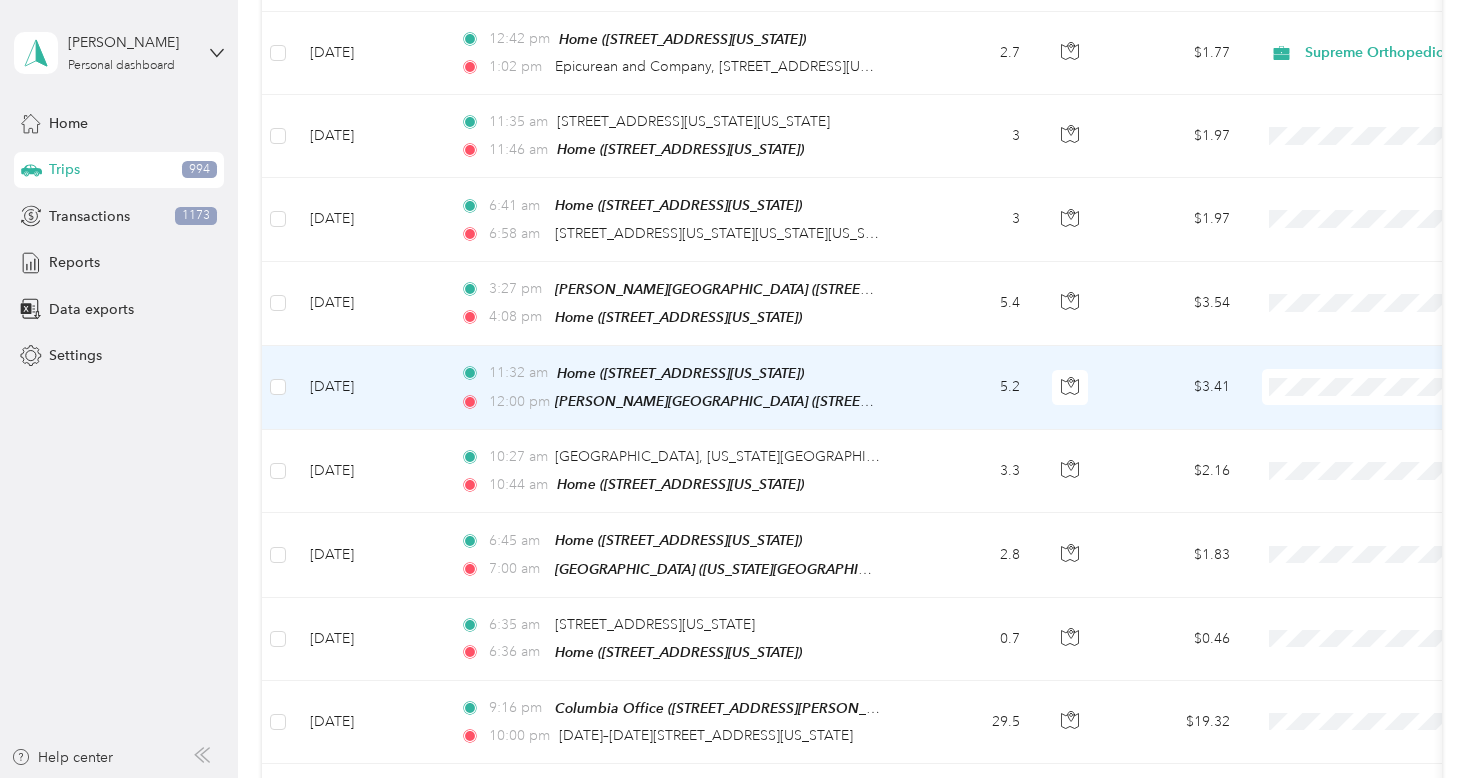 click on "Supreme Orthopedics" at bounding box center [1370, 283] 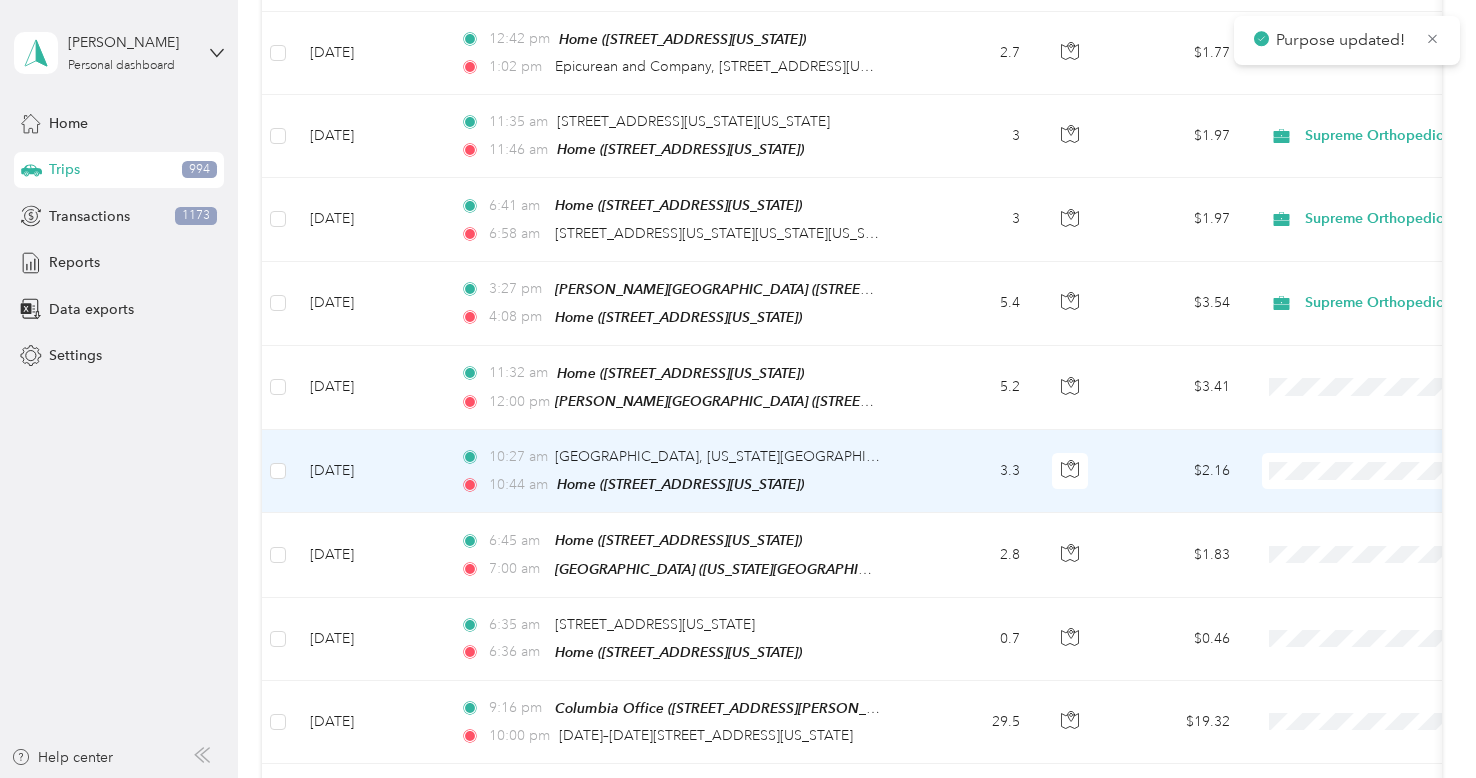 click on "Supreme Orthopedics" at bounding box center (1352, 365) 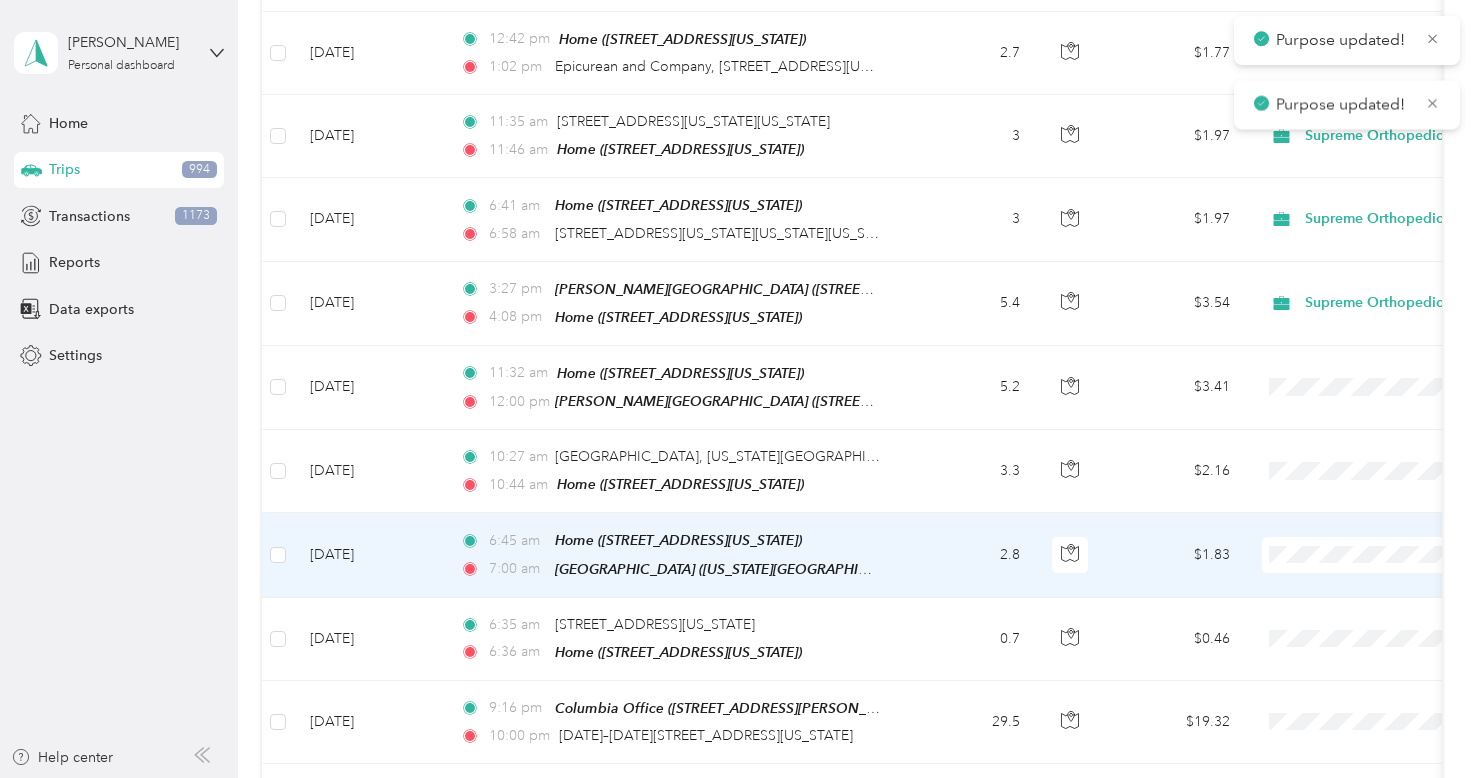 click on "Supreme Orthopedics" at bounding box center [1370, 447] 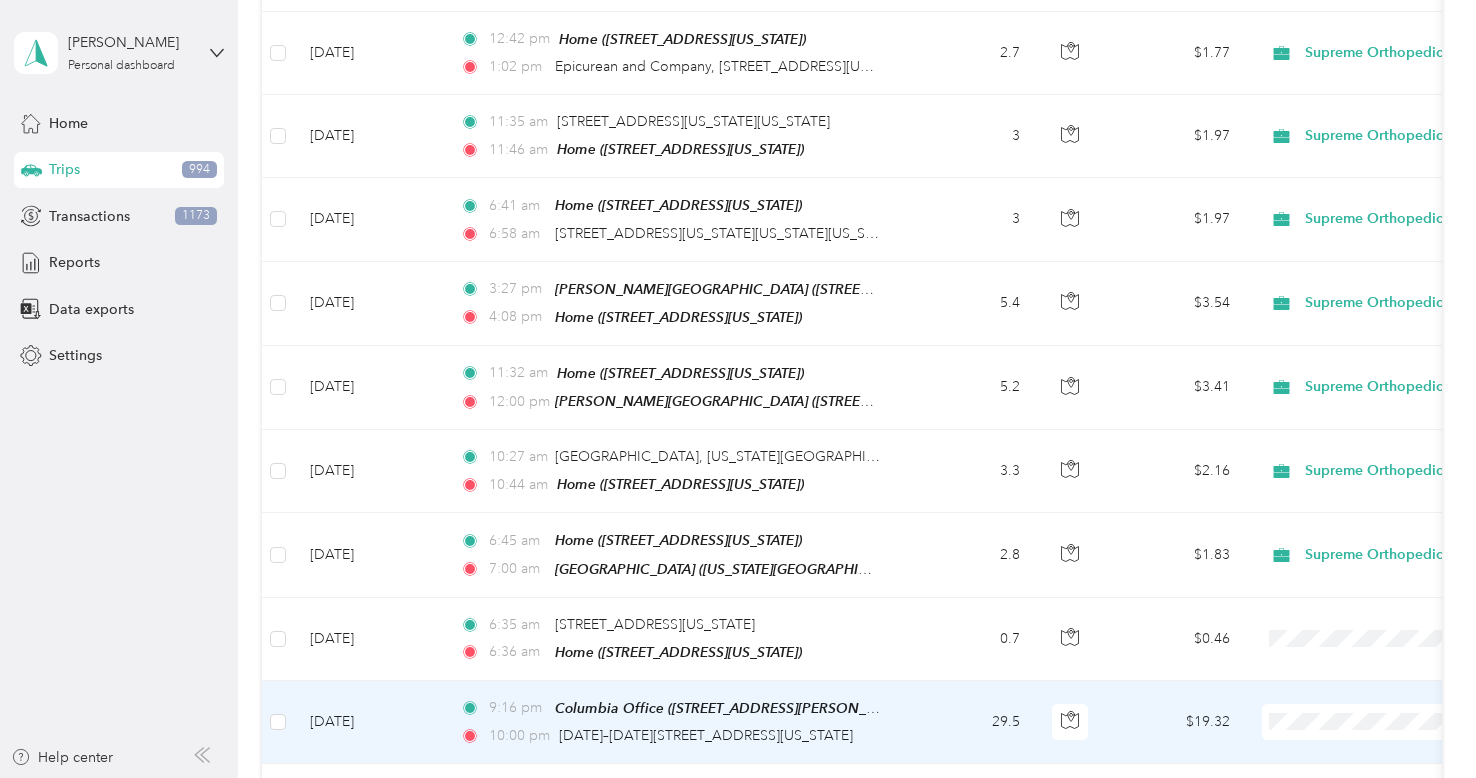 click on "Supreme Orthopedics" at bounding box center (1370, 611) 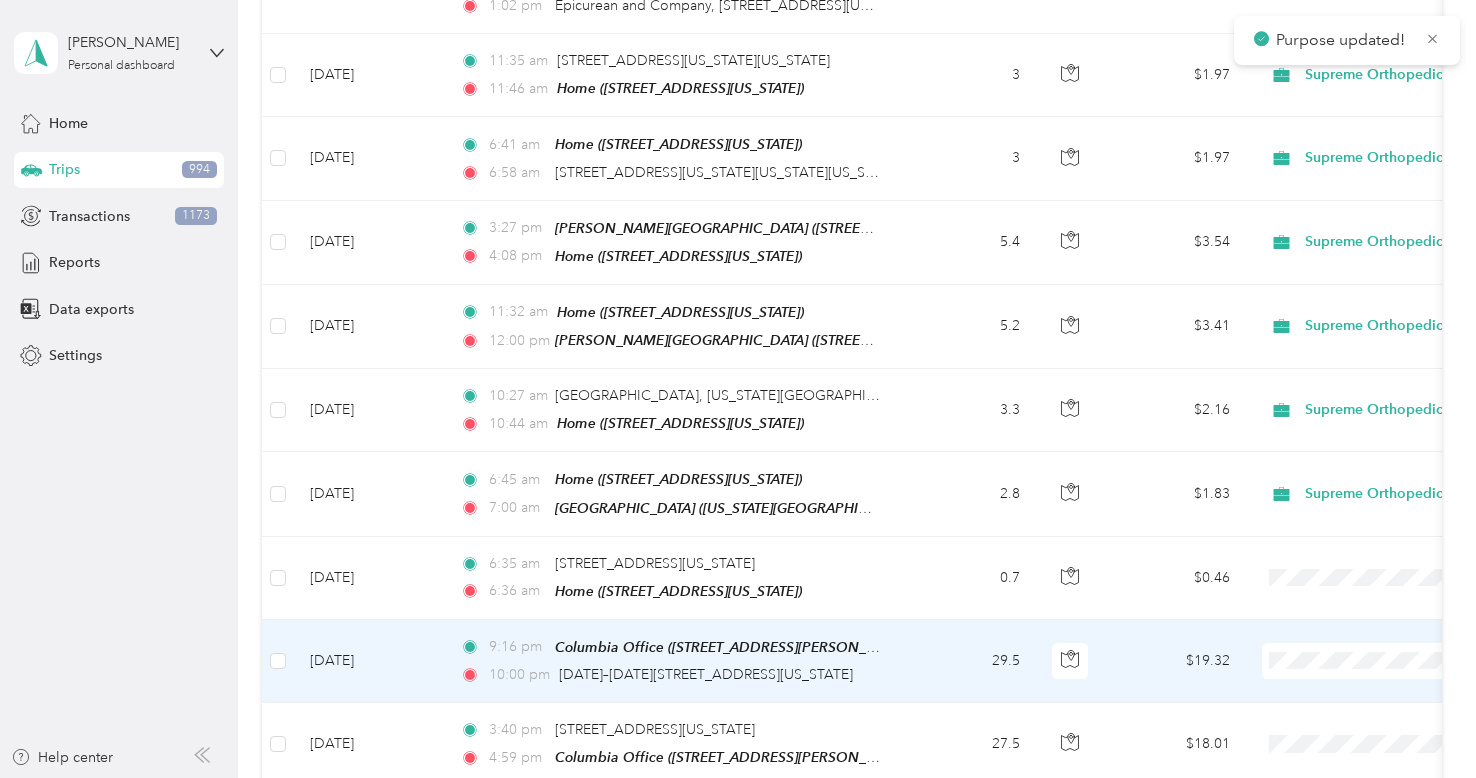 scroll, scrollTop: 11578, scrollLeft: 0, axis: vertical 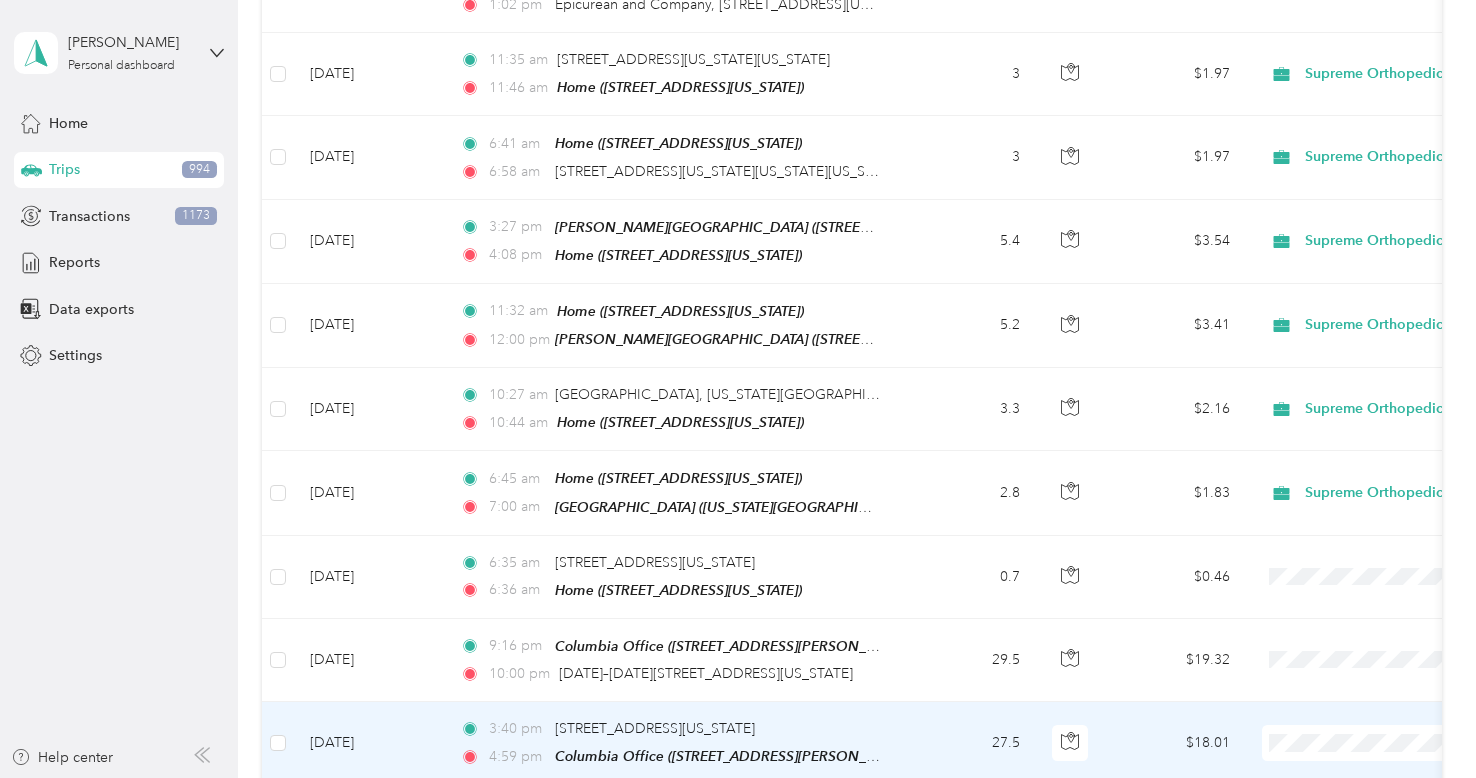 click on "Supreme Orthopedics" at bounding box center [1370, 631] 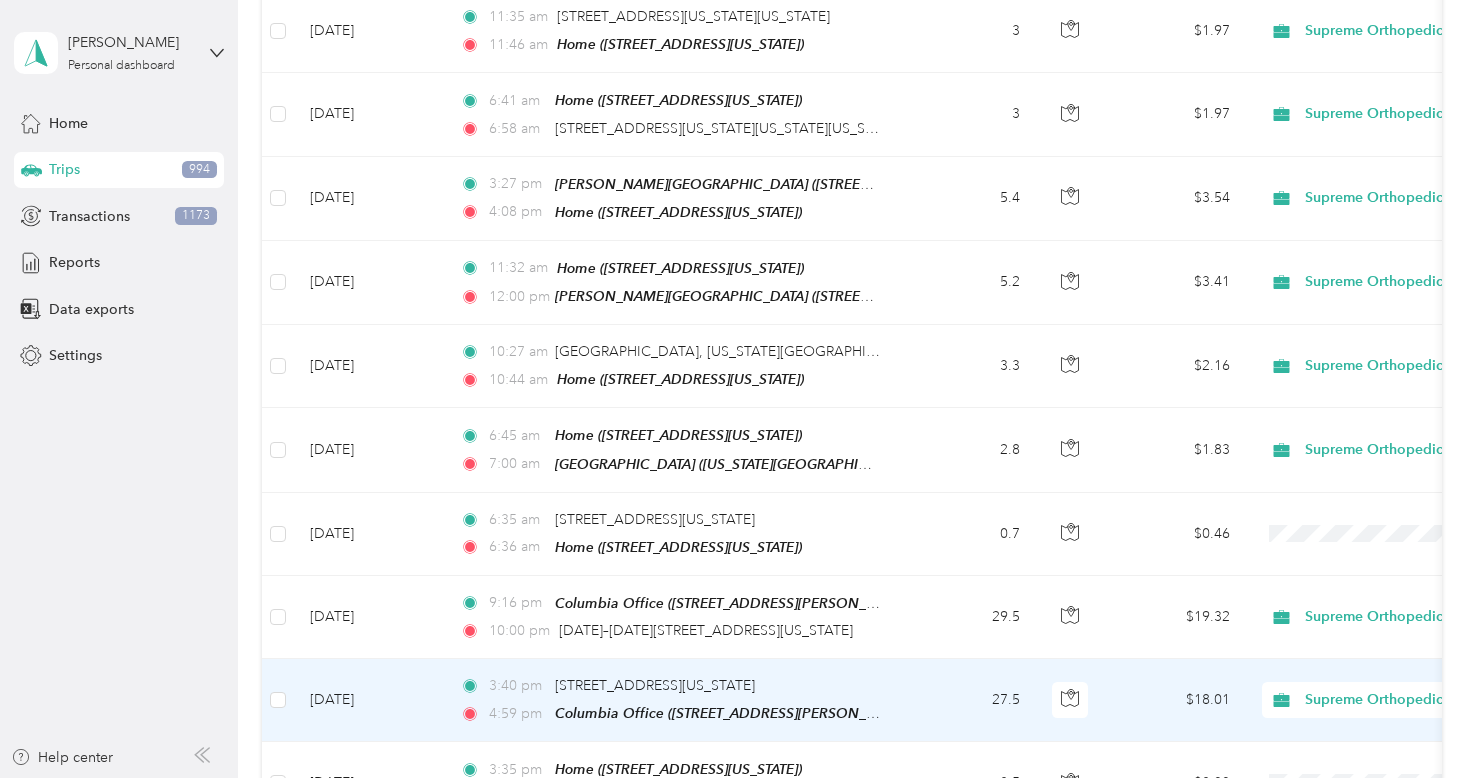 scroll, scrollTop: 11623, scrollLeft: 0, axis: vertical 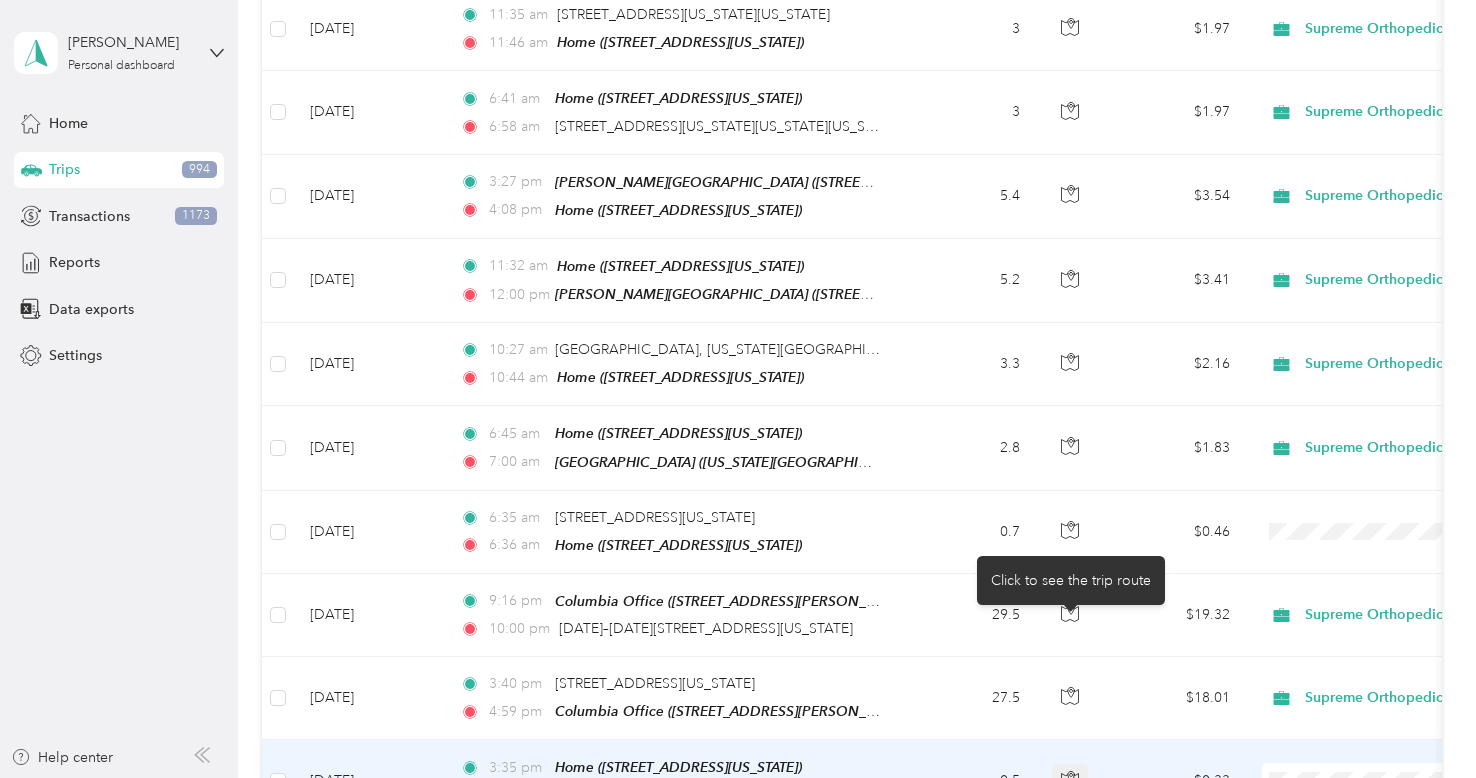 click 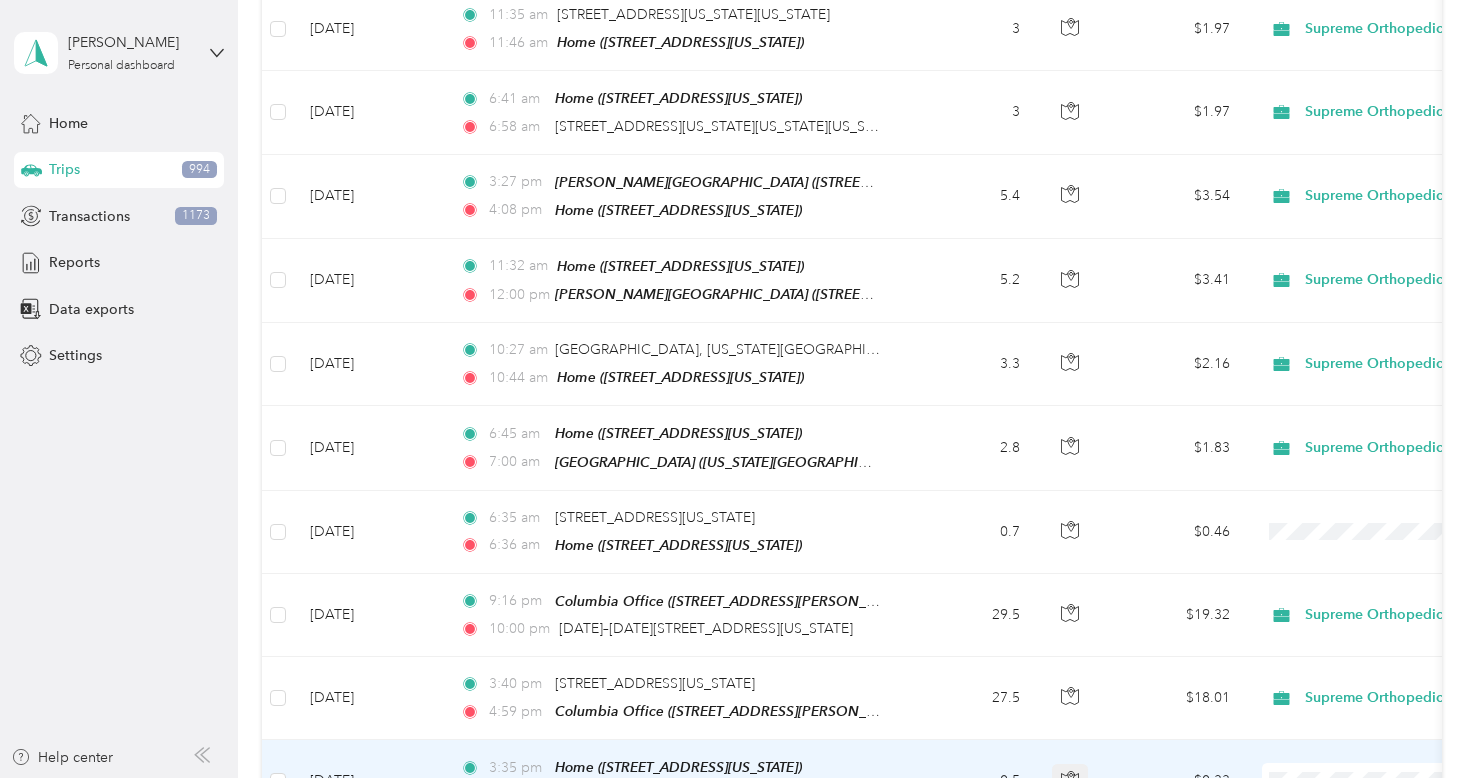 click 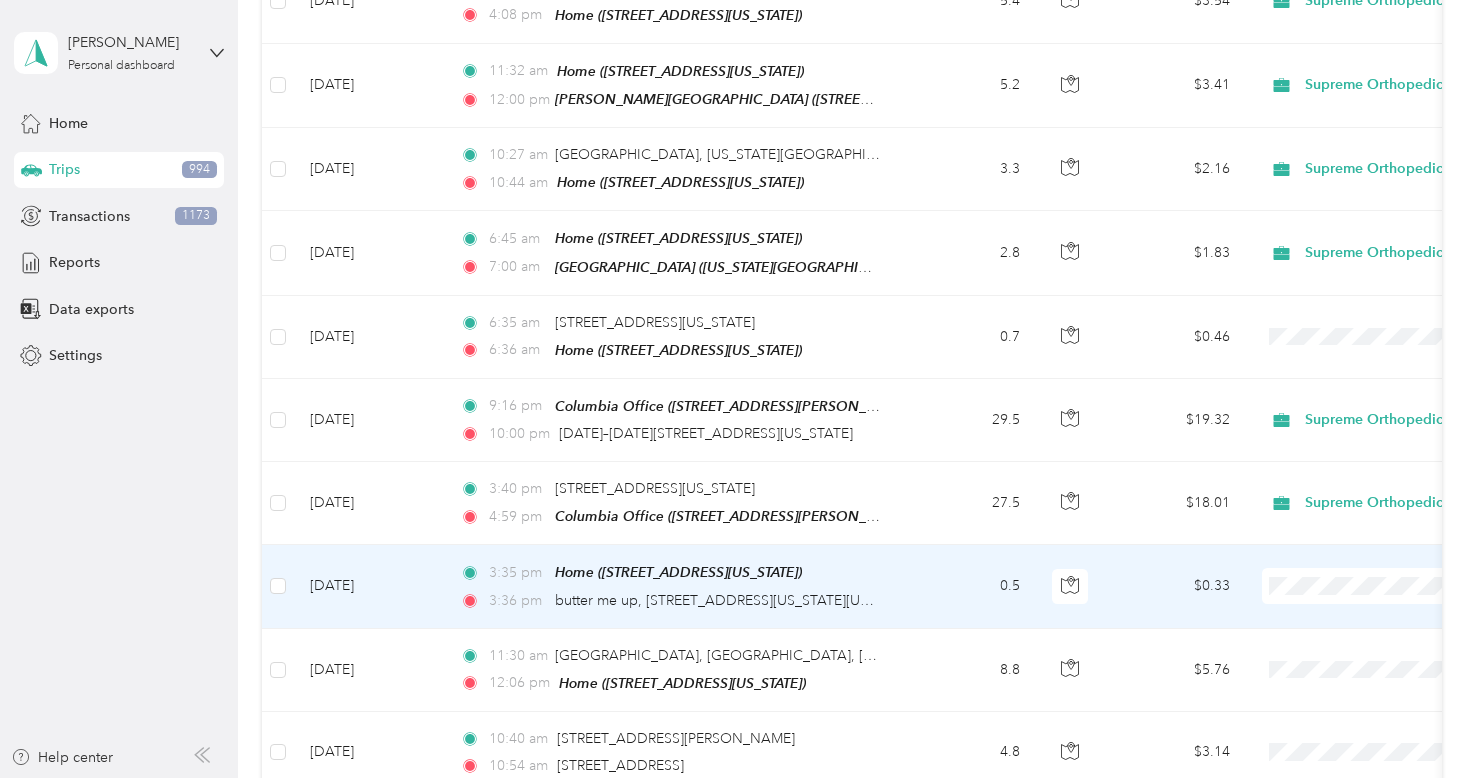 scroll, scrollTop: 11831, scrollLeft: 0, axis: vertical 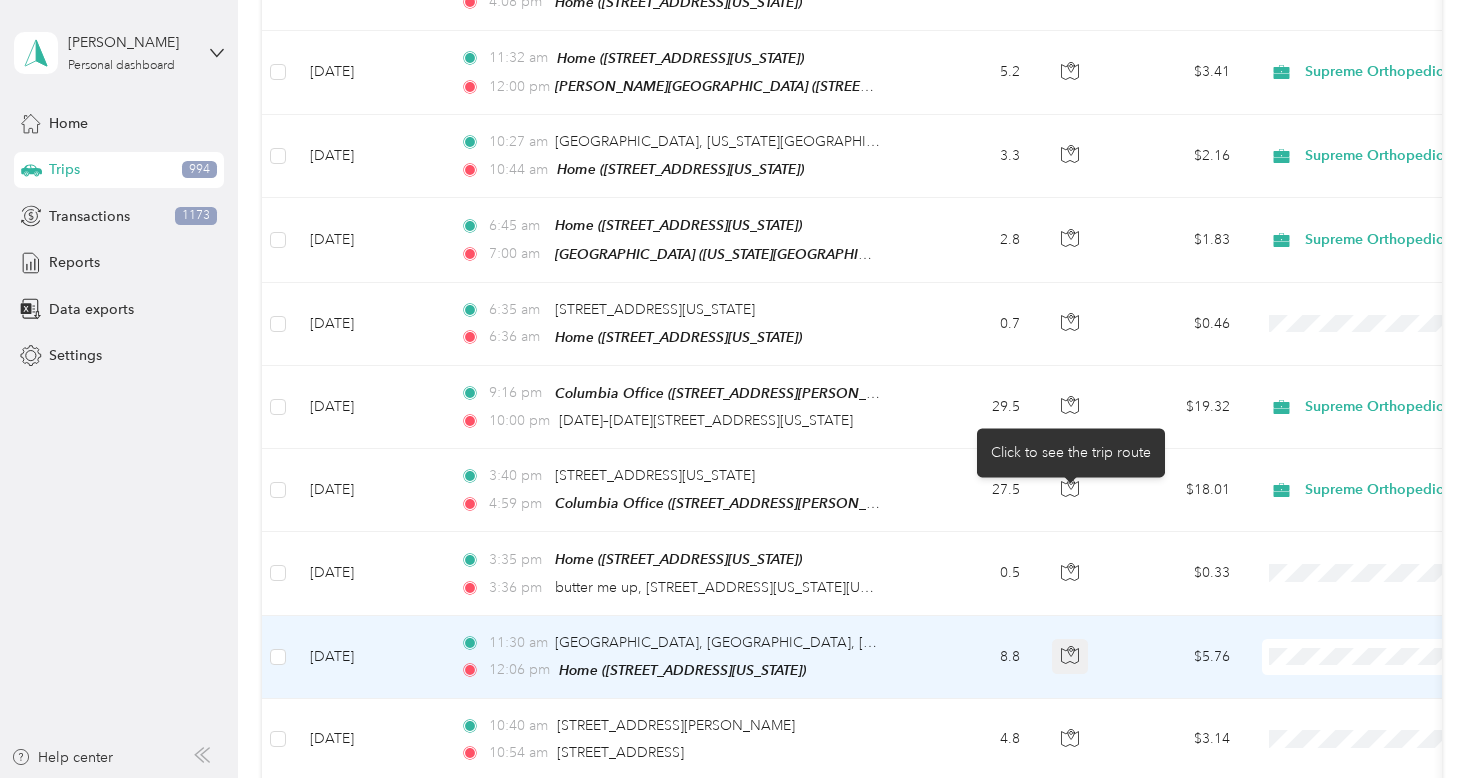click at bounding box center (1070, 657) 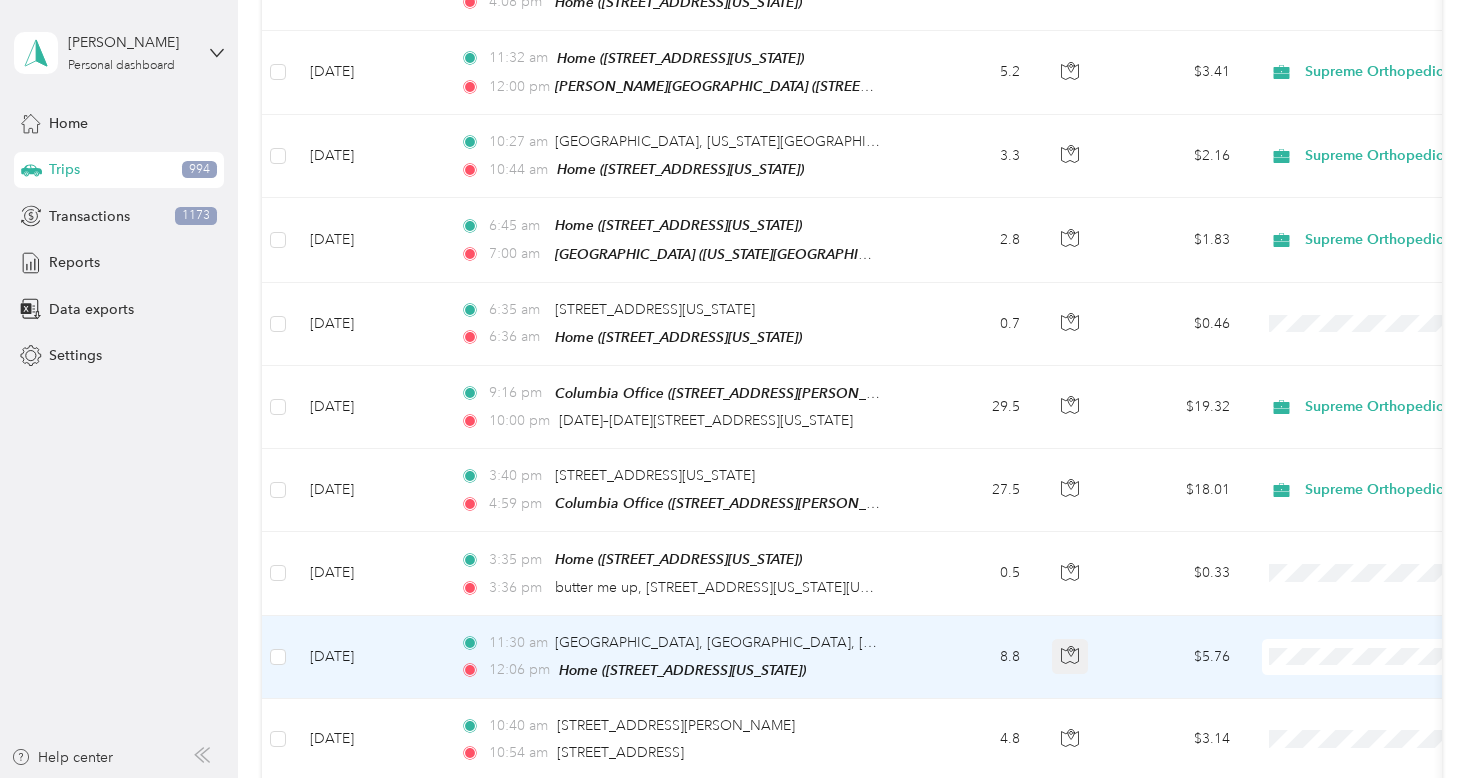 click 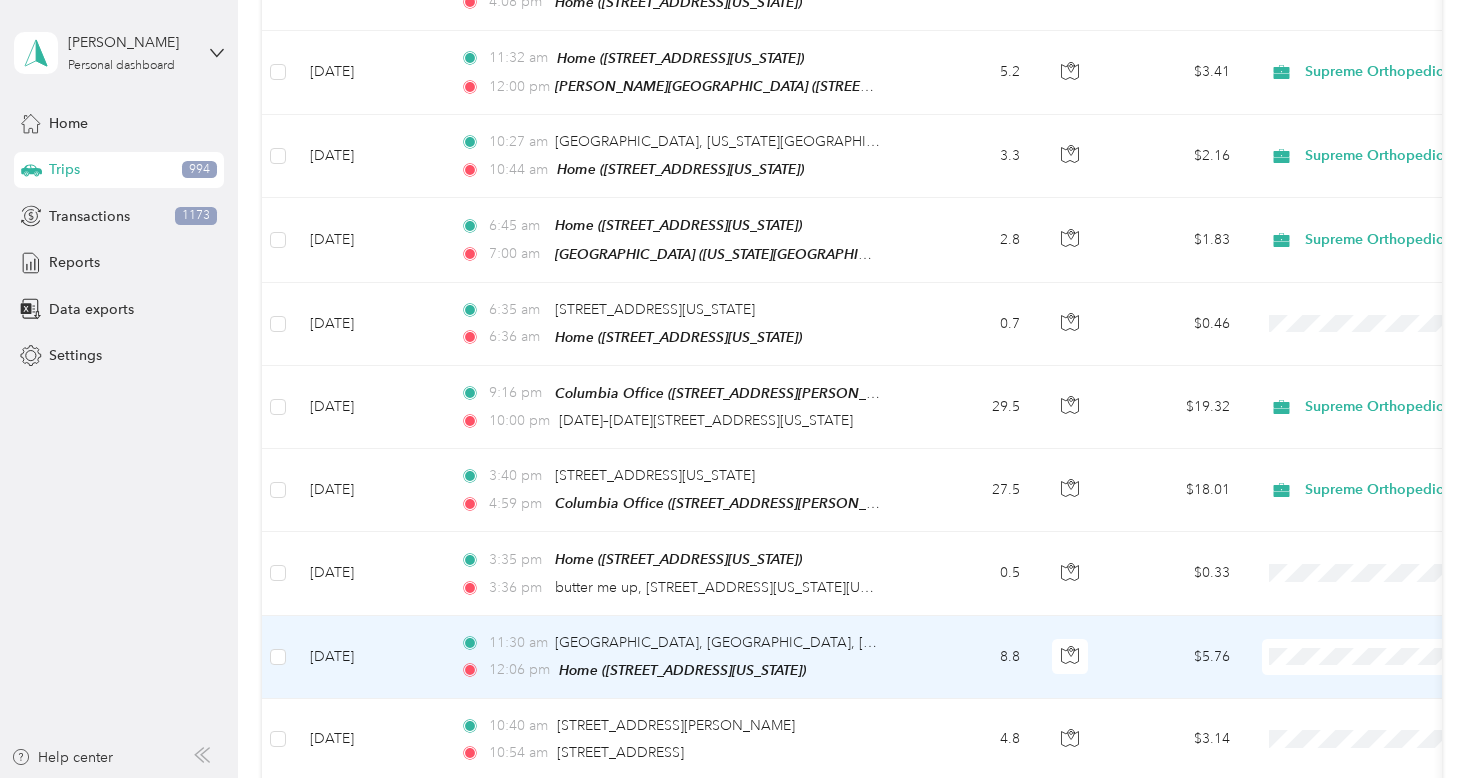 click on "Supreme Orthopedics" at bounding box center (1370, 542) 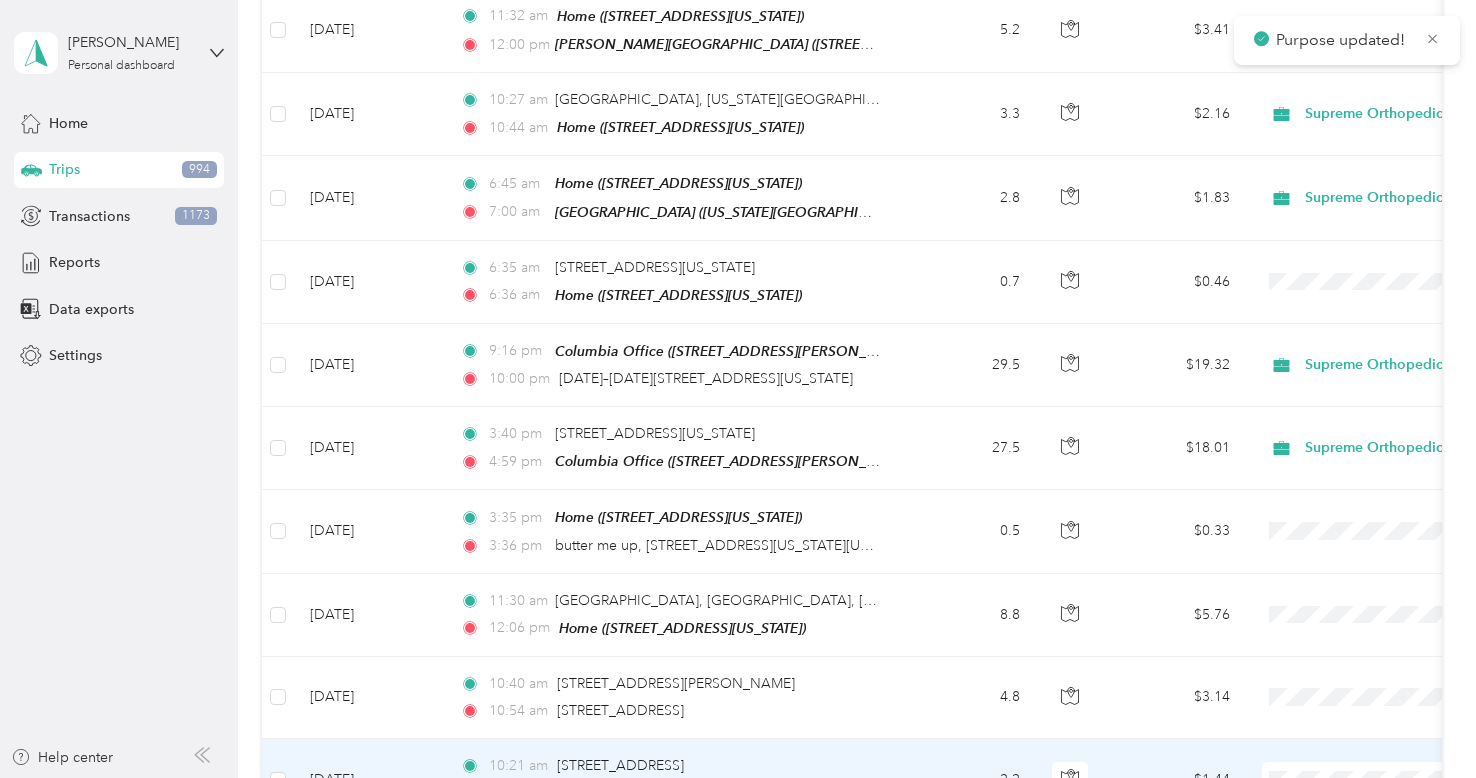 scroll, scrollTop: 11931, scrollLeft: 0, axis: vertical 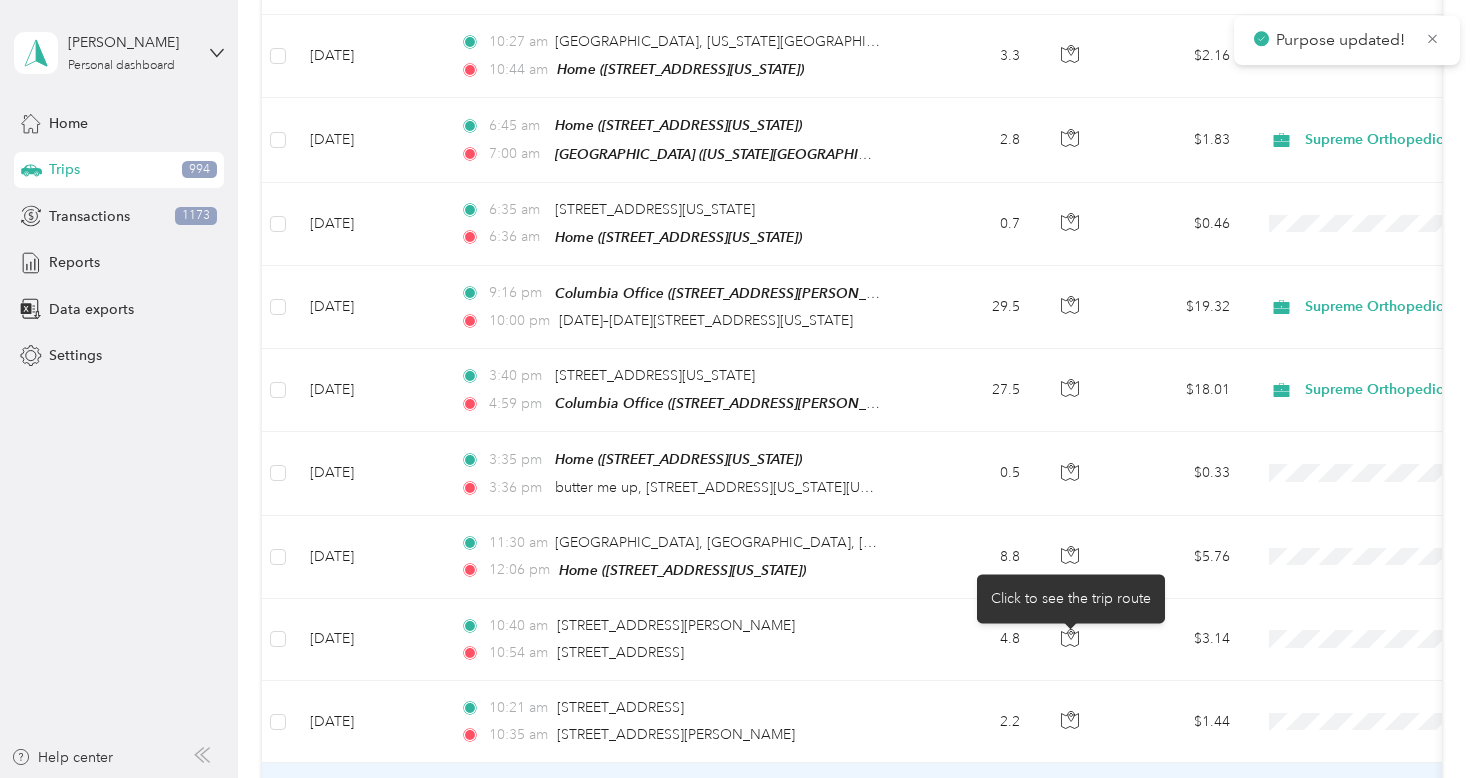 click 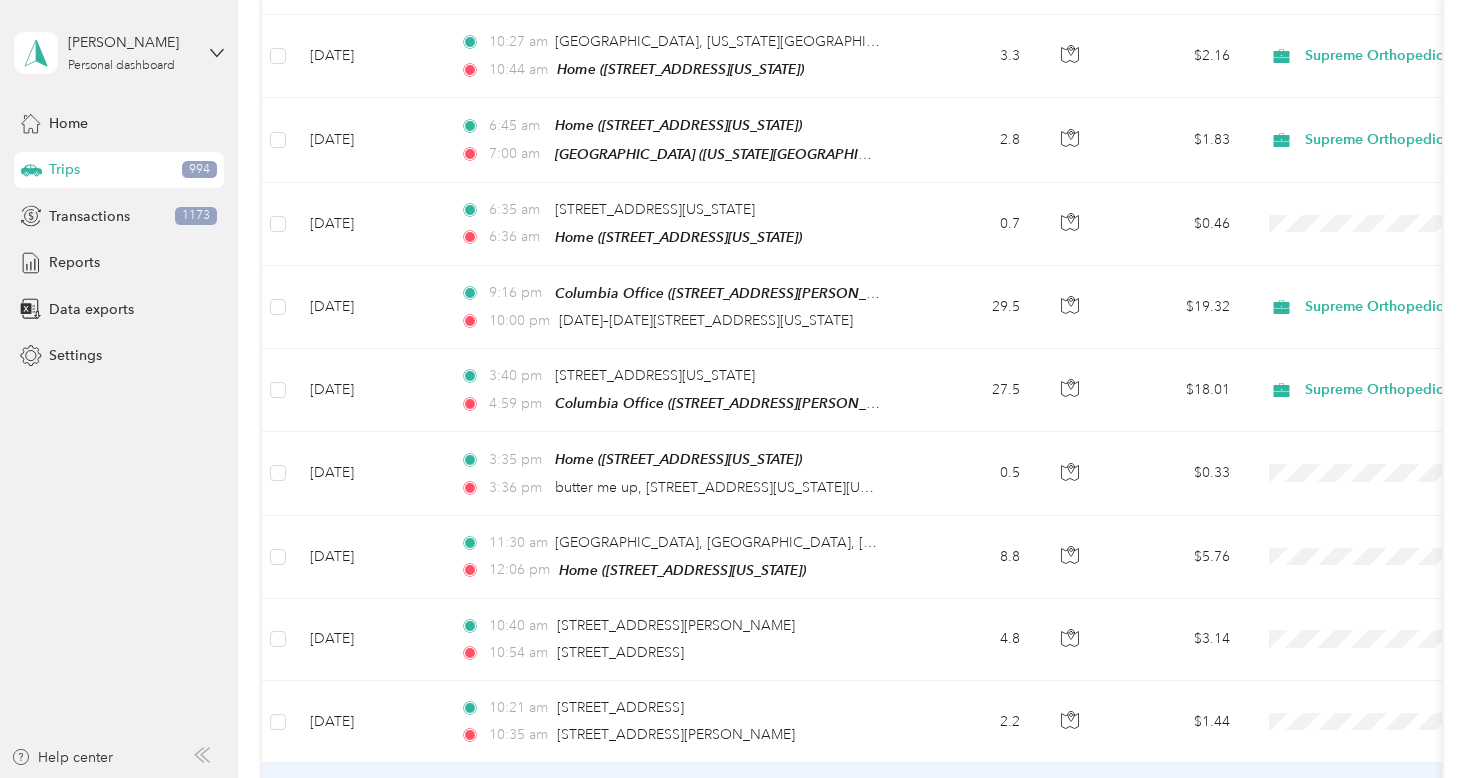 click 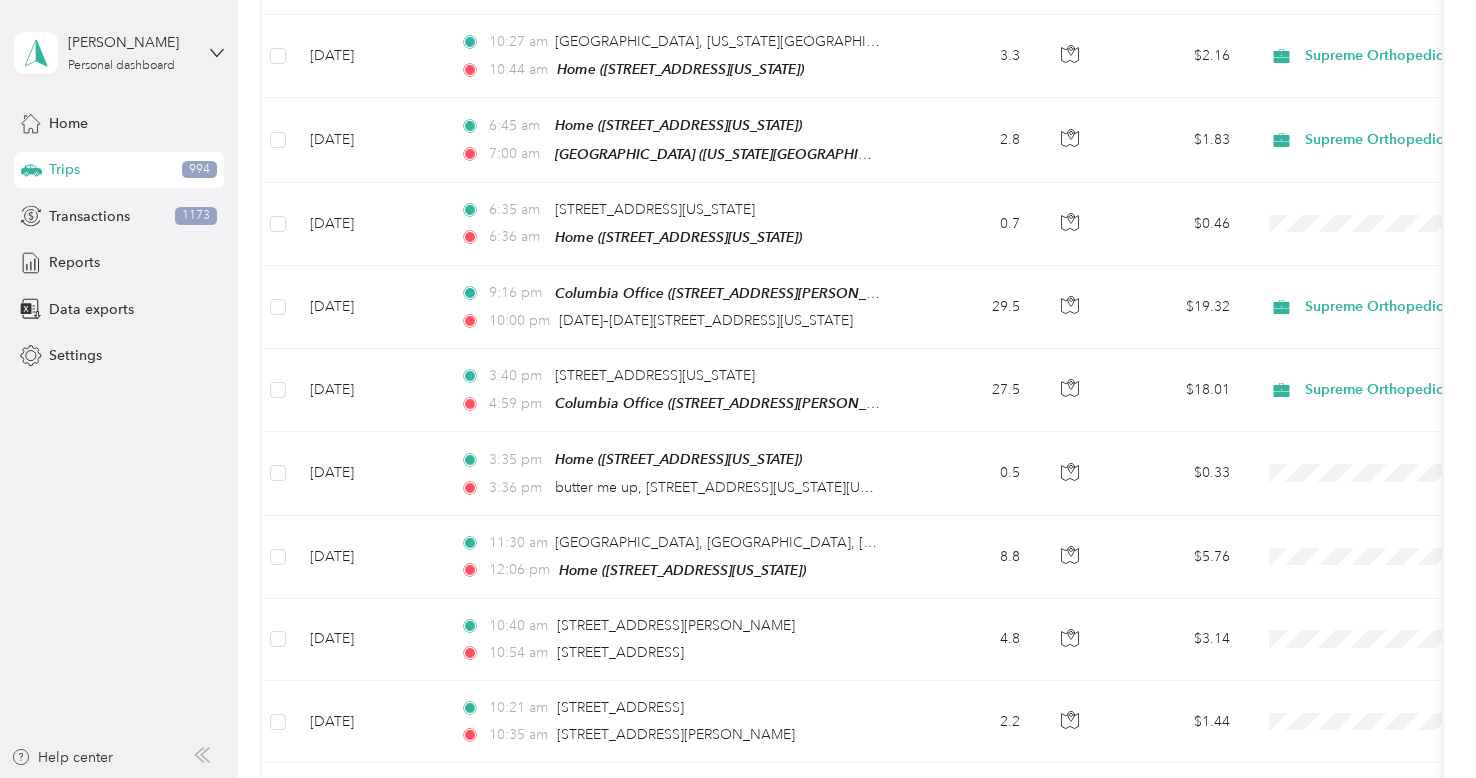click on "Load more" at bounding box center [1187, 880] 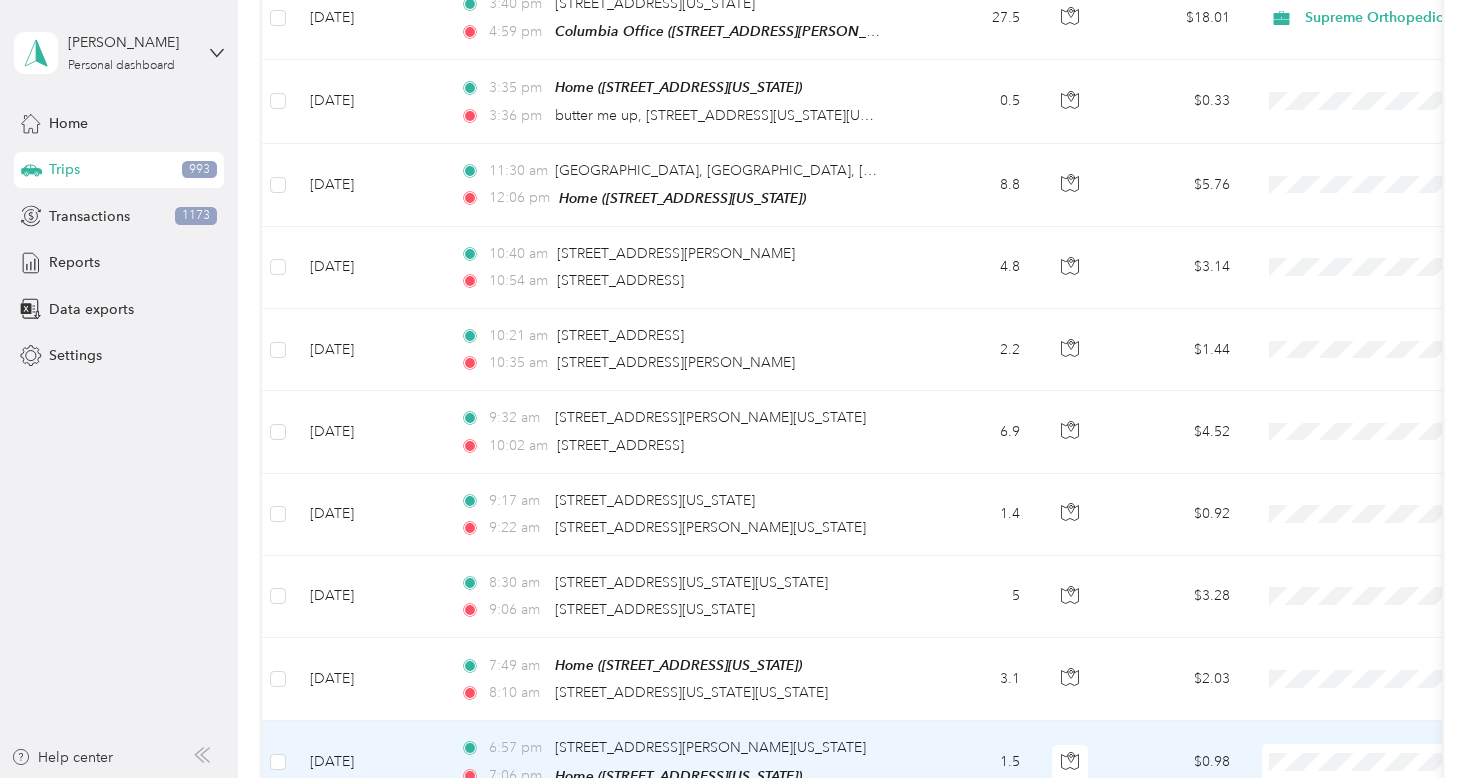 scroll, scrollTop: 12306, scrollLeft: 0, axis: vertical 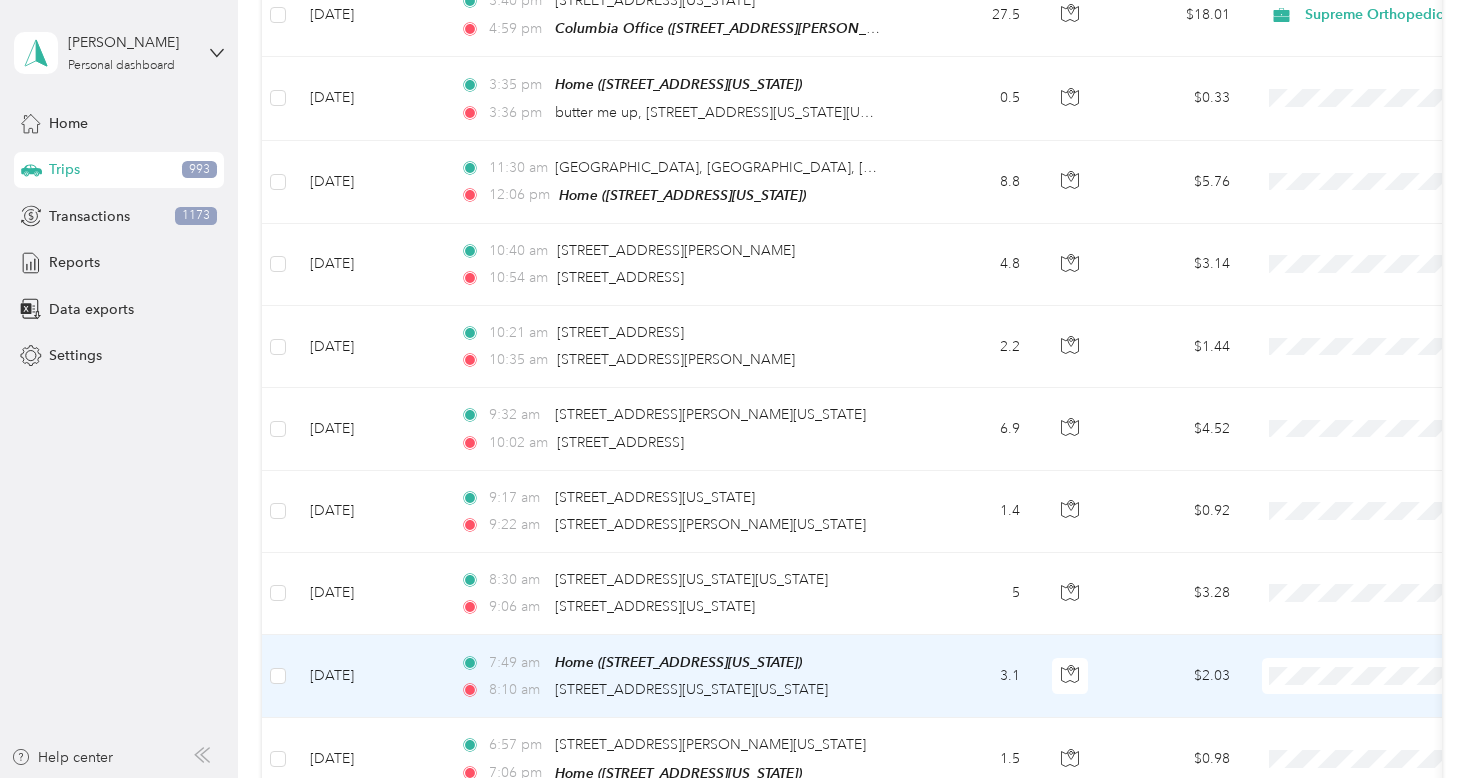click on "Supreme Orthopedics" at bounding box center [1370, 558] 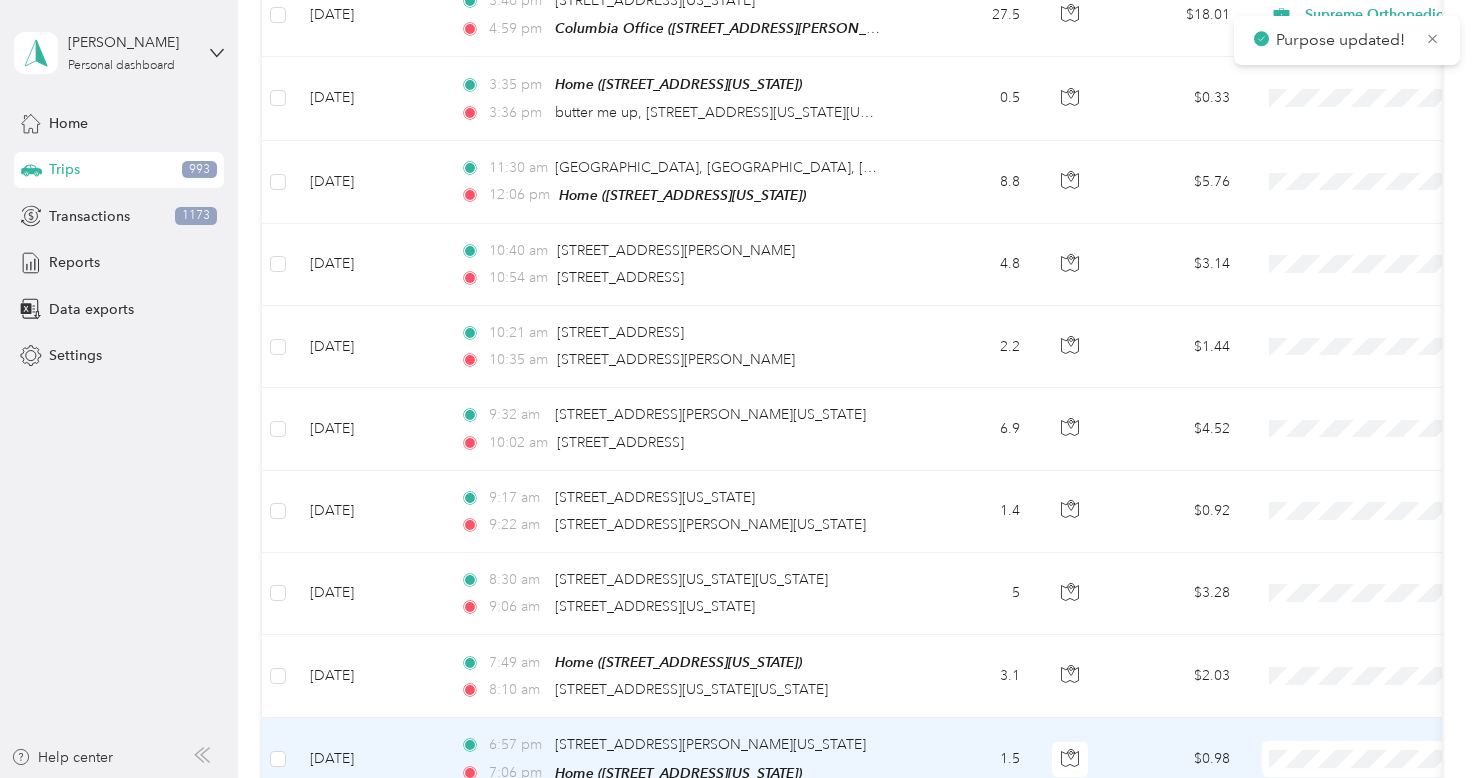 click on "Supreme Orthopedics" at bounding box center (1370, 639) 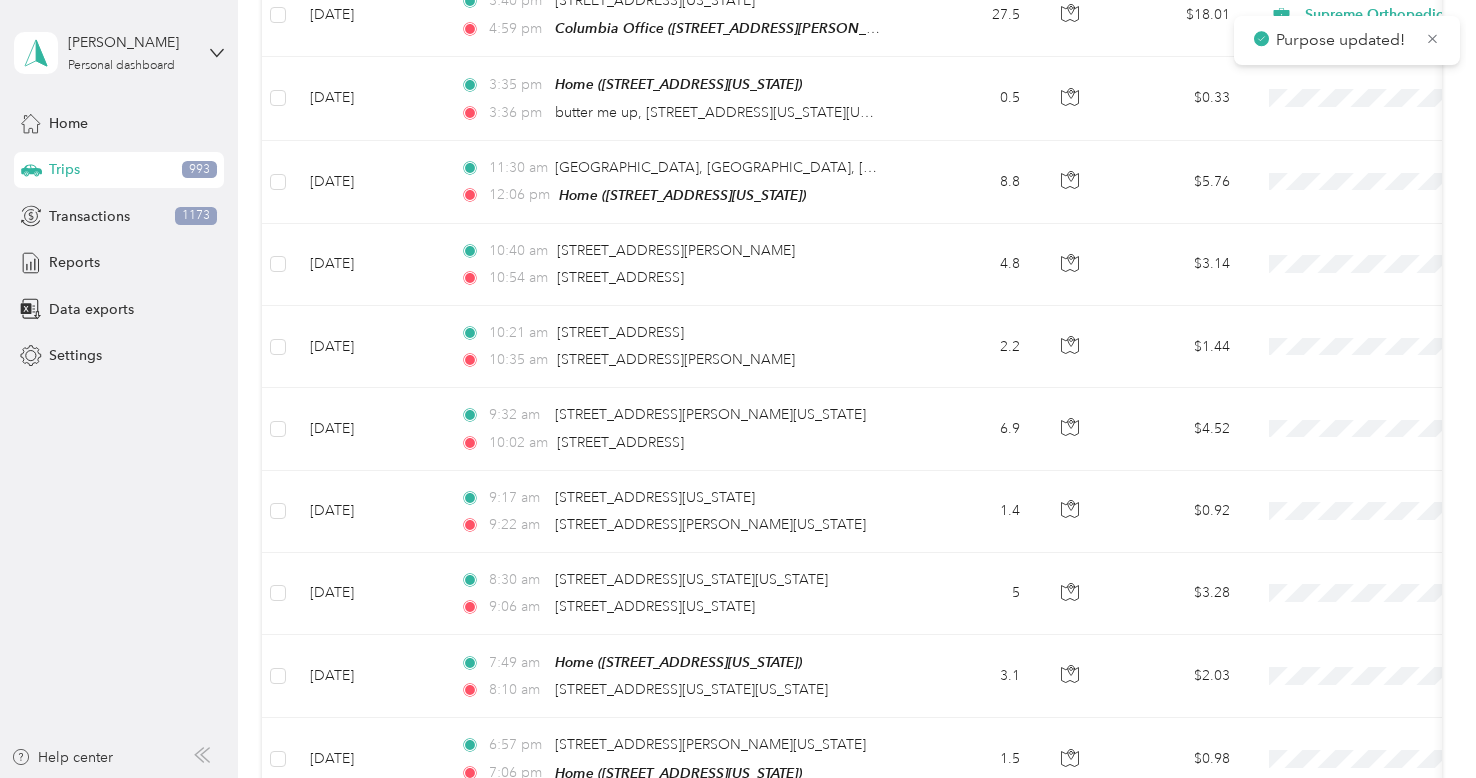 click on "Supreme Orthopedics" at bounding box center (1370, 722) 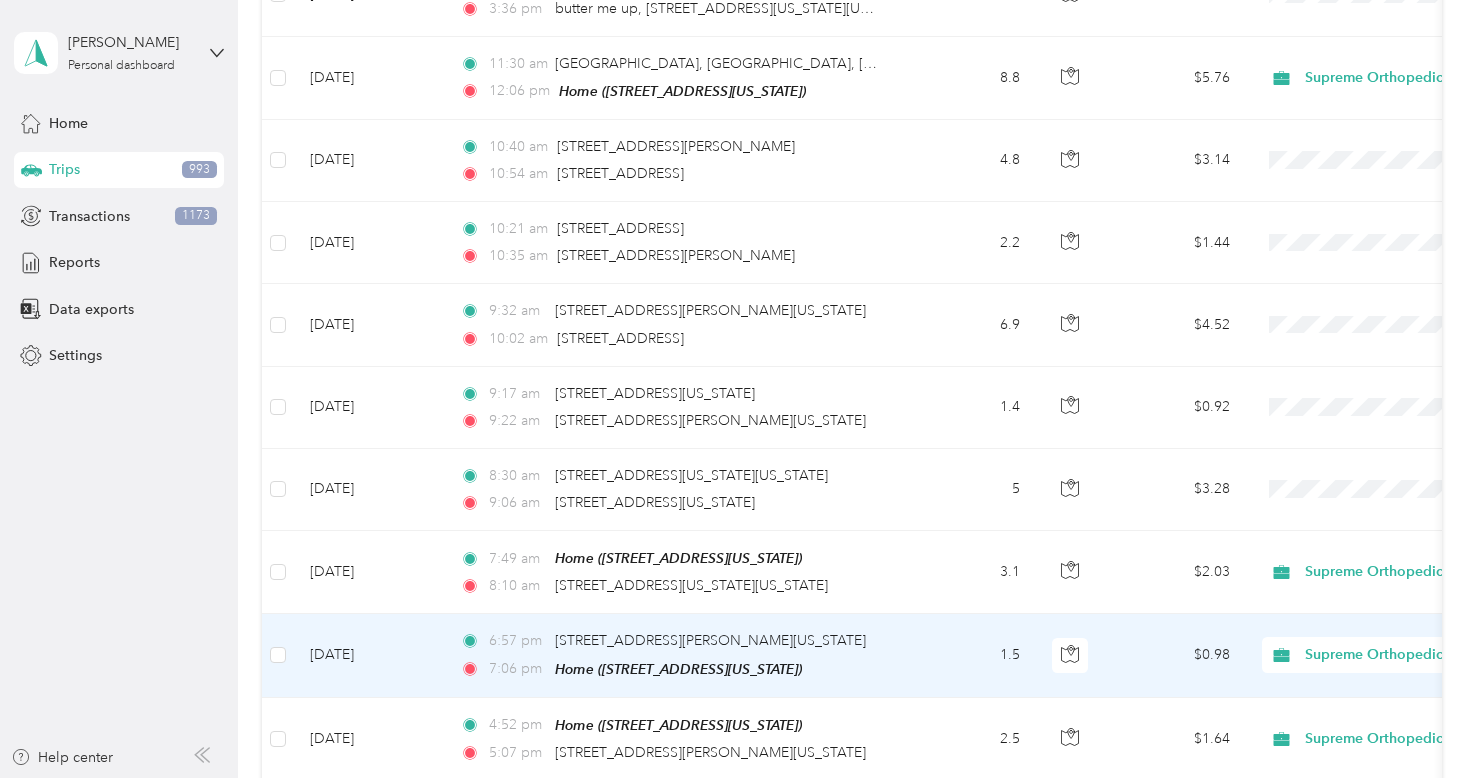 scroll, scrollTop: 12418, scrollLeft: 0, axis: vertical 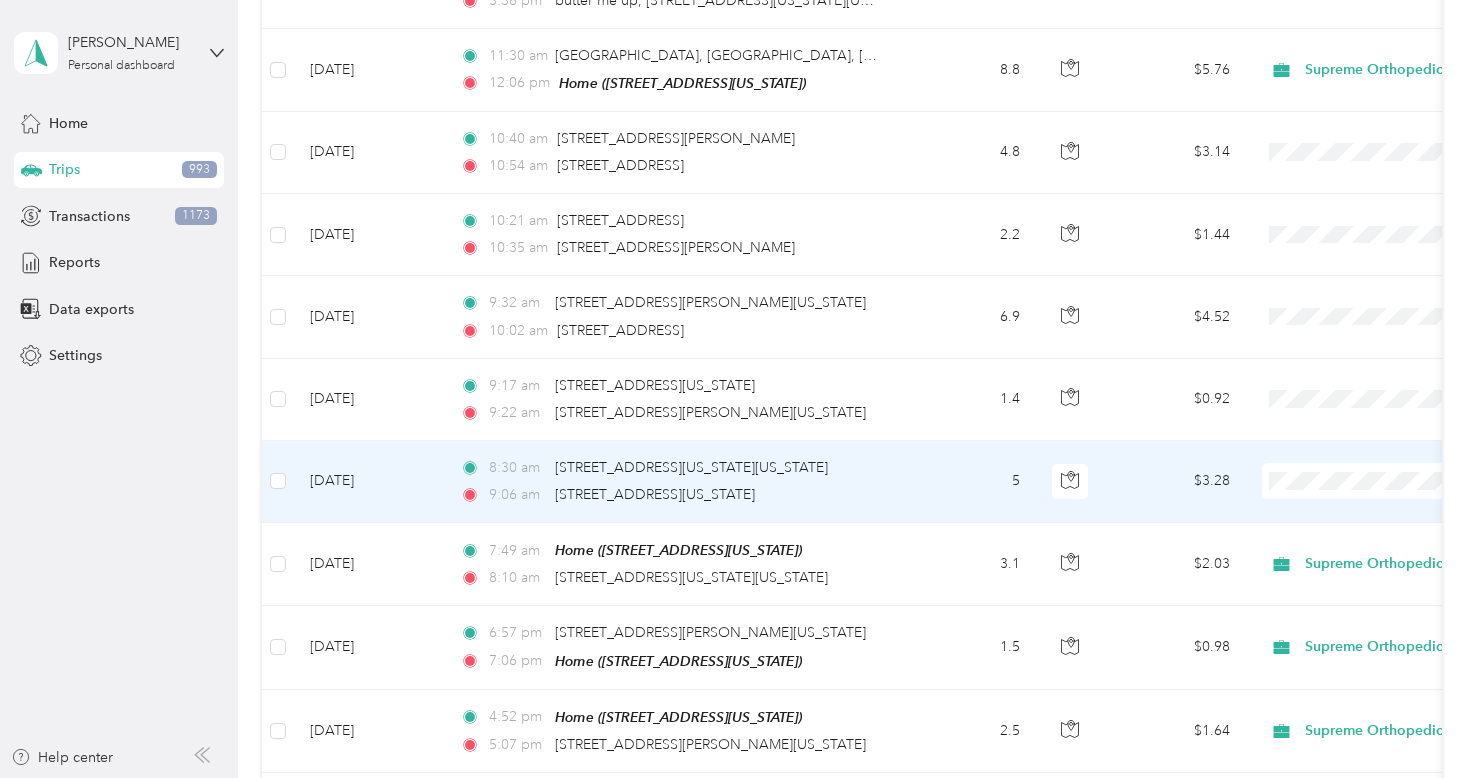 click on "Supreme Orthopedics" at bounding box center (1370, 364) 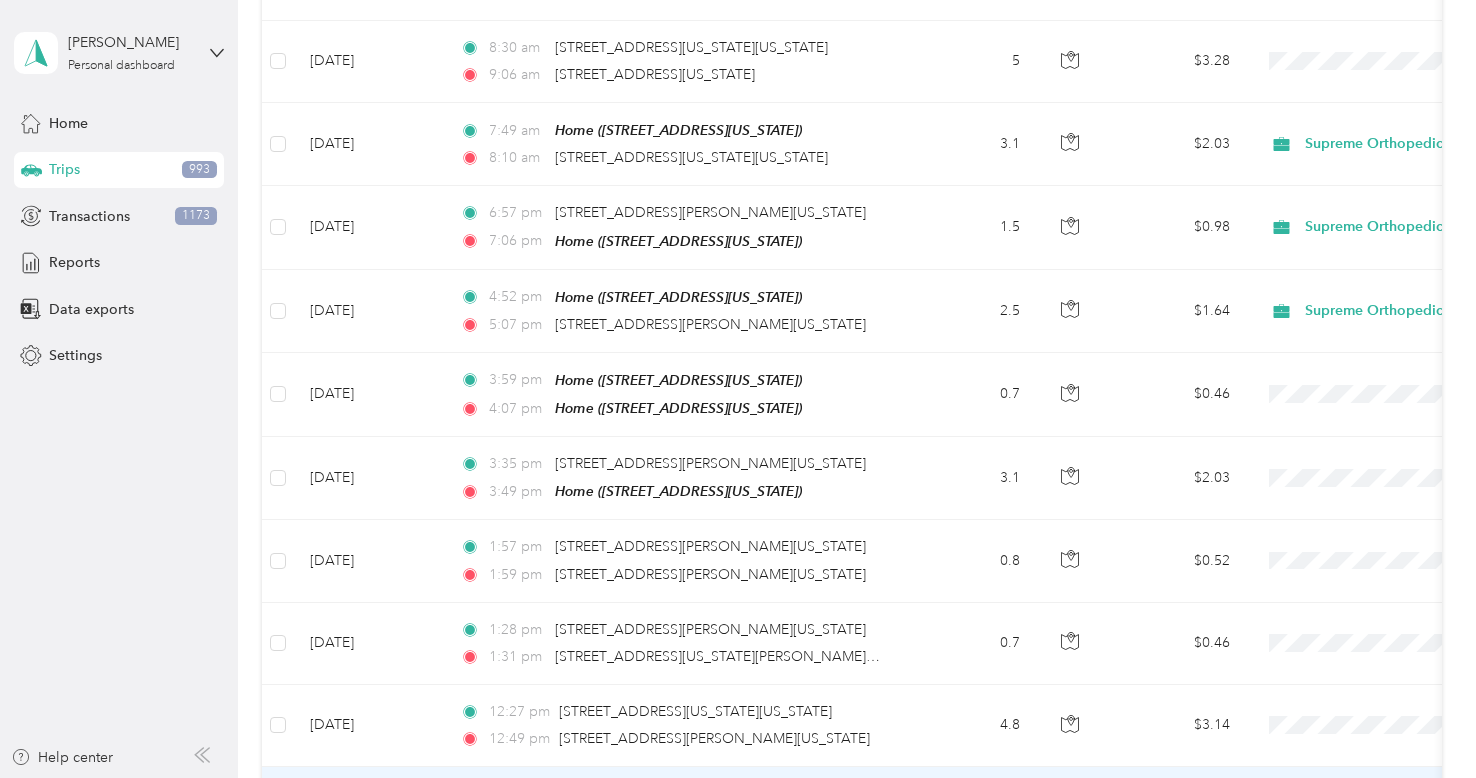 scroll, scrollTop: 12875, scrollLeft: 0, axis: vertical 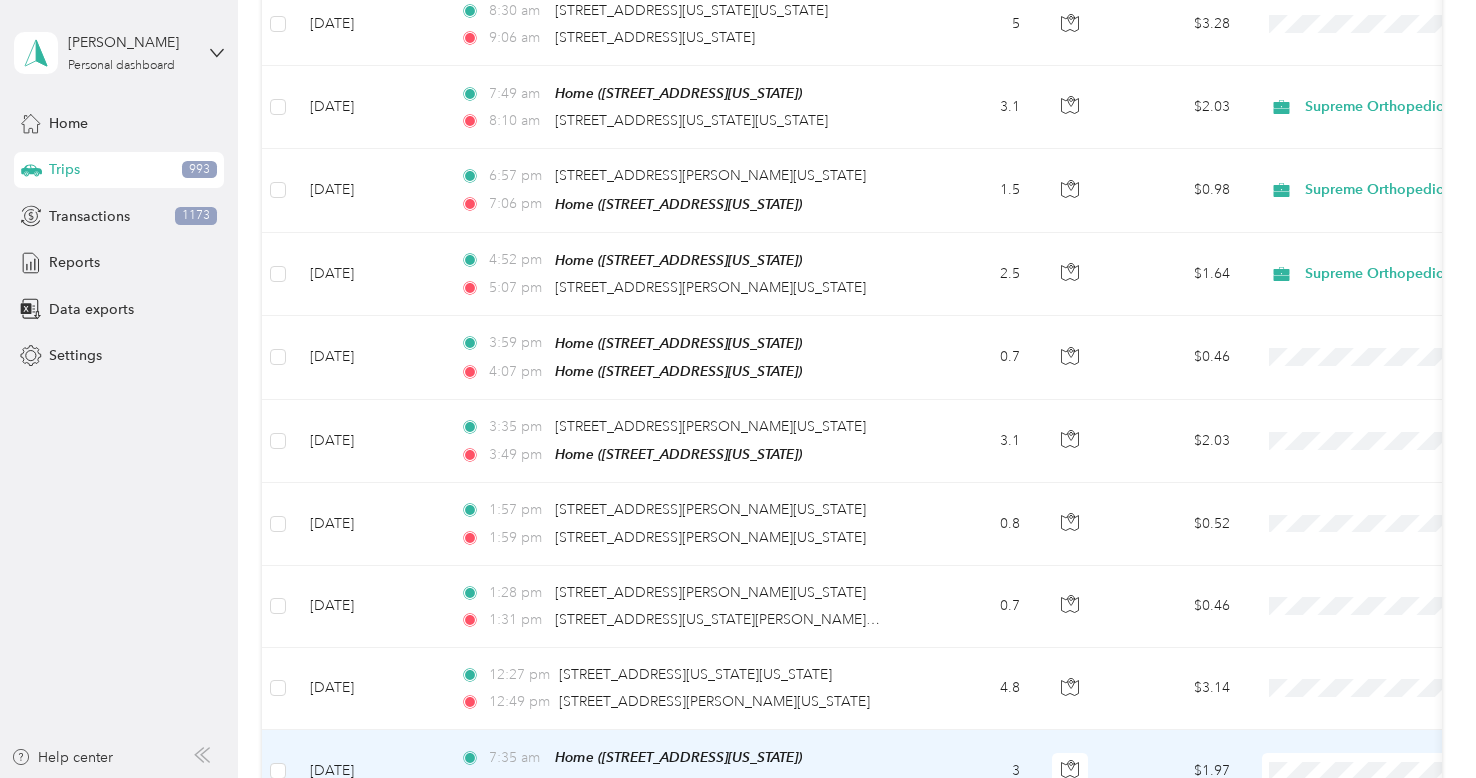 click on "Supreme Orthopedics" at bounding box center [1370, 644] 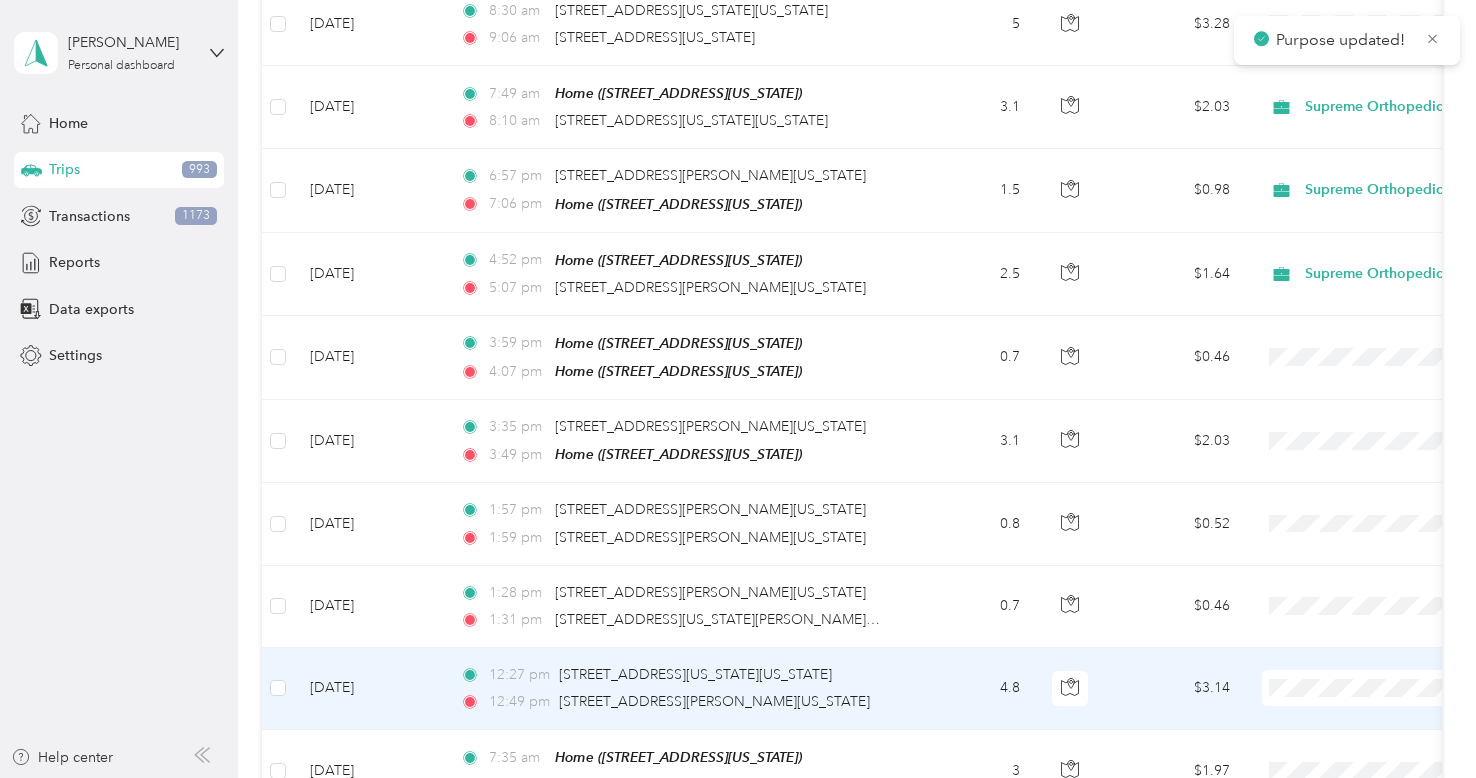 click on "Supreme Orthopedics" at bounding box center [1370, 563] 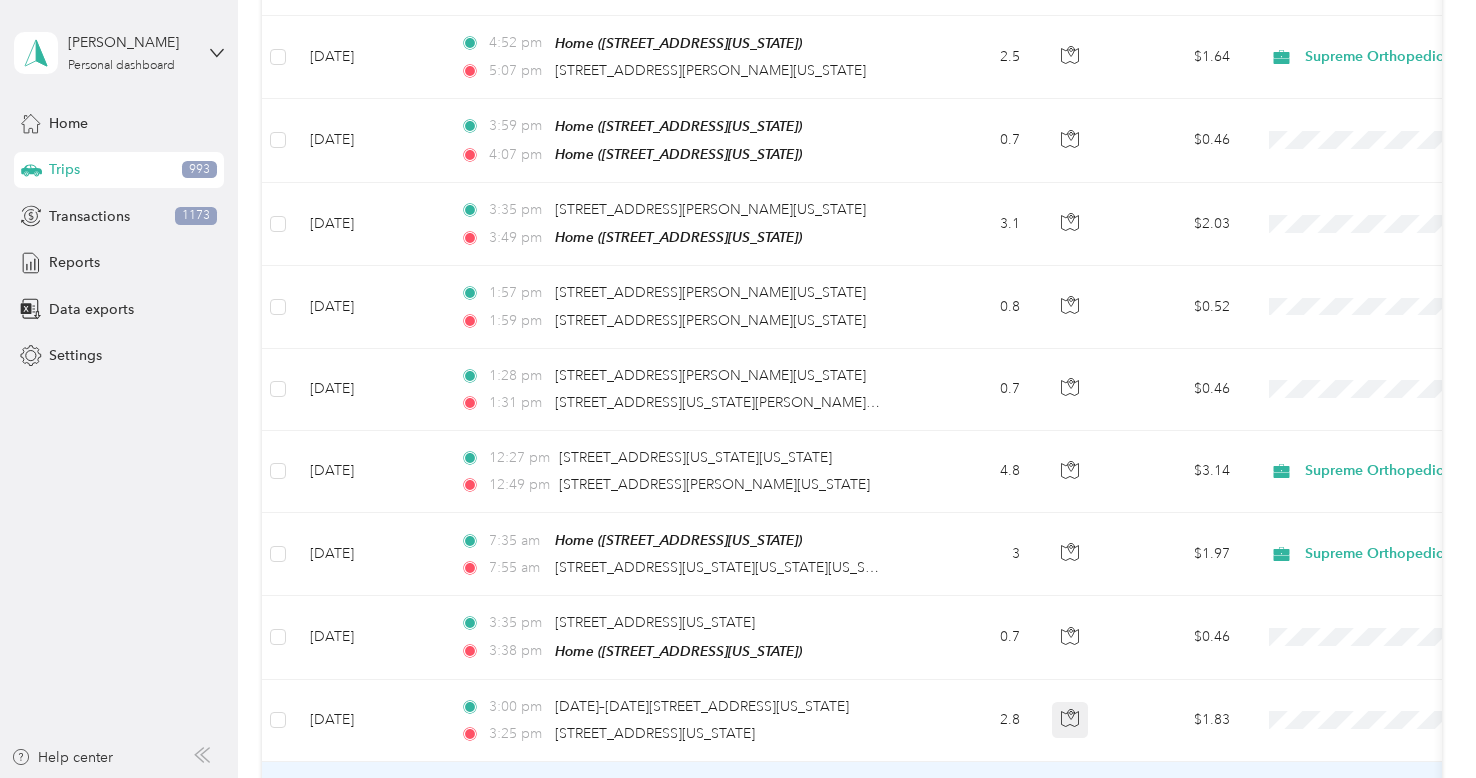 scroll, scrollTop: 13099, scrollLeft: 0, axis: vertical 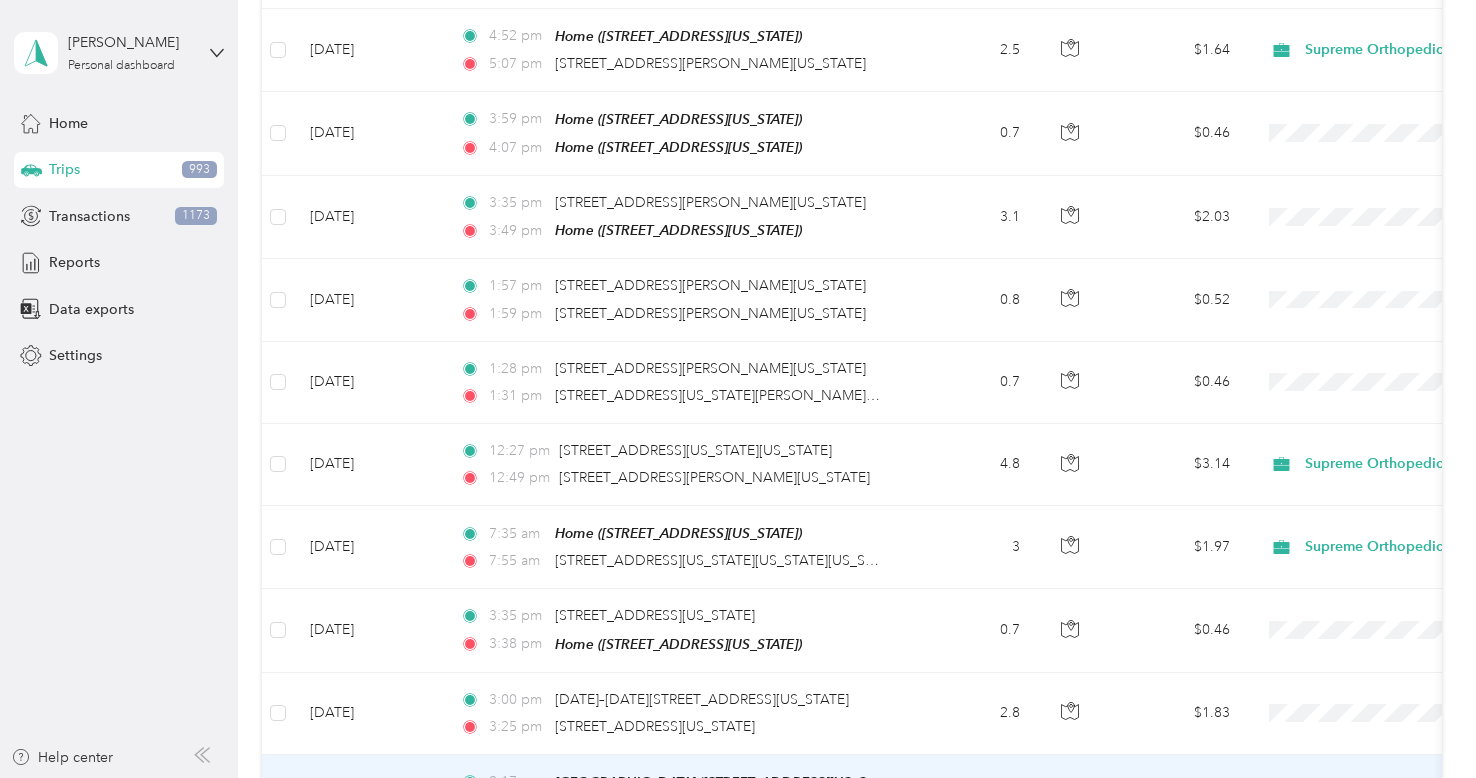 click on "Supreme Orthopedics" at bounding box center (1370, 666) 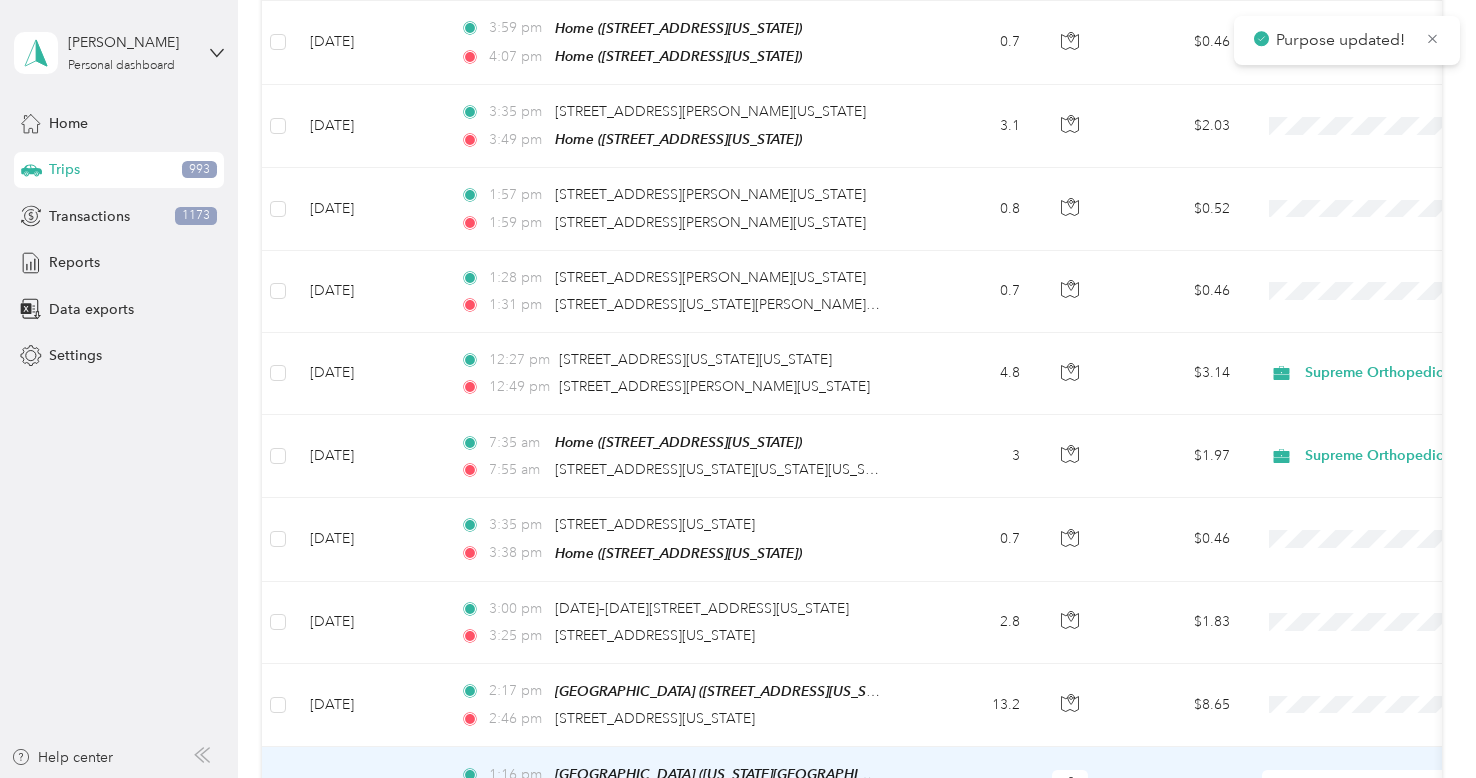 scroll, scrollTop: 13191, scrollLeft: 0, axis: vertical 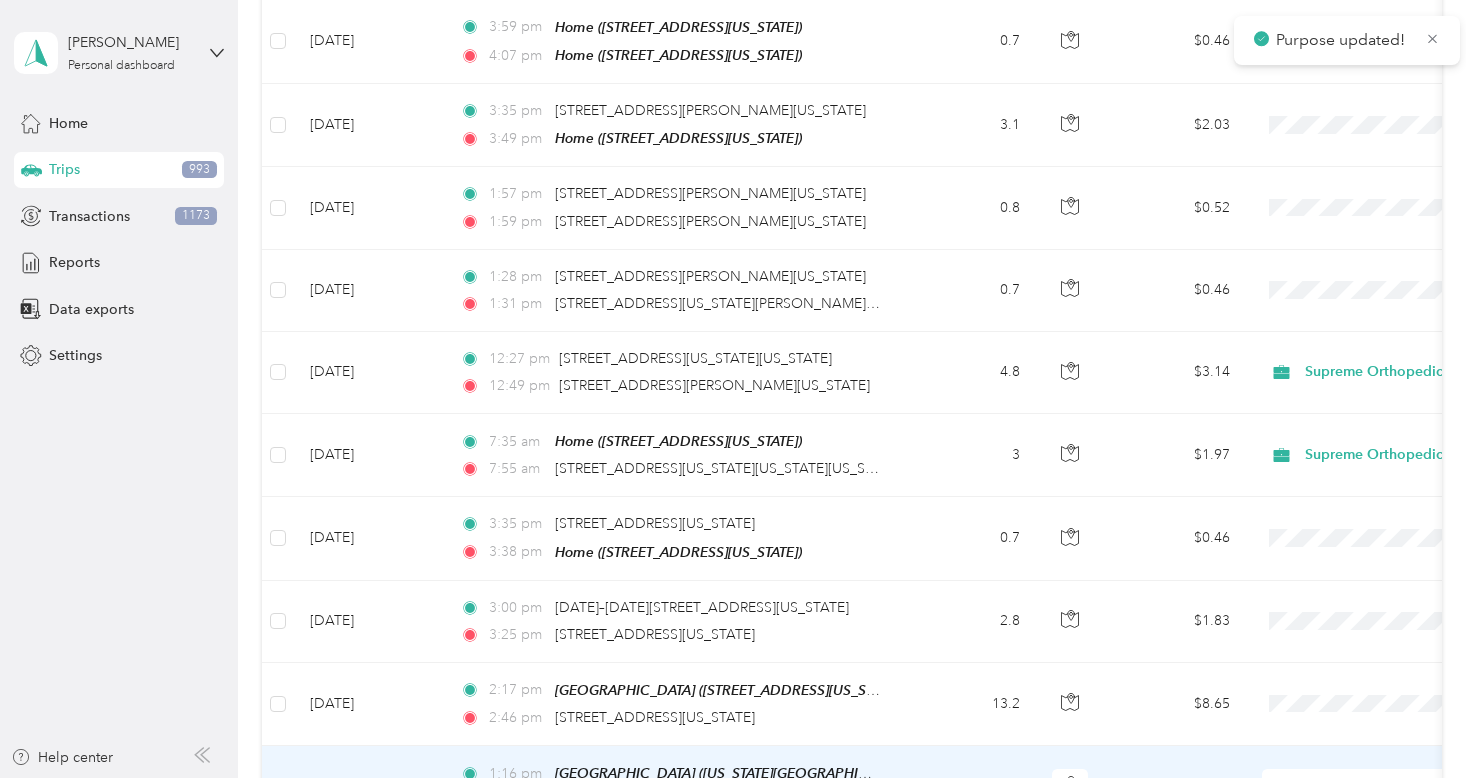click on "Supreme Orthopedics" at bounding box center (1370, 654) 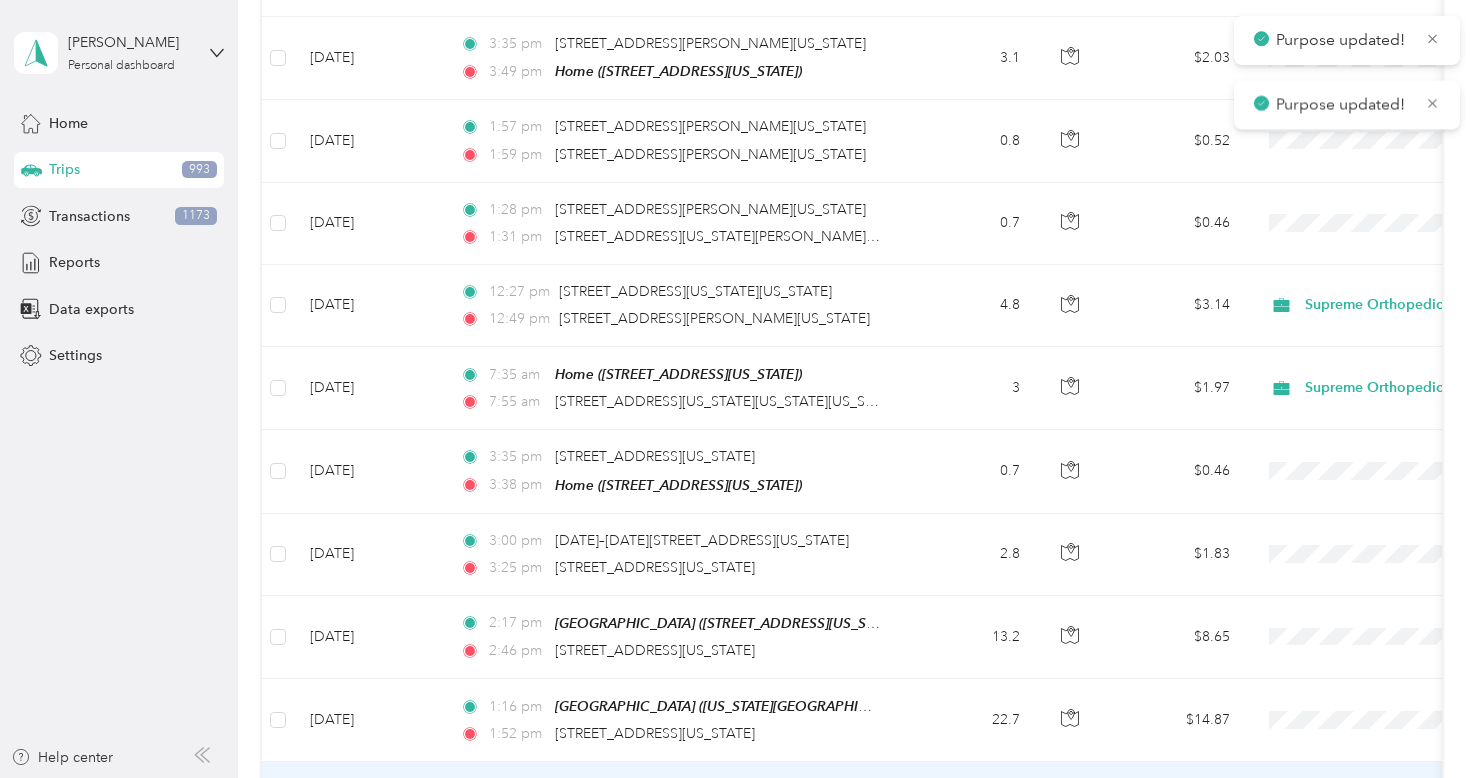 scroll, scrollTop: 13259, scrollLeft: 0, axis: vertical 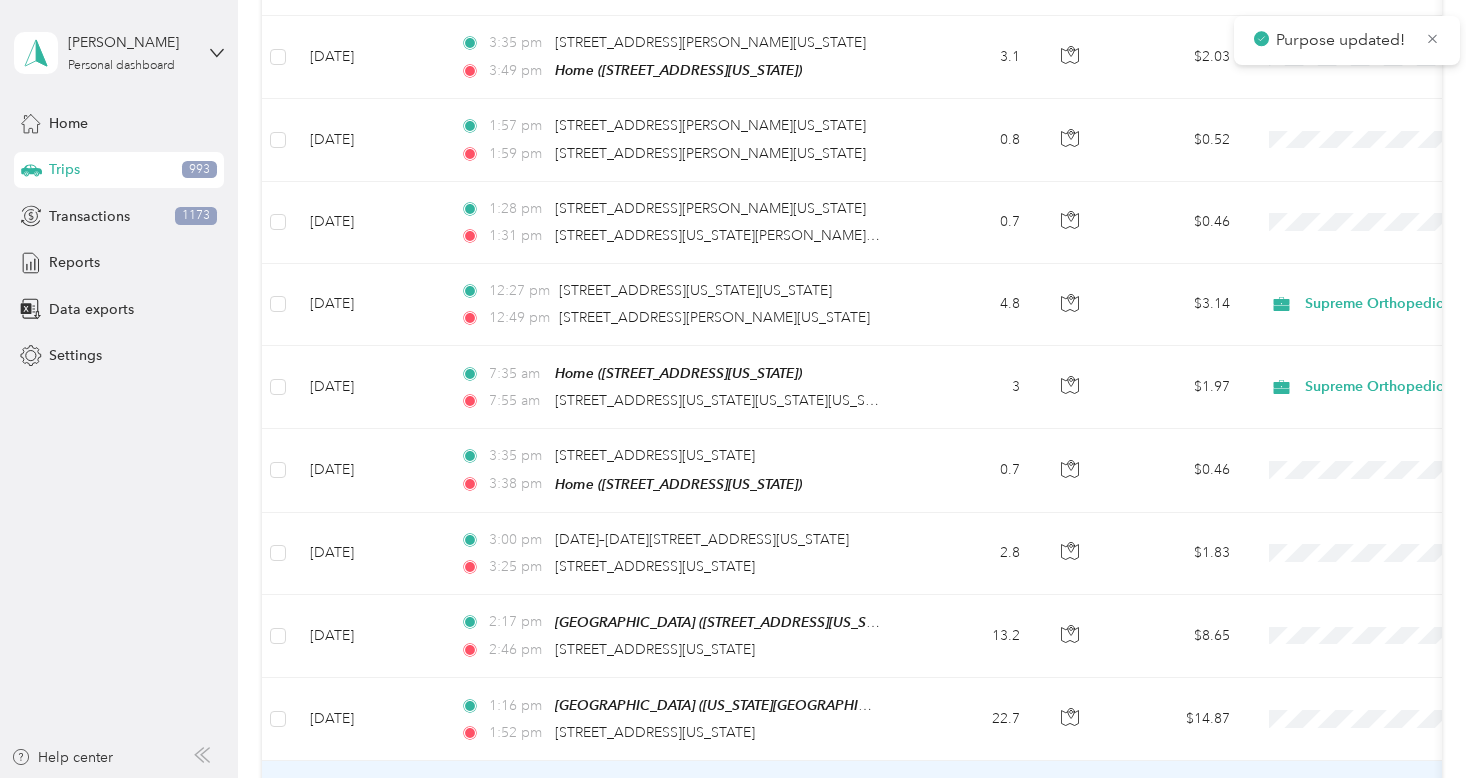 click on "Supreme Orthopedics" at bounding box center (1370, 671) 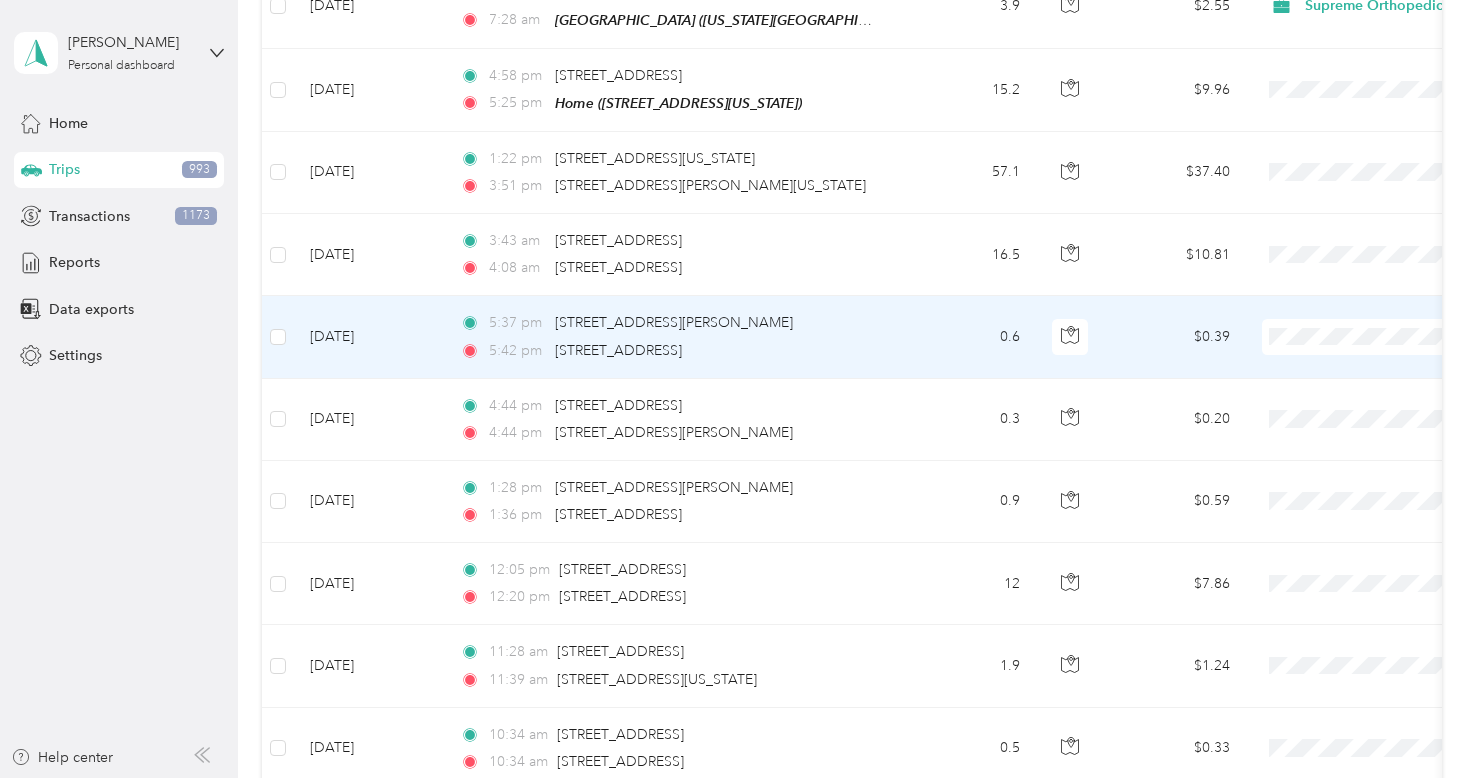scroll, scrollTop: 14062, scrollLeft: 0, axis: vertical 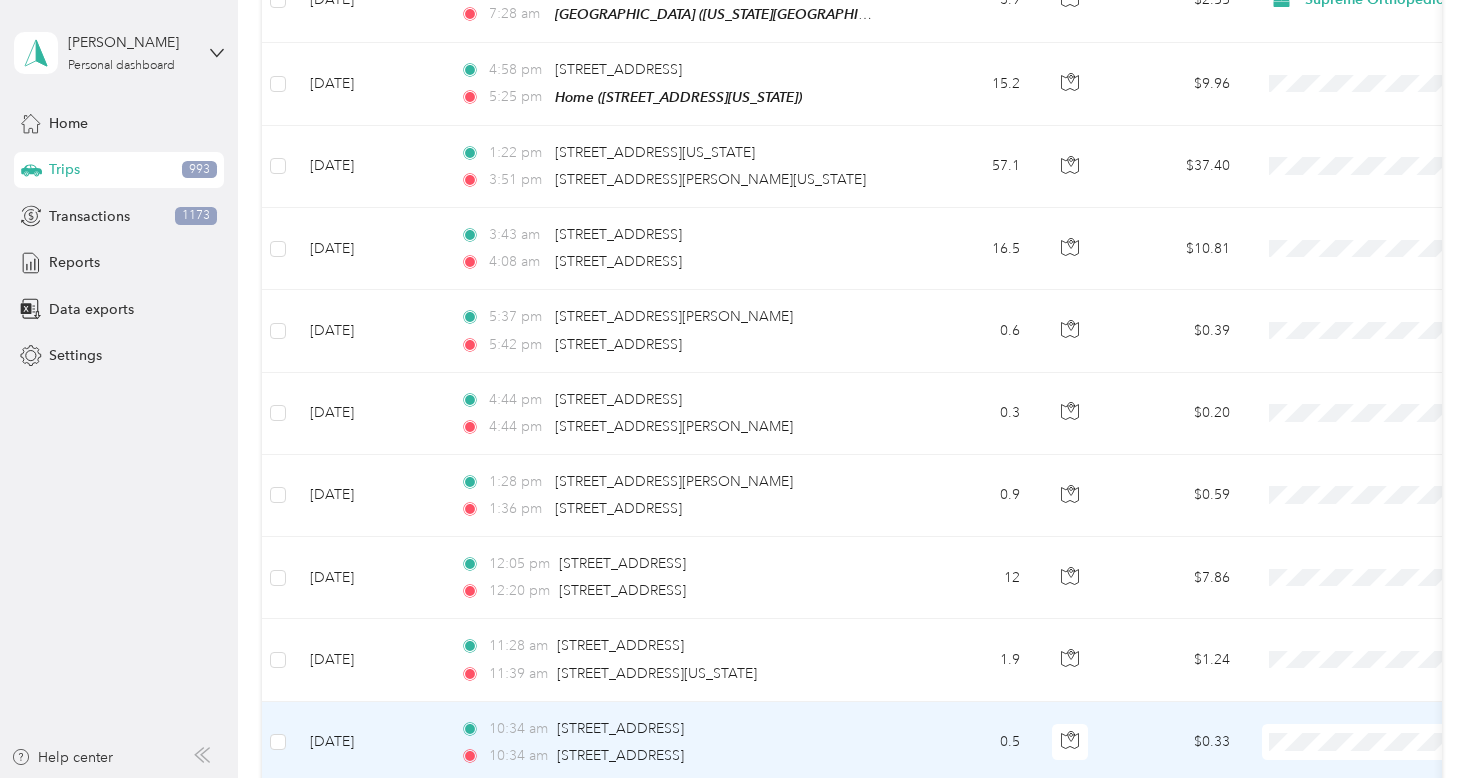 click on "$0.33" at bounding box center [1176, 743] 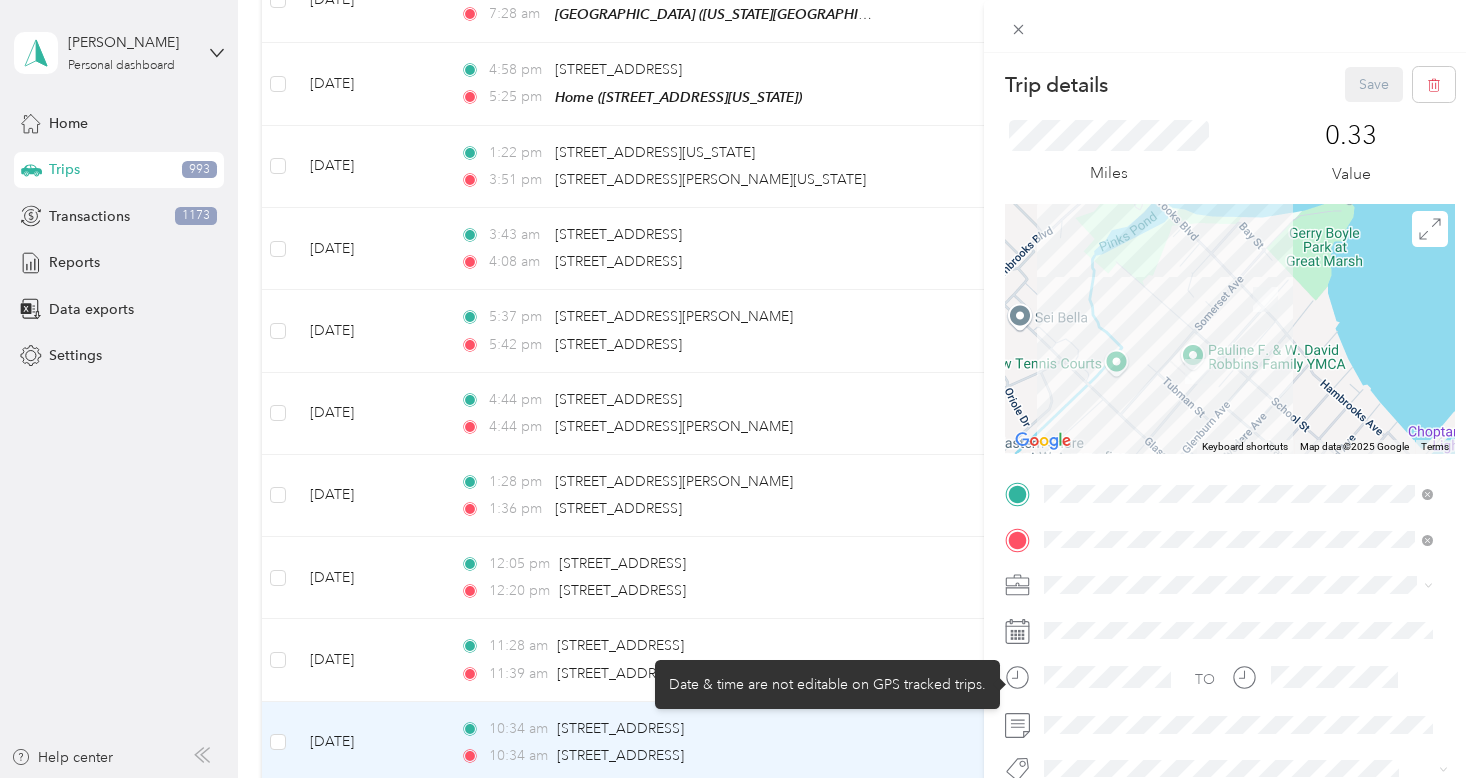 click on "Date & time are not editable on GPS tracked trips." at bounding box center [827, 684] 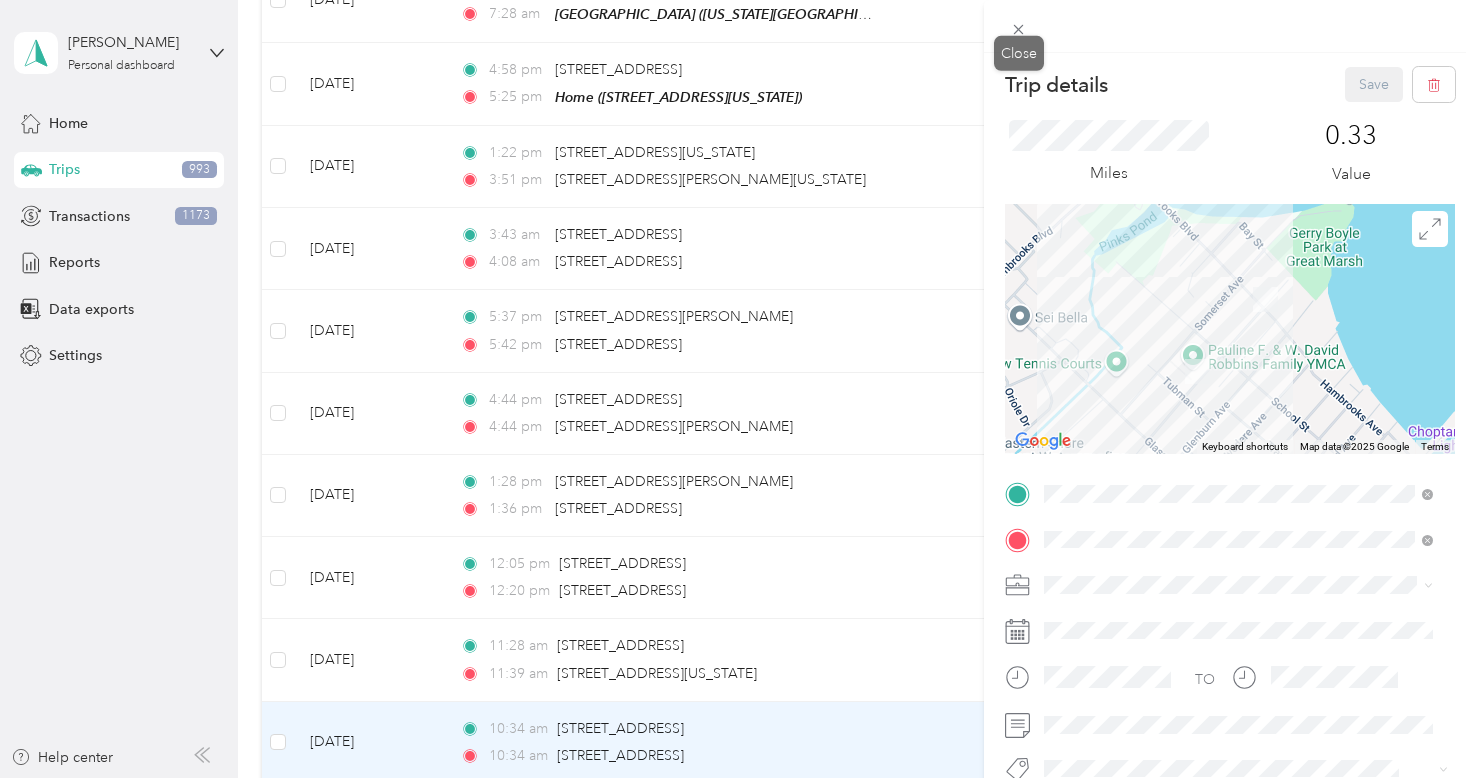 click 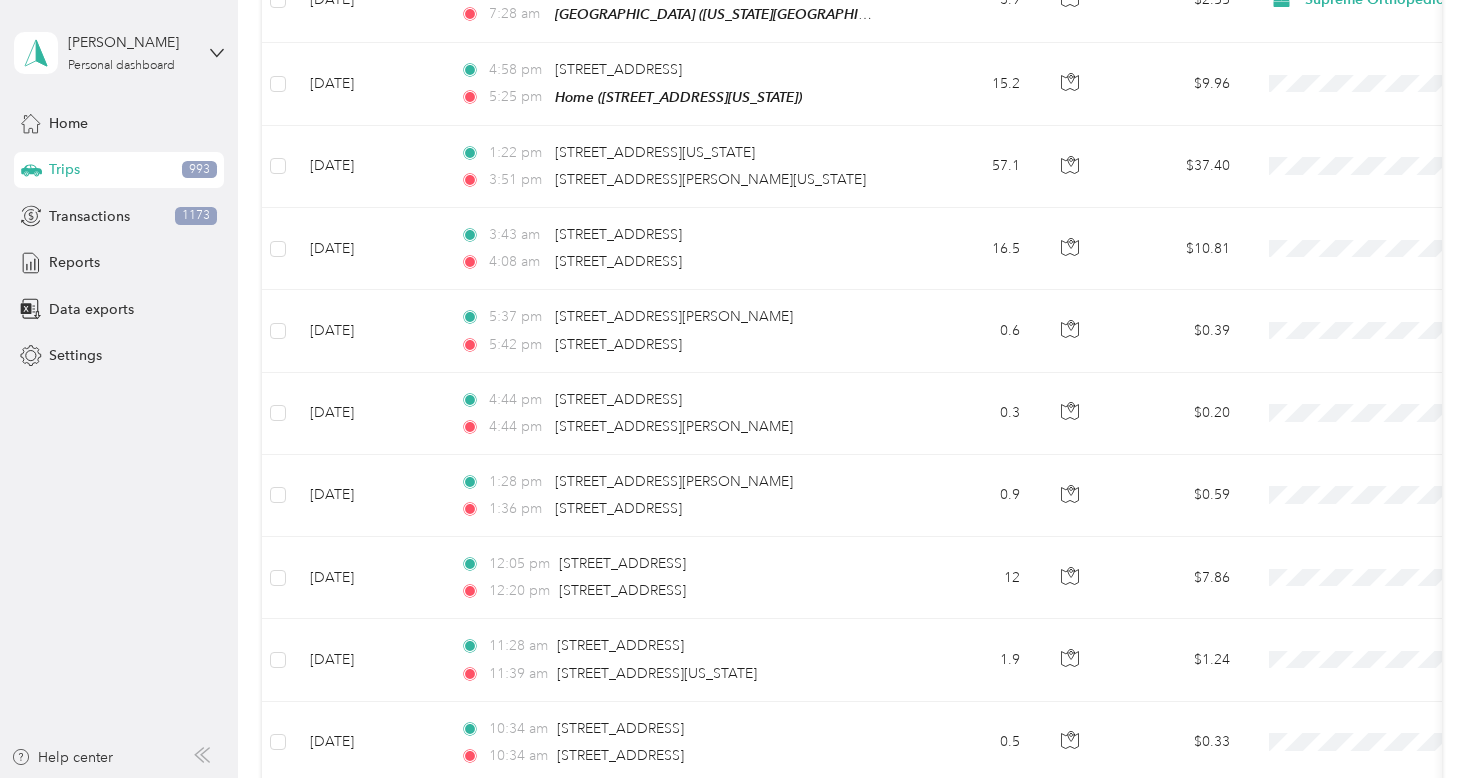 click on "Load more" at bounding box center (1187, 818) 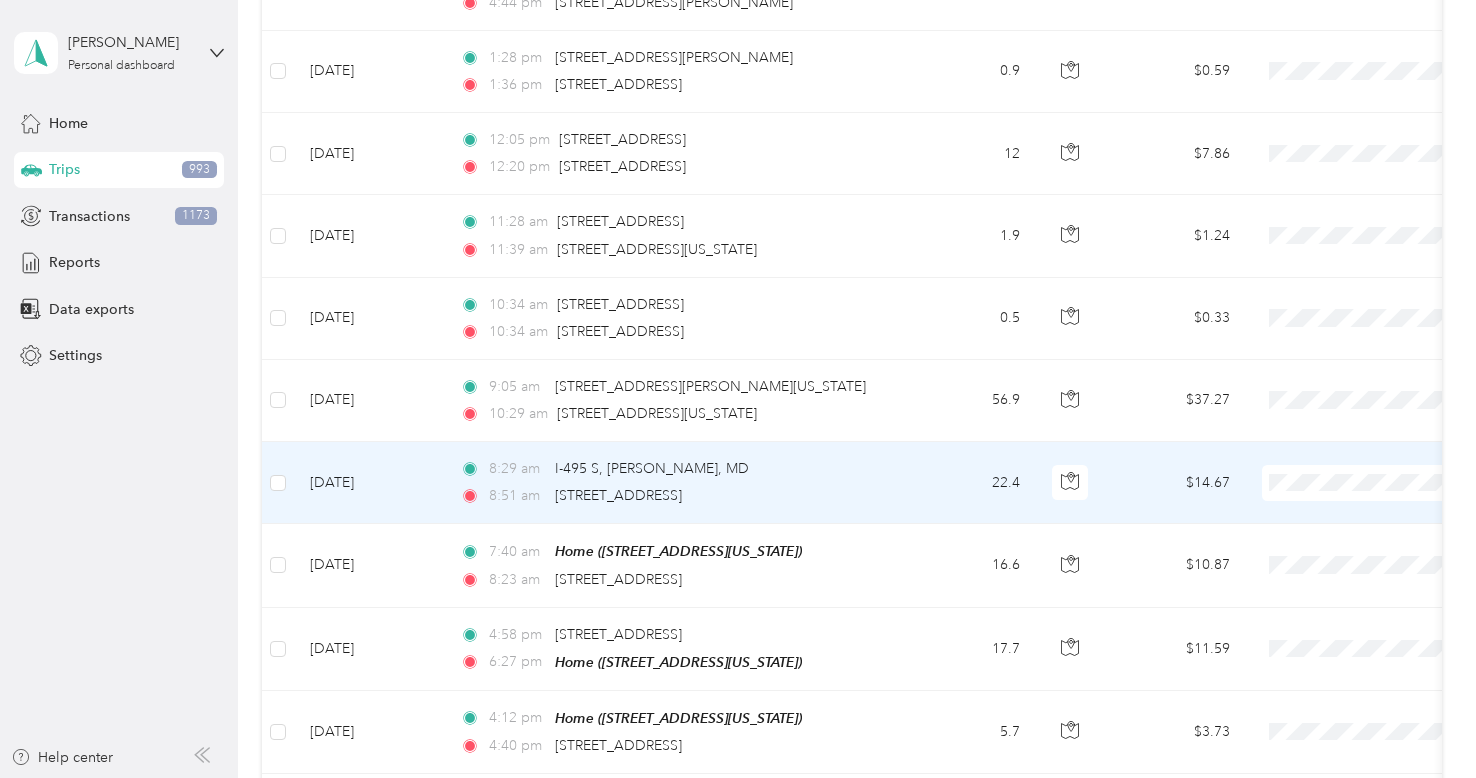 scroll, scrollTop: 14495, scrollLeft: 0, axis: vertical 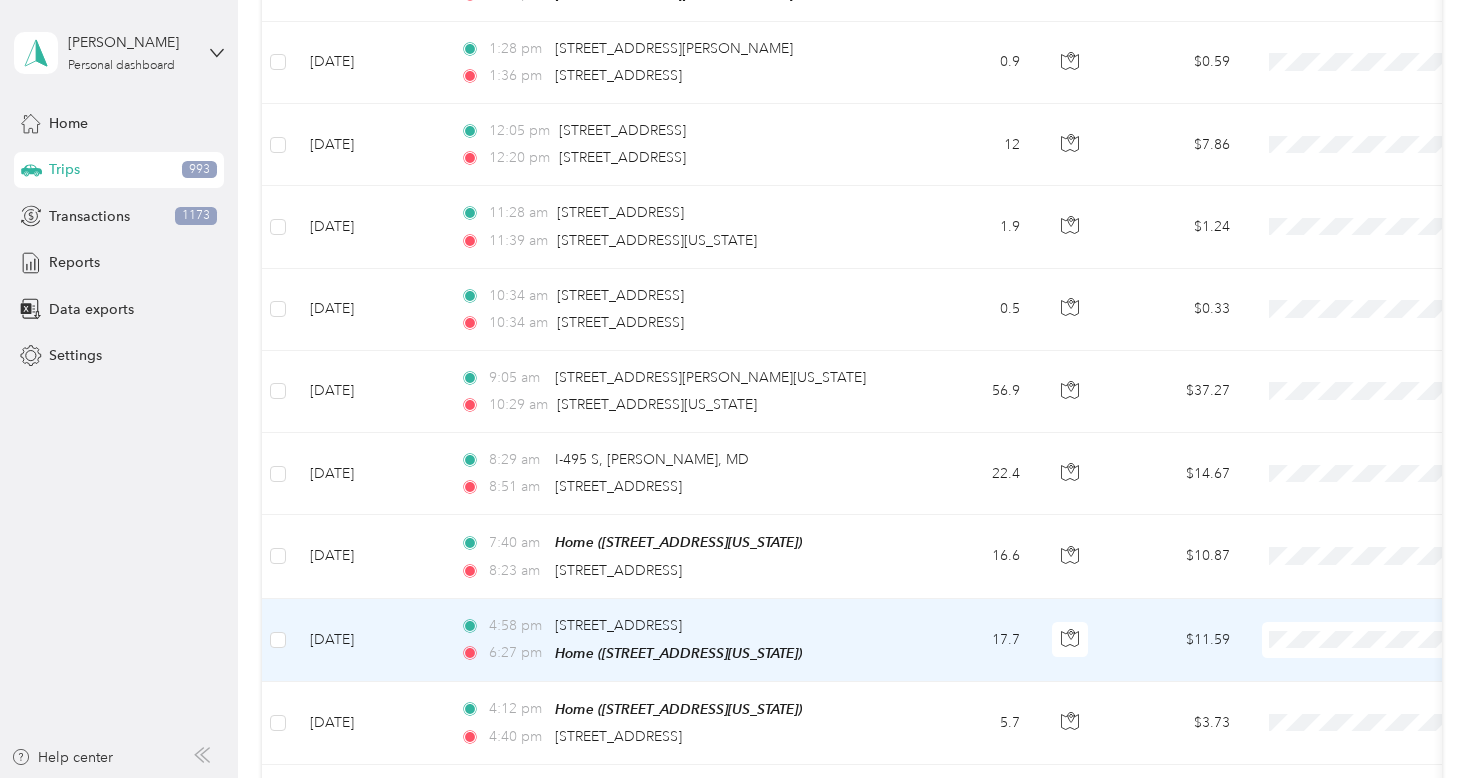 click on "Supreme Orthopedics" at bounding box center [1370, 499] 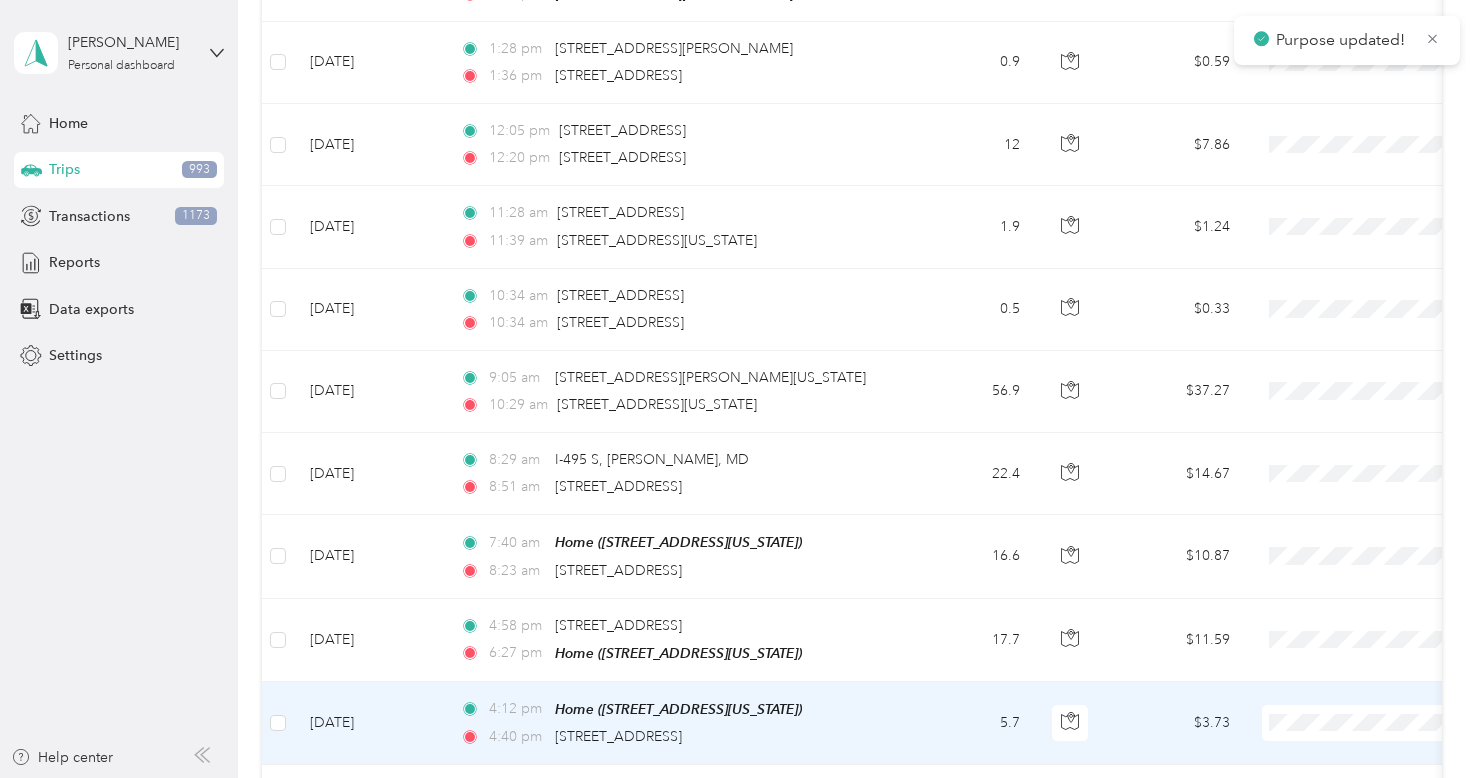 click on "Supreme Orthopedics" at bounding box center (1370, 581) 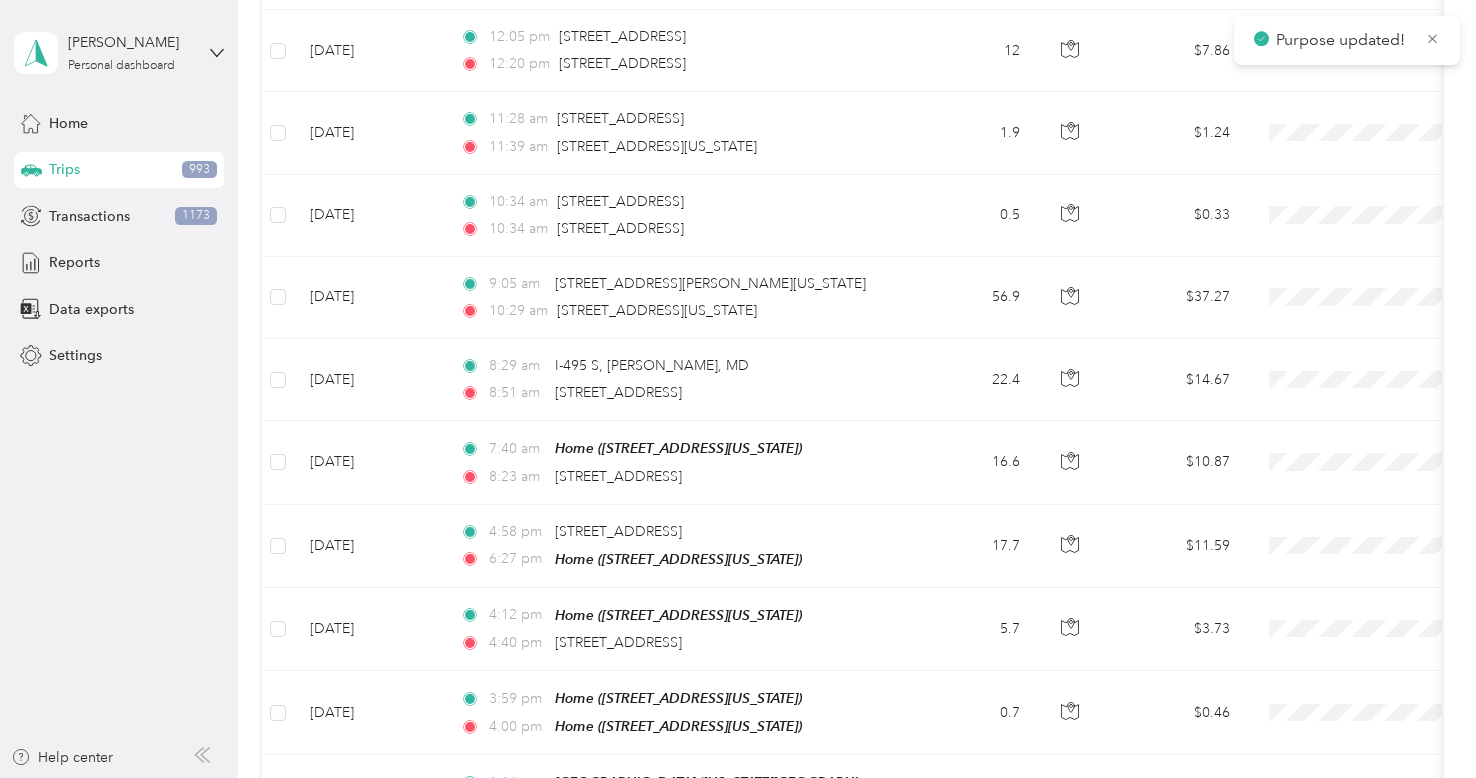 scroll, scrollTop: 14602, scrollLeft: 0, axis: vertical 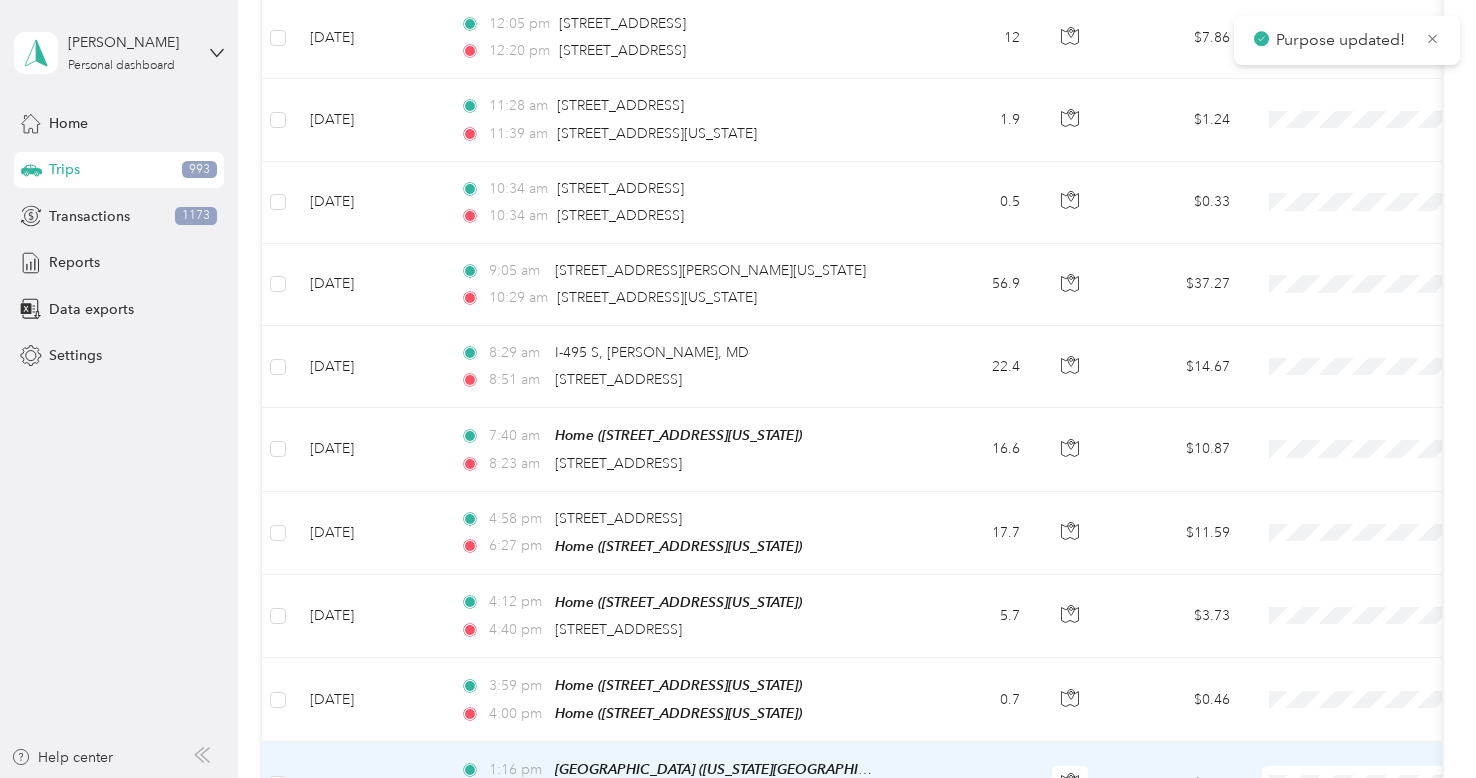 click on "Supreme Orthopedics" at bounding box center (1370, 638) 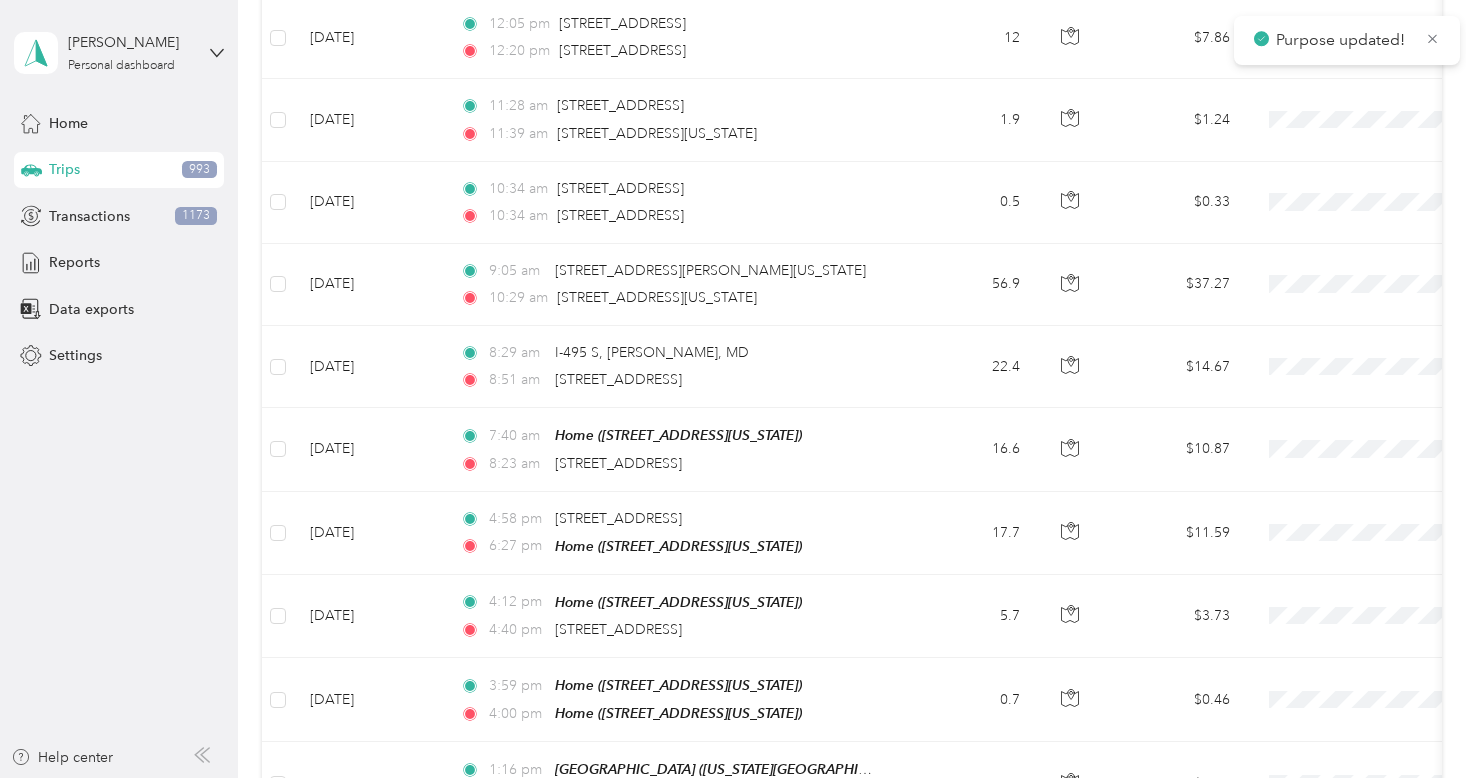 click on "Supreme Orthopedics" at bounding box center (1370, 719) 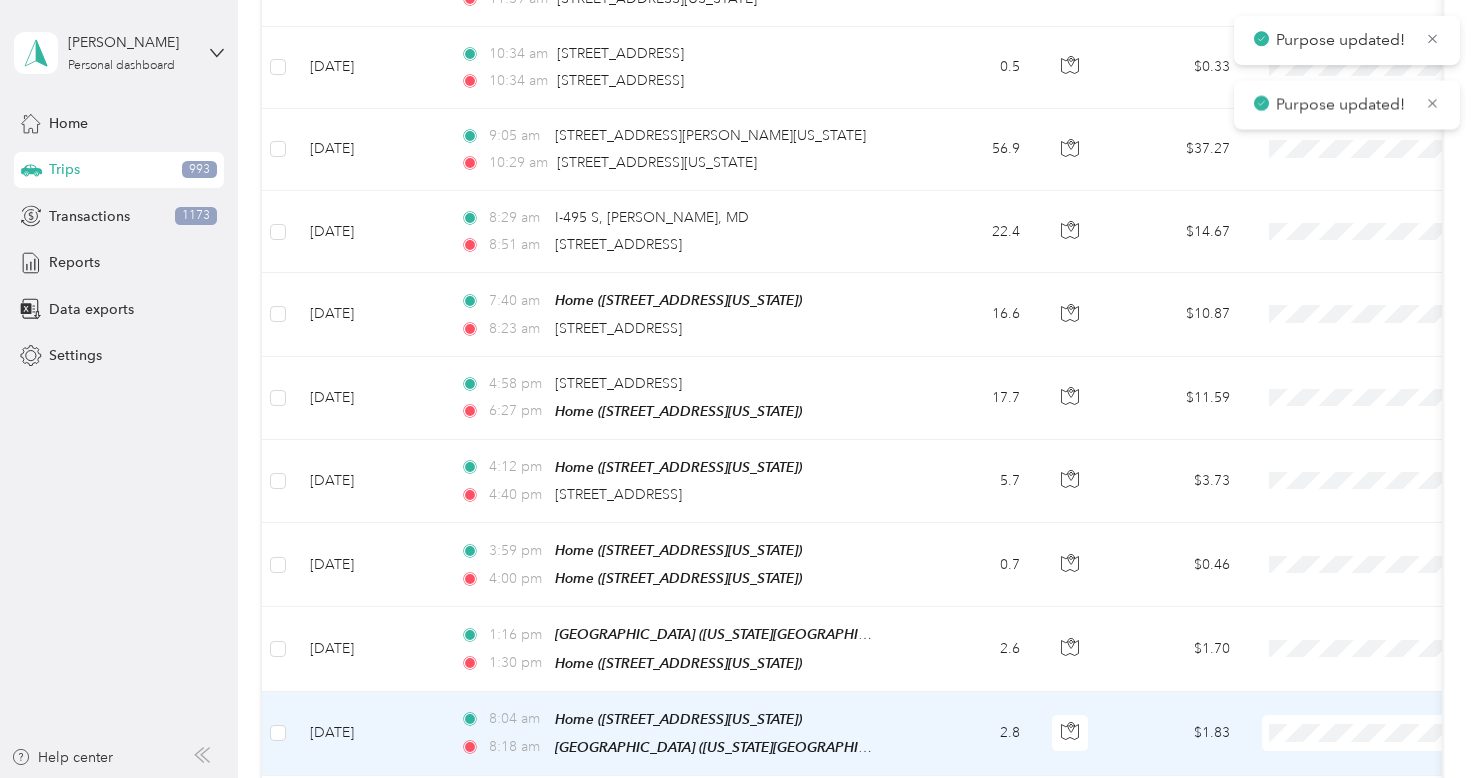 scroll, scrollTop: 14850, scrollLeft: 0, axis: vertical 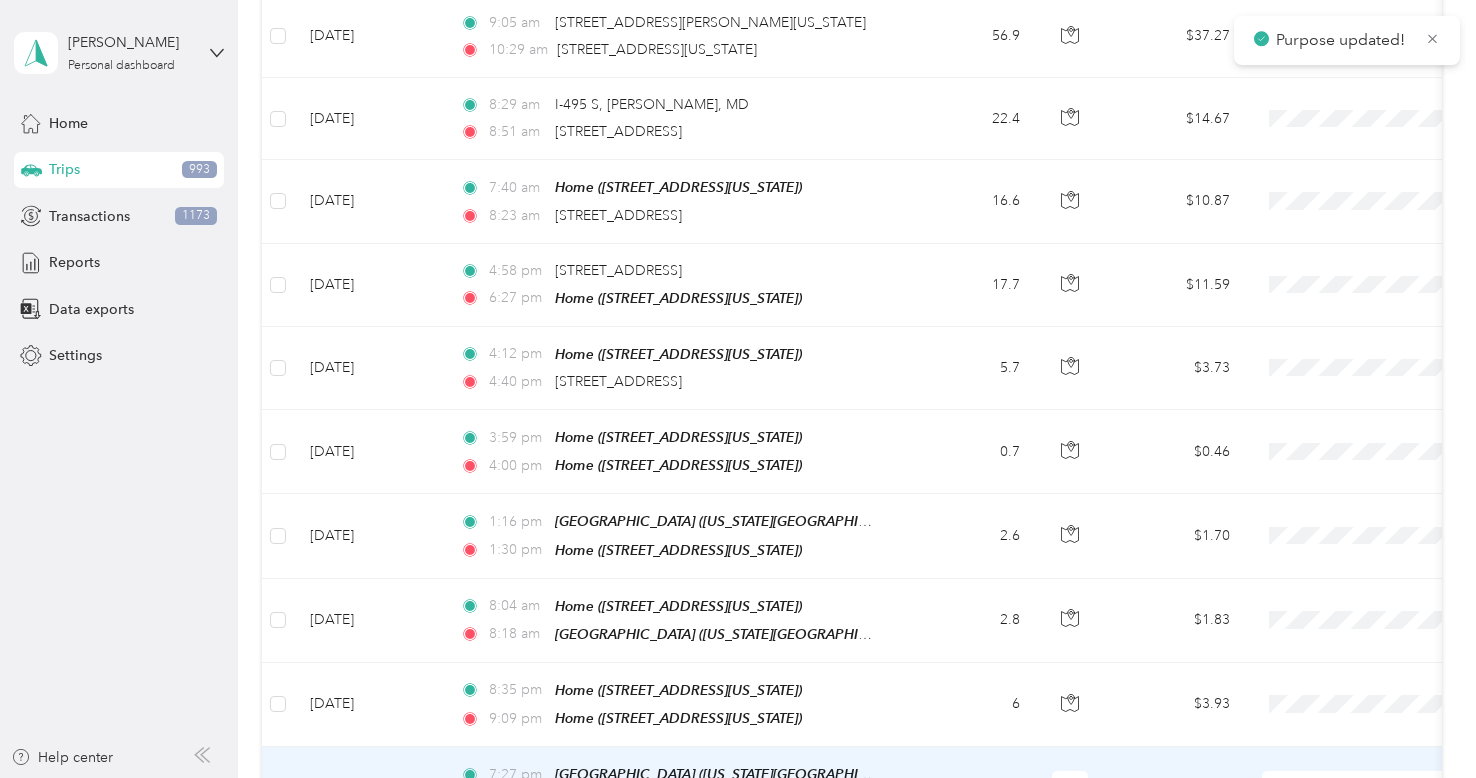 click on "Supreme Orthopedics" at bounding box center (1370, 636) 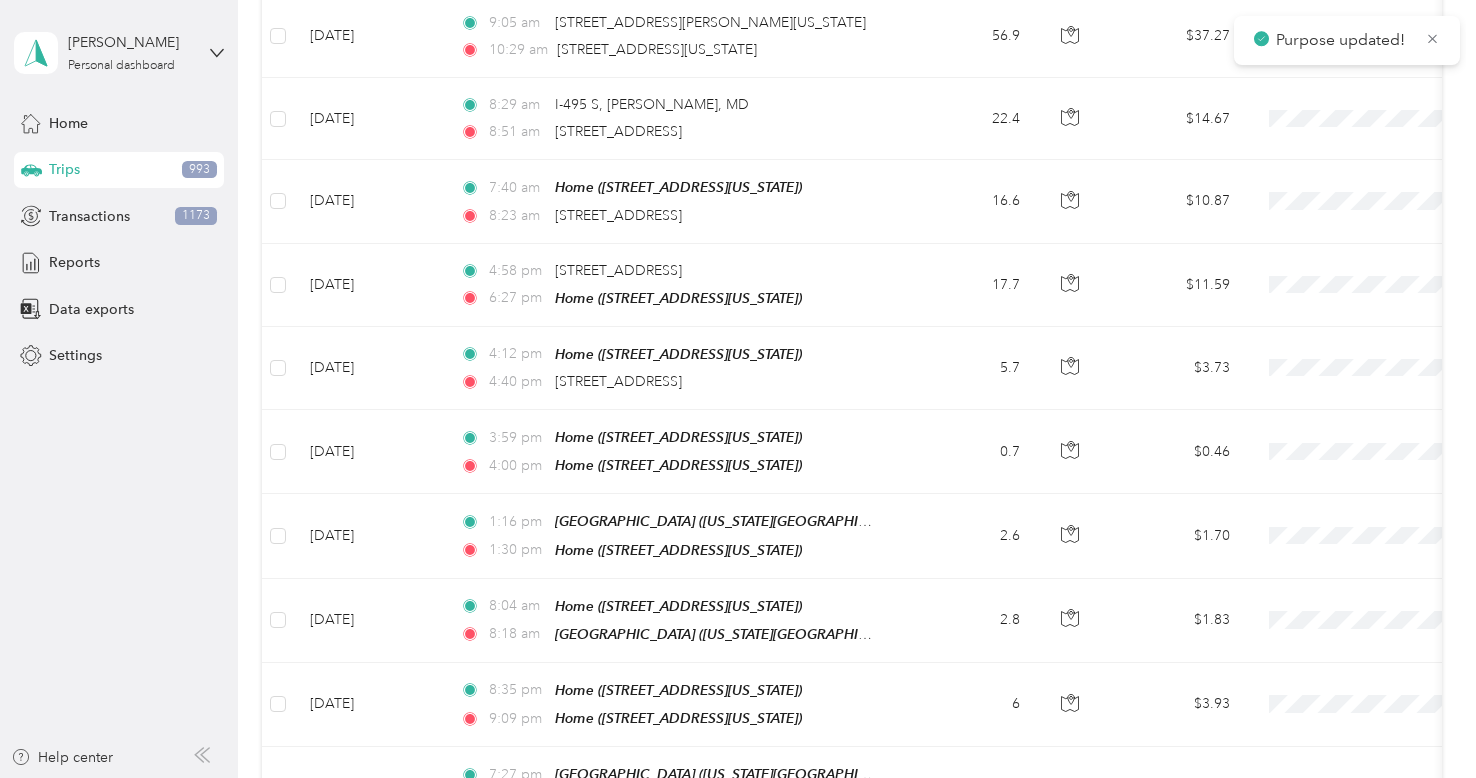 click on "Supreme Orthopedics" at bounding box center [1370, 716] 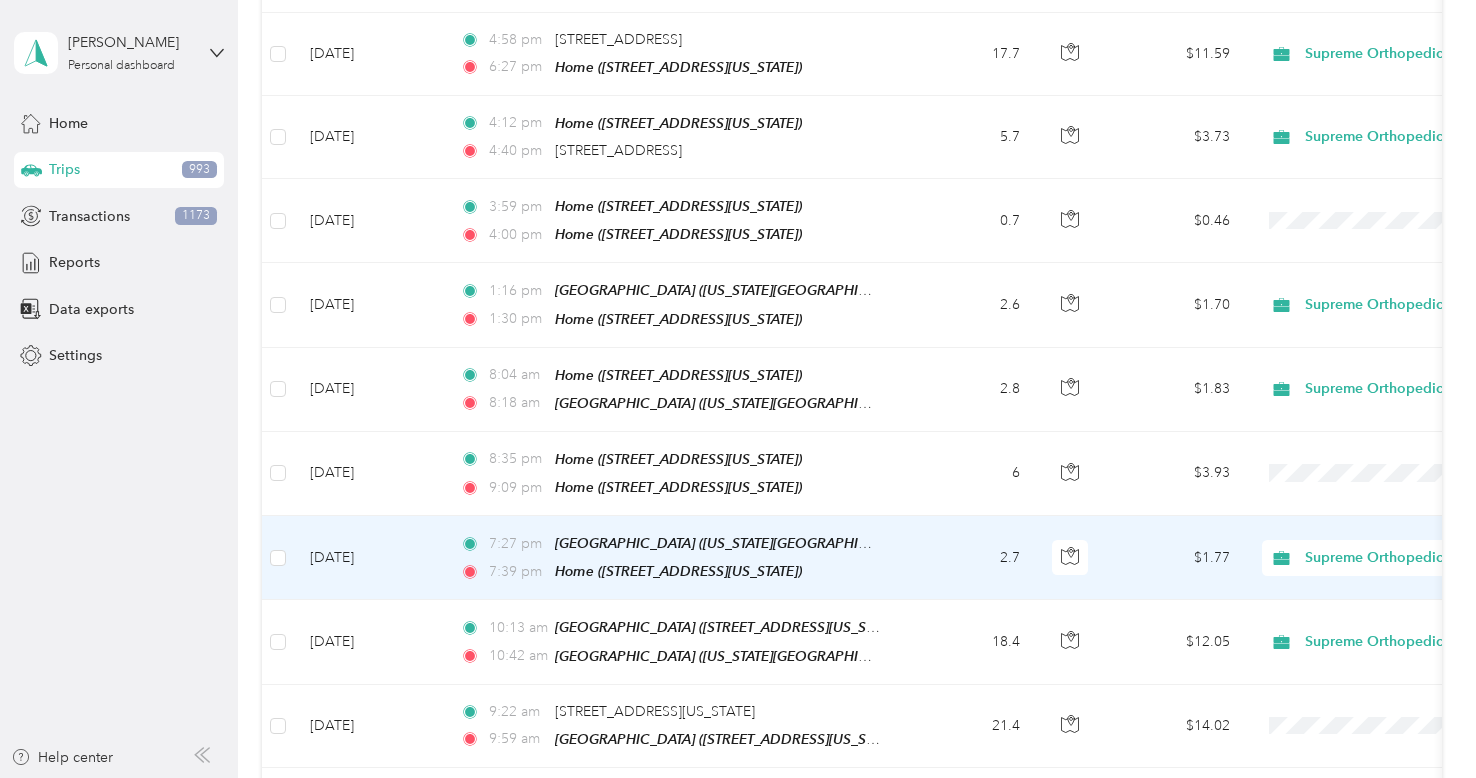 scroll, scrollTop: 15086, scrollLeft: 0, axis: vertical 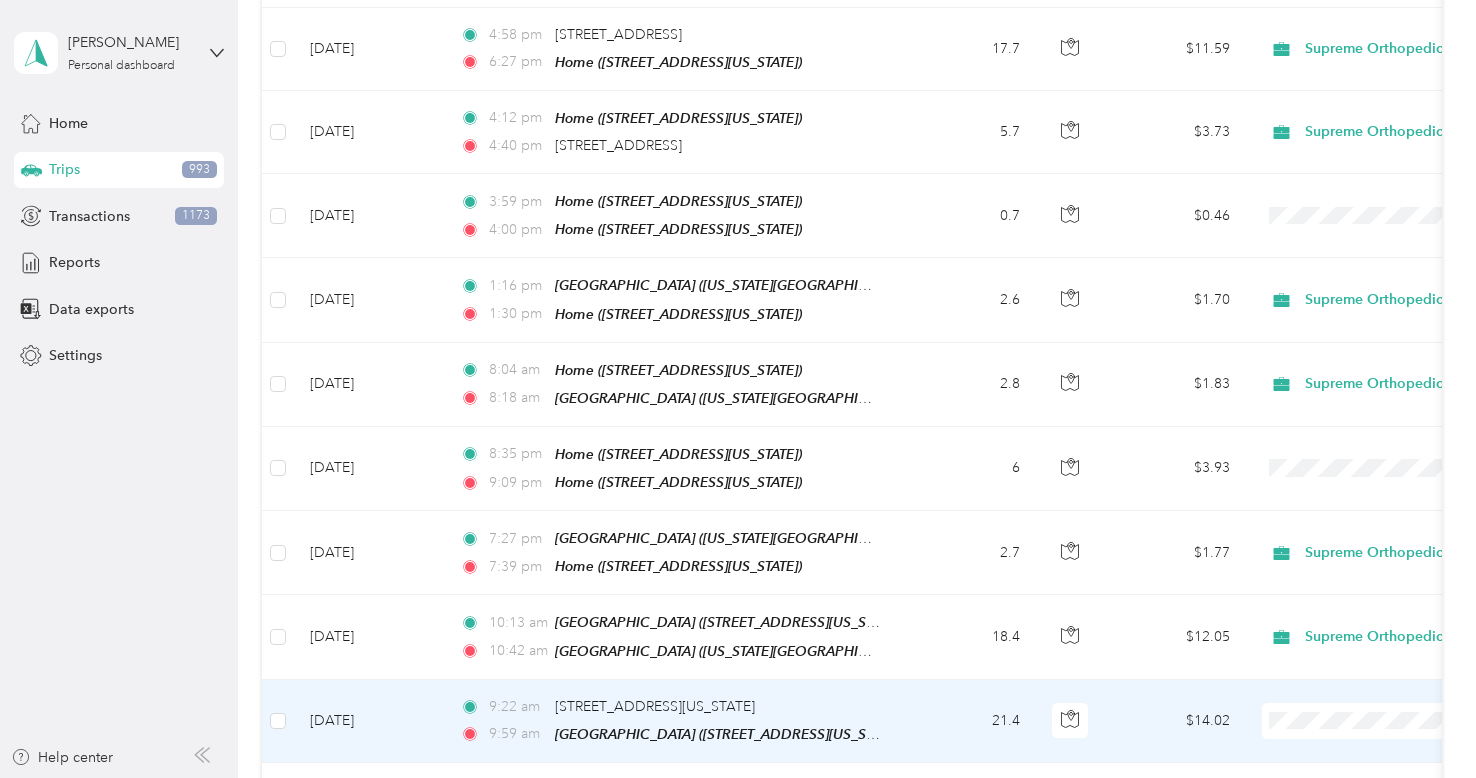 click at bounding box center (1386, 721) 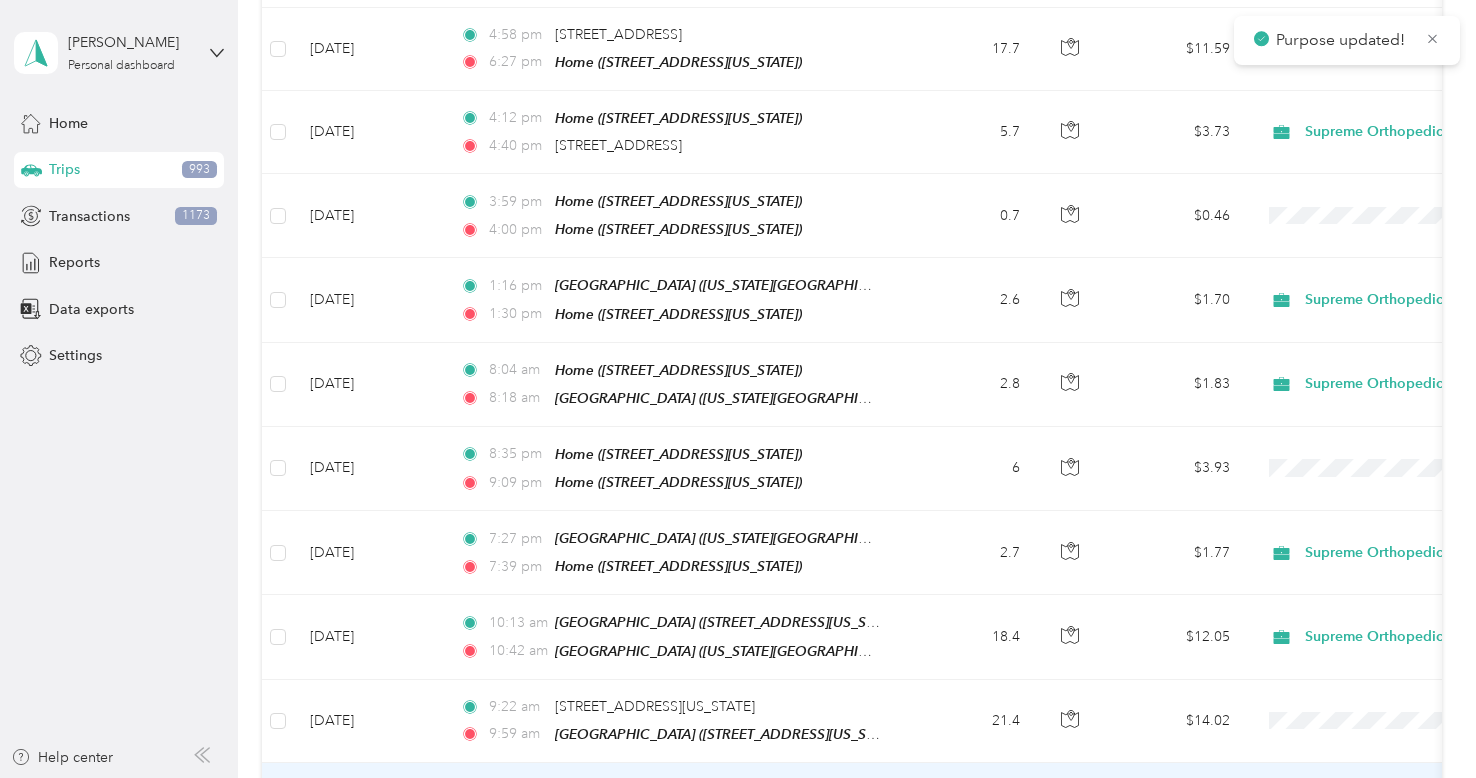 click on "Supreme Orthopedics" at bounding box center [1370, 645] 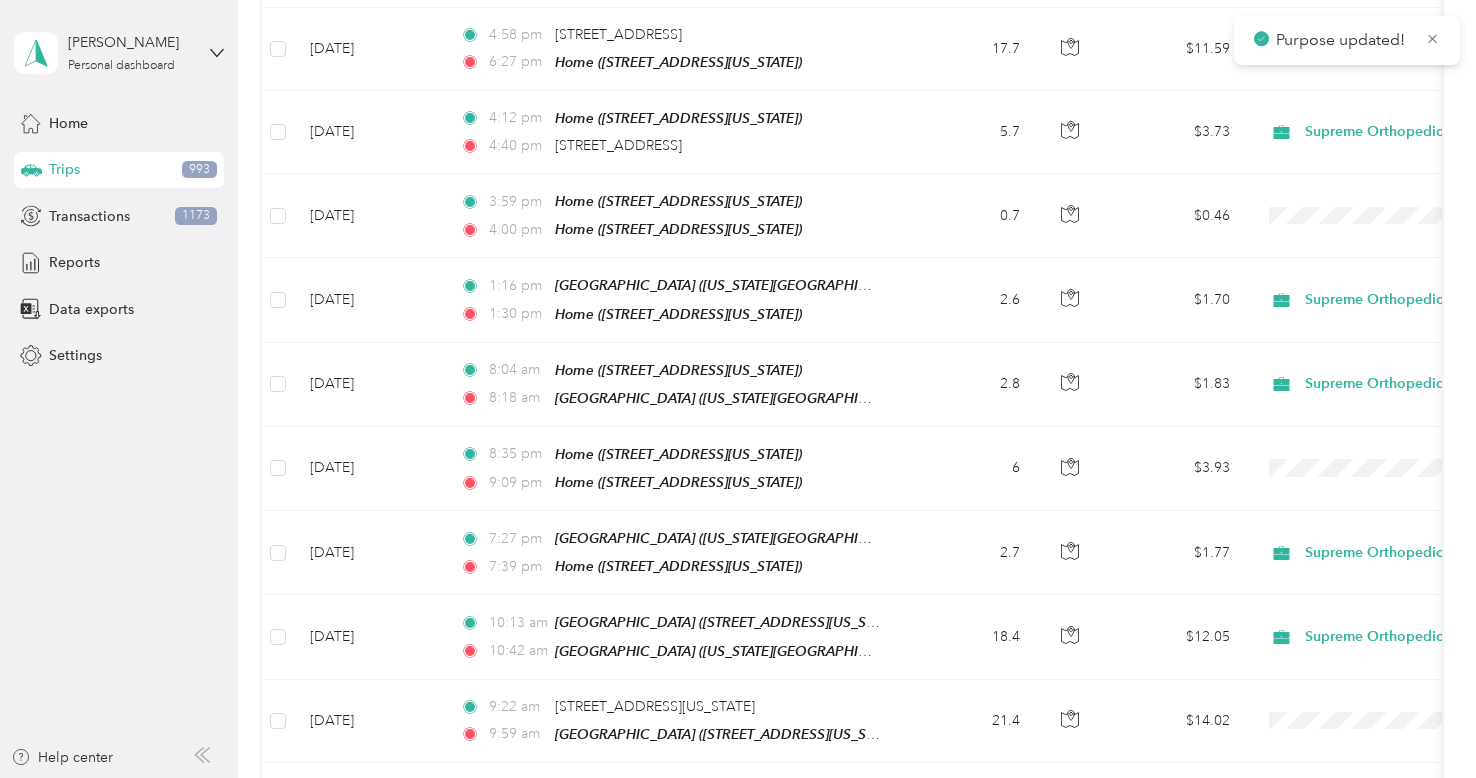 click on "Supreme Orthopedics" at bounding box center (1370, 617) 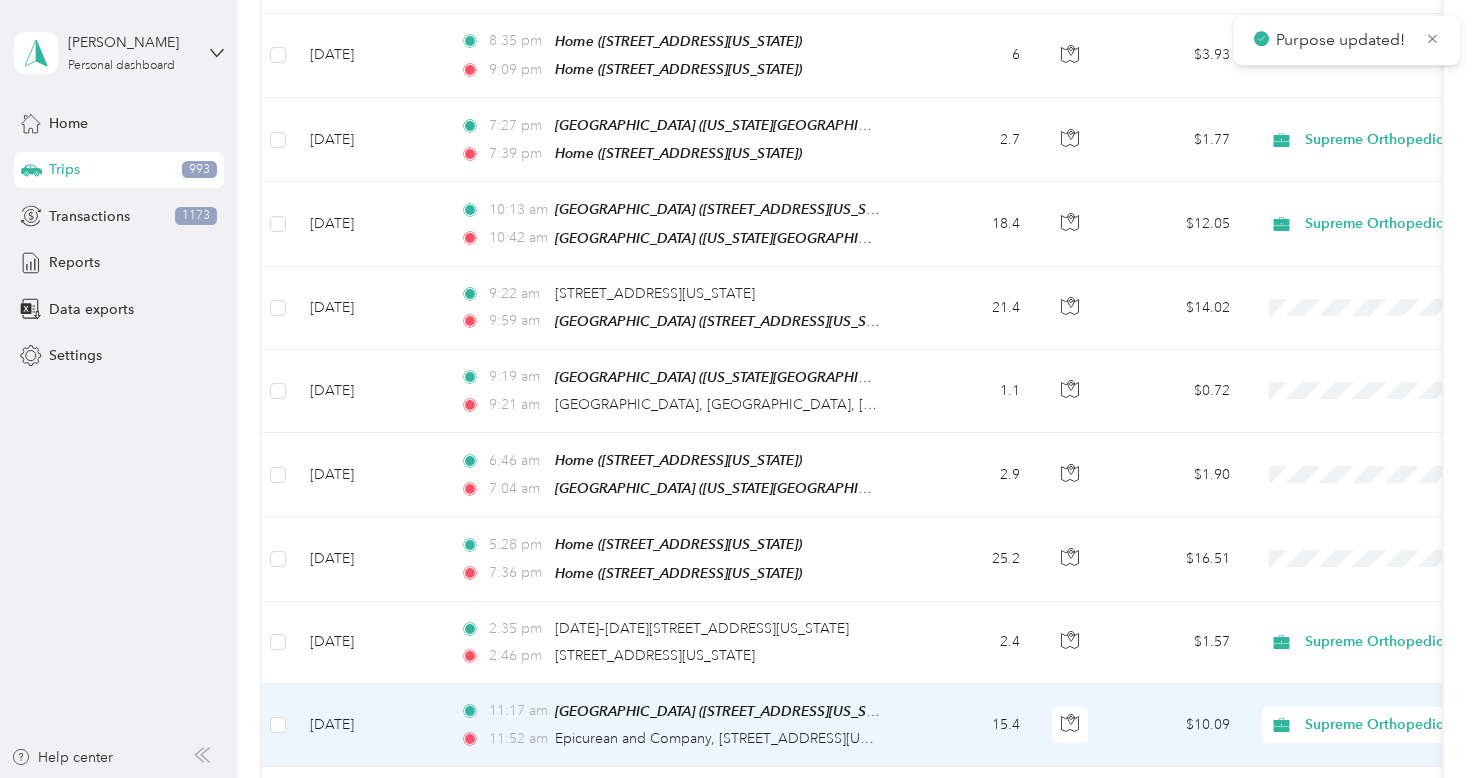 scroll, scrollTop: 15513, scrollLeft: 0, axis: vertical 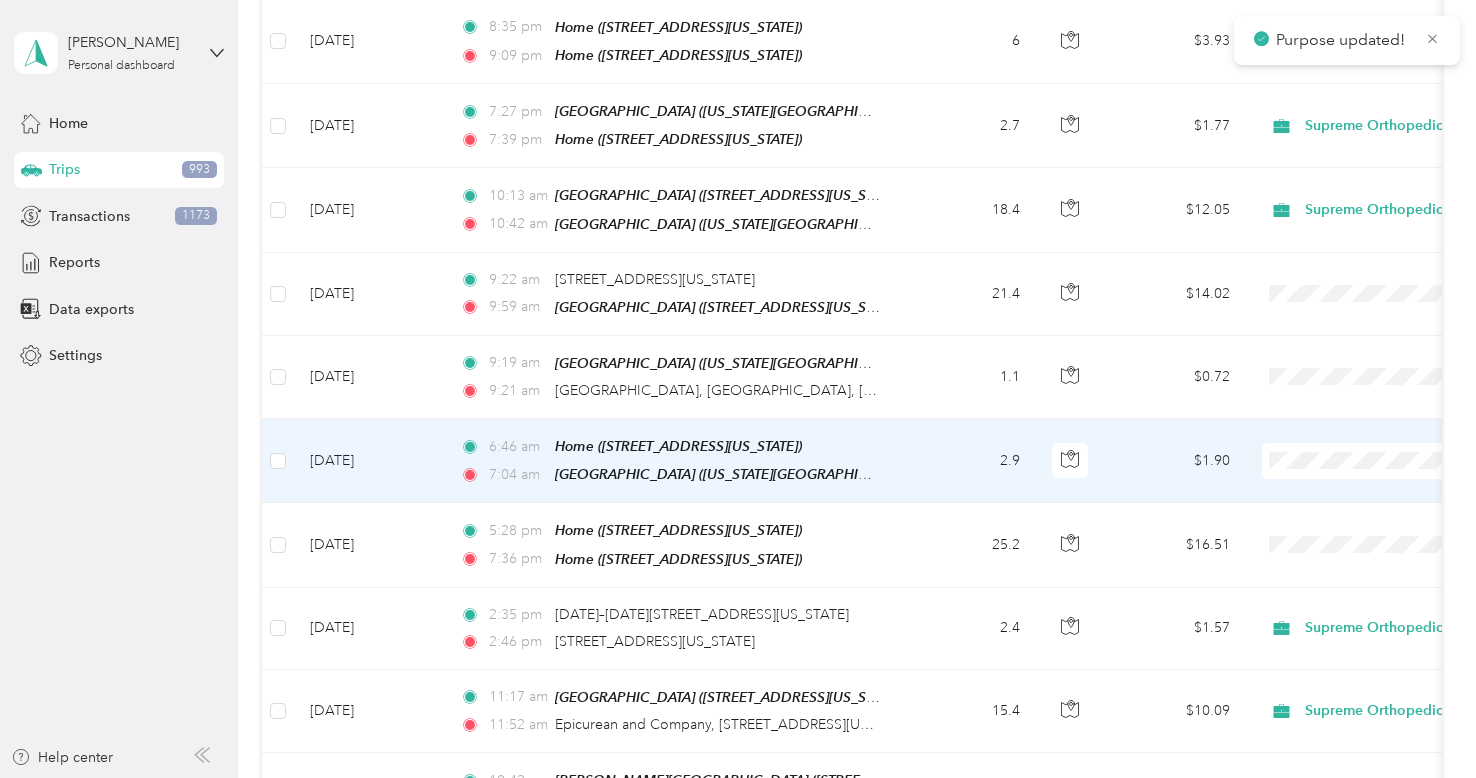 click on "Supreme Orthopedics" at bounding box center (1370, 299) 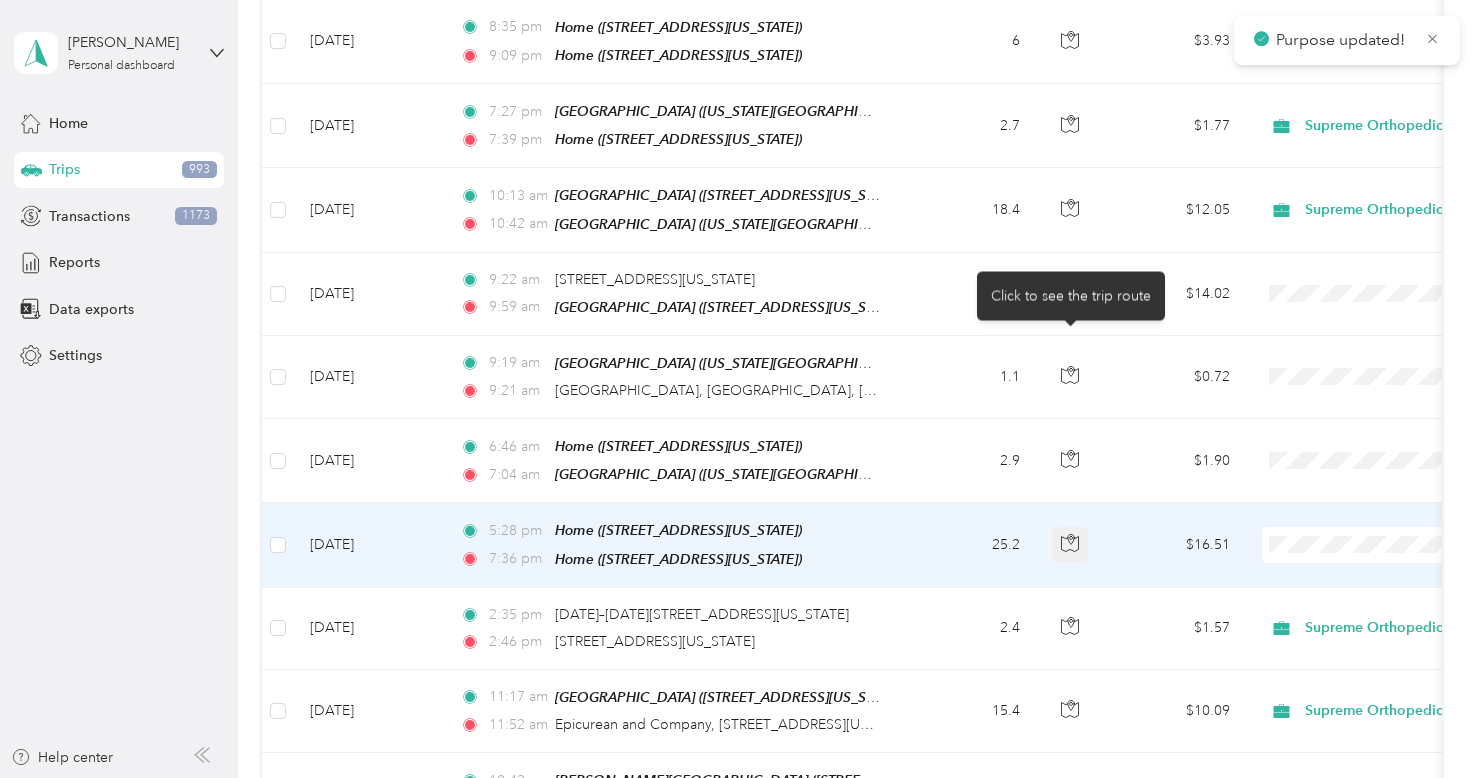 click 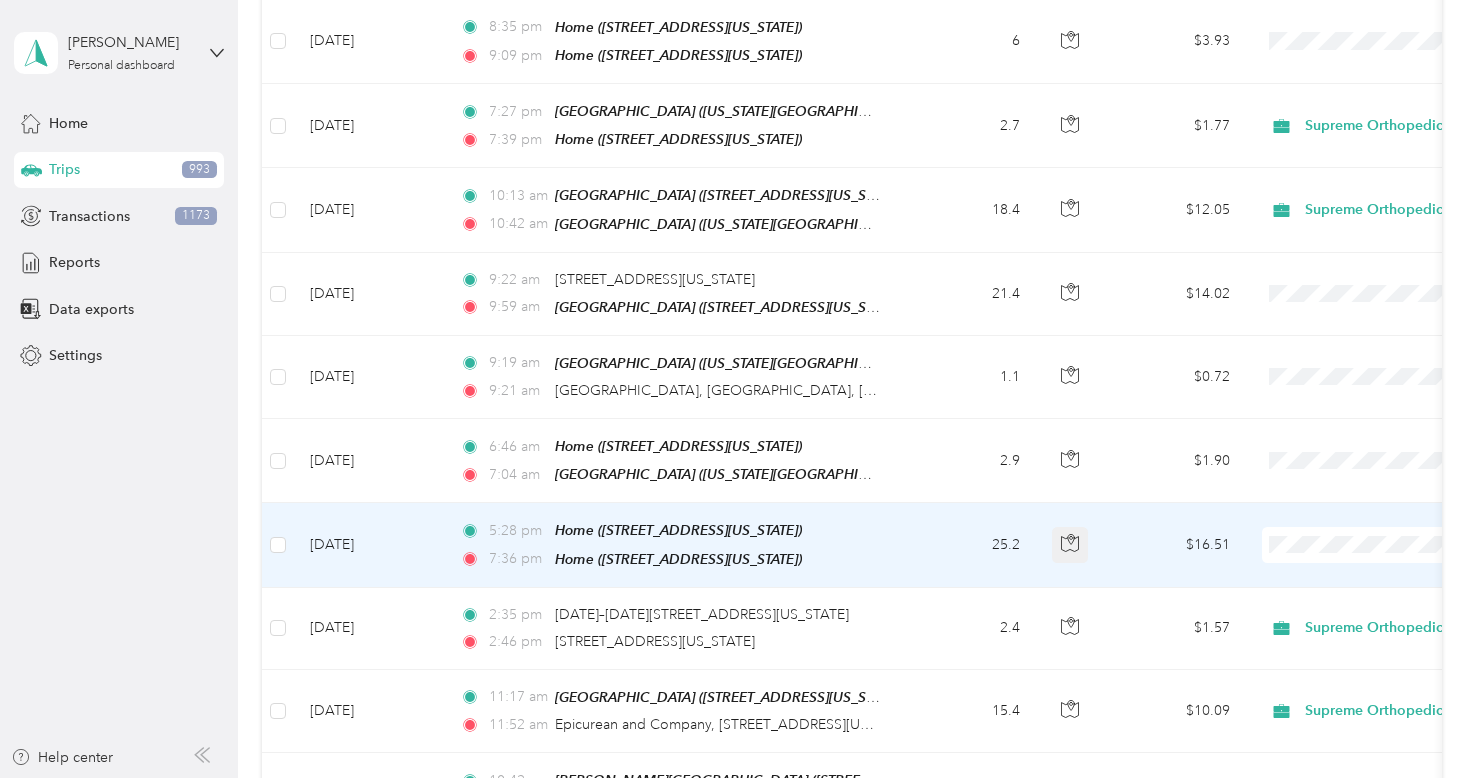 click 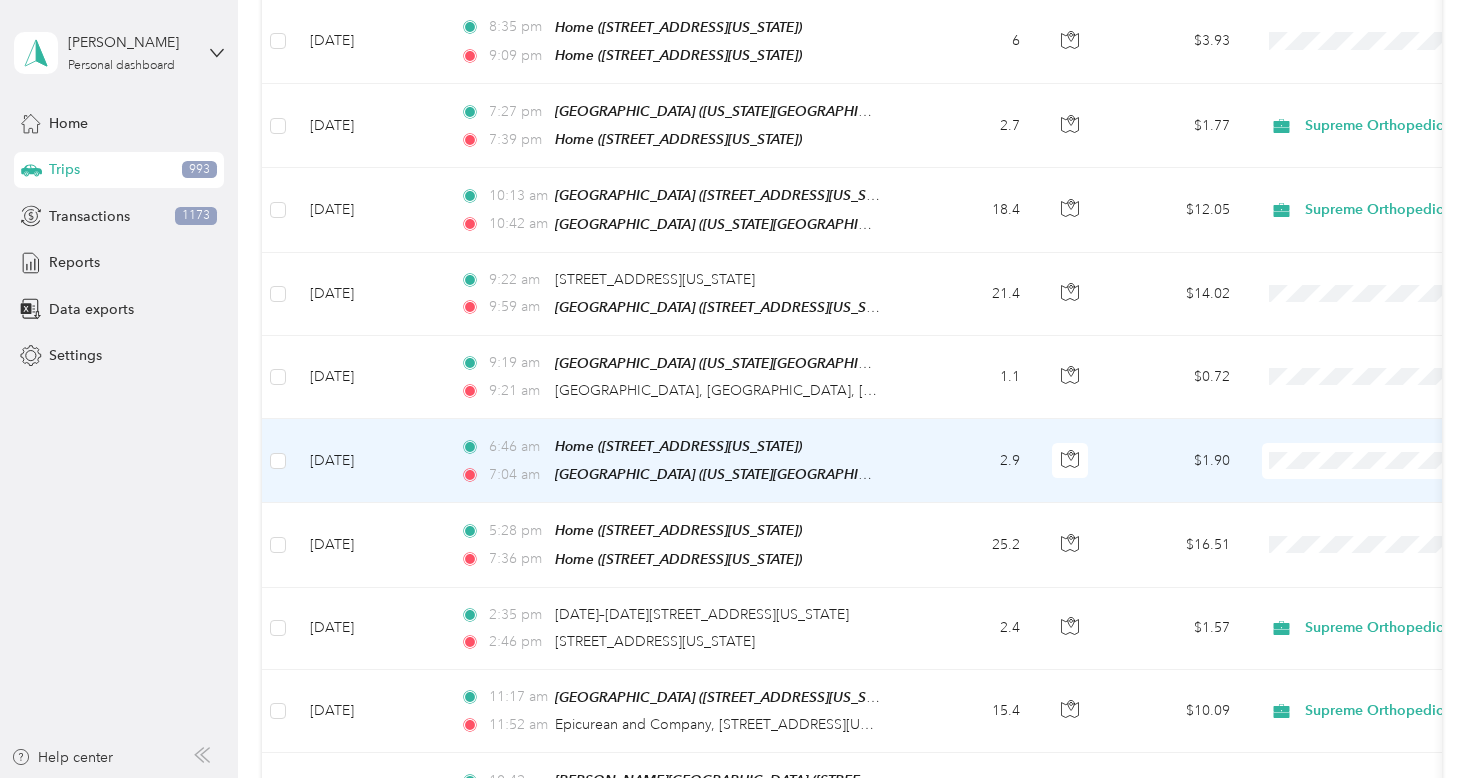 click on "Supreme Orthopedics" at bounding box center [1370, 301] 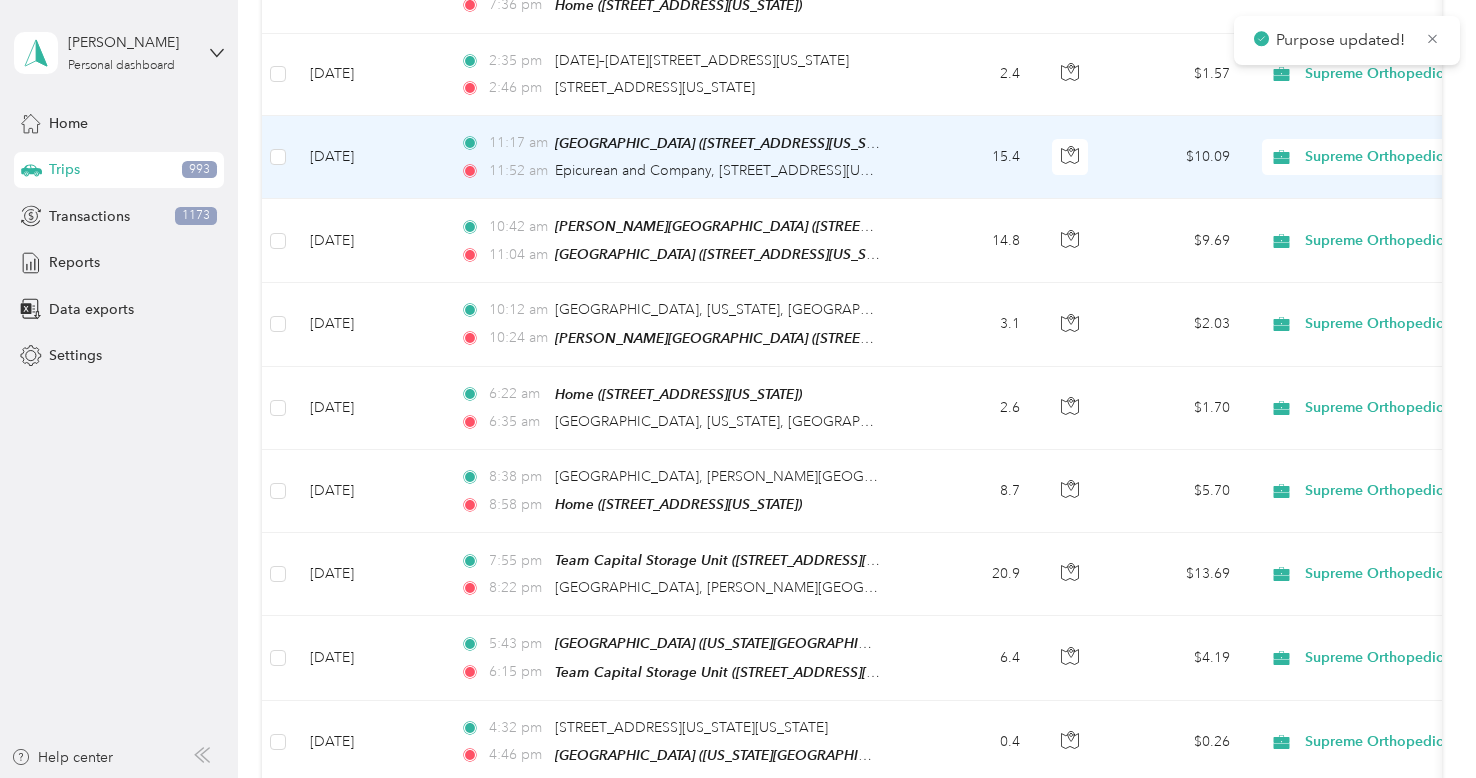 scroll, scrollTop: 16098, scrollLeft: 0, axis: vertical 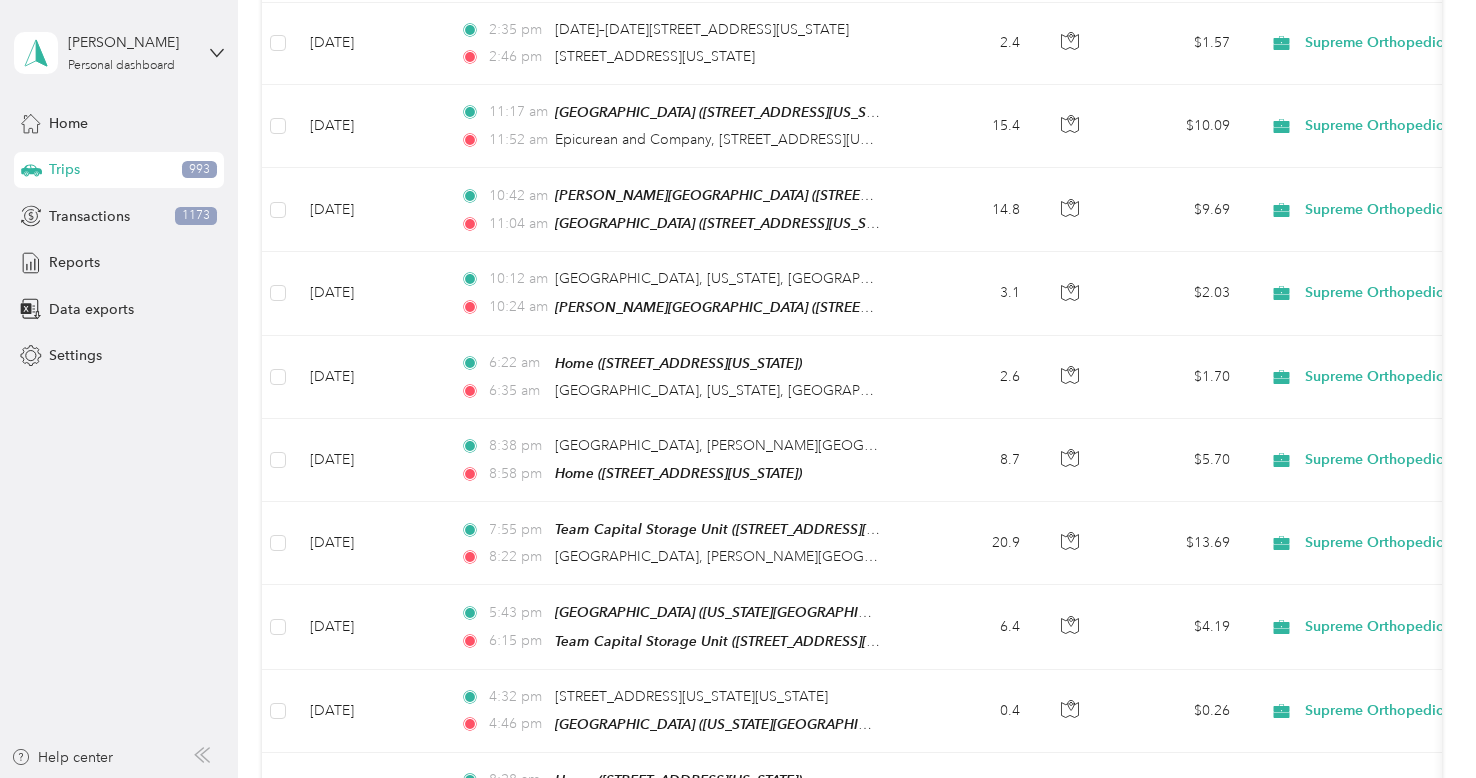 click on "Load more" at bounding box center [1187, 871] 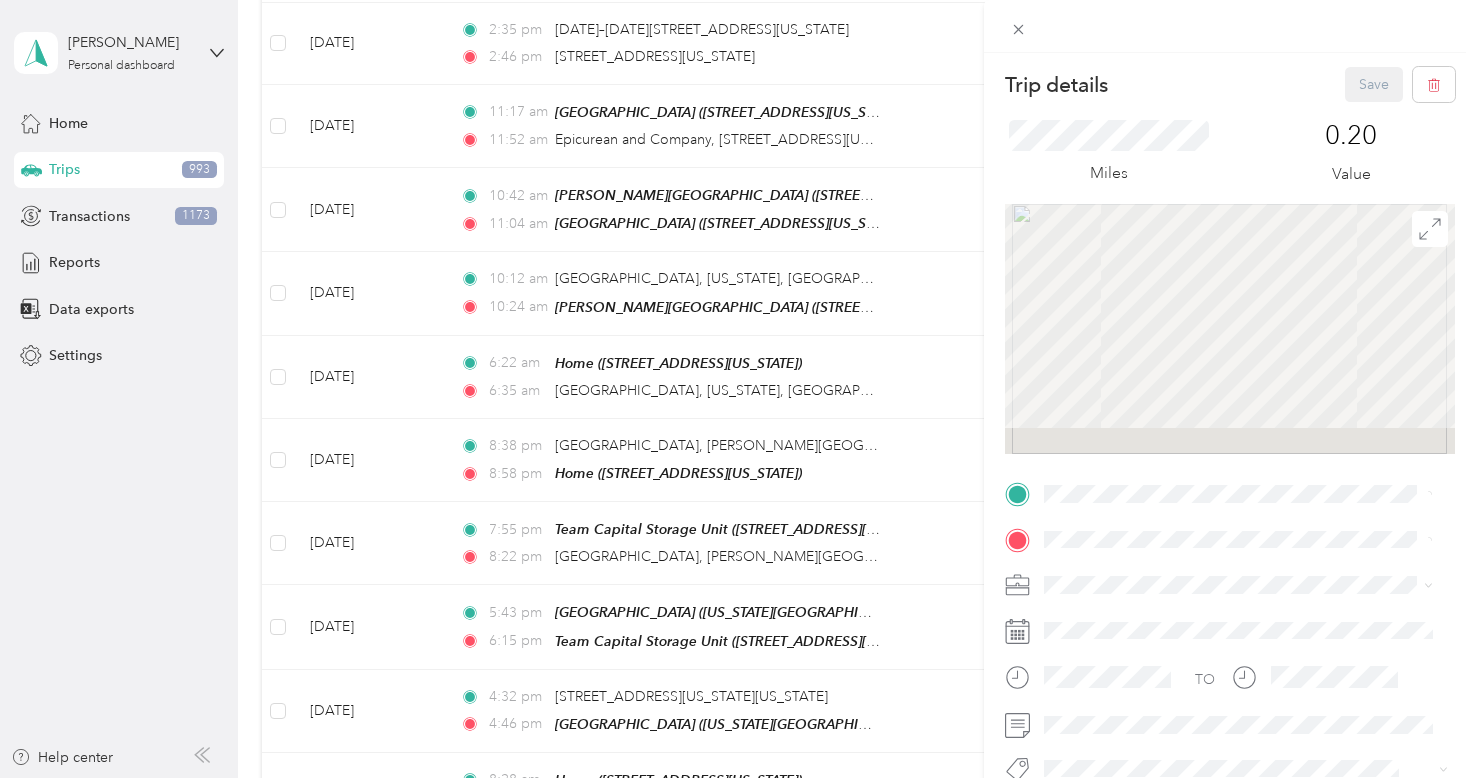 scroll, scrollTop: 179, scrollLeft: 0, axis: vertical 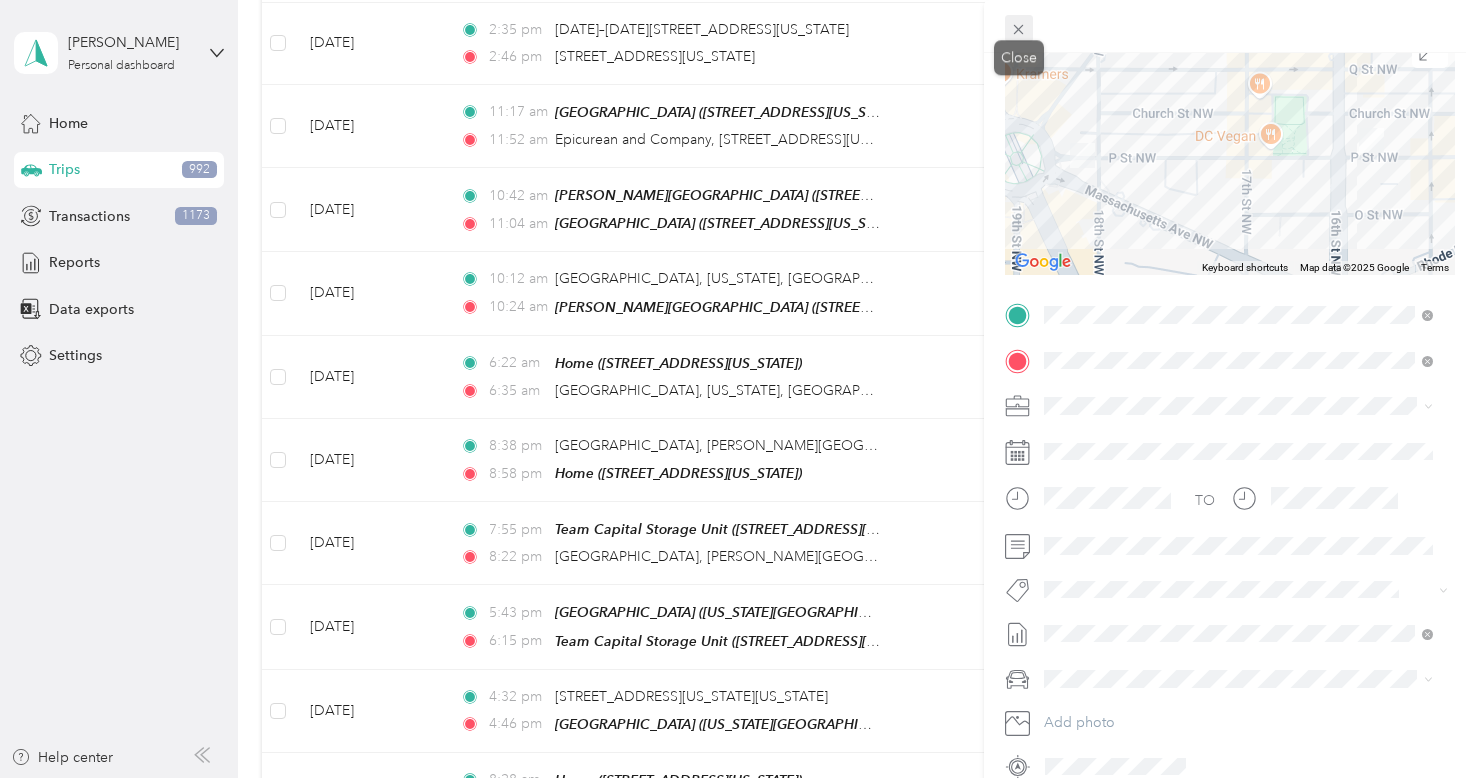 click 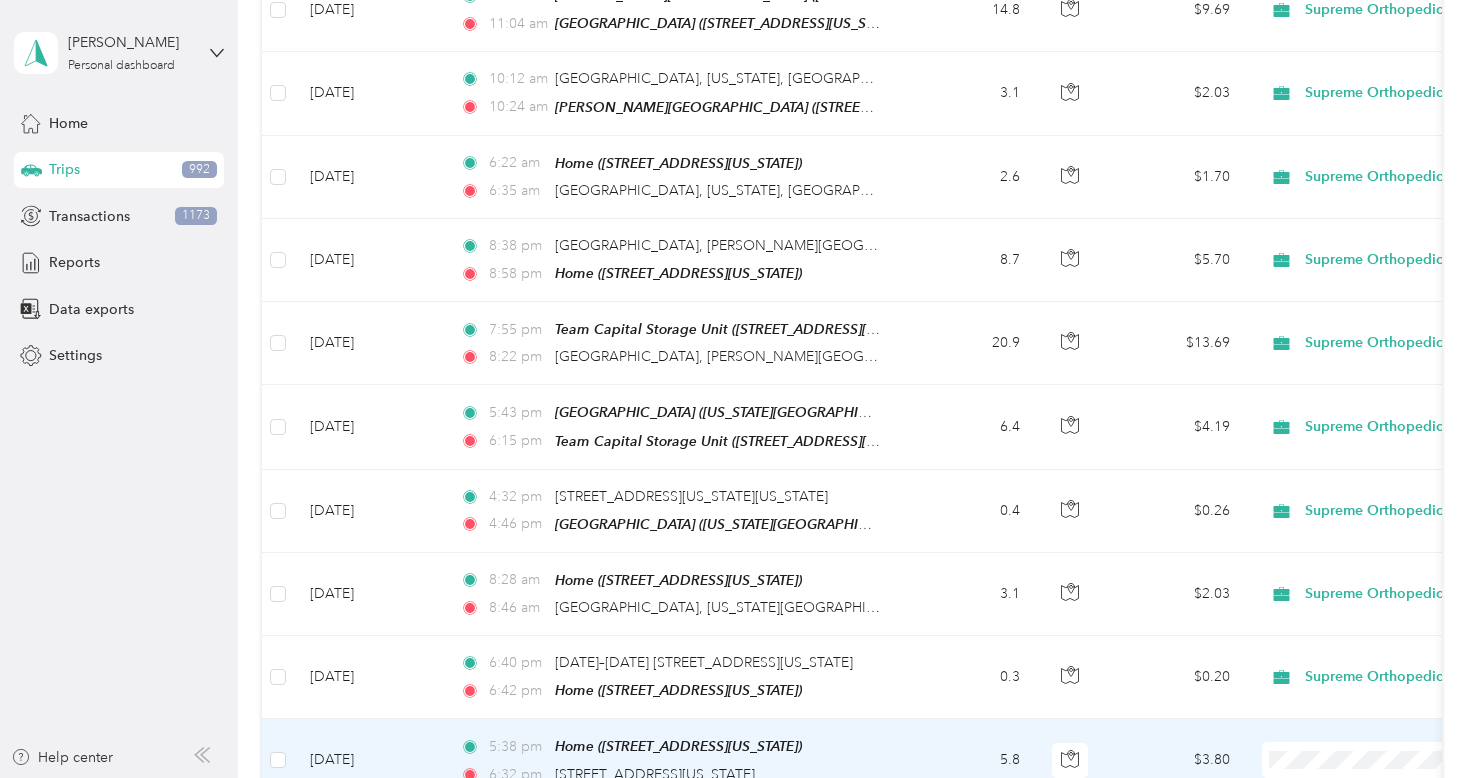 scroll, scrollTop: 16387, scrollLeft: 0, axis: vertical 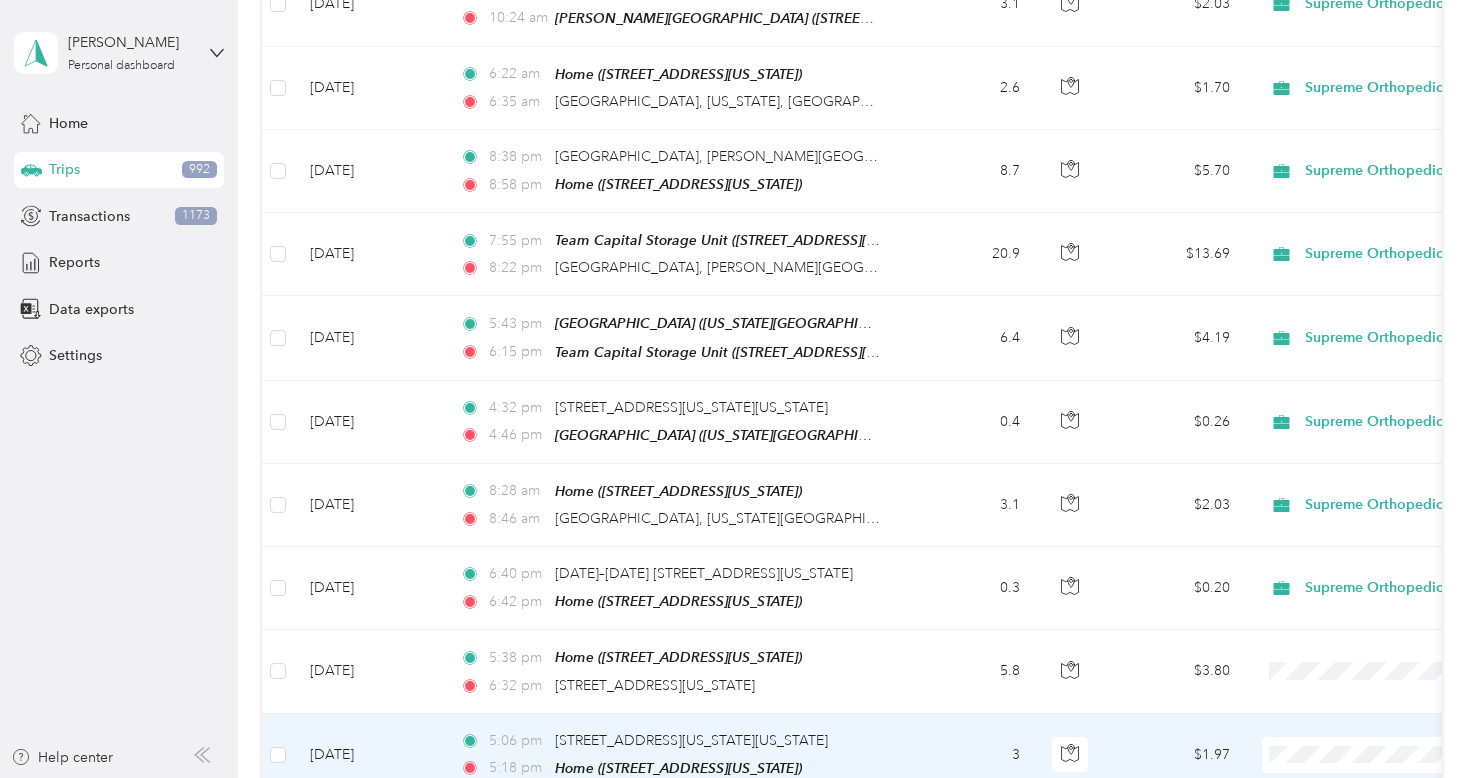click on "Supreme Orthopedics" at bounding box center [1370, 573] 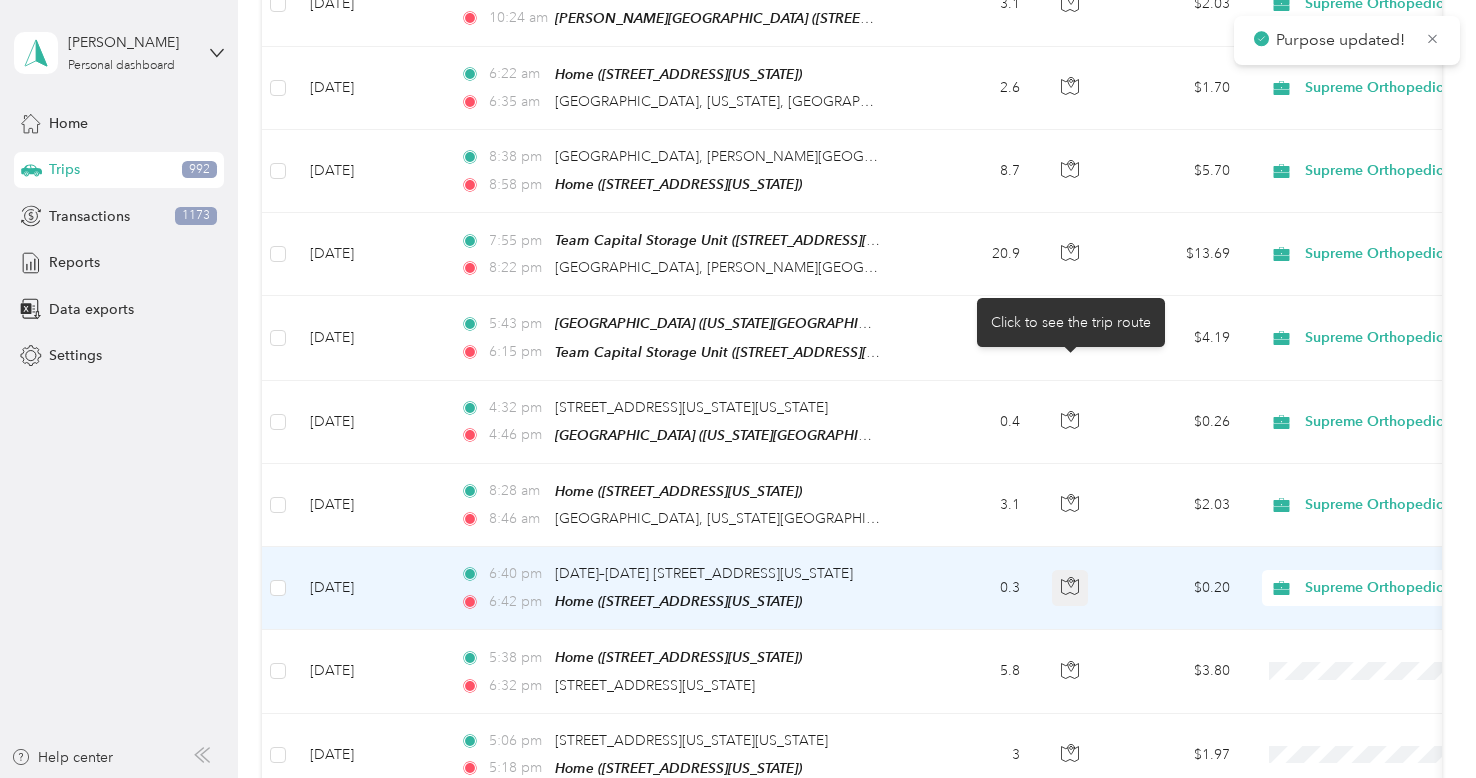 click 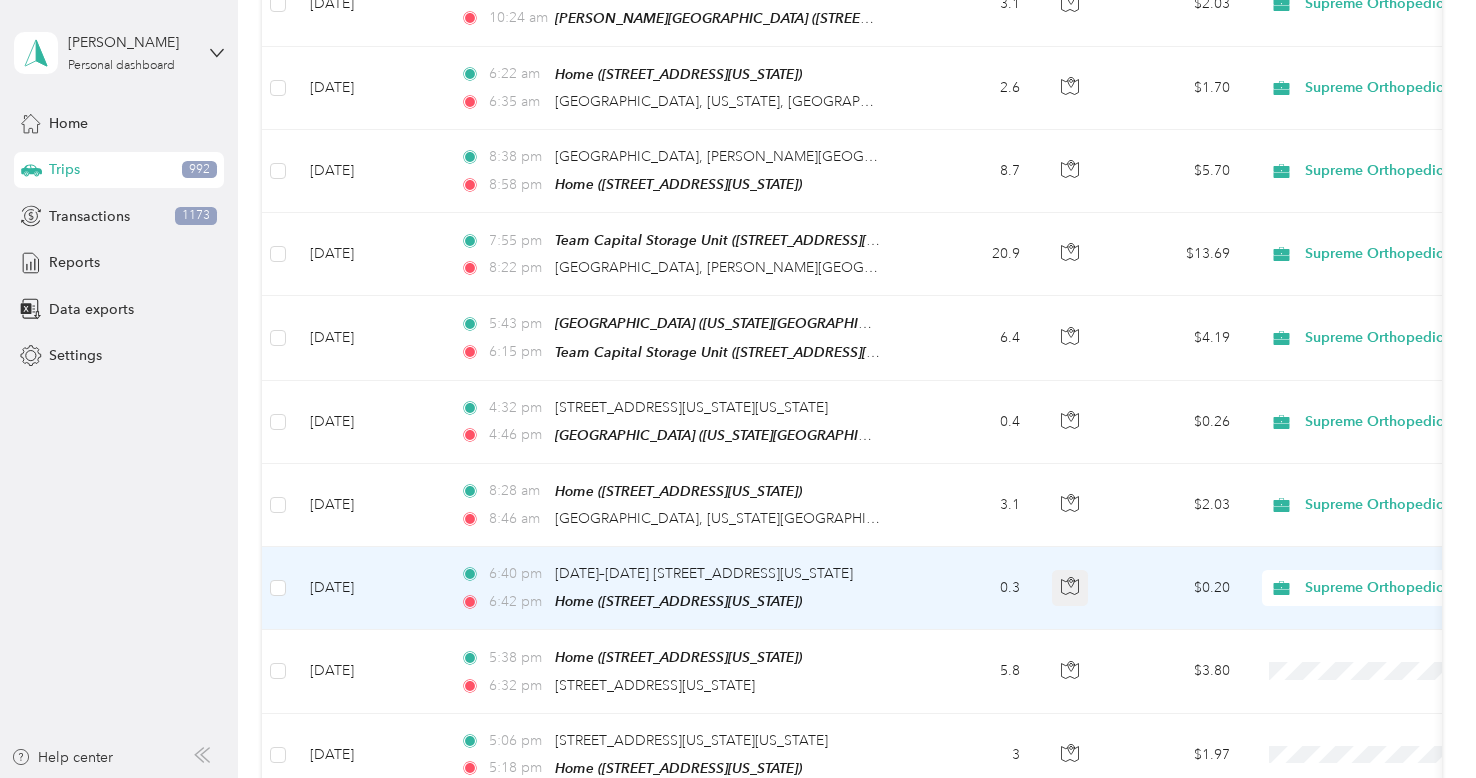 click 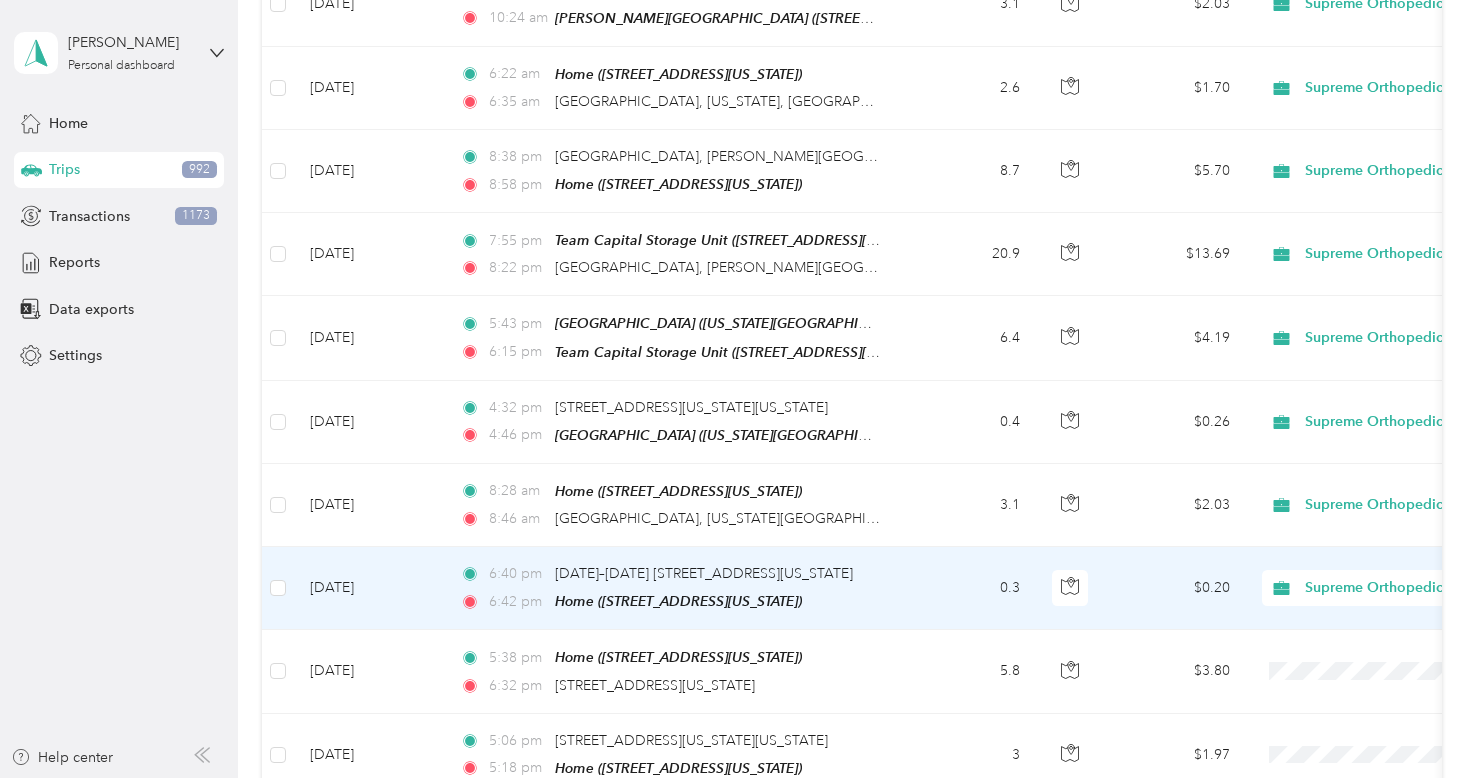 click on "Supreme Orthopedics" at bounding box center (1396, 588) 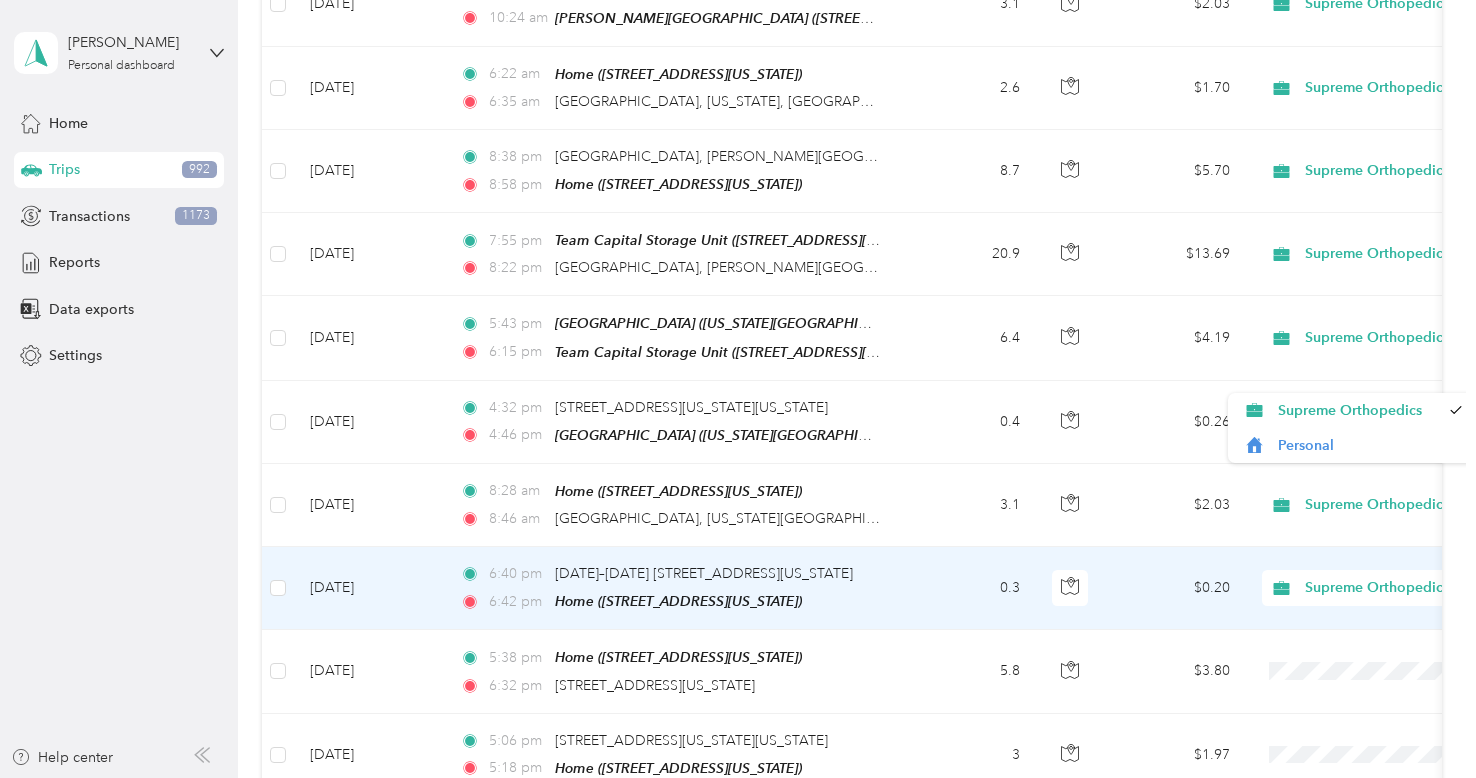 click on "Supreme Orthopedics" at bounding box center (1396, 588) 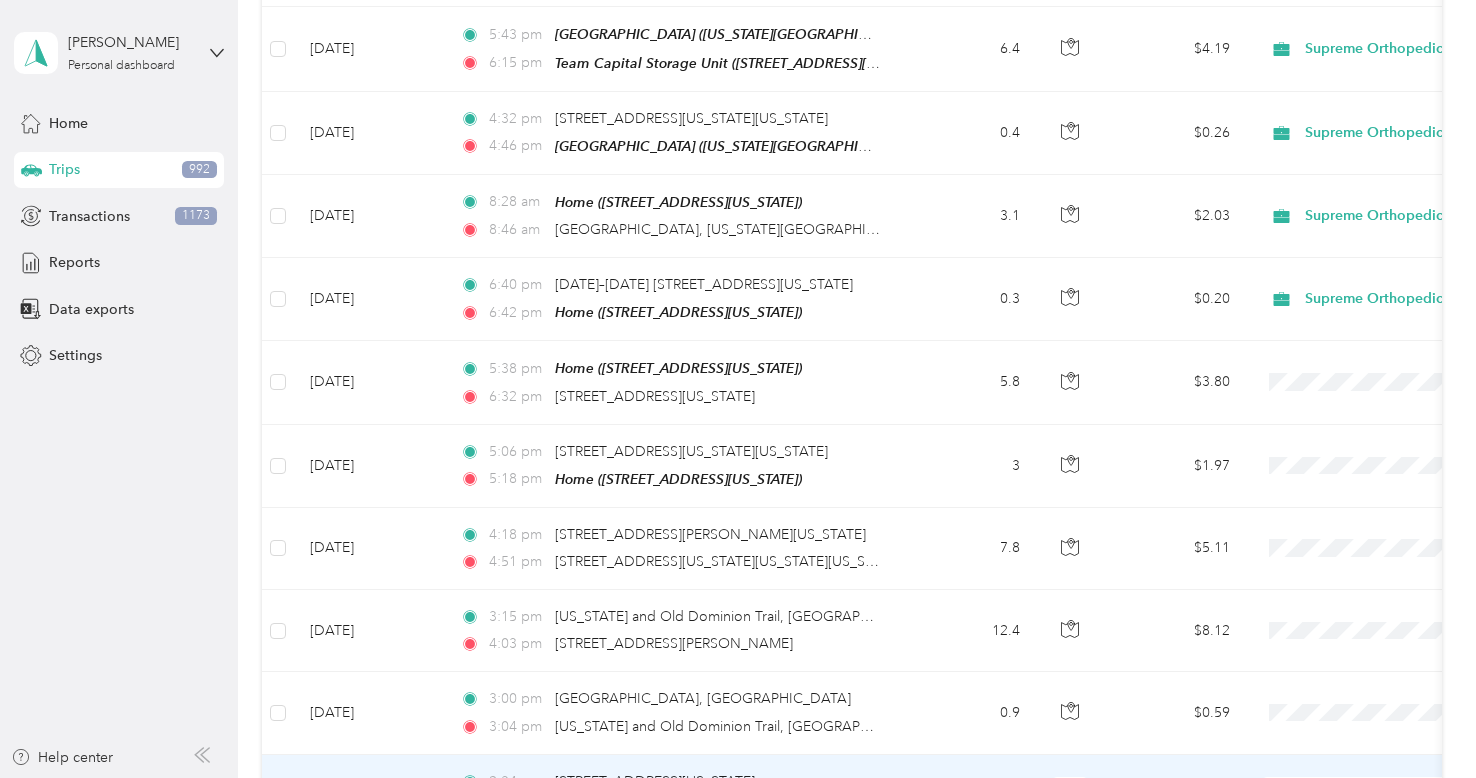 scroll, scrollTop: 16674, scrollLeft: 0, axis: vertical 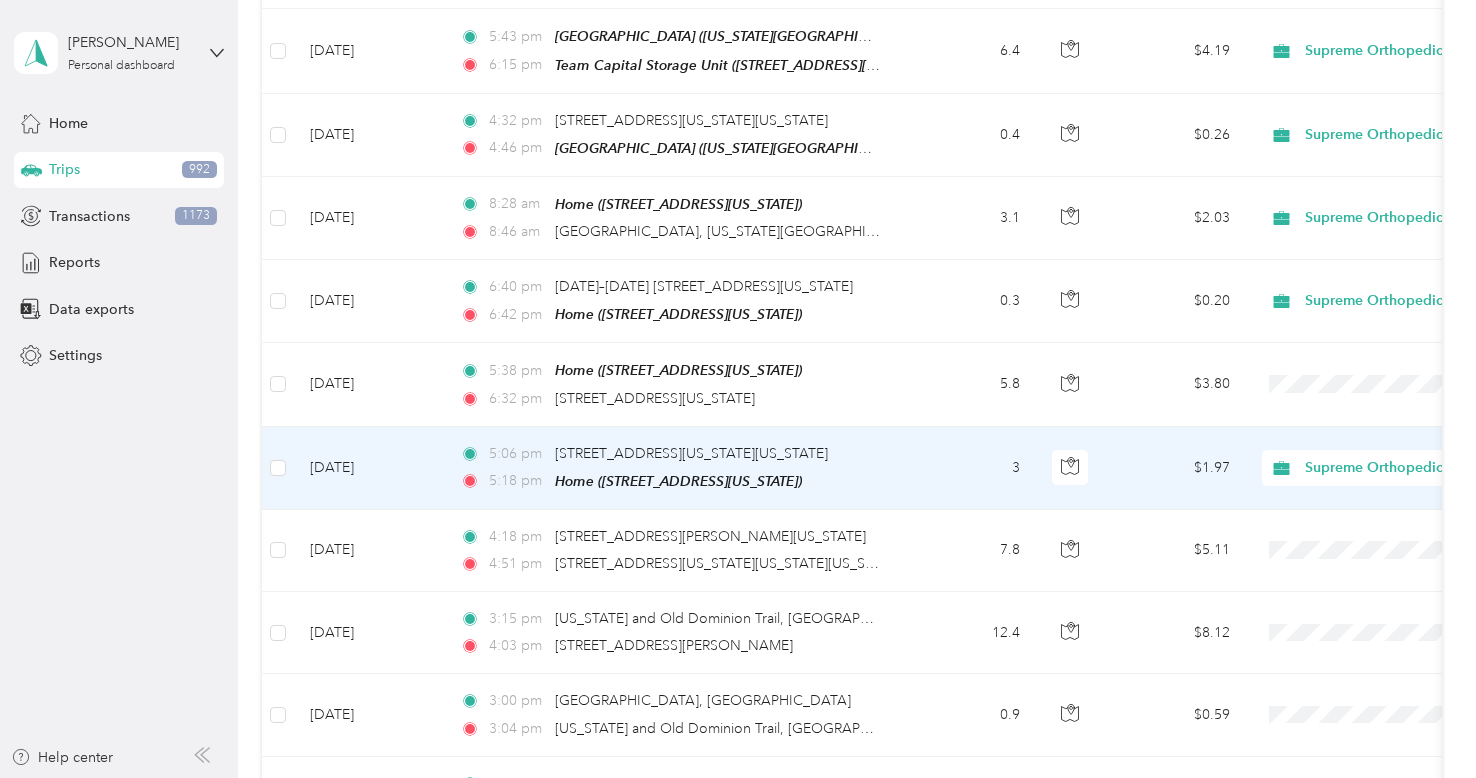 click on "Supreme Orthopedics" at bounding box center (1359, 284) 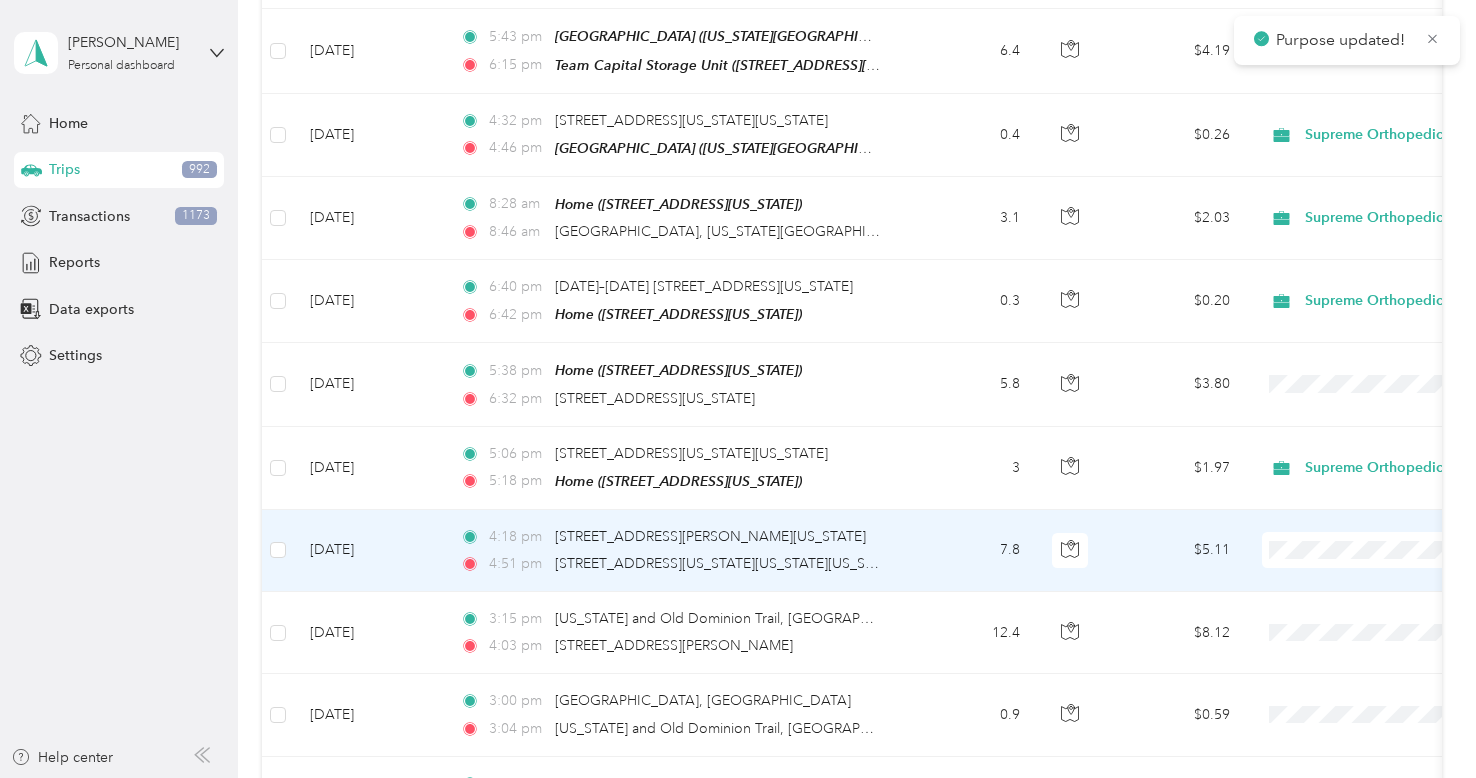click on "Supreme Orthopedics" at bounding box center [1352, 362] 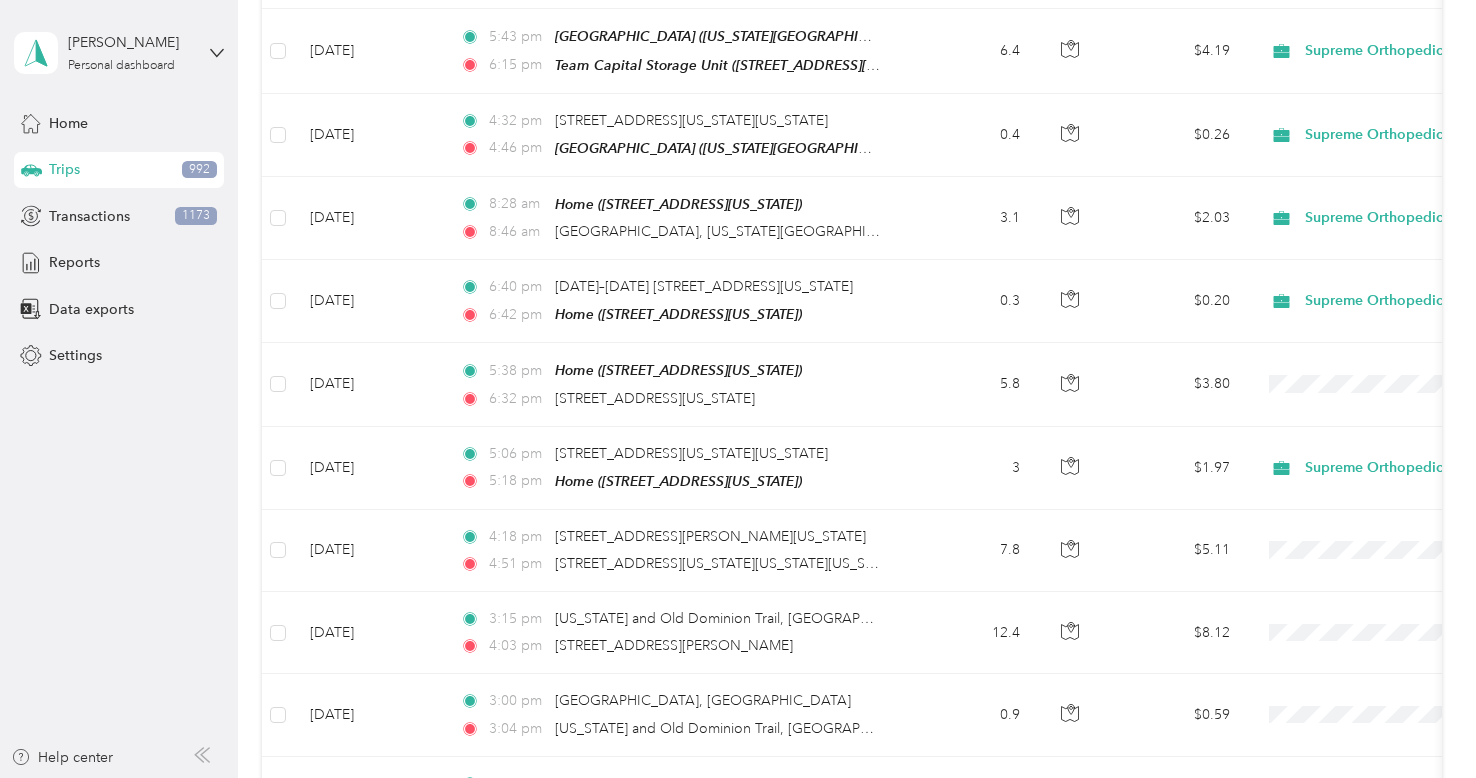 click on "Supreme Orthopedics" at bounding box center [1370, 696] 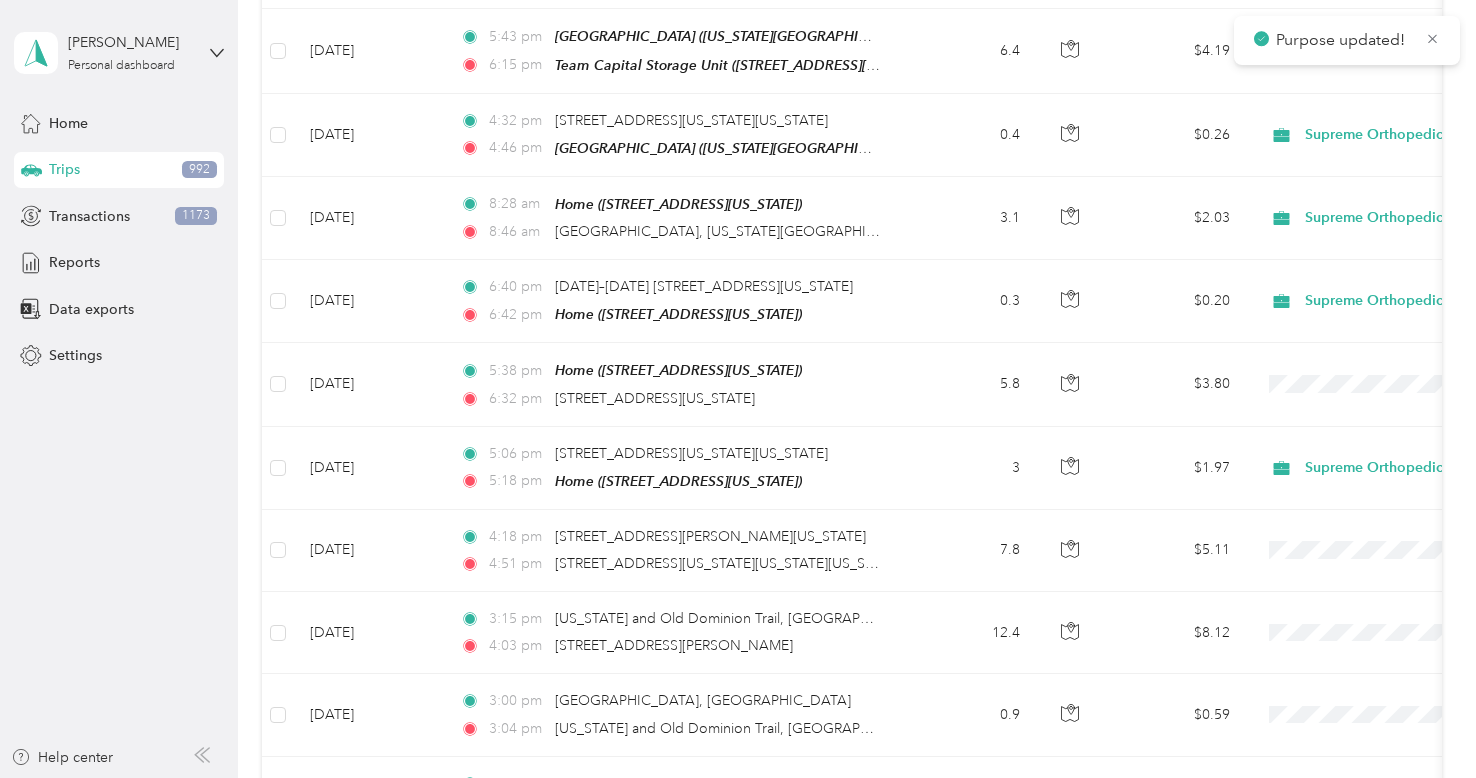 click on "Supreme Orthopedics" at bounding box center [1370, 666] 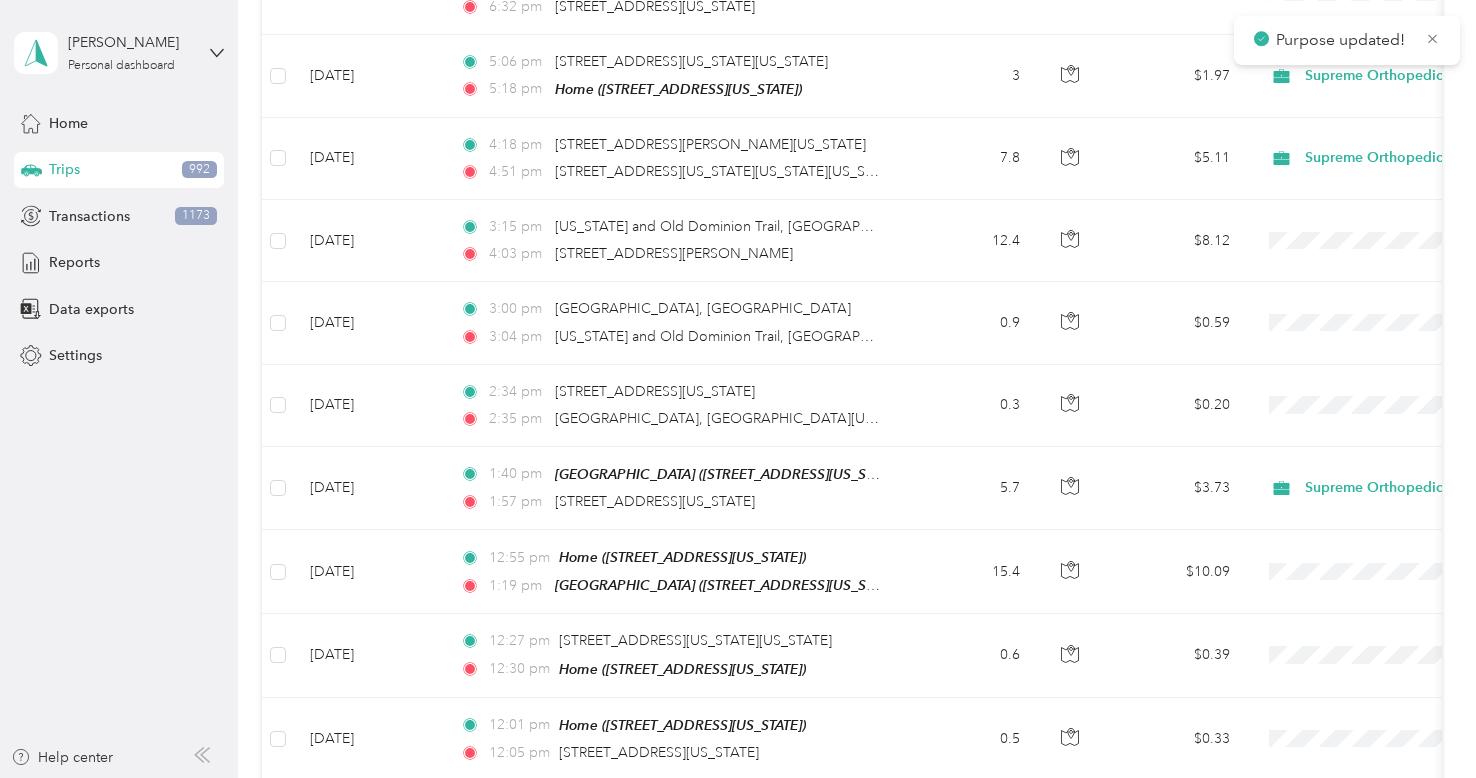 scroll, scrollTop: 17076, scrollLeft: 0, axis: vertical 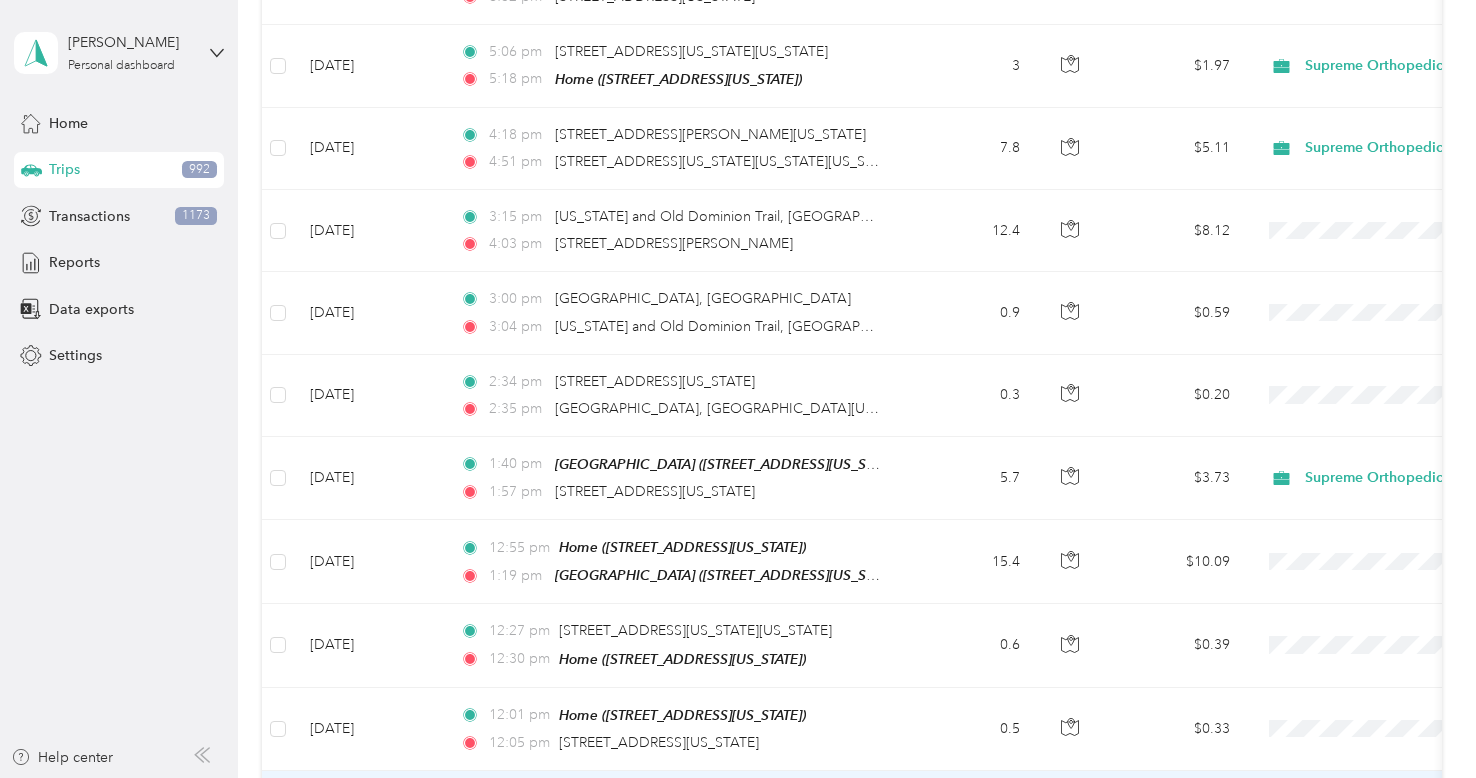 click on "Supreme Orthopedics" at bounding box center [1370, 621] 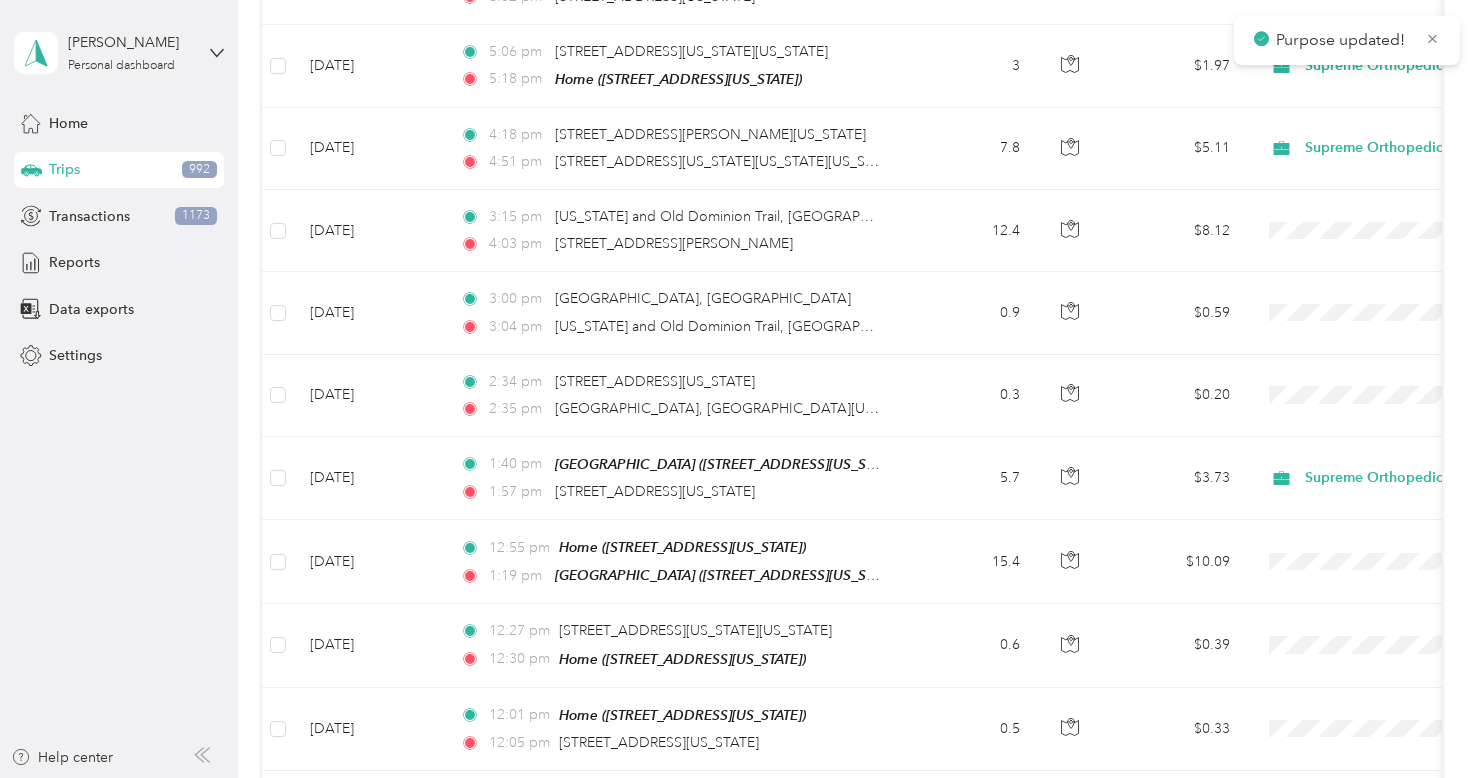 click on "Supreme Orthopedics" at bounding box center (1370, 703) 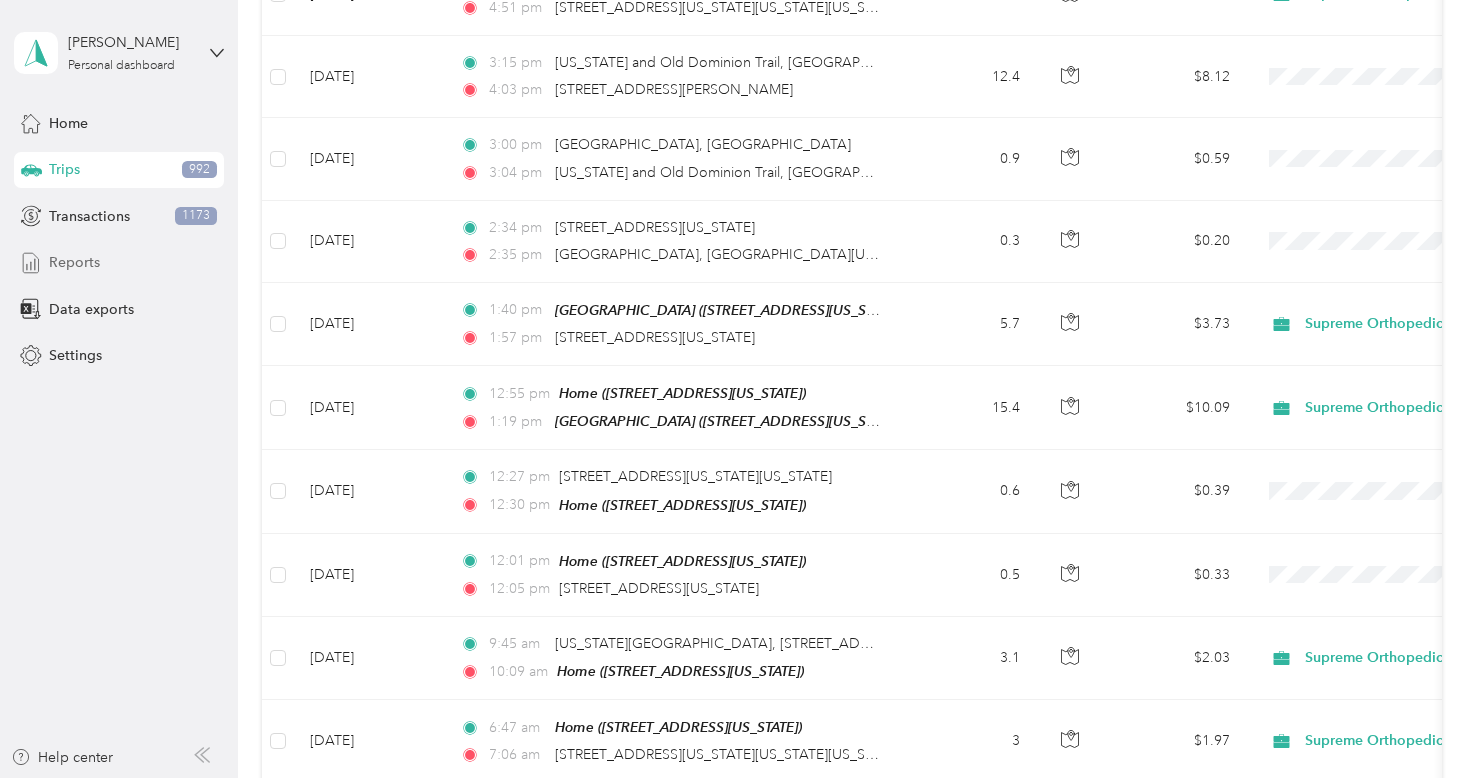 click on "Reports" at bounding box center [74, 262] 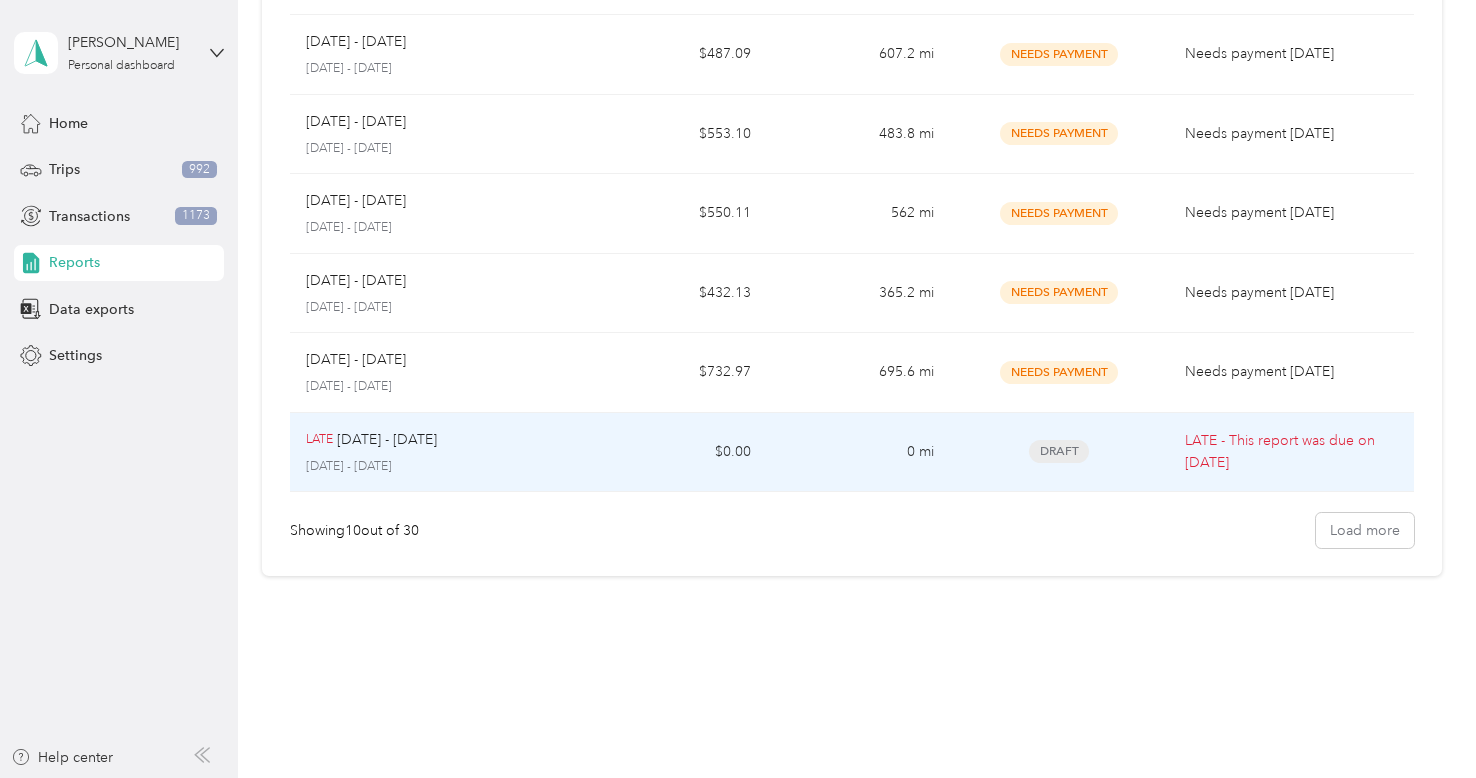 scroll, scrollTop: 0, scrollLeft: 0, axis: both 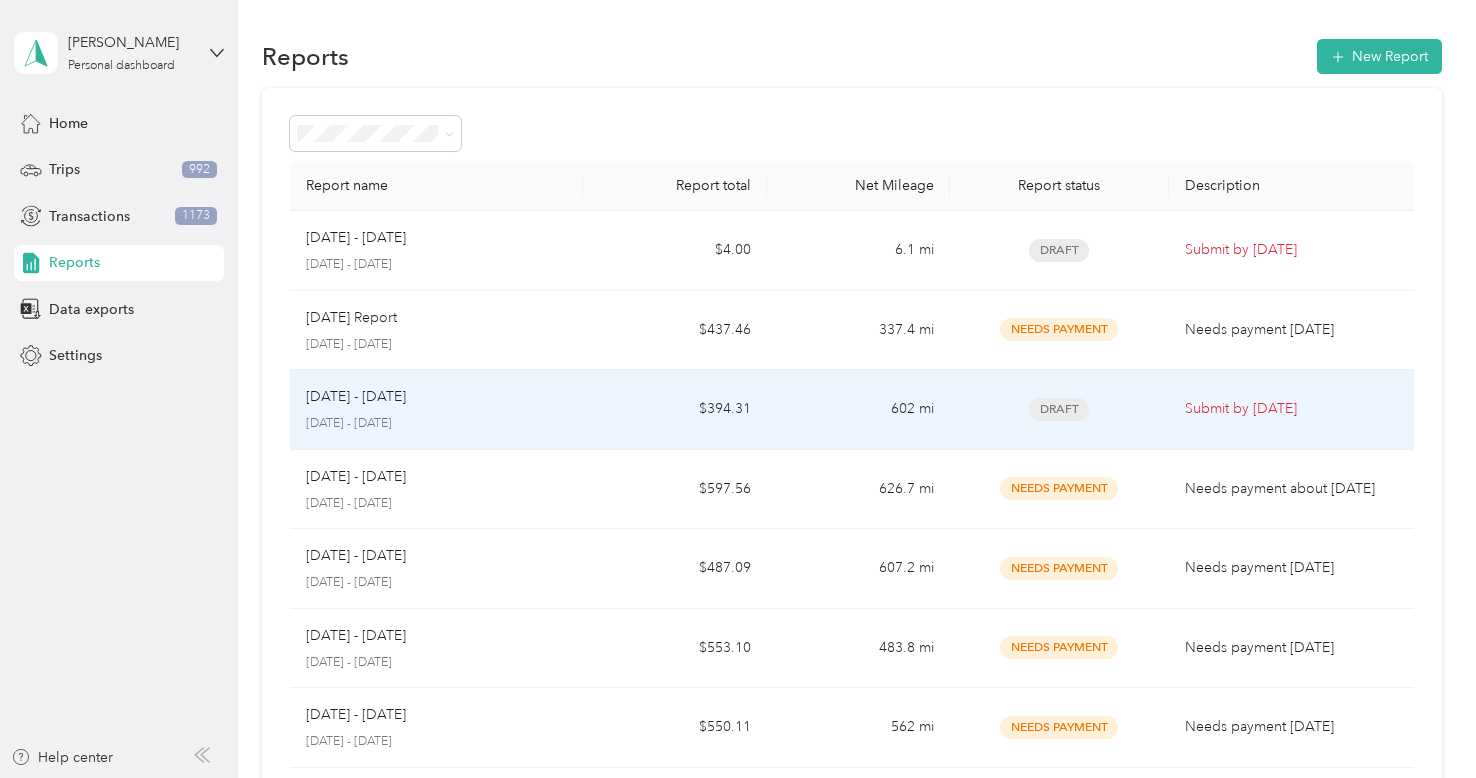 click on "[DATE] - [DATE]" at bounding box center [436, 397] 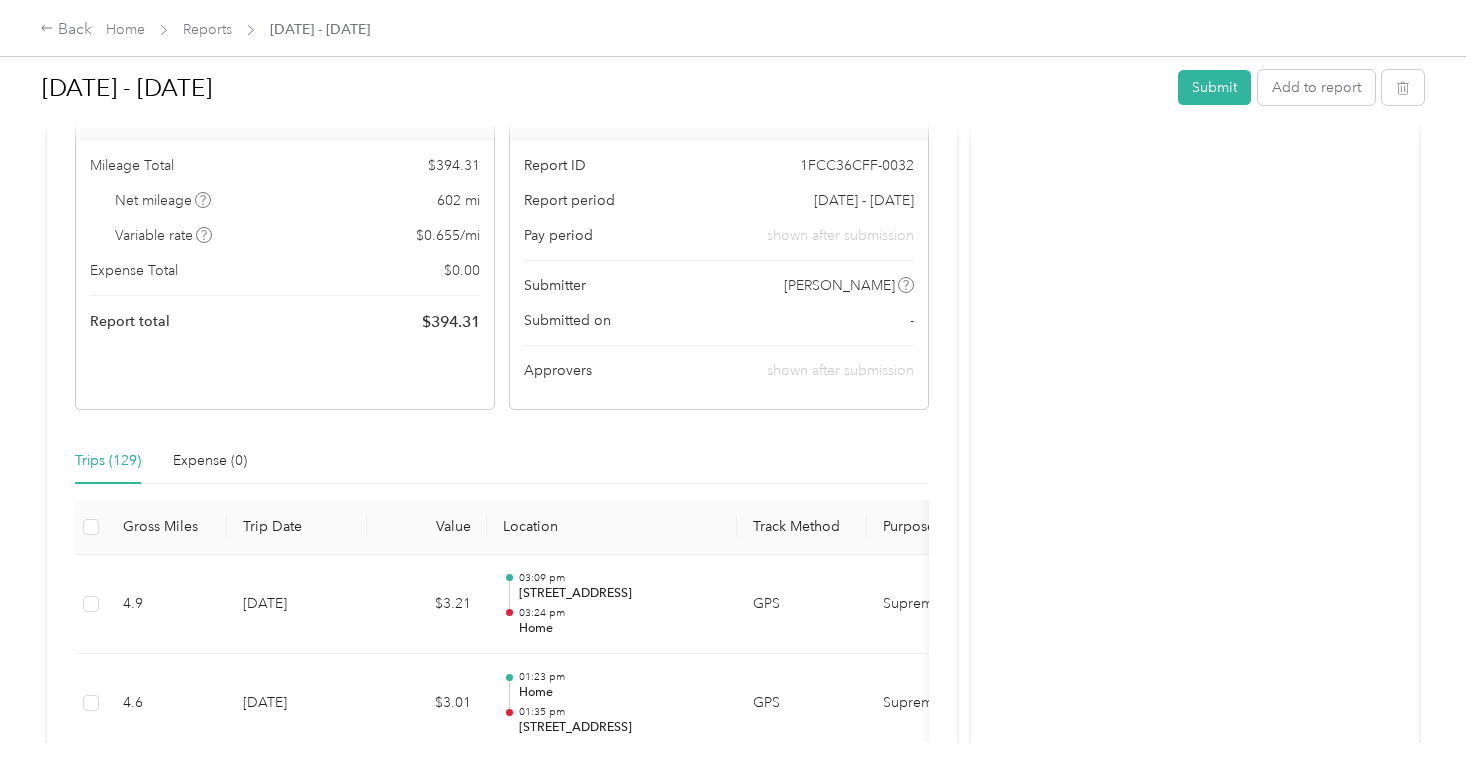 scroll, scrollTop: 418, scrollLeft: 0, axis: vertical 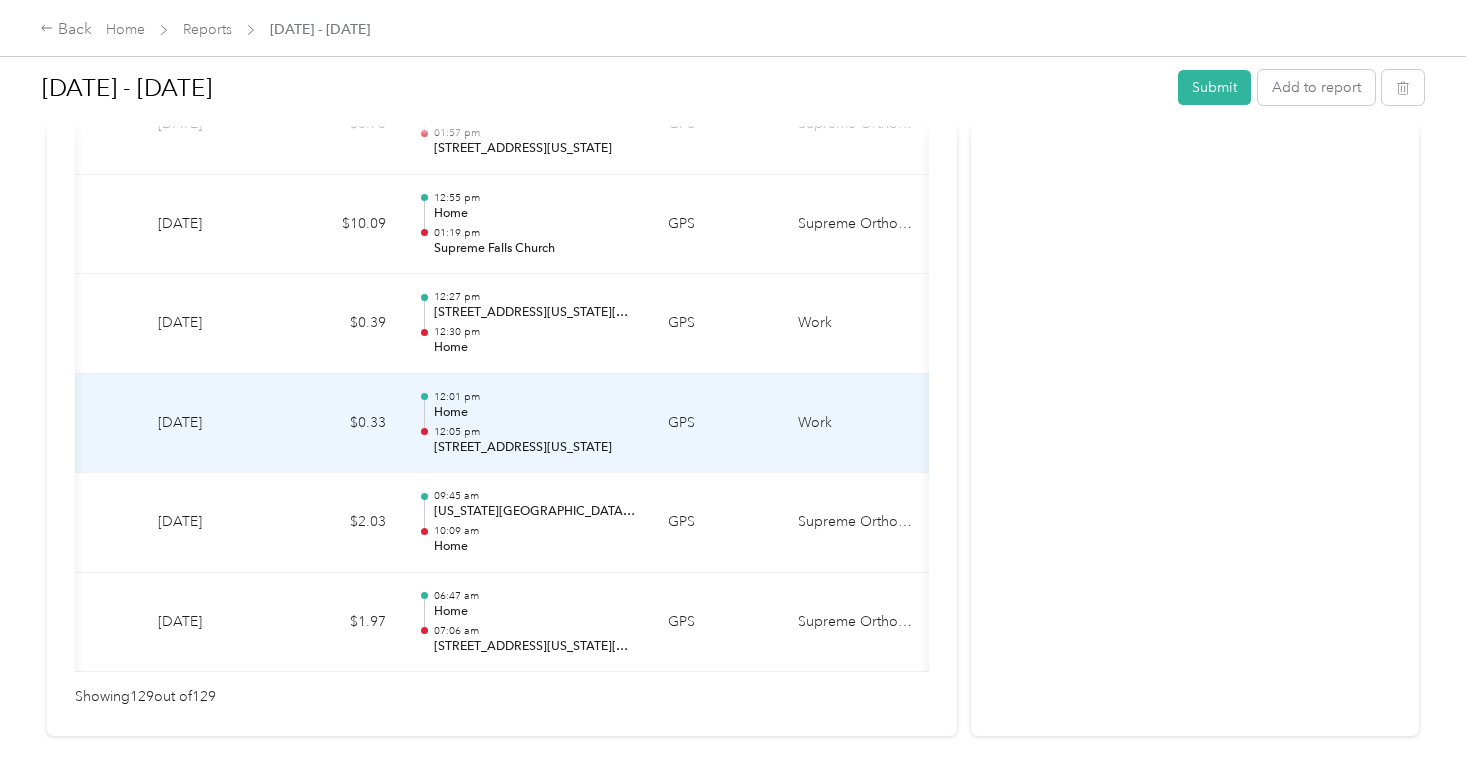 click on "Work" at bounding box center (857, 424) 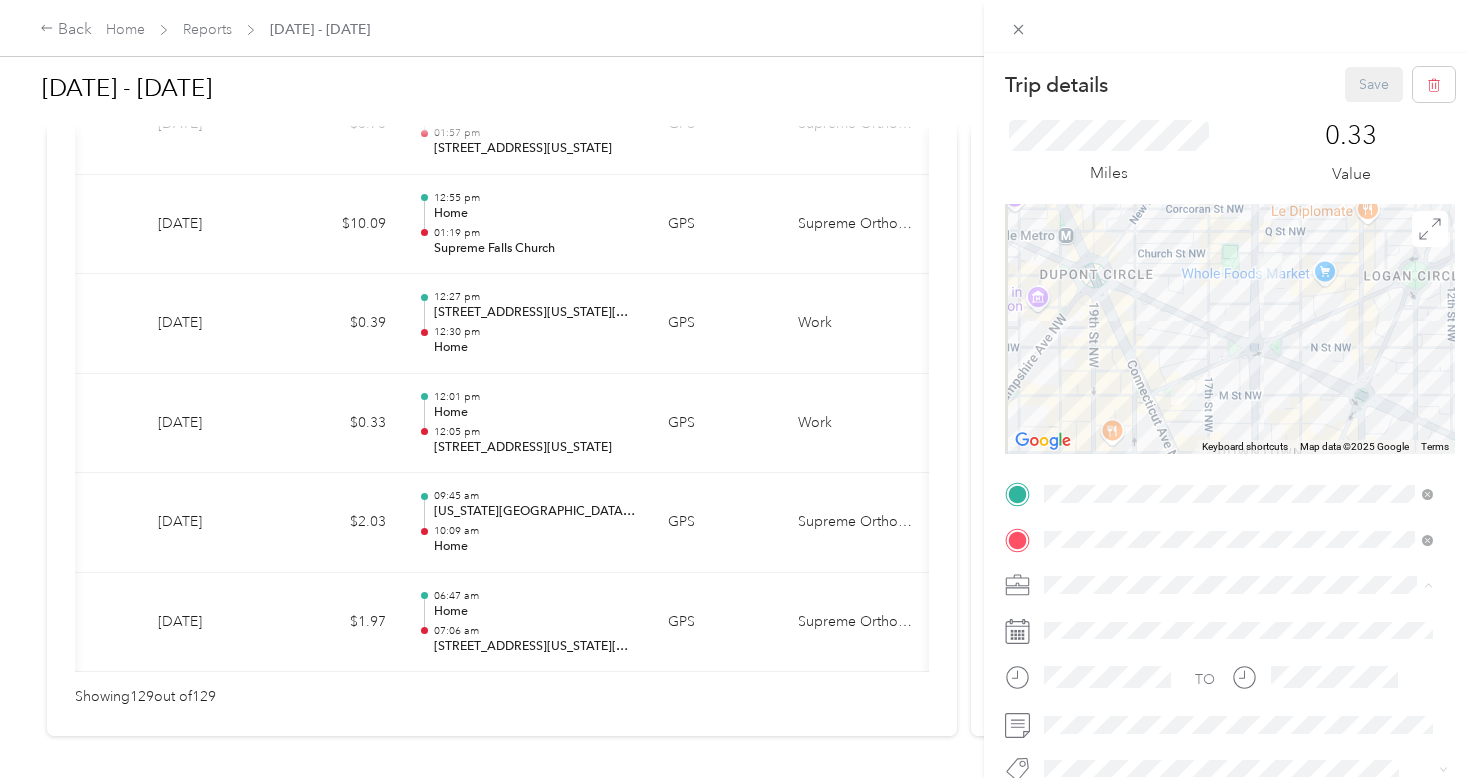 click on "Supreme Orthopedics" at bounding box center [1122, 619] 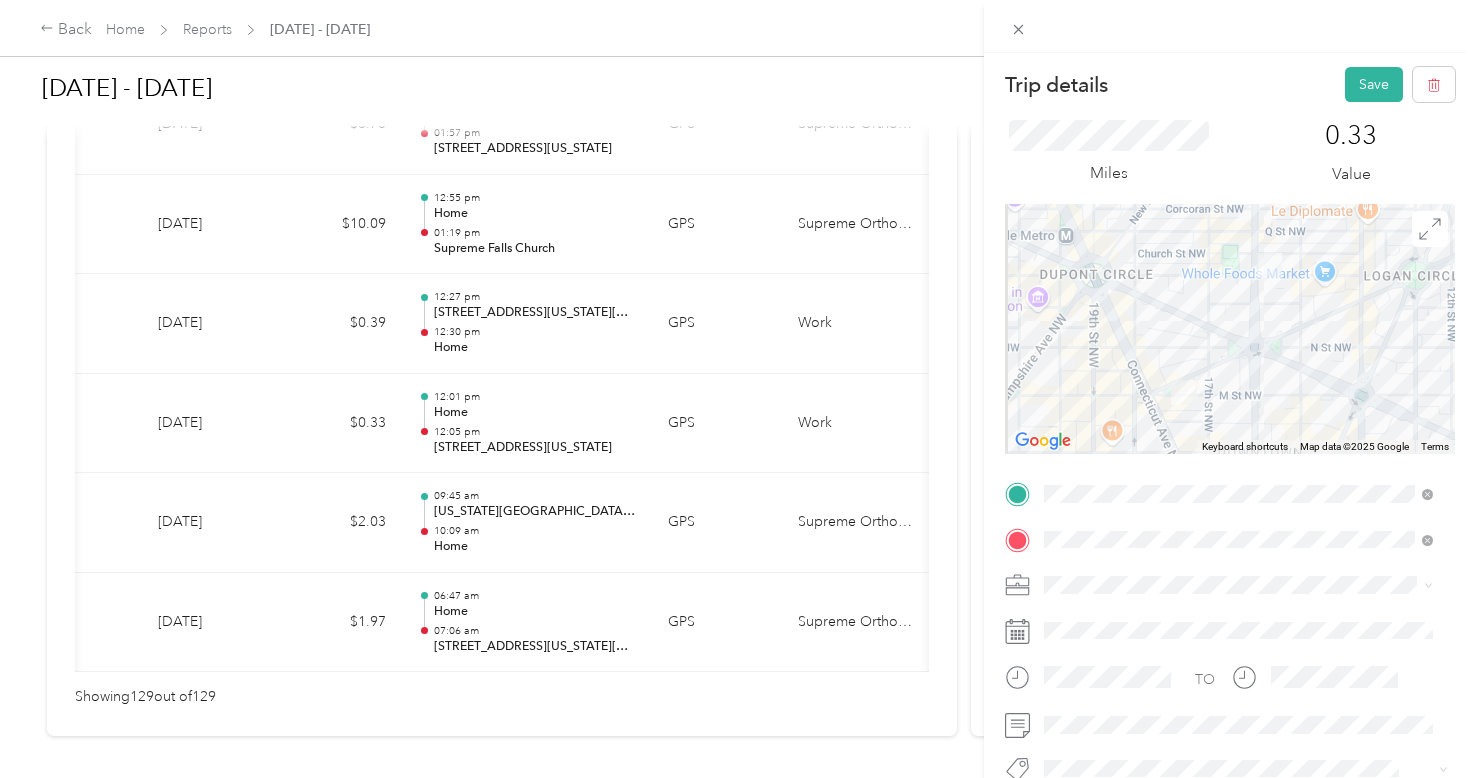 click on "Trip details Save This trip cannot be edited because it is either under review, approved, or paid. Contact your Team Manager to edit it. Miles 0.33 Value  To navigate the map with touch gestures double-tap and hold your finger on the map, then drag the map. ← Move left → Move right ↑ Move up ↓ Move down + Zoom in - Zoom out Home Jump left by 75% End Jump right by 75% Page Up Jump up by 75% Page Down Jump down by 75% To navigate, press the arrow keys. Keyboard shortcuts Map Data Map data ©2025 Google Map data ©2025 Google 200 m  Click to toggle between metric and imperial units Terms Report a map error TO Add photo" at bounding box center (738, 389) 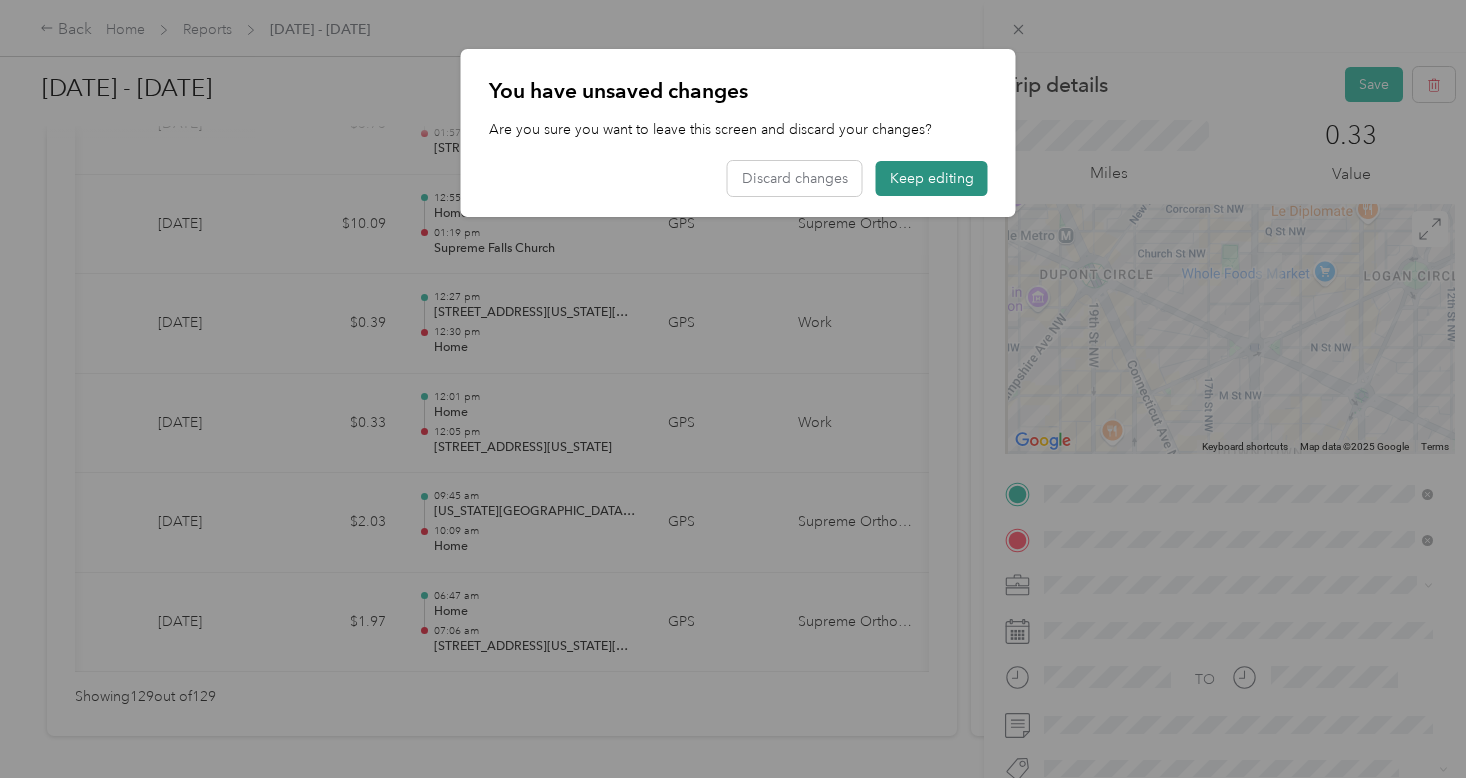 click on "Keep editing" at bounding box center (932, 178) 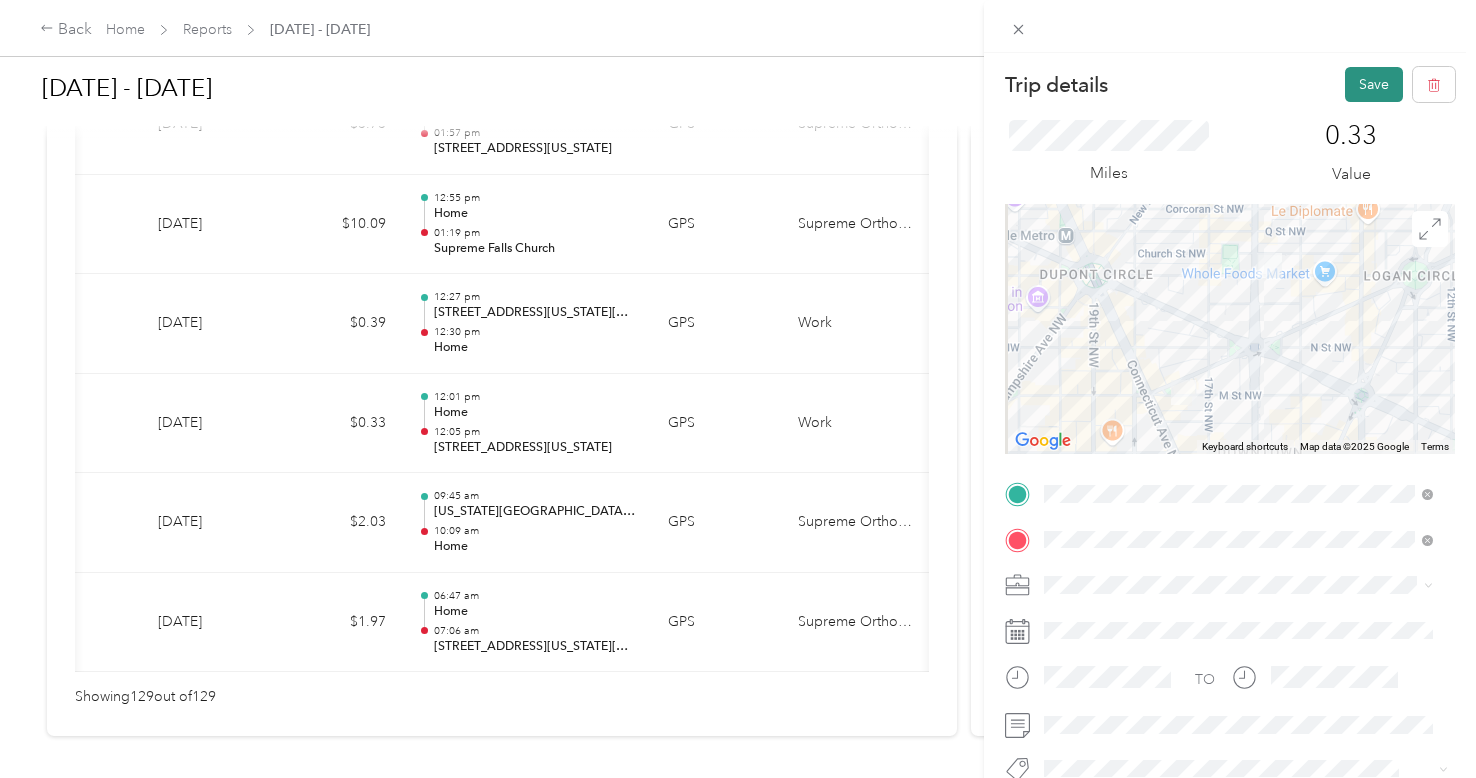 click on "Save" at bounding box center (1374, 84) 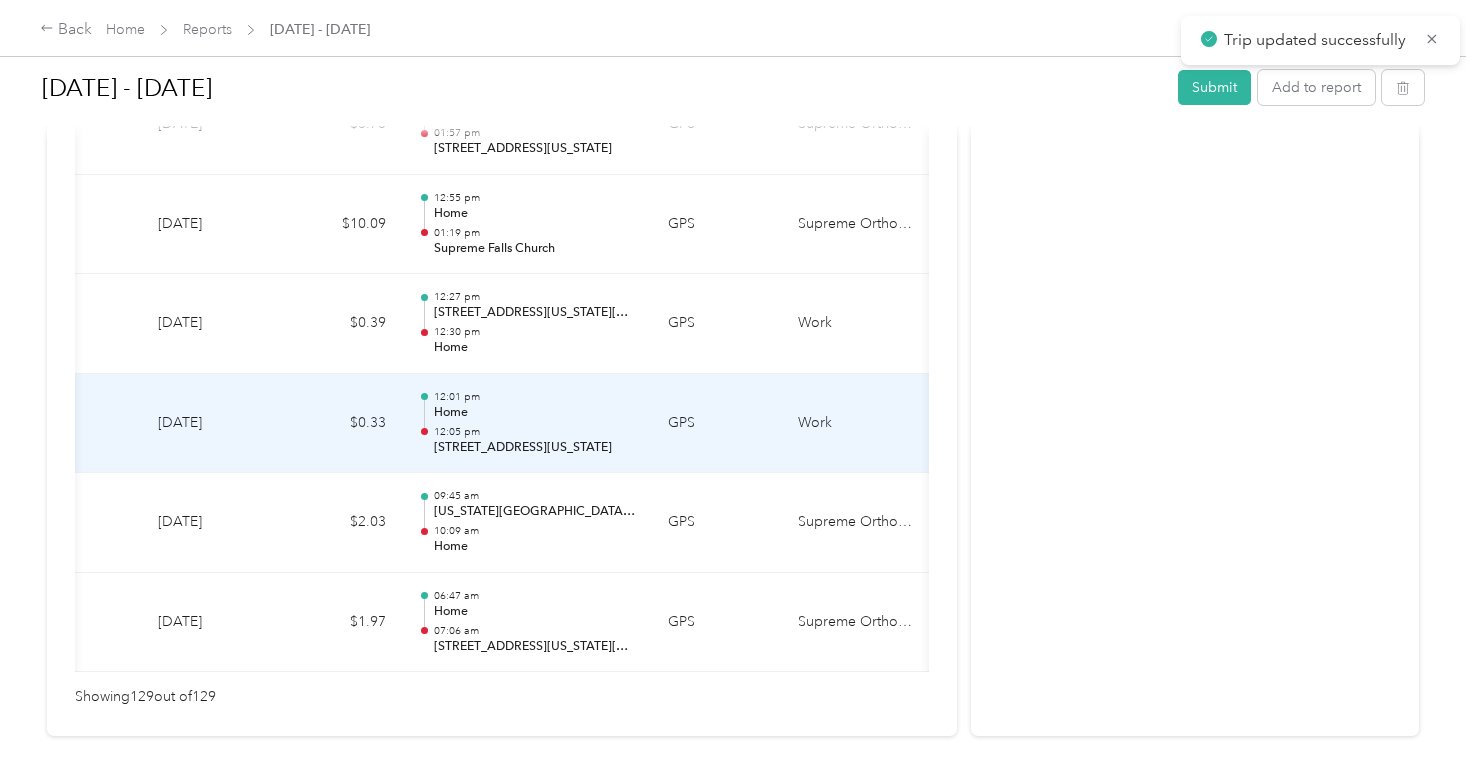 click on "Work" at bounding box center [857, 424] 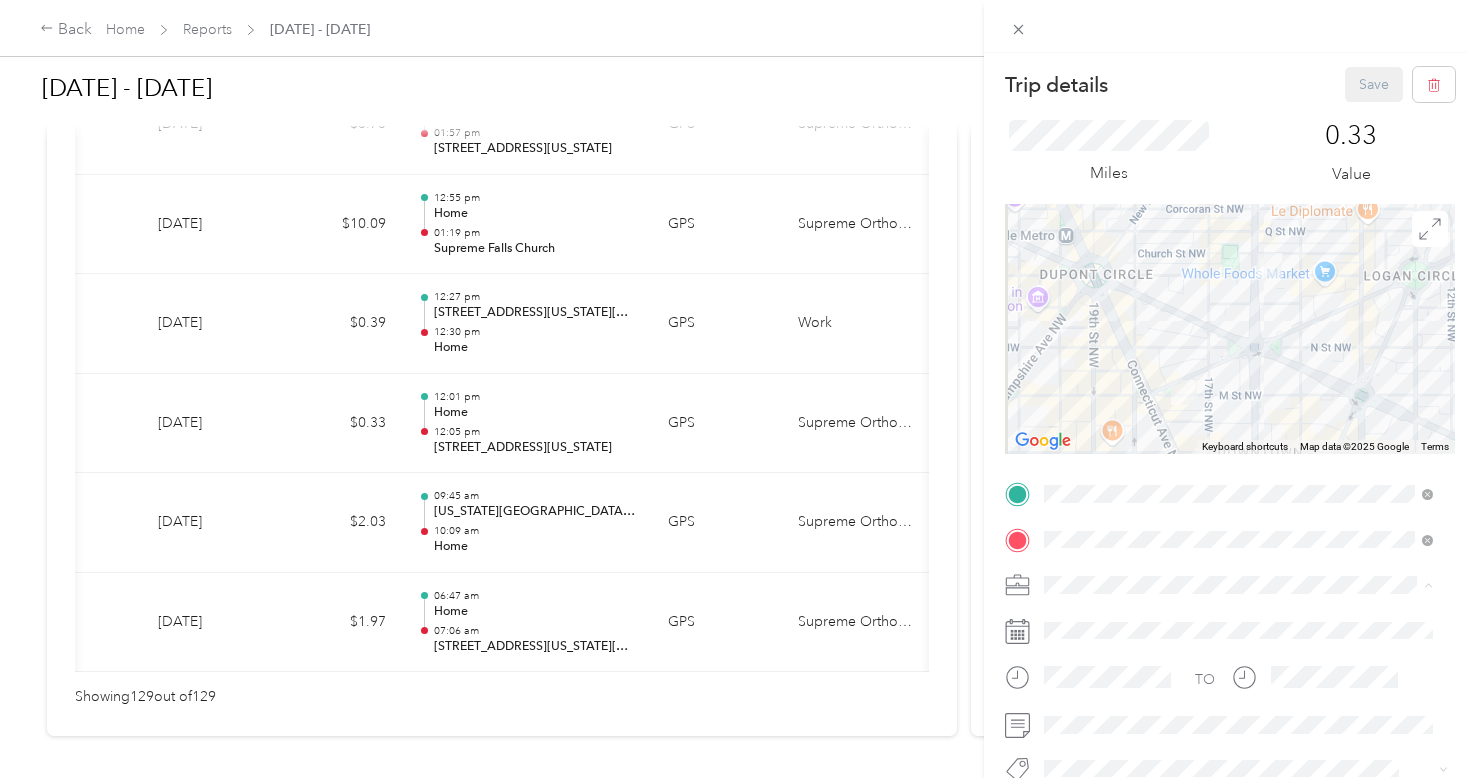 click on "Supreme Orthopedics" at bounding box center [1122, 619] 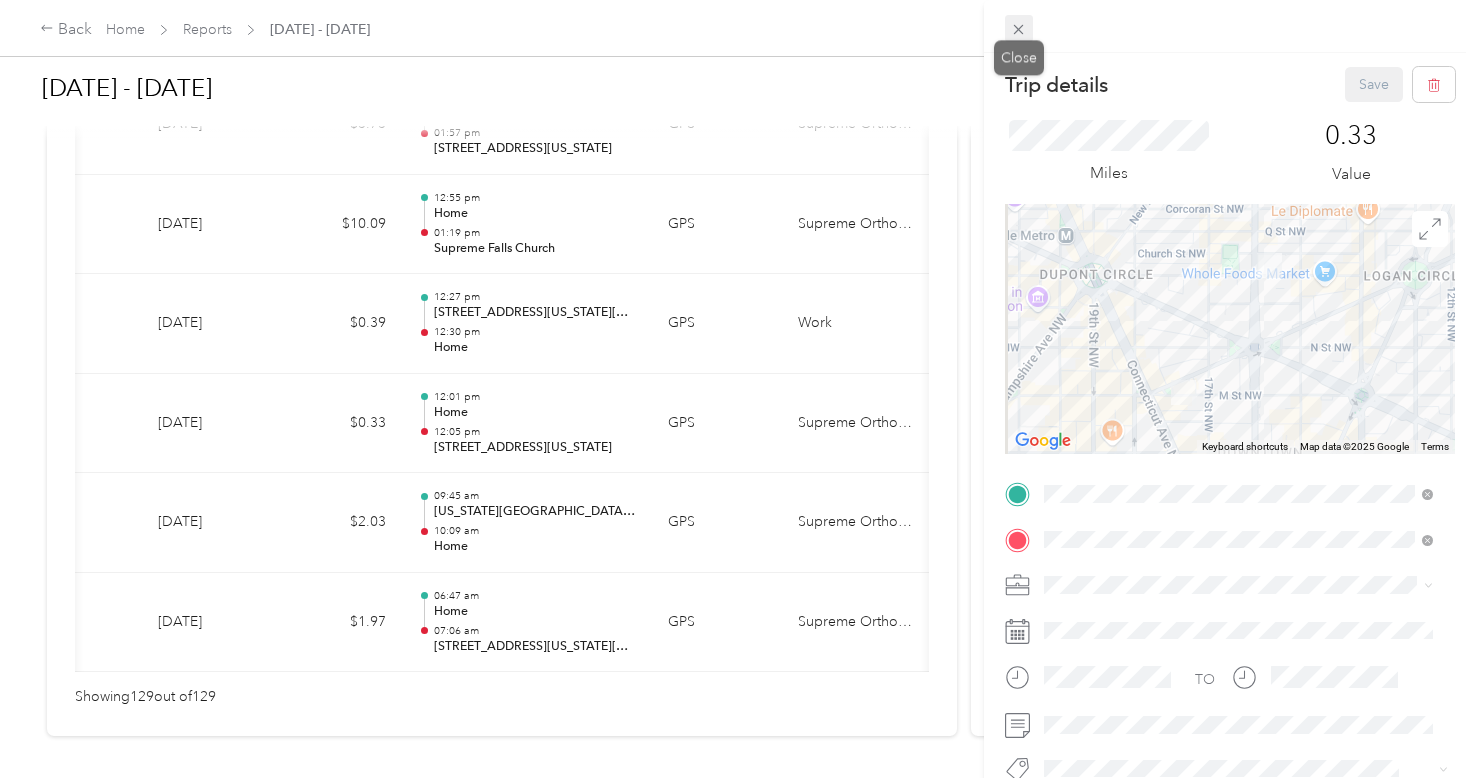click 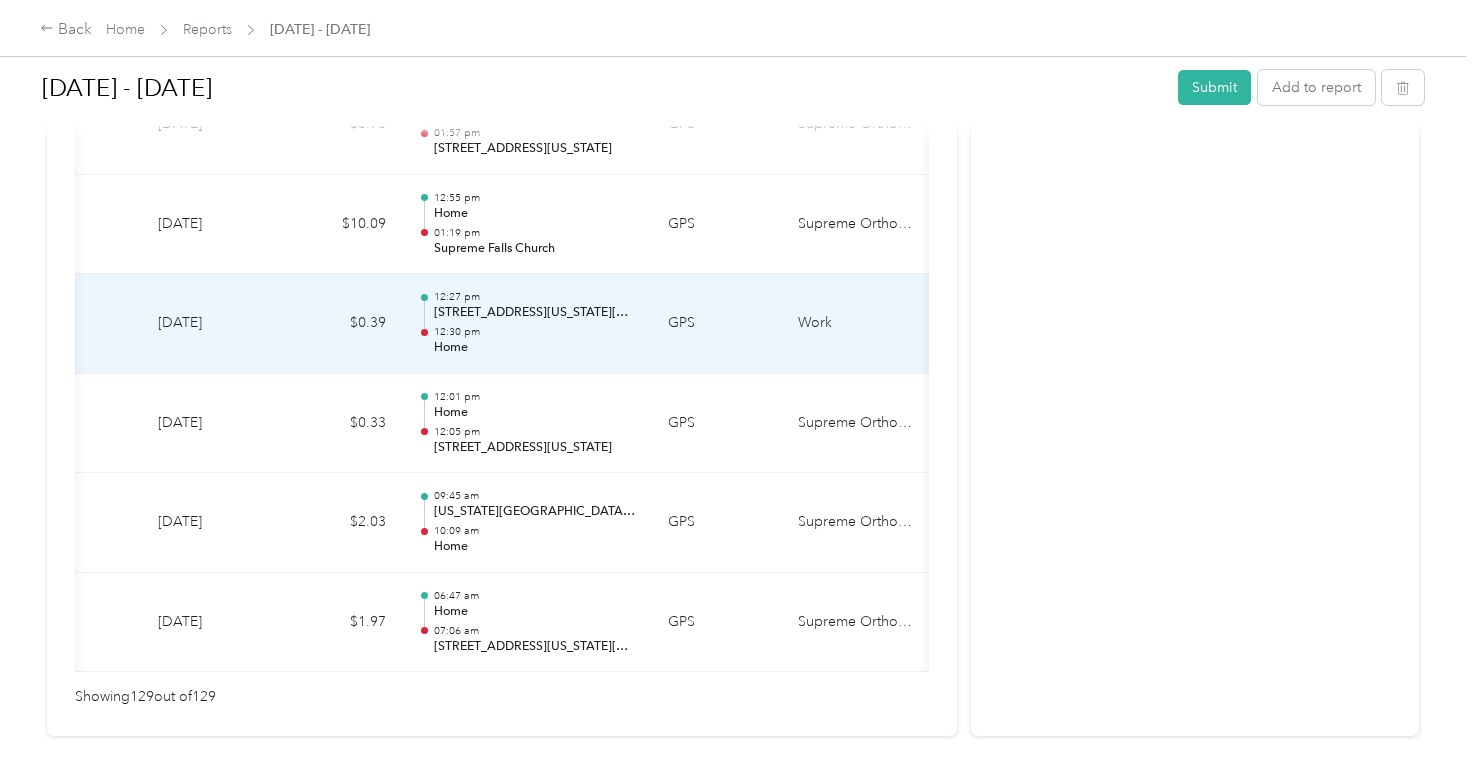click on "Work" at bounding box center (857, 324) 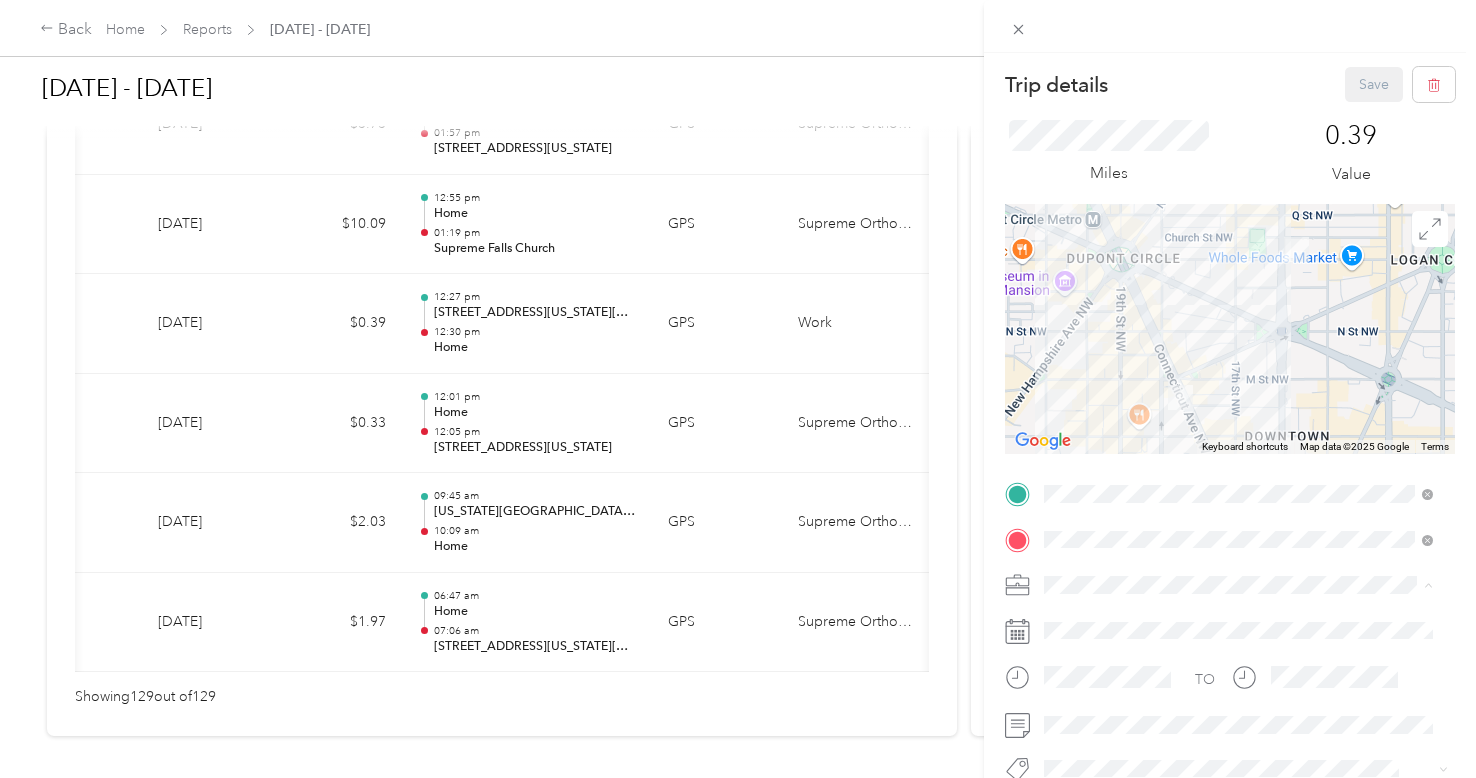 click on "Supreme Orthopedics" at bounding box center [1122, 619] 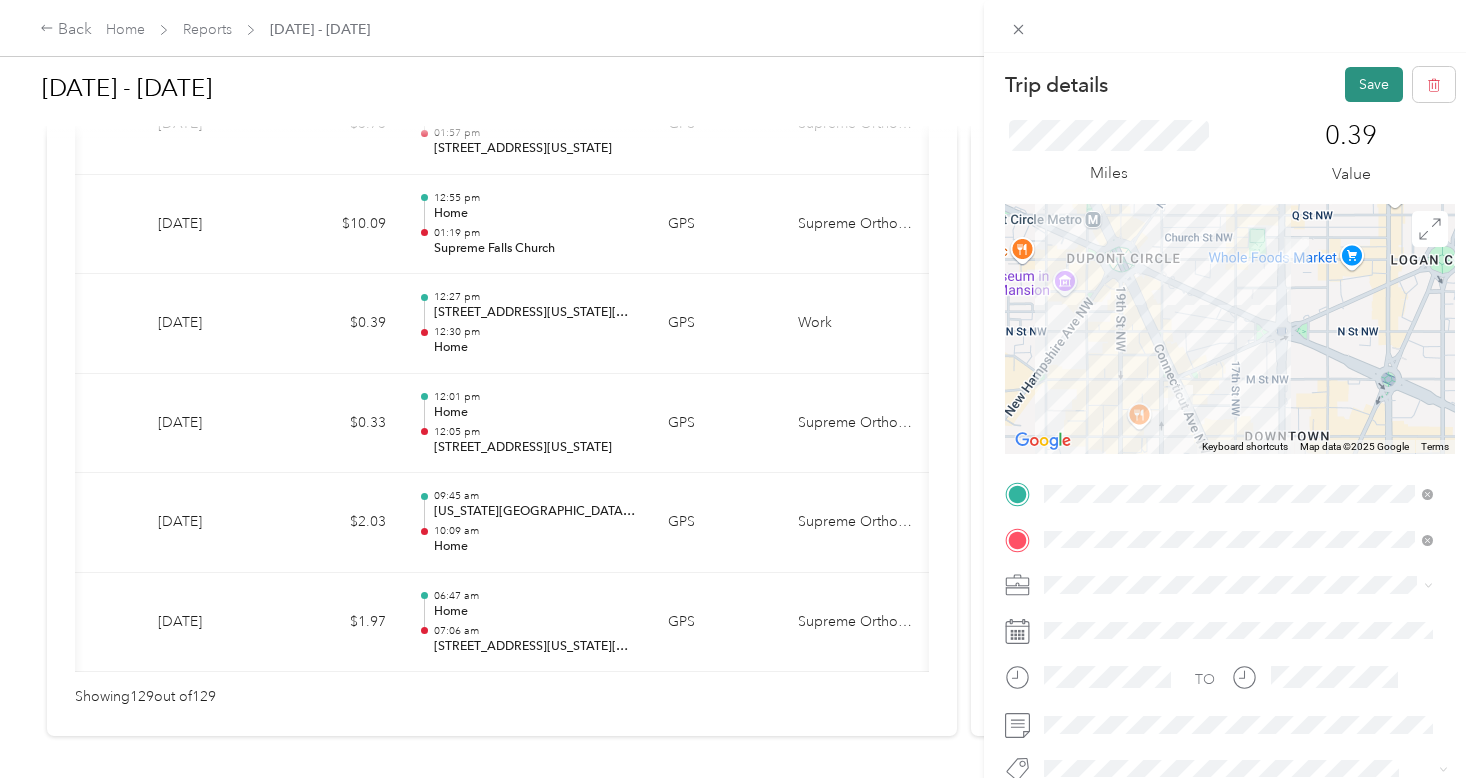 click on "Save" at bounding box center (1374, 84) 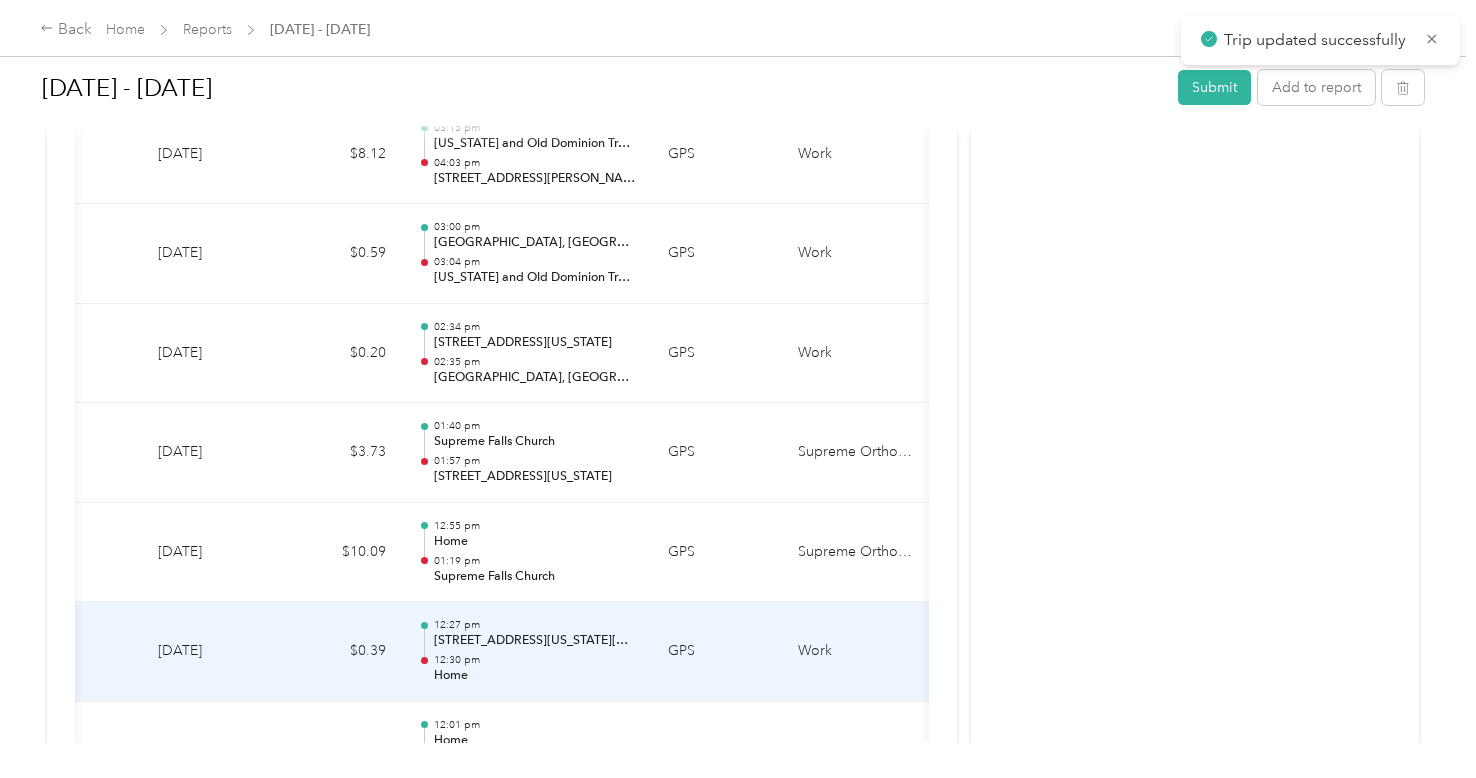scroll, scrollTop: 12586, scrollLeft: 0, axis: vertical 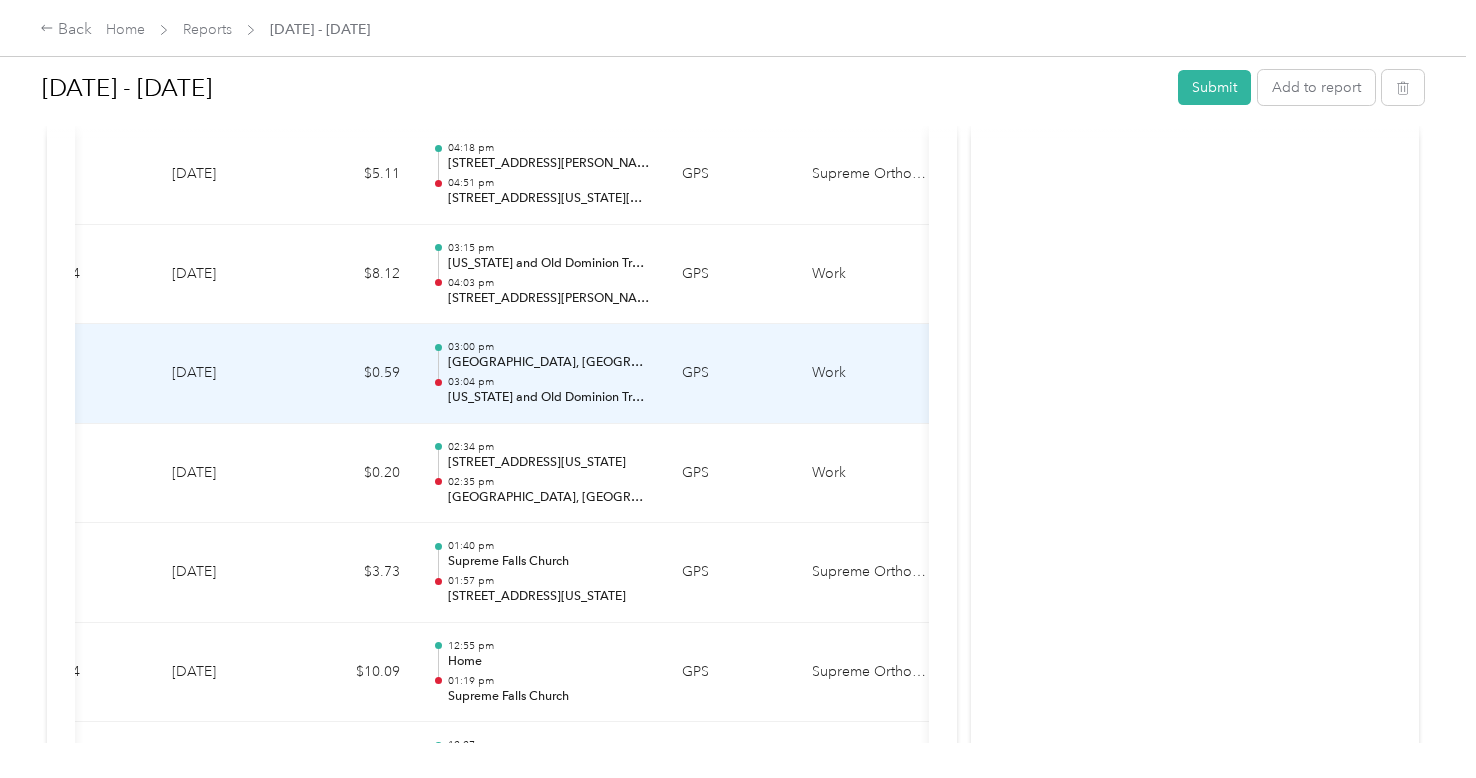 click on "Work" at bounding box center (871, 374) 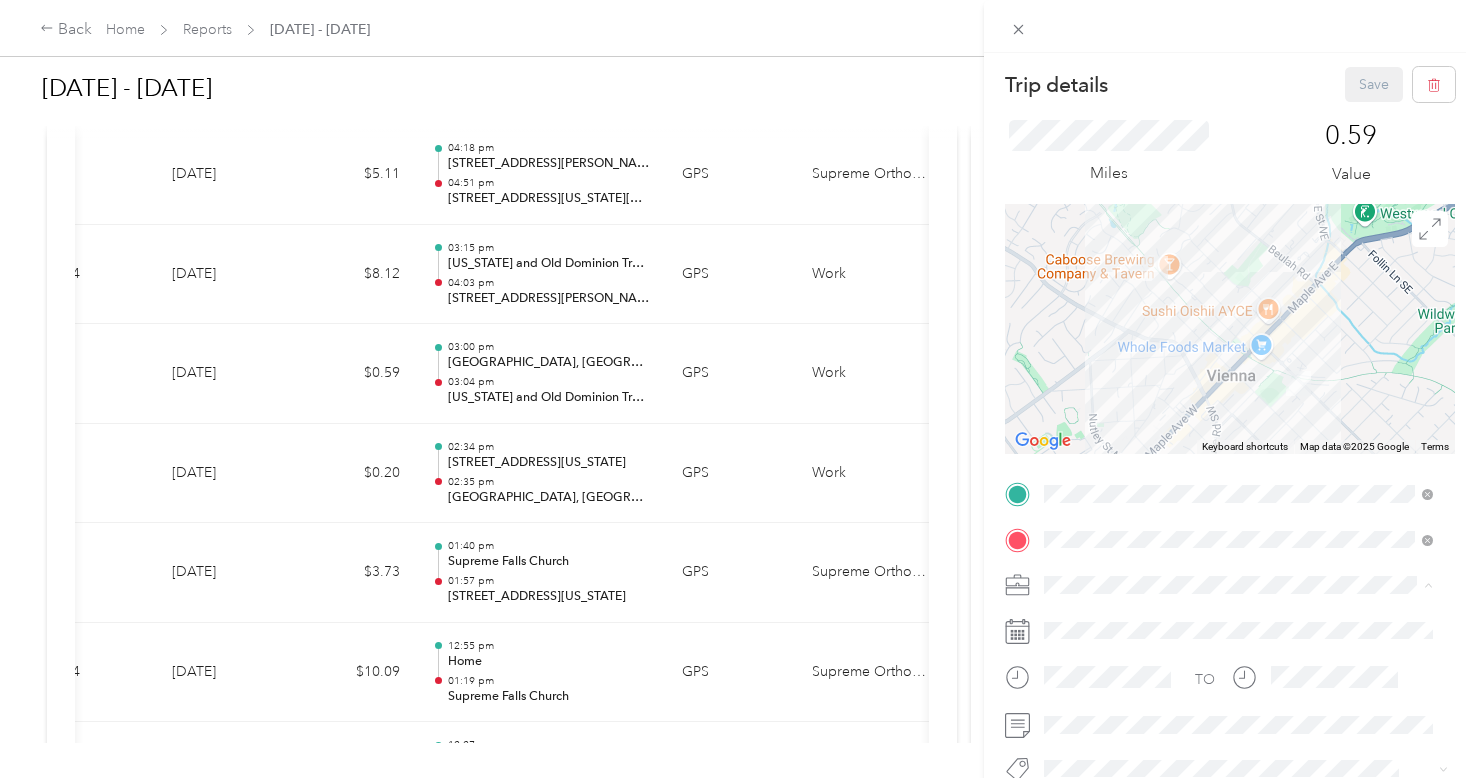 click on "Supreme Orthopedics" at bounding box center [1122, 619] 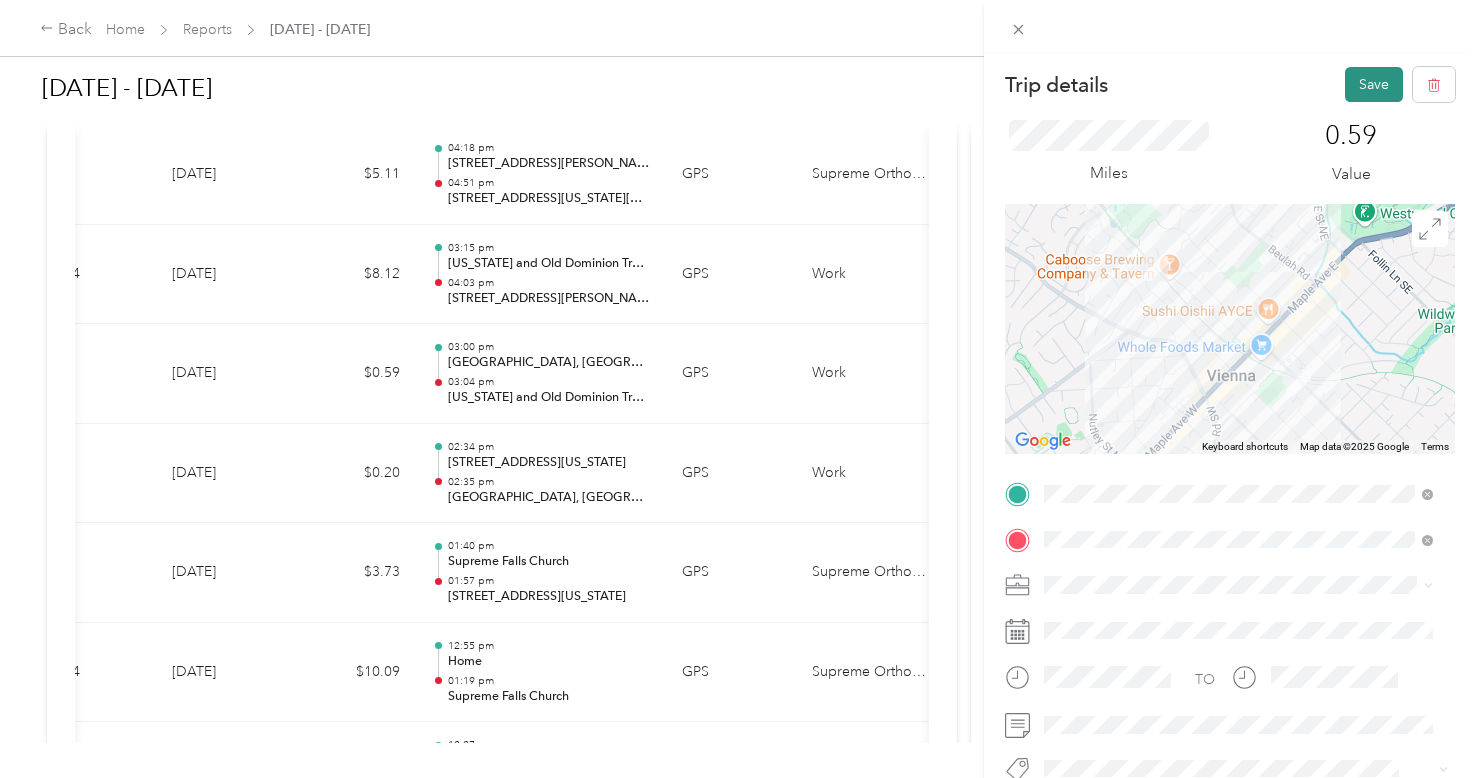 click on "Save" at bounding box center (1374, 84) 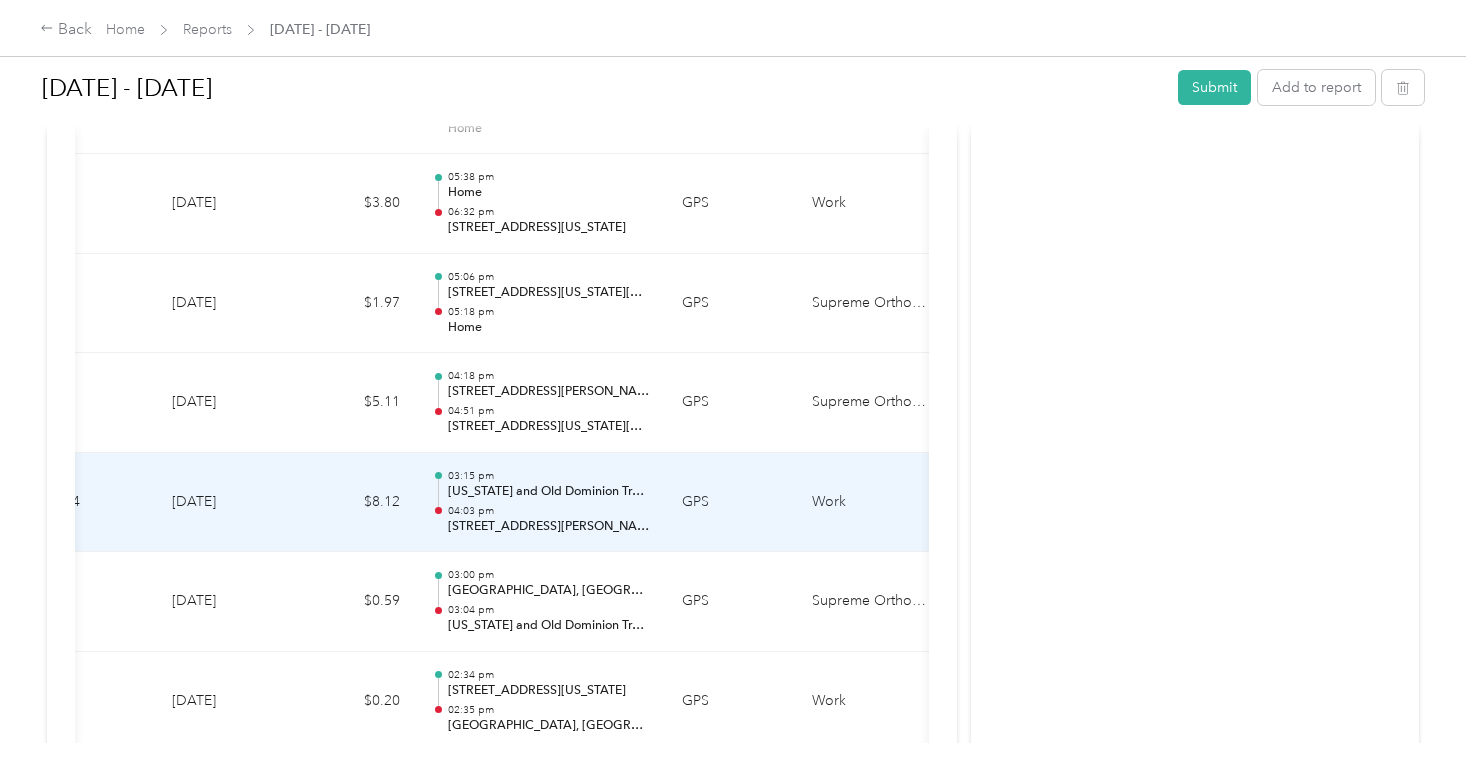 scroll, scrollTop: 12246, scrollLeft: 0, axis: vertical 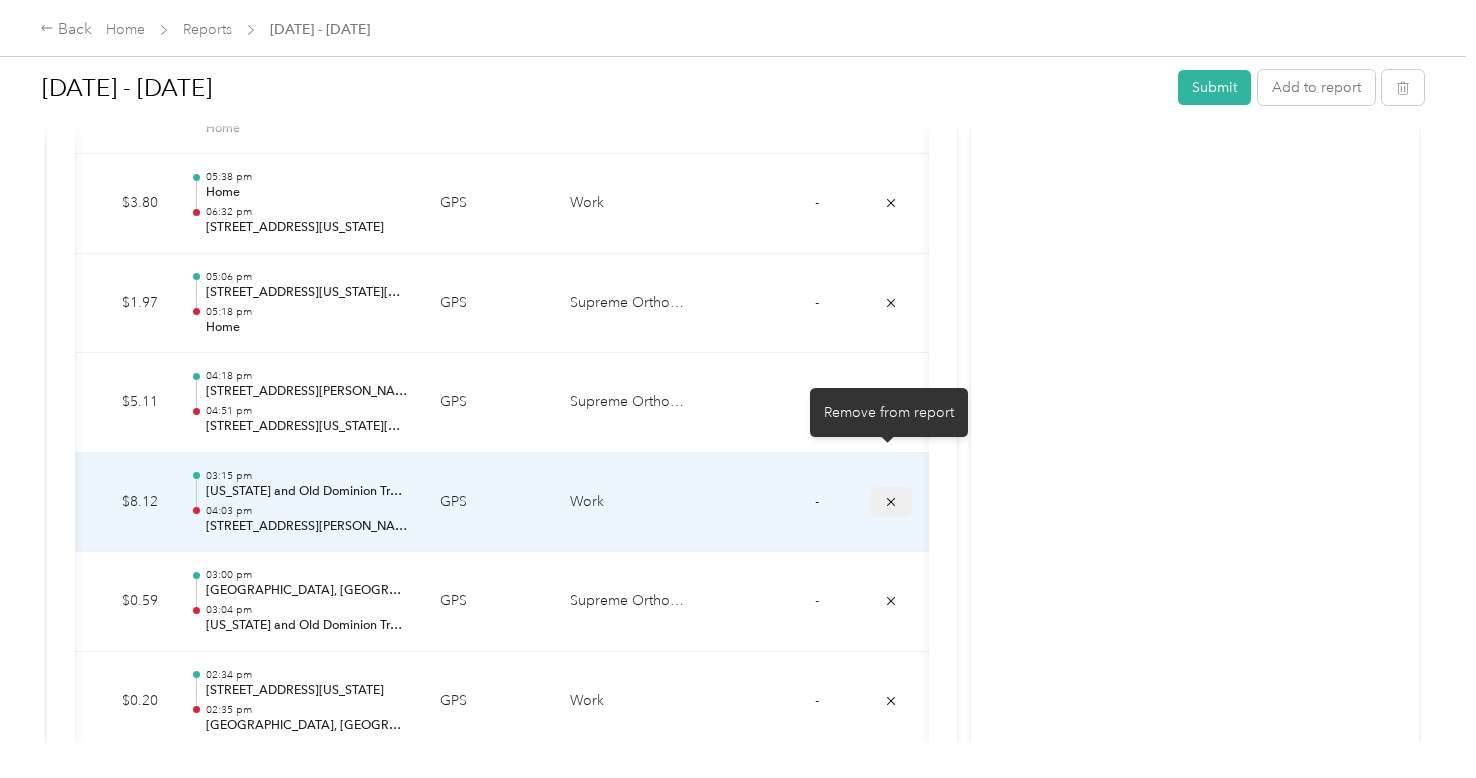 click 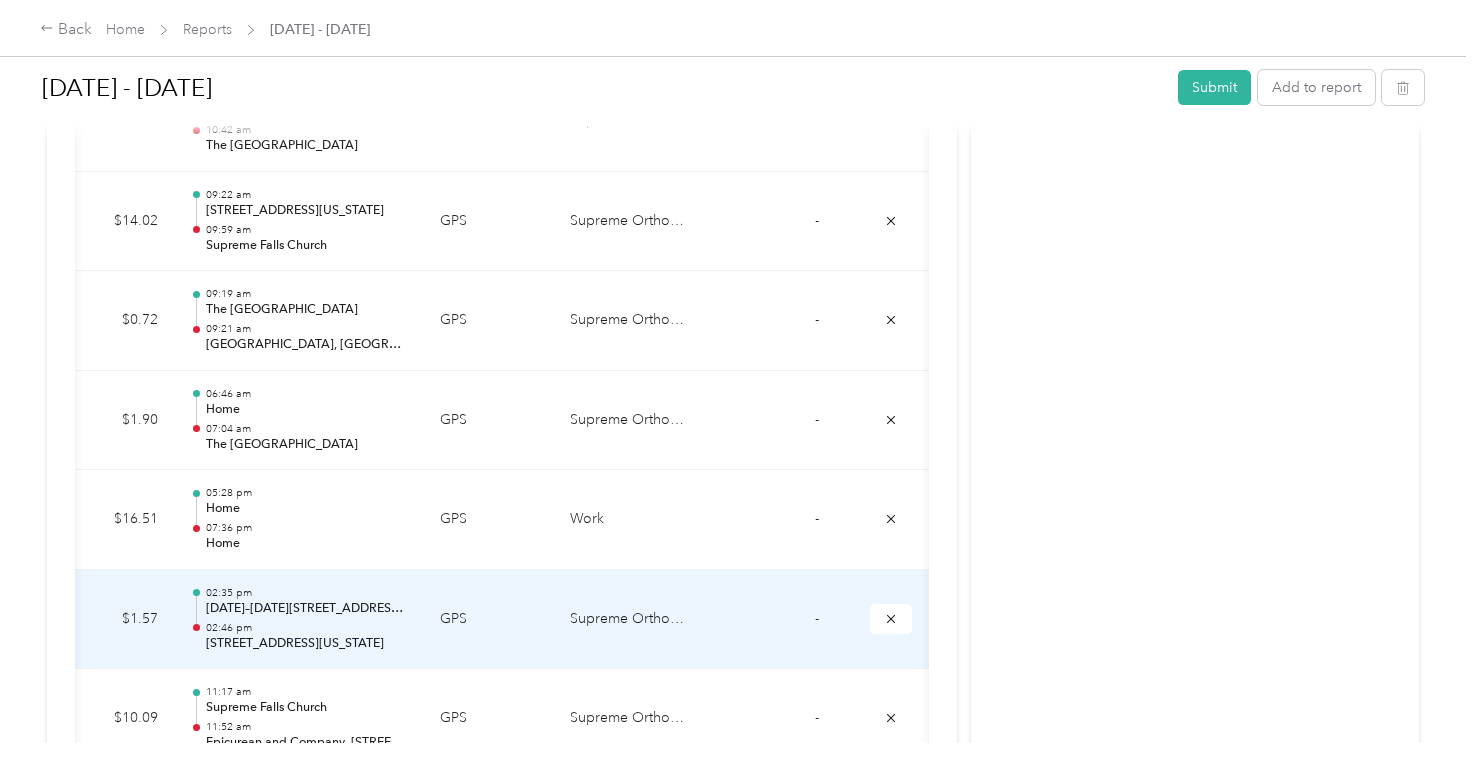 scroll, scrollTop: 10736, scrollLeft: 0, axis: vertical 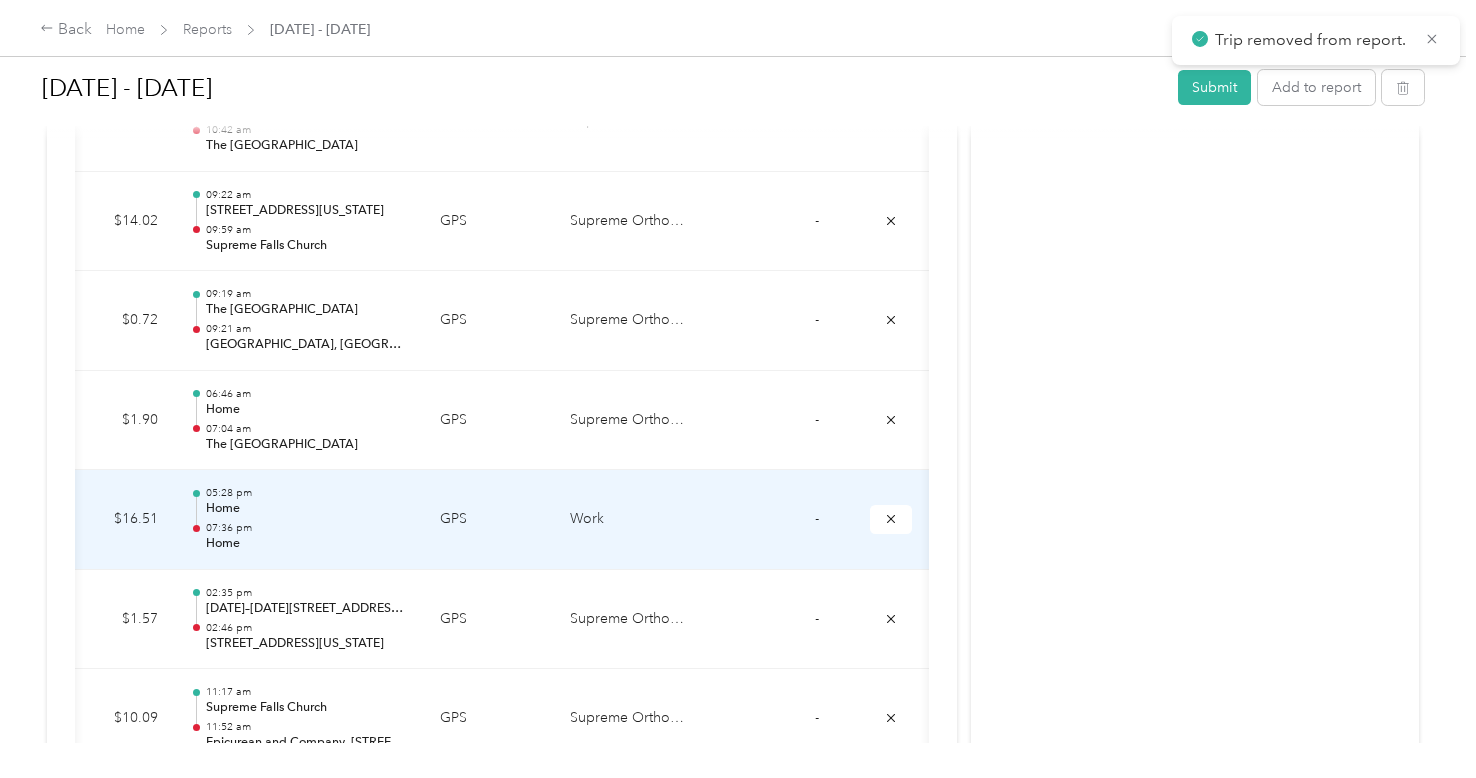 click on "Work" at bounding box center [629, 520] 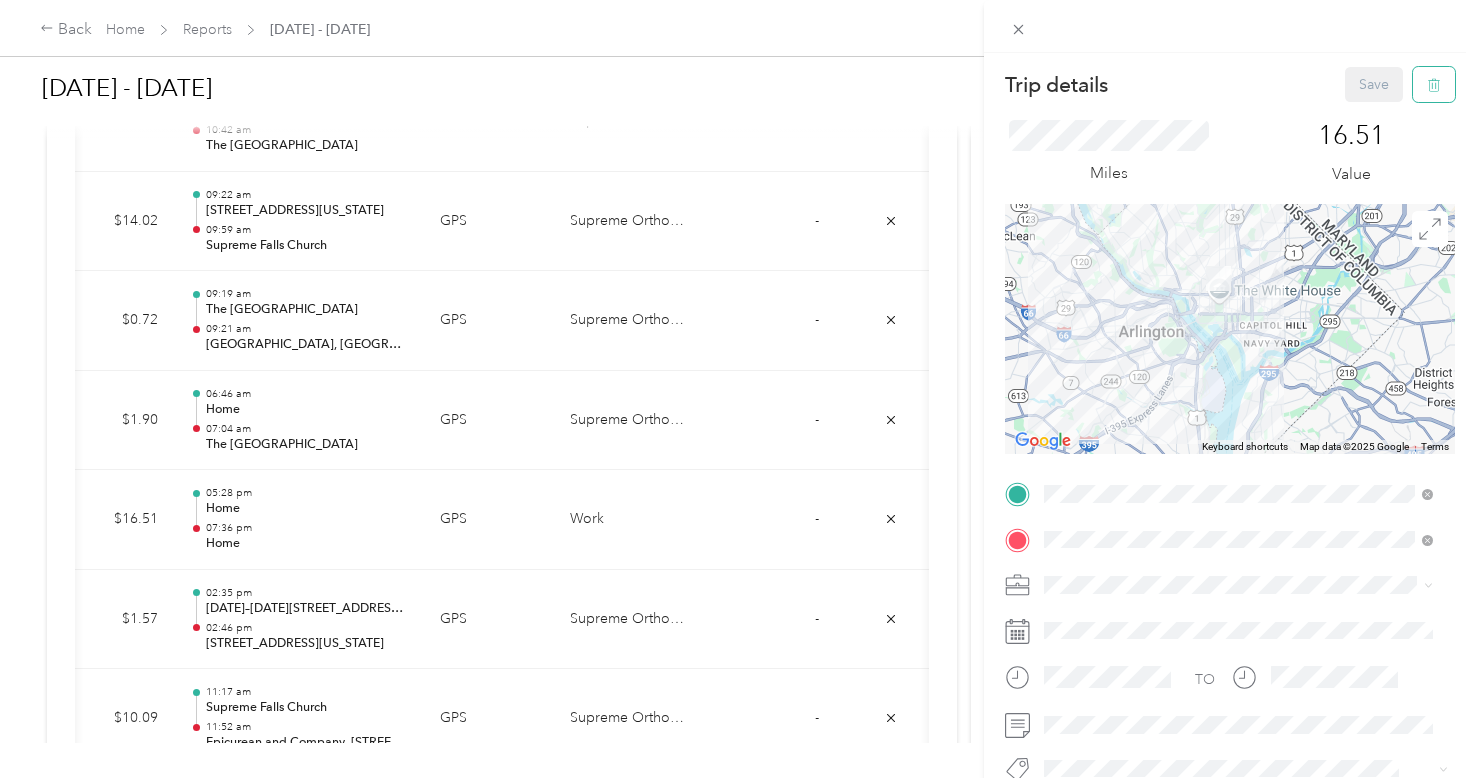 click at bounding box center (1434, 84) 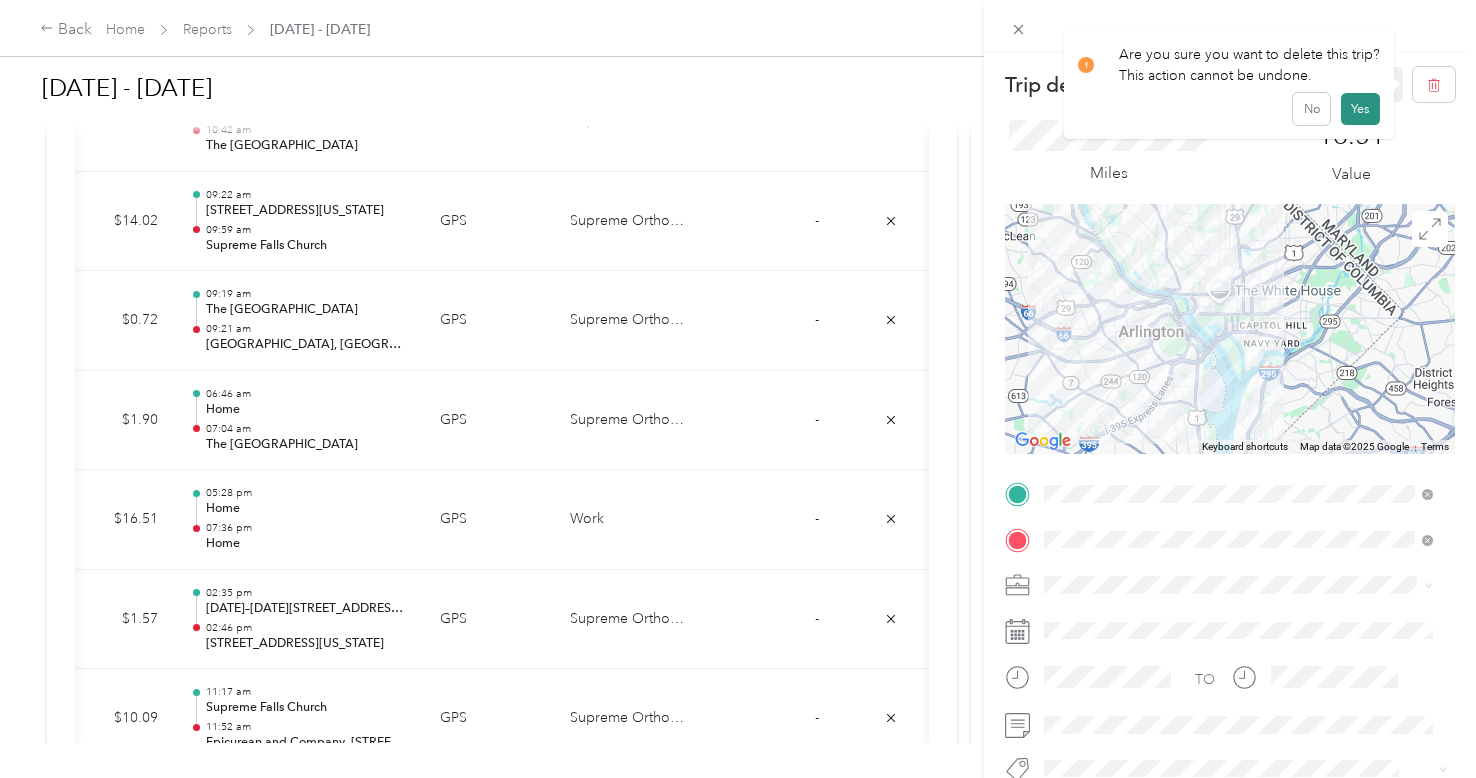 click on "Yes" at bounding box center [1360, 109] 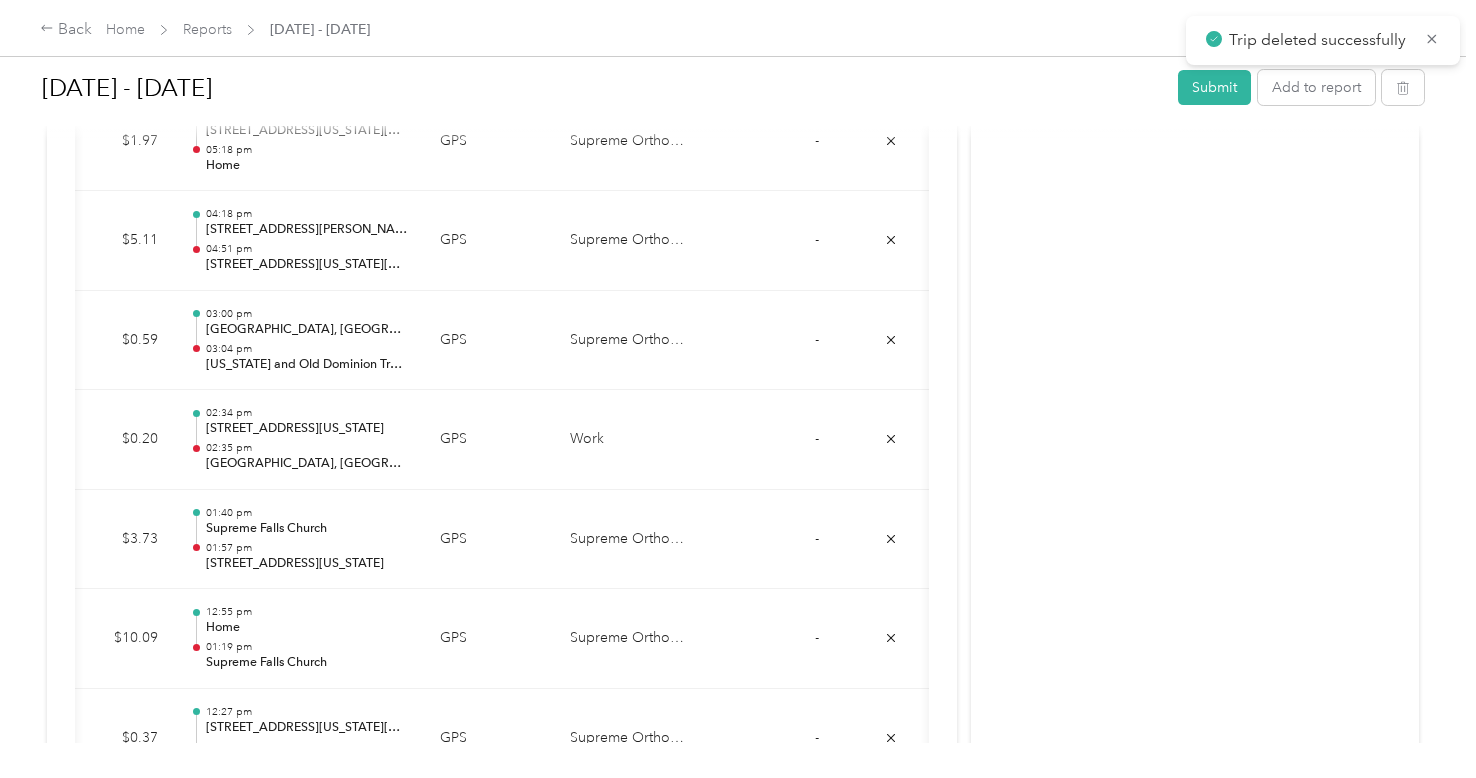 scroll, scrollTop: 12502, scrollLeft: 0, axis: vertical 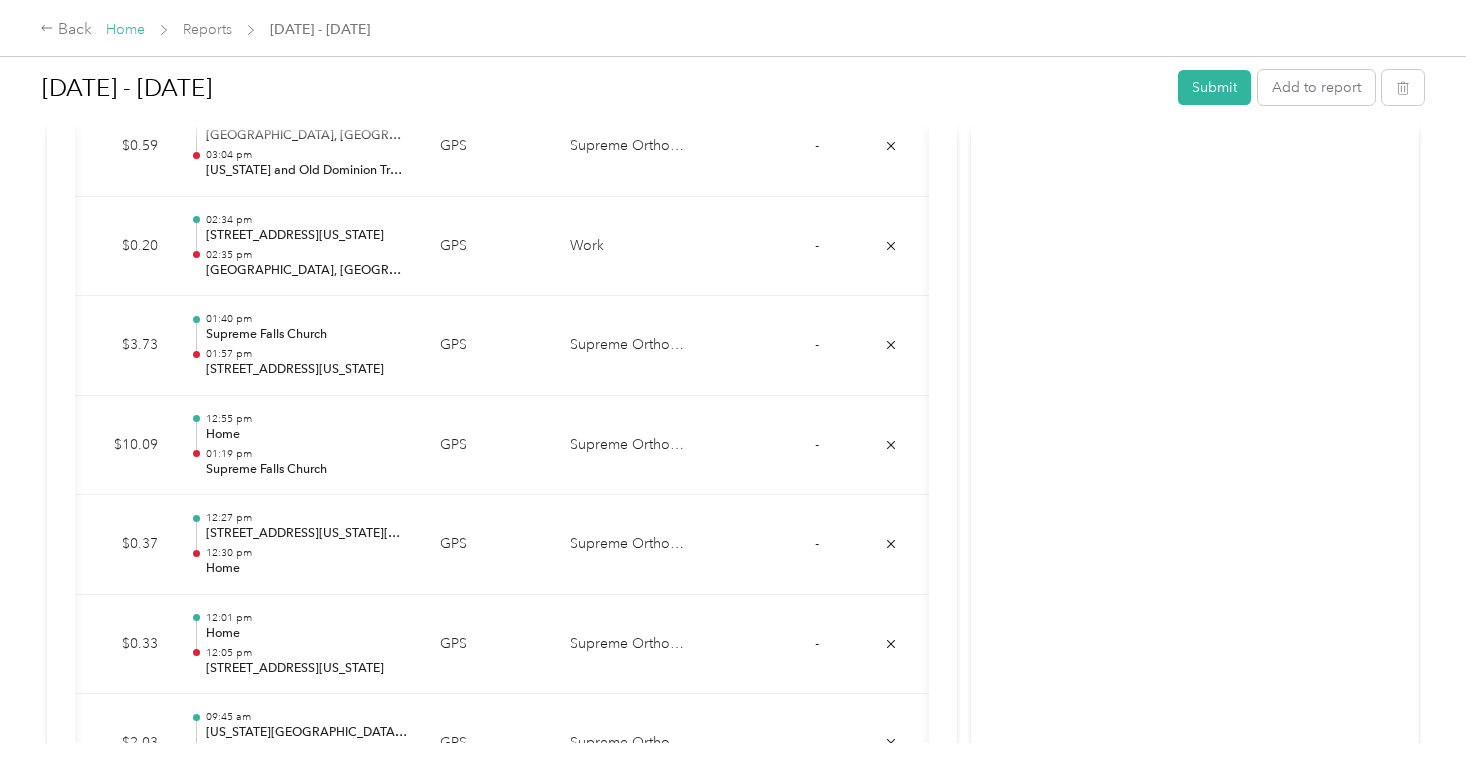click on "Home" at bounding box center [125, 29] 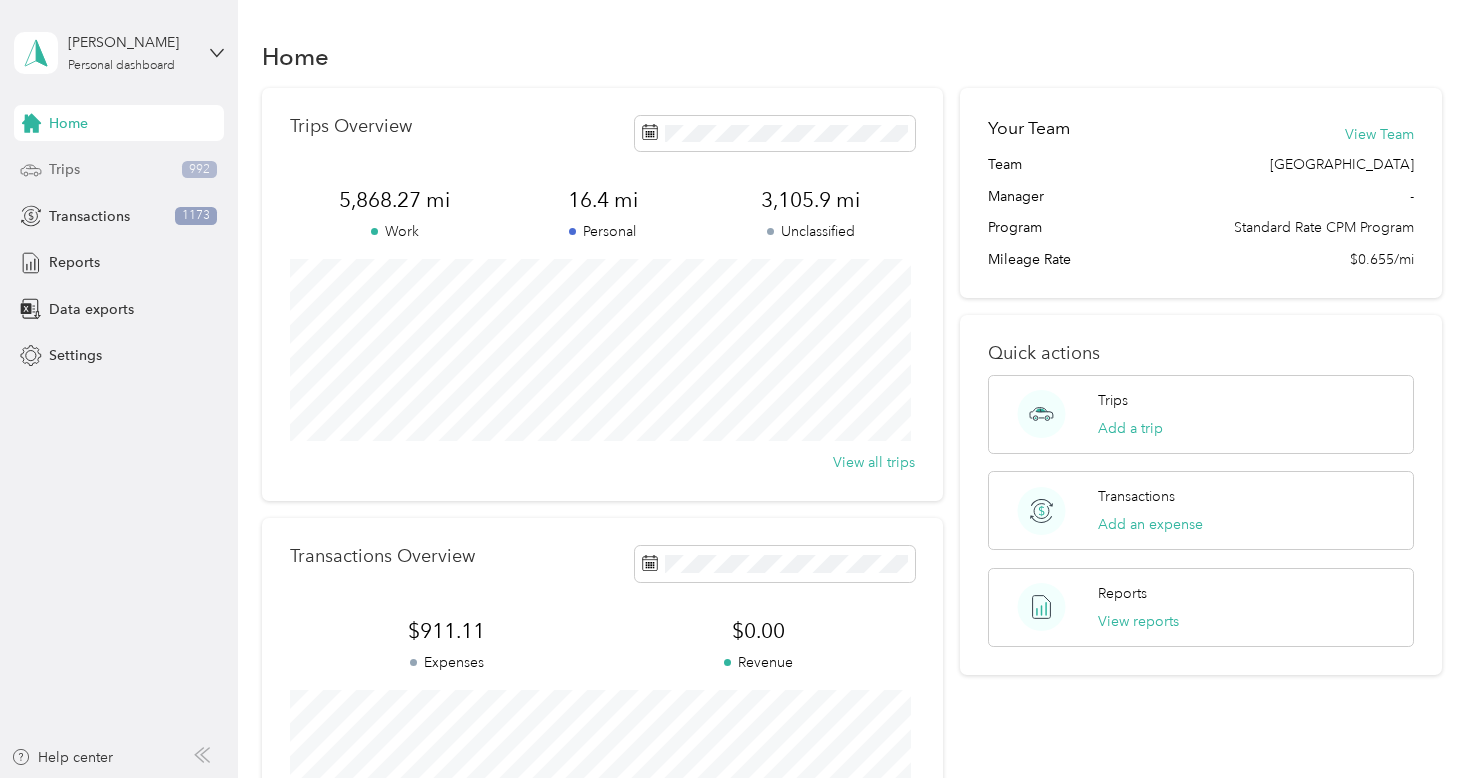 click on "Trips 992" at bounding box center [119, 170] 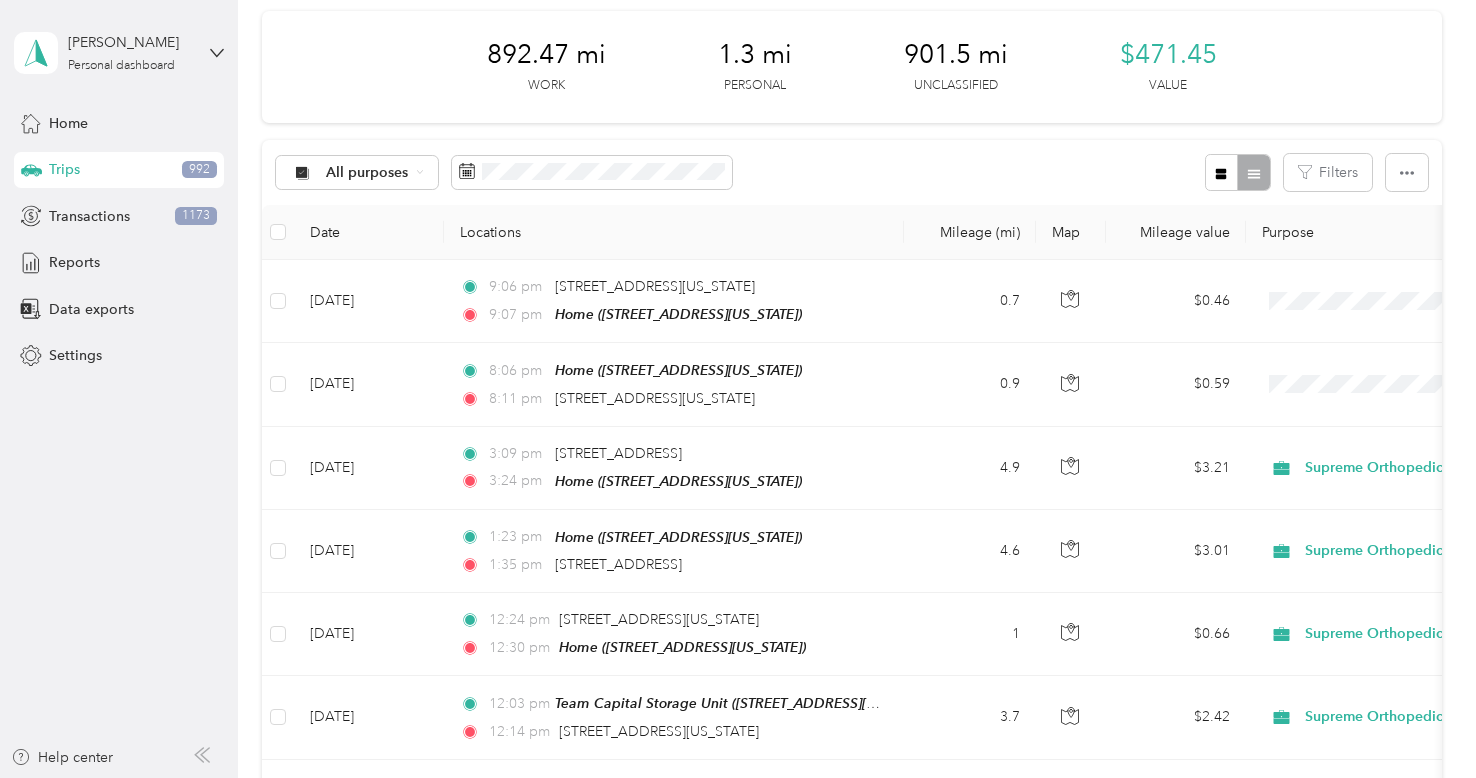 scroll, scrollTop: 78, scrollLeft: 0, axis: vertical 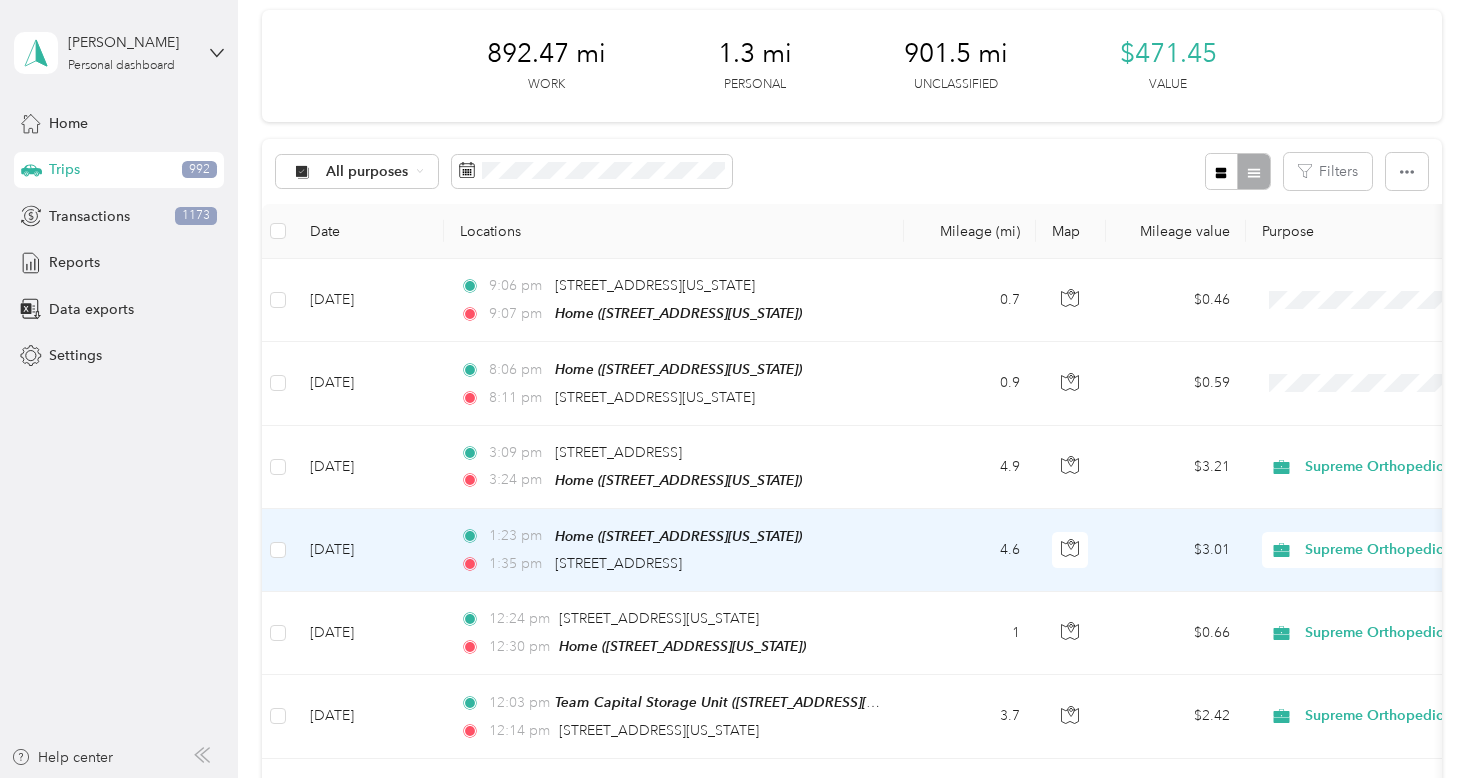 click on "$3.01" at bounding box center [1176, 550] 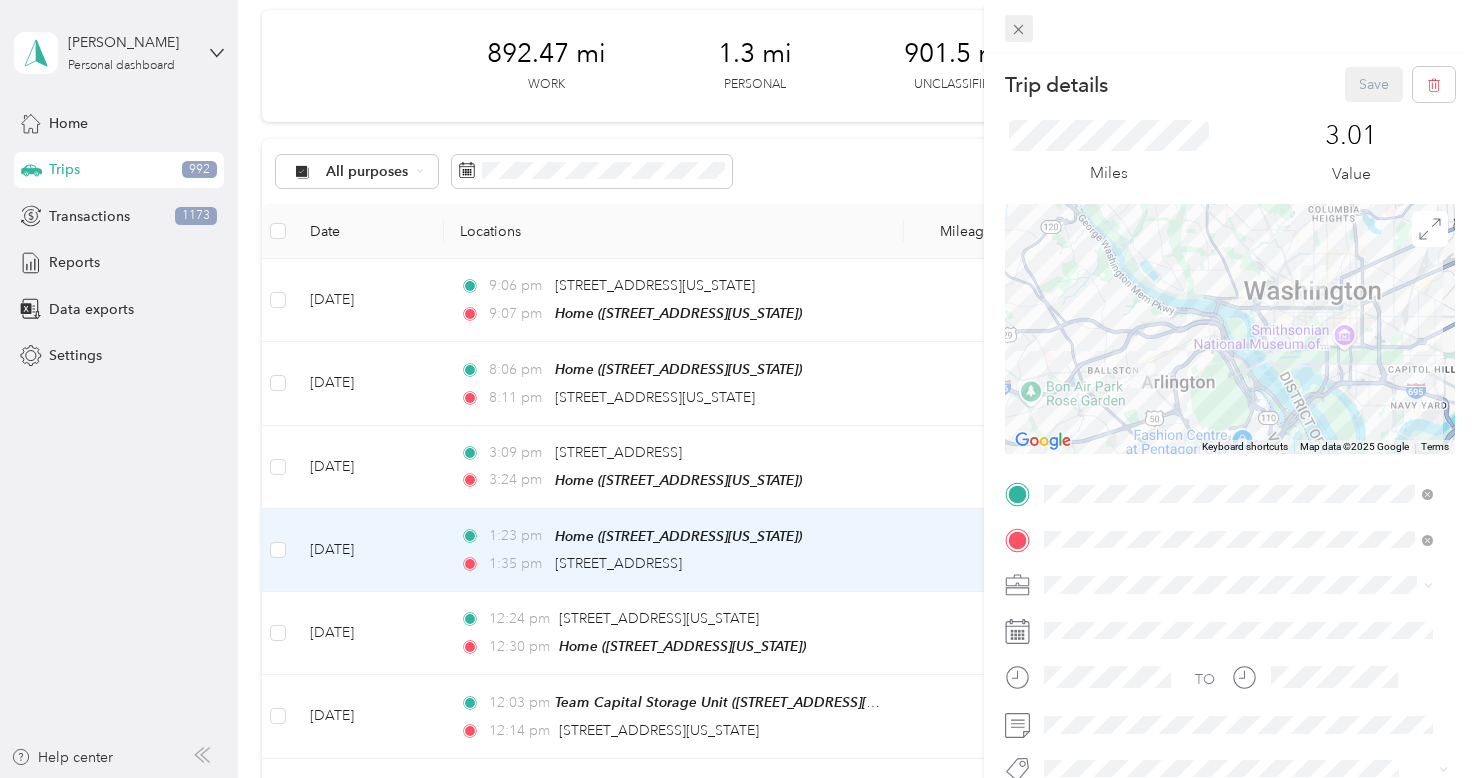click 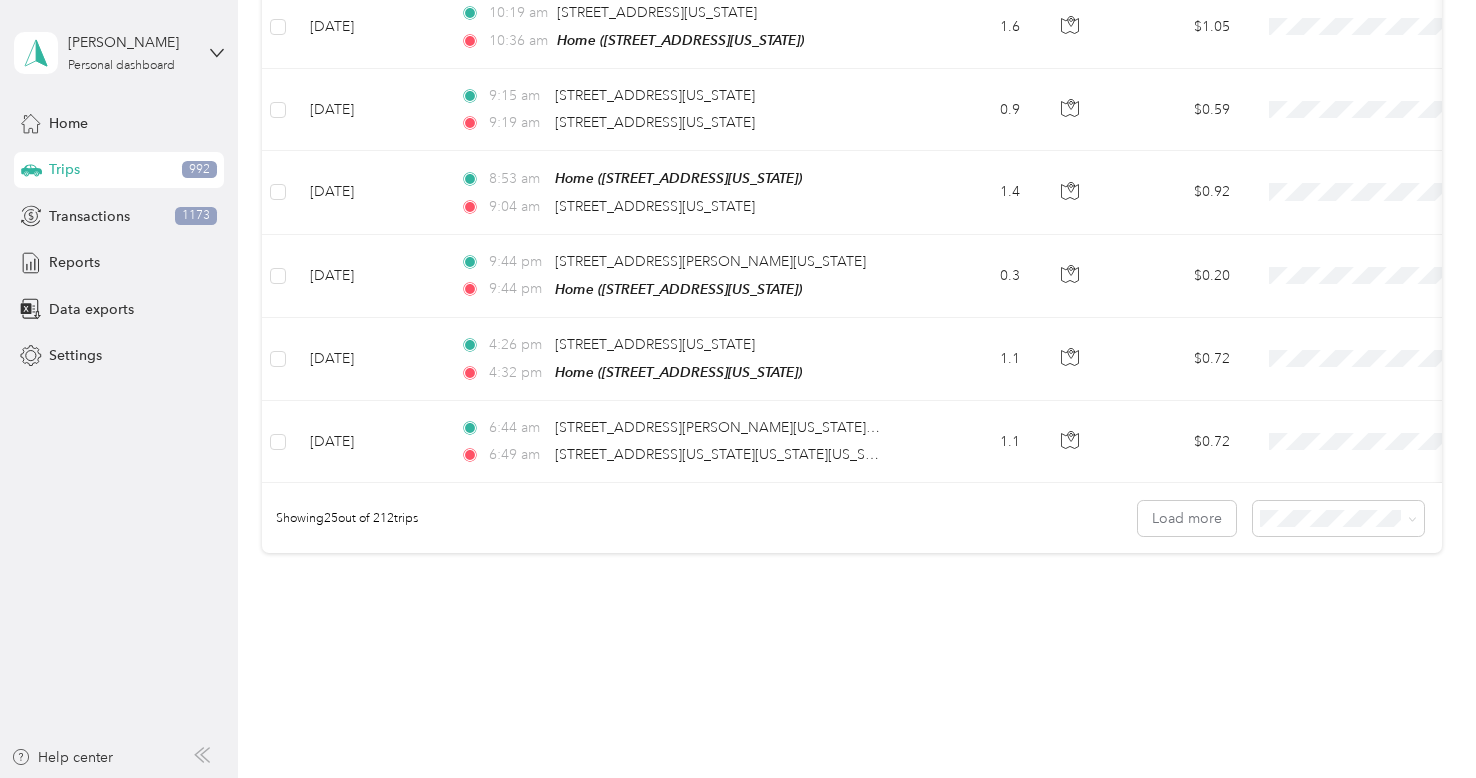 scroll, scrollTop: 1968, scrollLeft: 0, axis: vertical 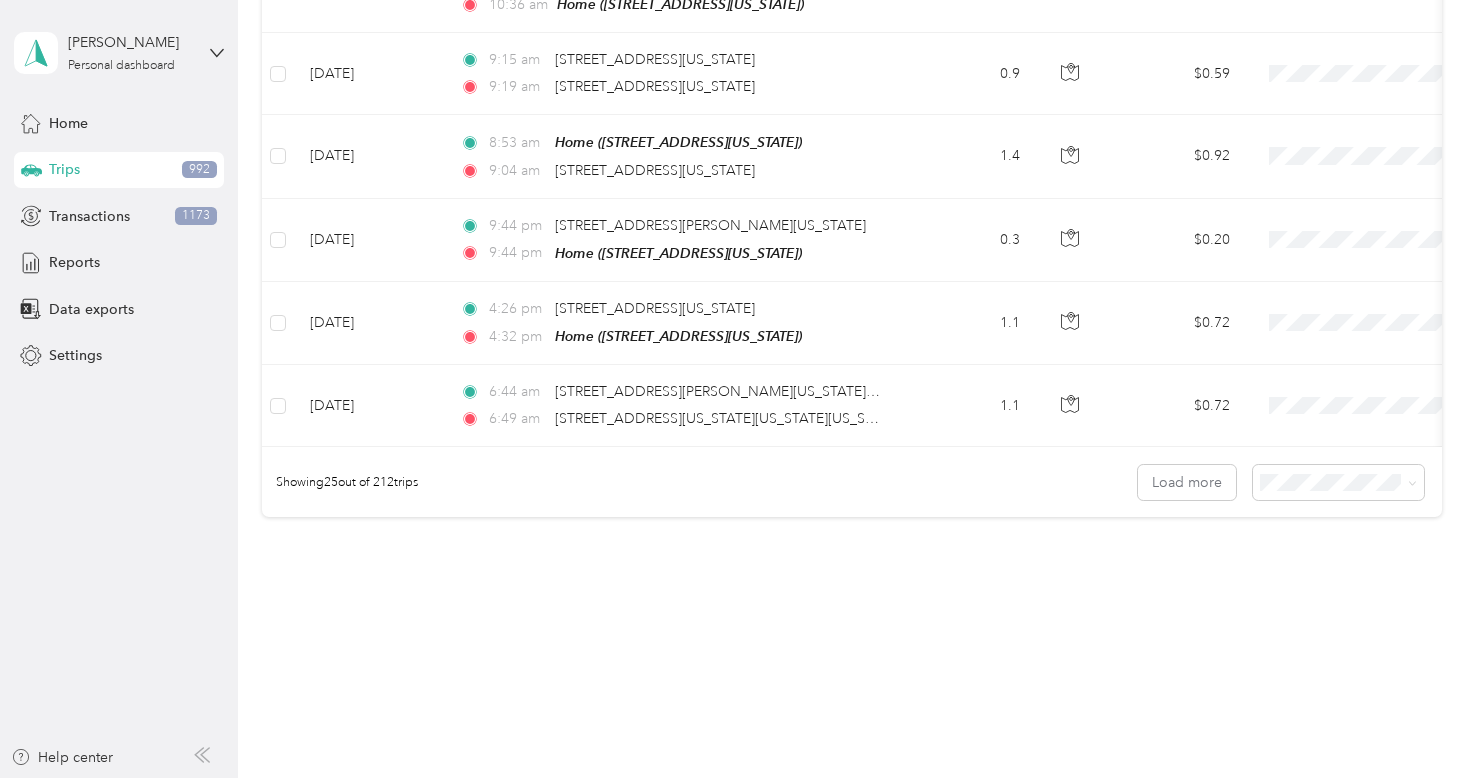 click on "100 per load" at bounding box center [1303, 565] 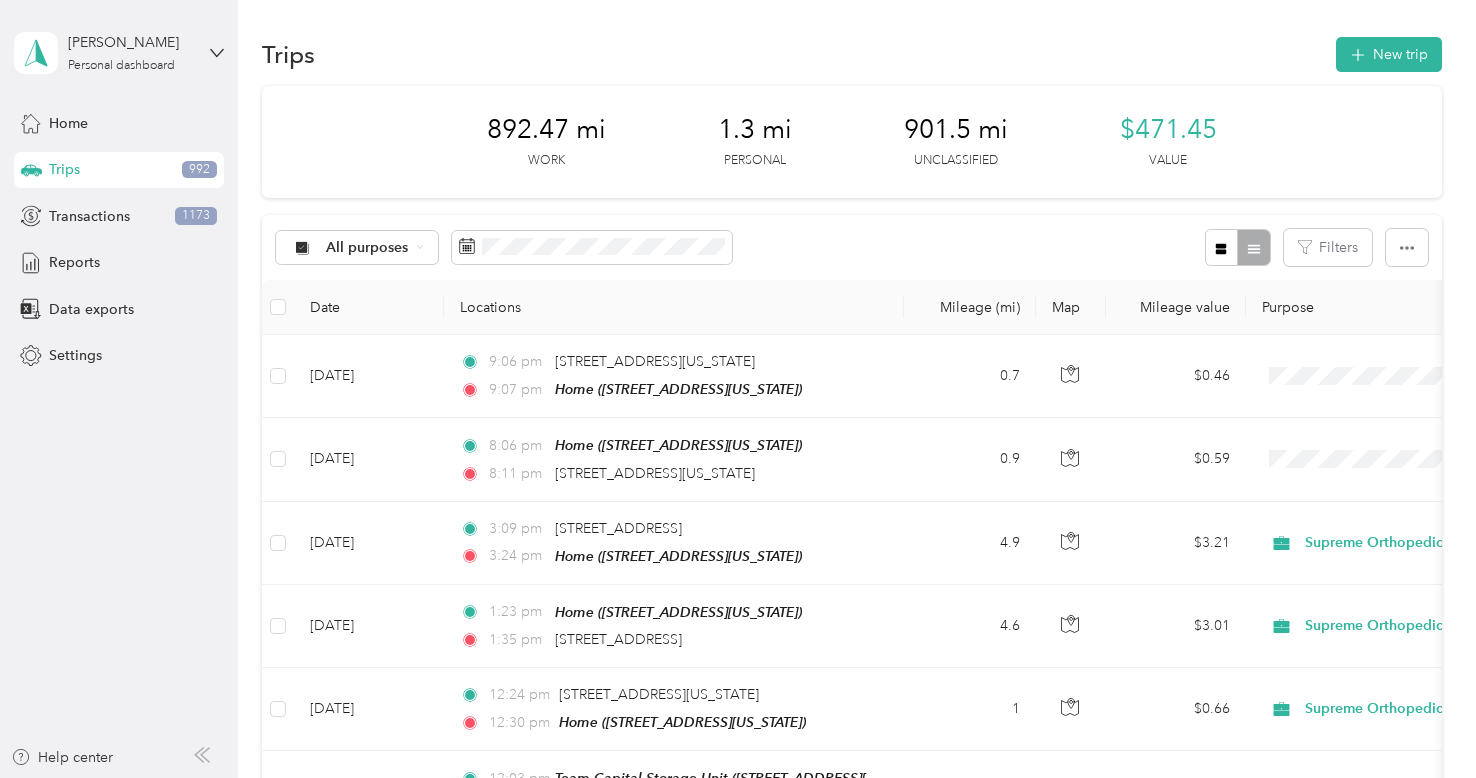 scroll, scrollTop: 0, scrollLeft: 0, axis: both 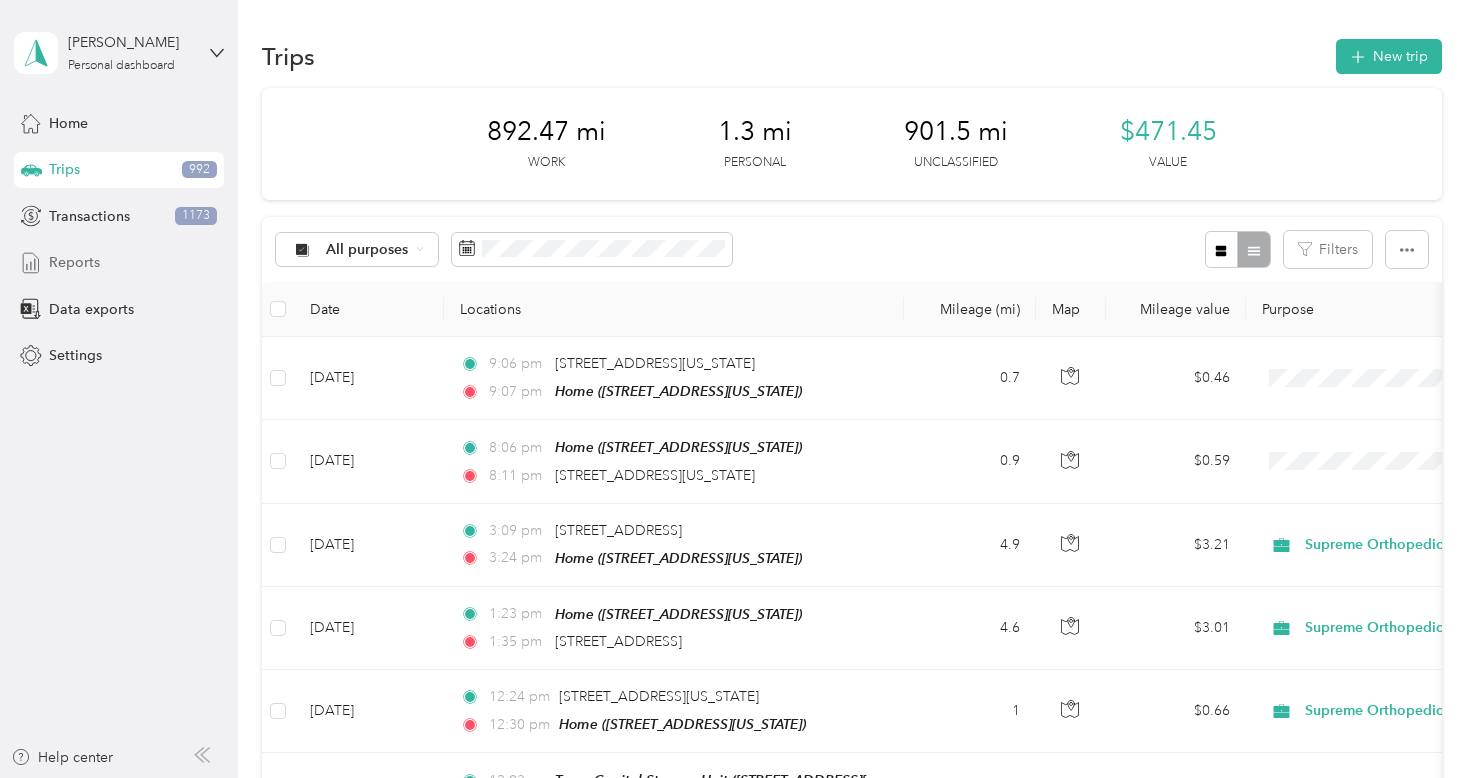 click on "Reports" at bounding box center [119, 263] 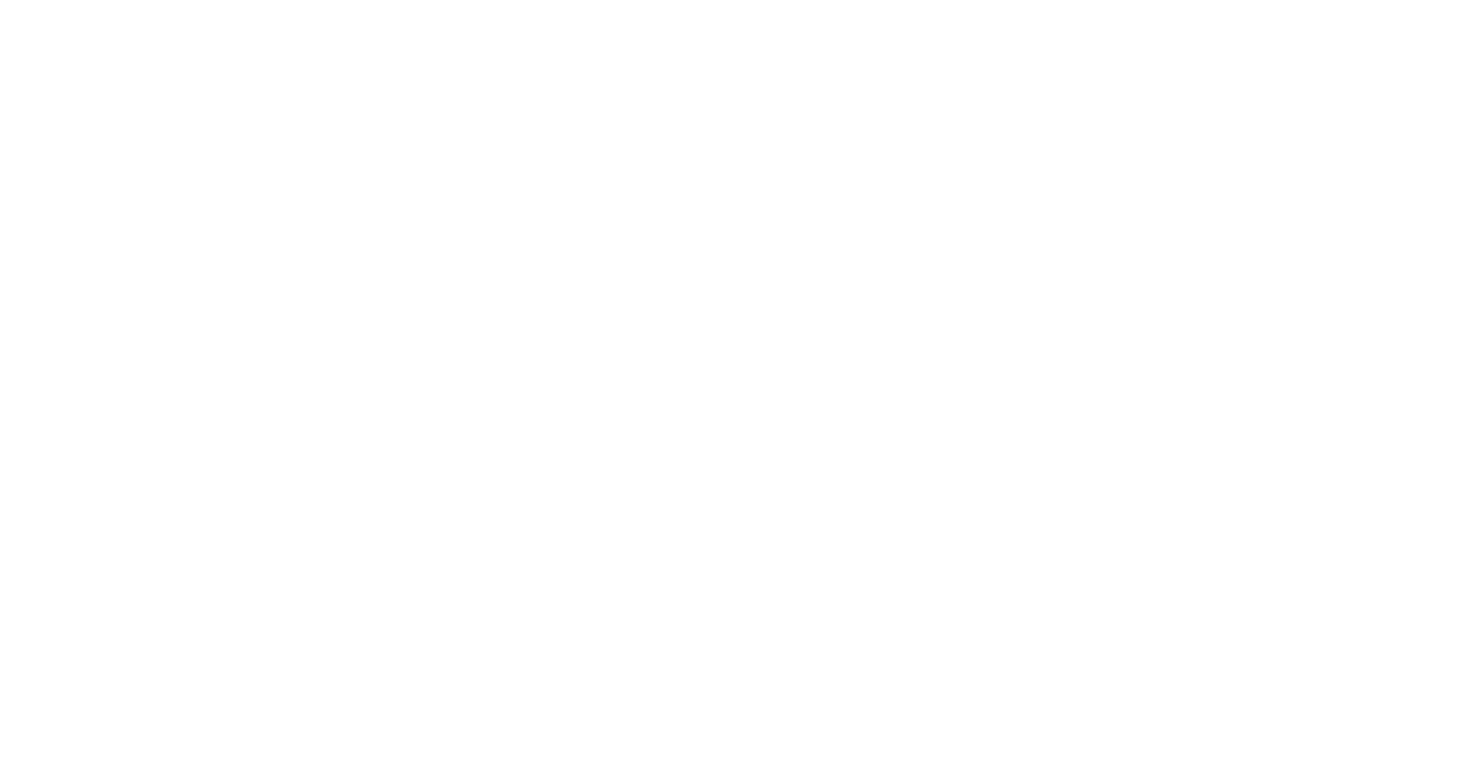 scroll, scrollTop: 0, scrollLeft: 0, axis: both 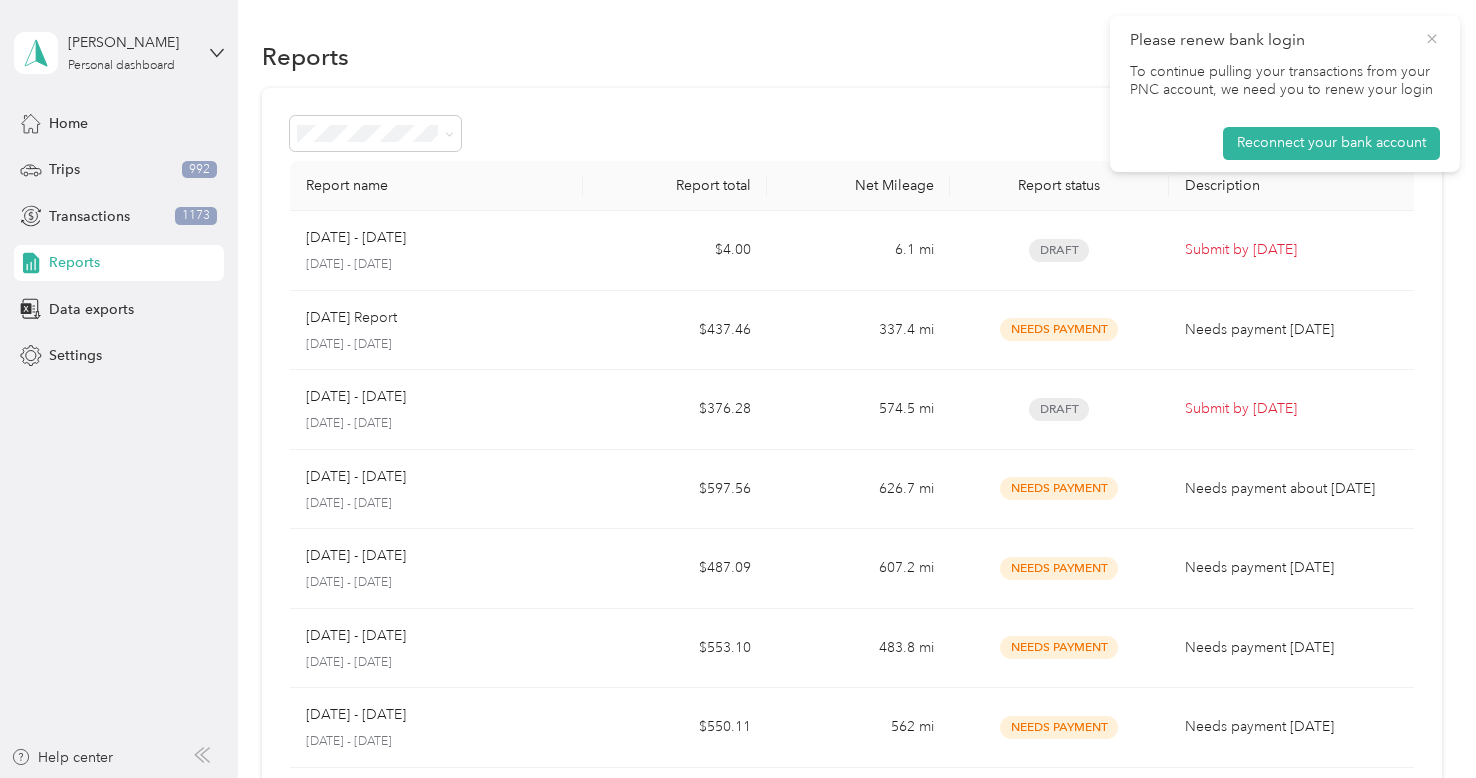 click 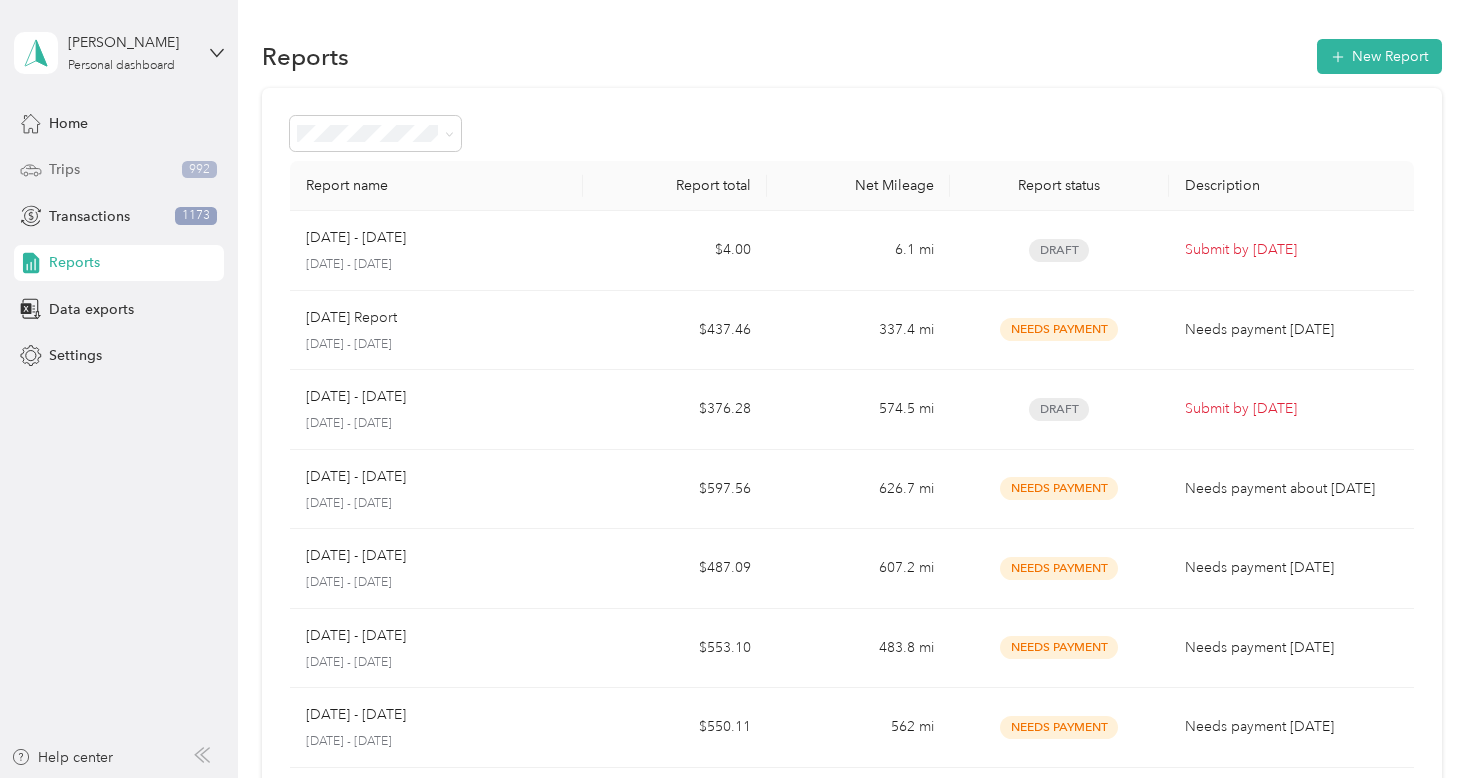 click on "Trips 992" at bounding box center (119, 170) 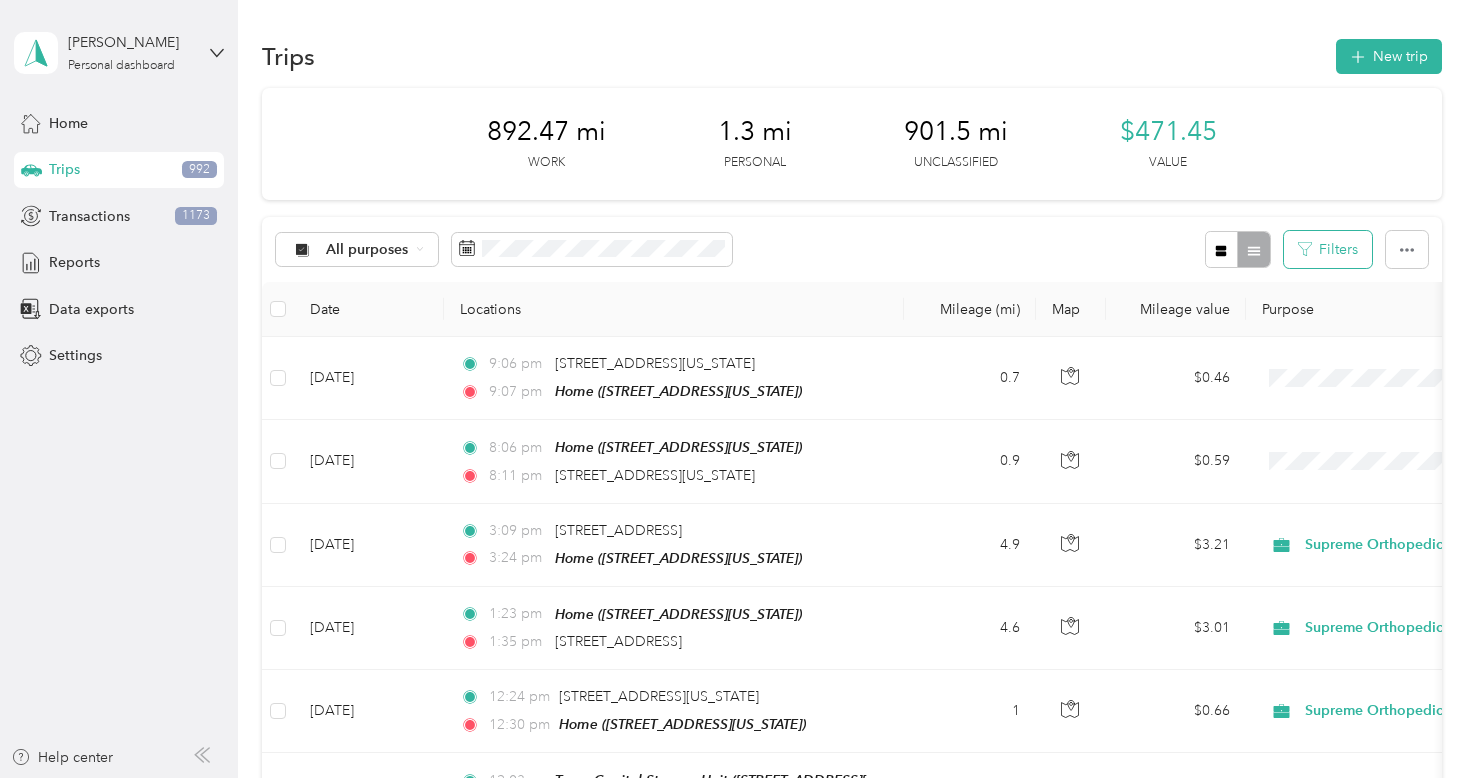 click on "Filters" at bounding box center (1328, 249) 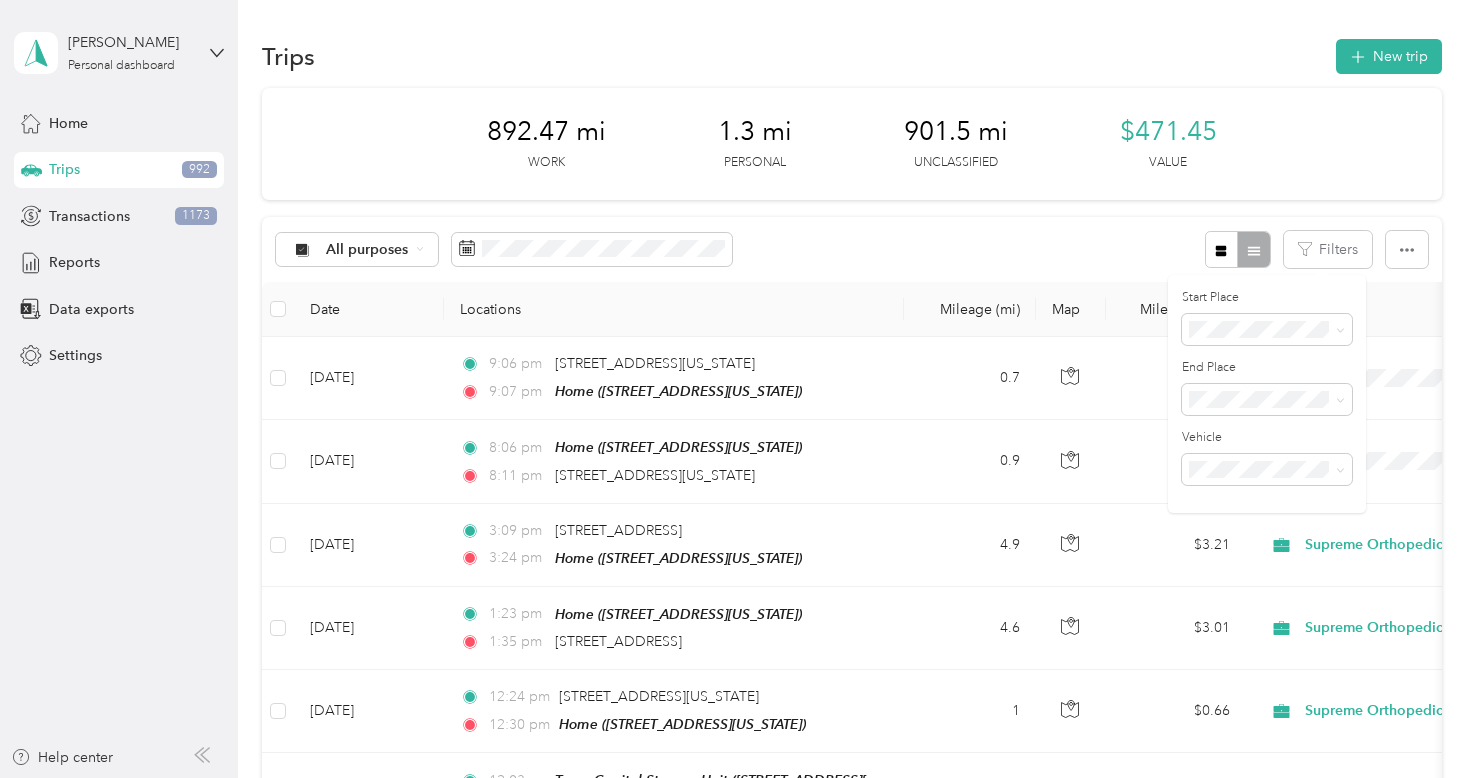 click on "All purposes Filters" at bounding box center [851, 249] 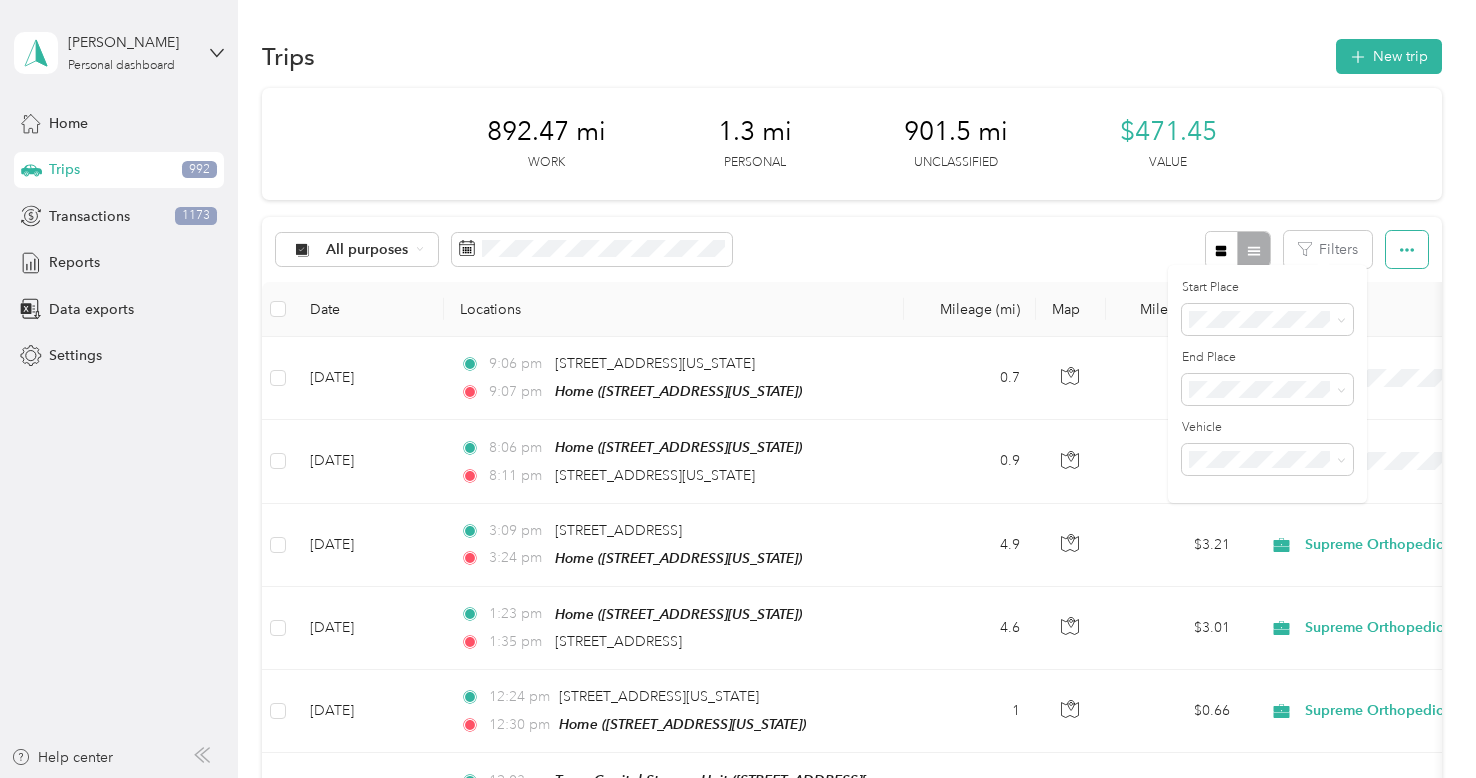click at bounding box center (1407, 249) 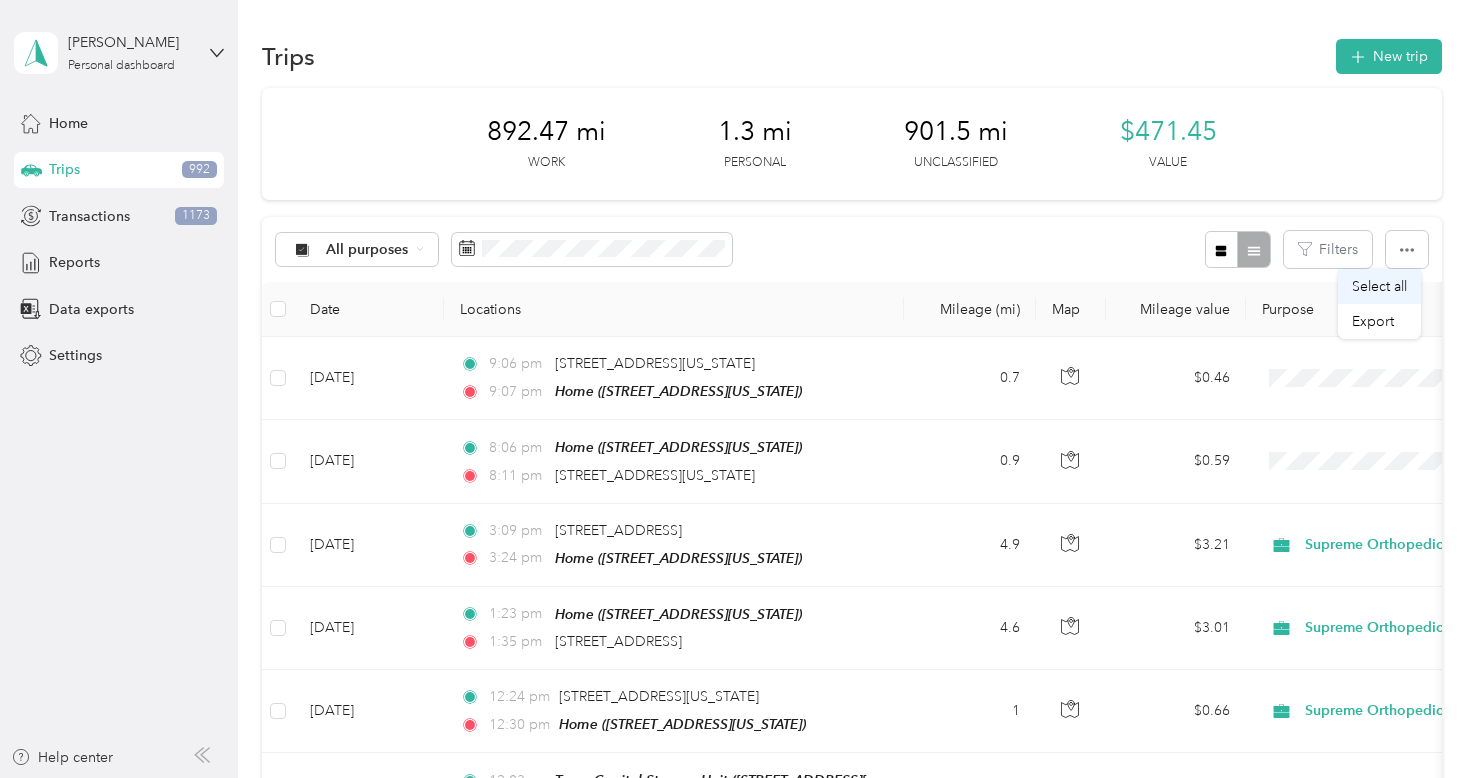 click on "Select all" at bounding box center (1379, 286) 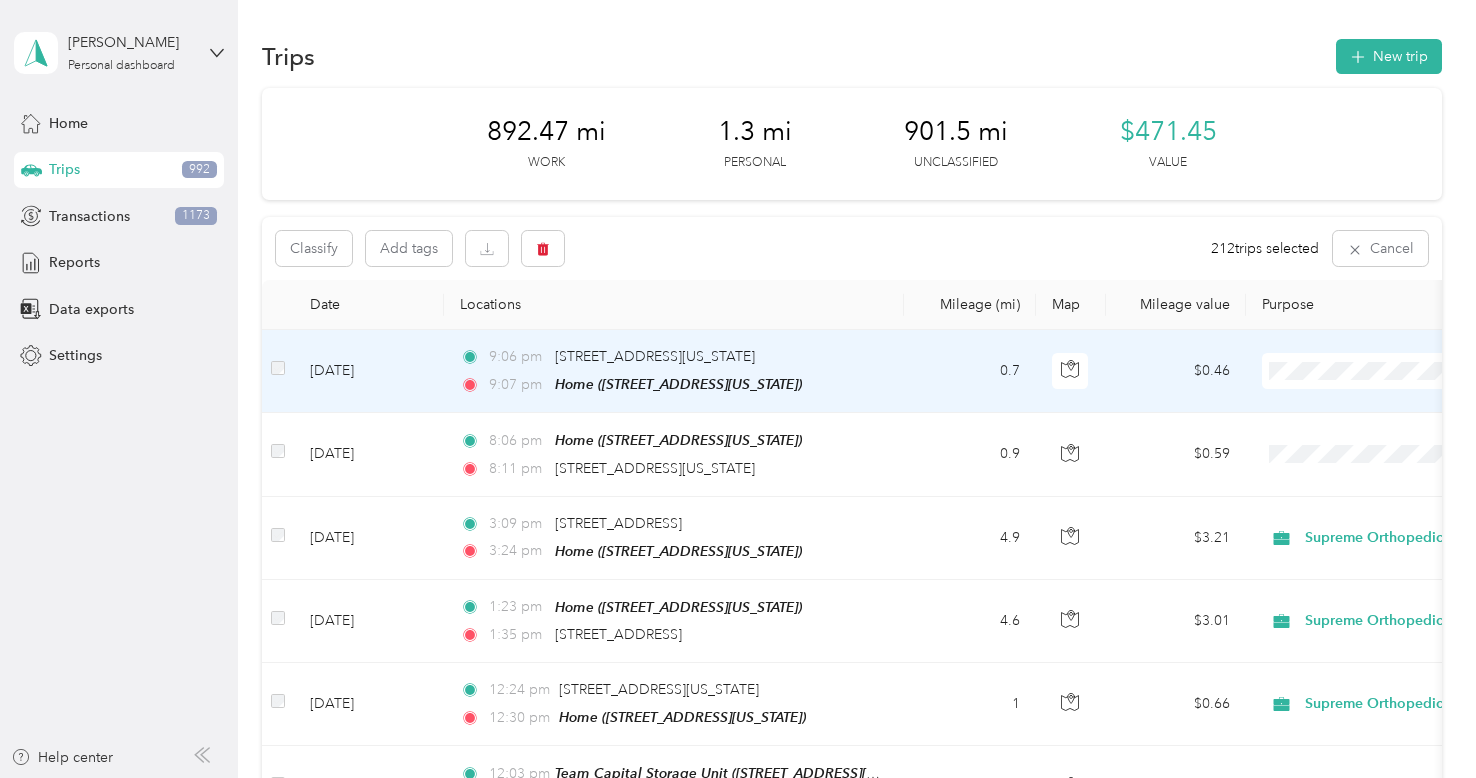 click at bounding box center [278, 368] 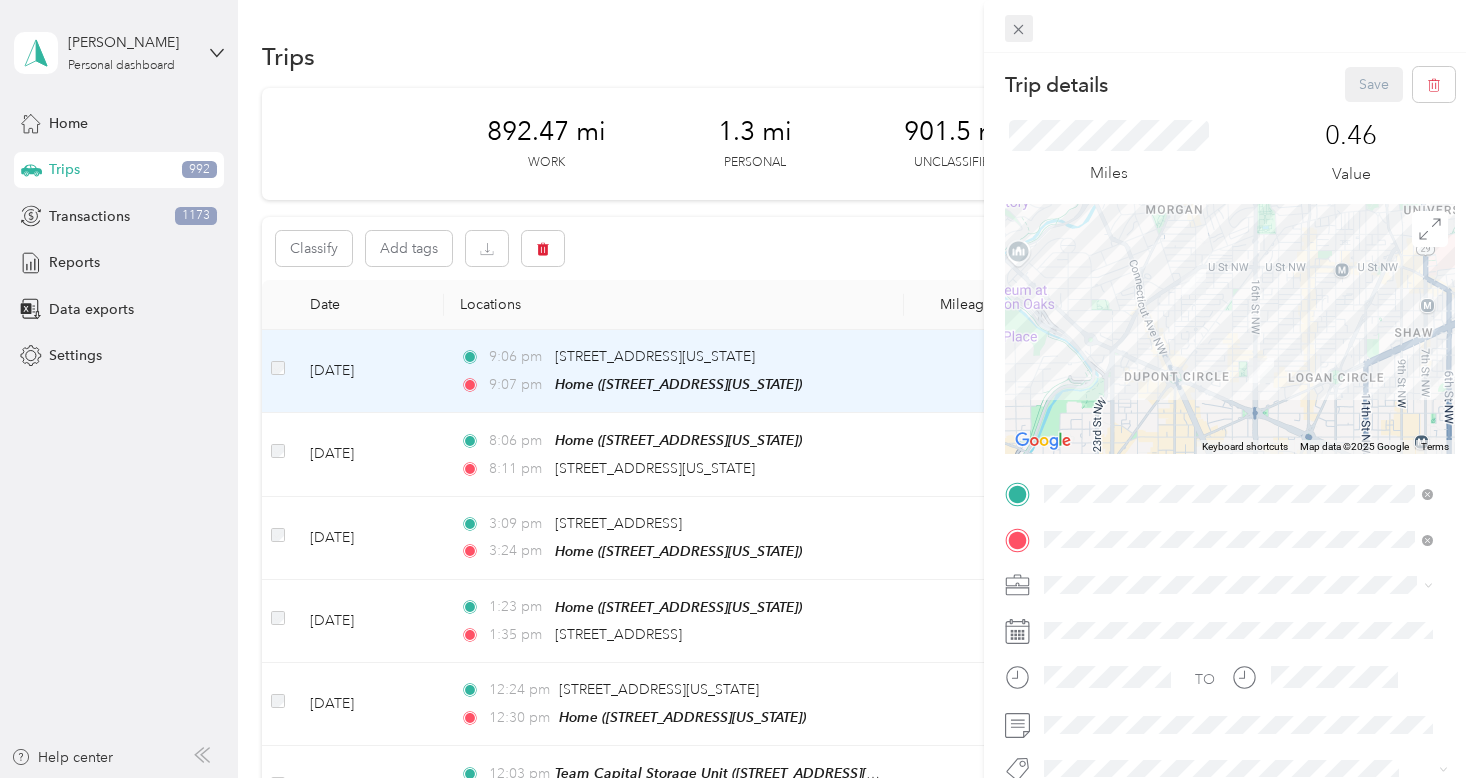 click 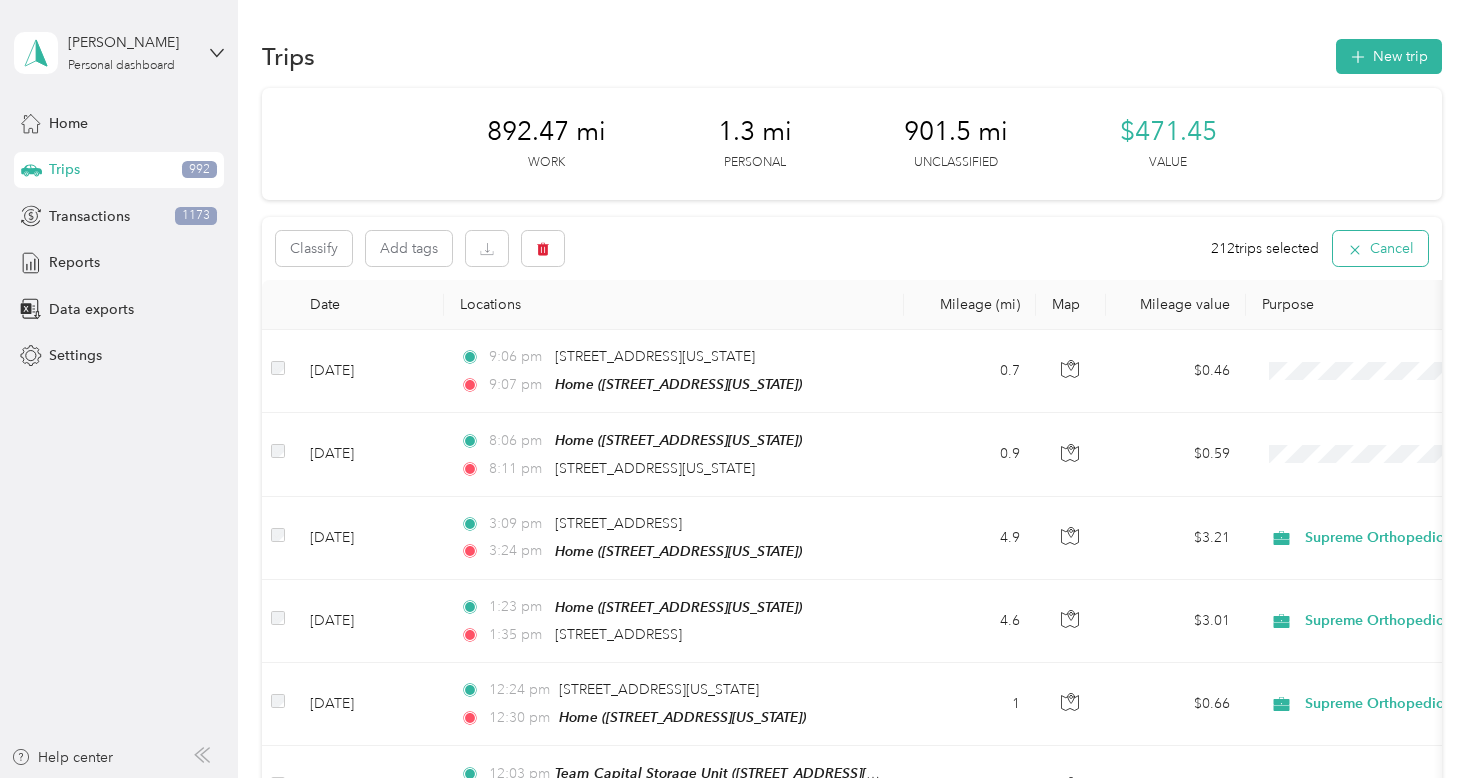 click on "Cancel" at bounding box center [1380, 248] 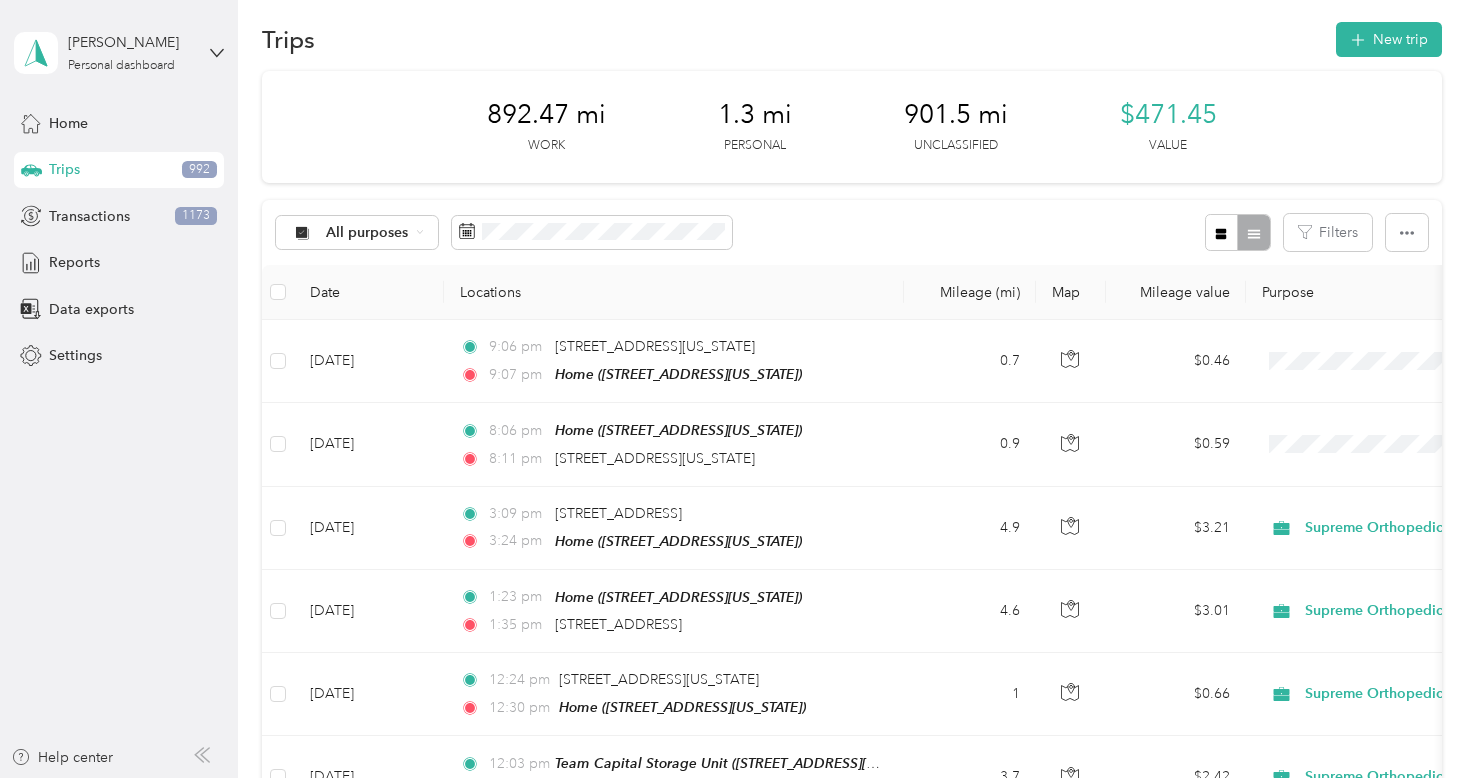 scroll, scrollTop: 20, scrollLeft: 0, axis: vertical 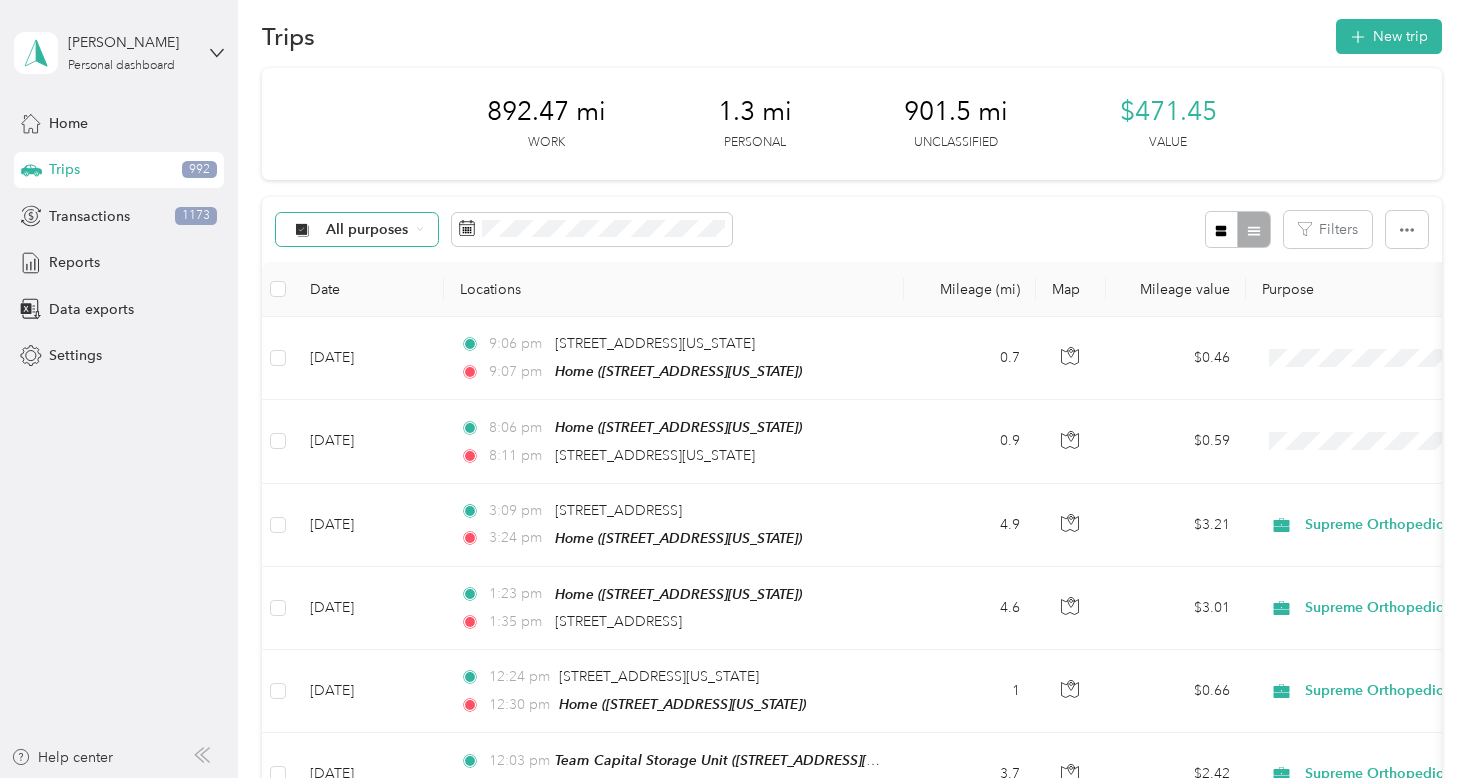 click on "All purposes" at bounding box center [367, 230] 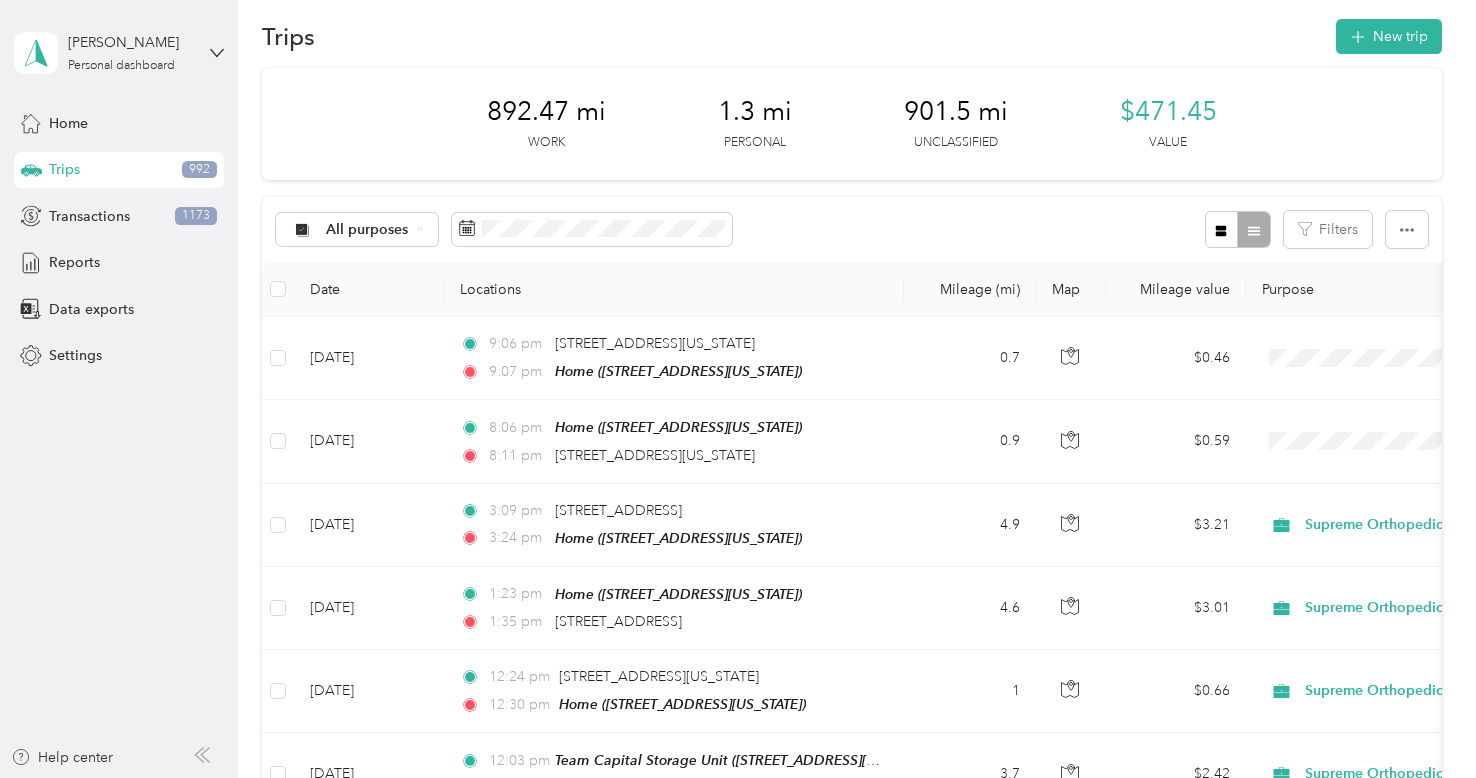 click on "Supreme Orthopedics" at bounding box center [398, 335] 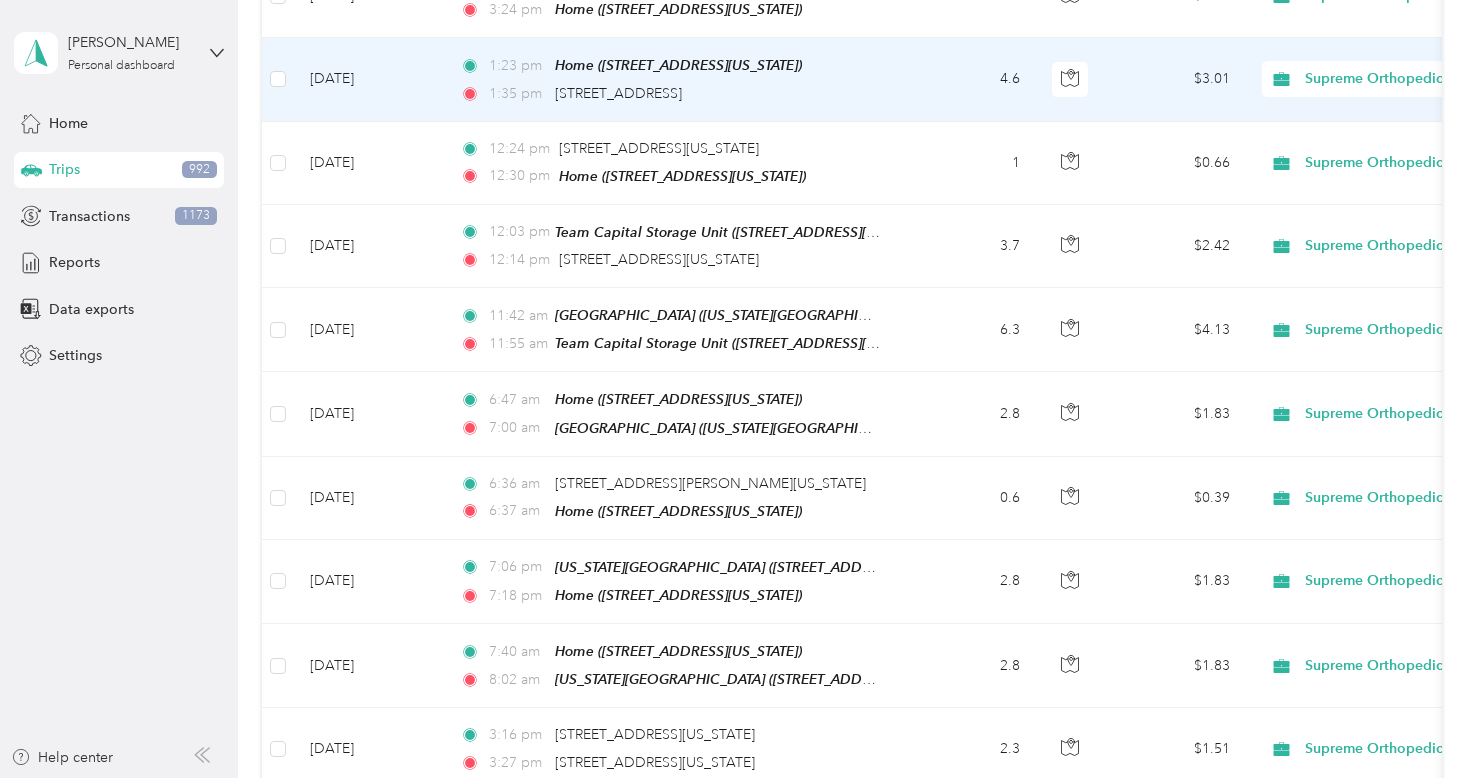 scroll, scrollTop: 0, scrollLeft: 0, axis: both 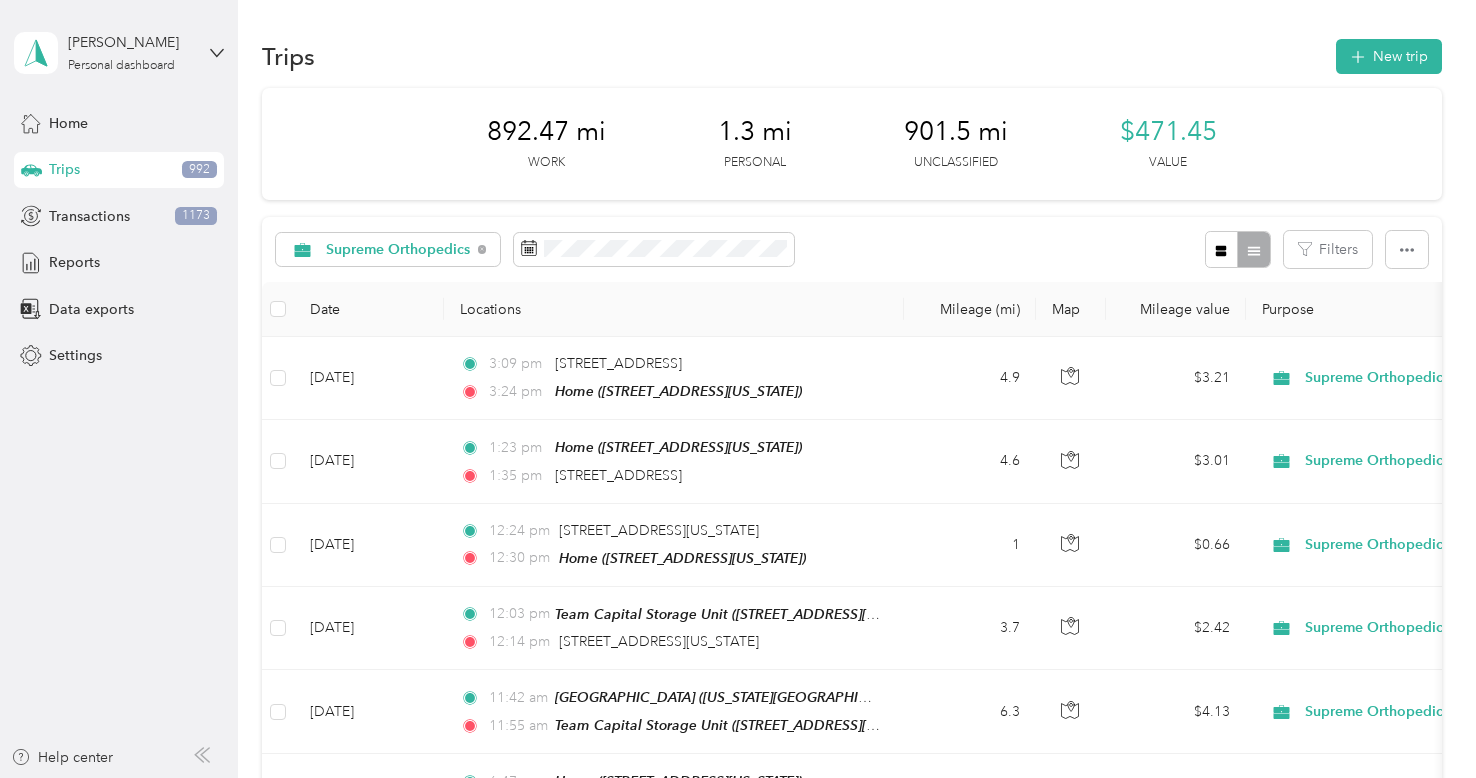 click on "892.47   mi Work 1.3   mi Personal 901.5   mi Unclassified $471.45 Value" at bounding box center (851, 144) 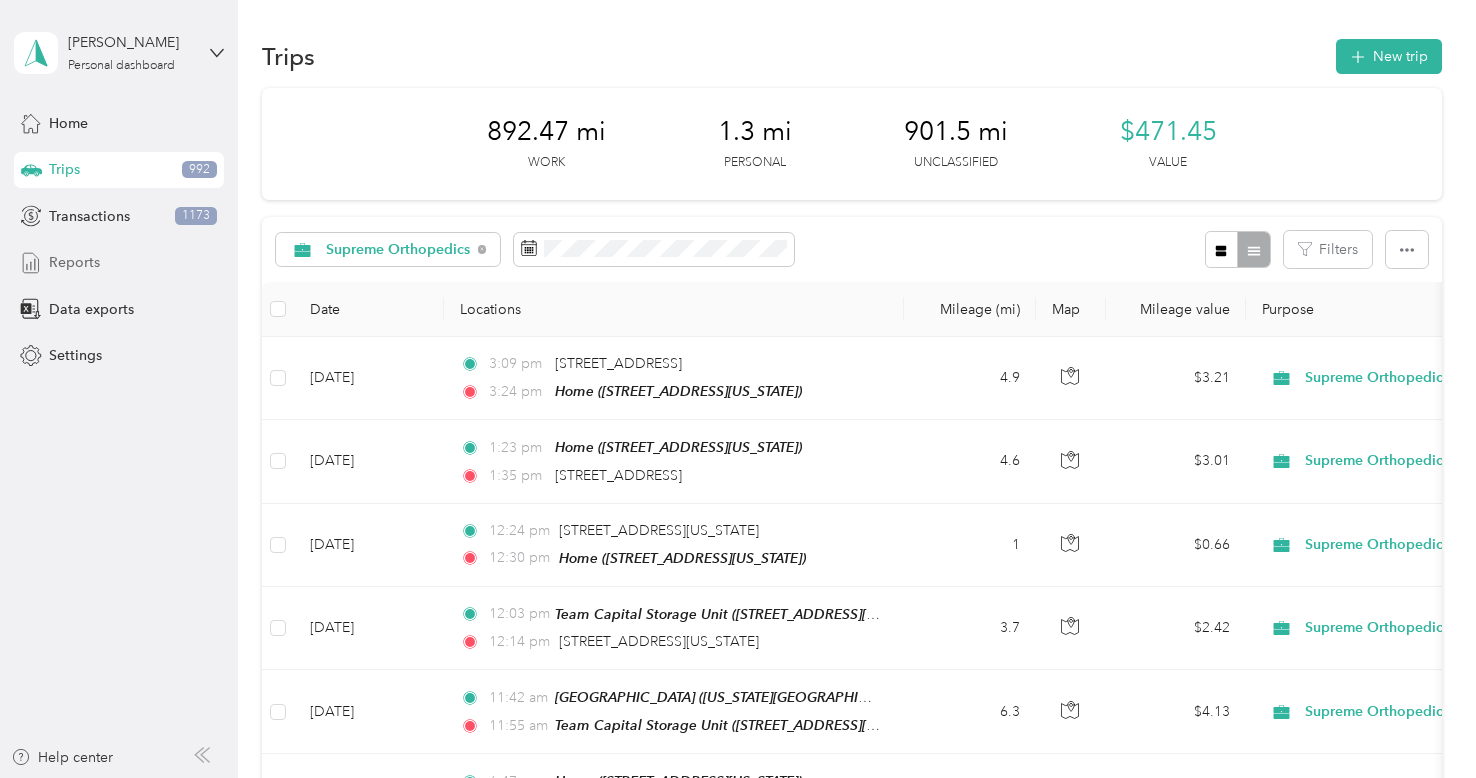 click on "Reports" at bounding box center (74, 262) 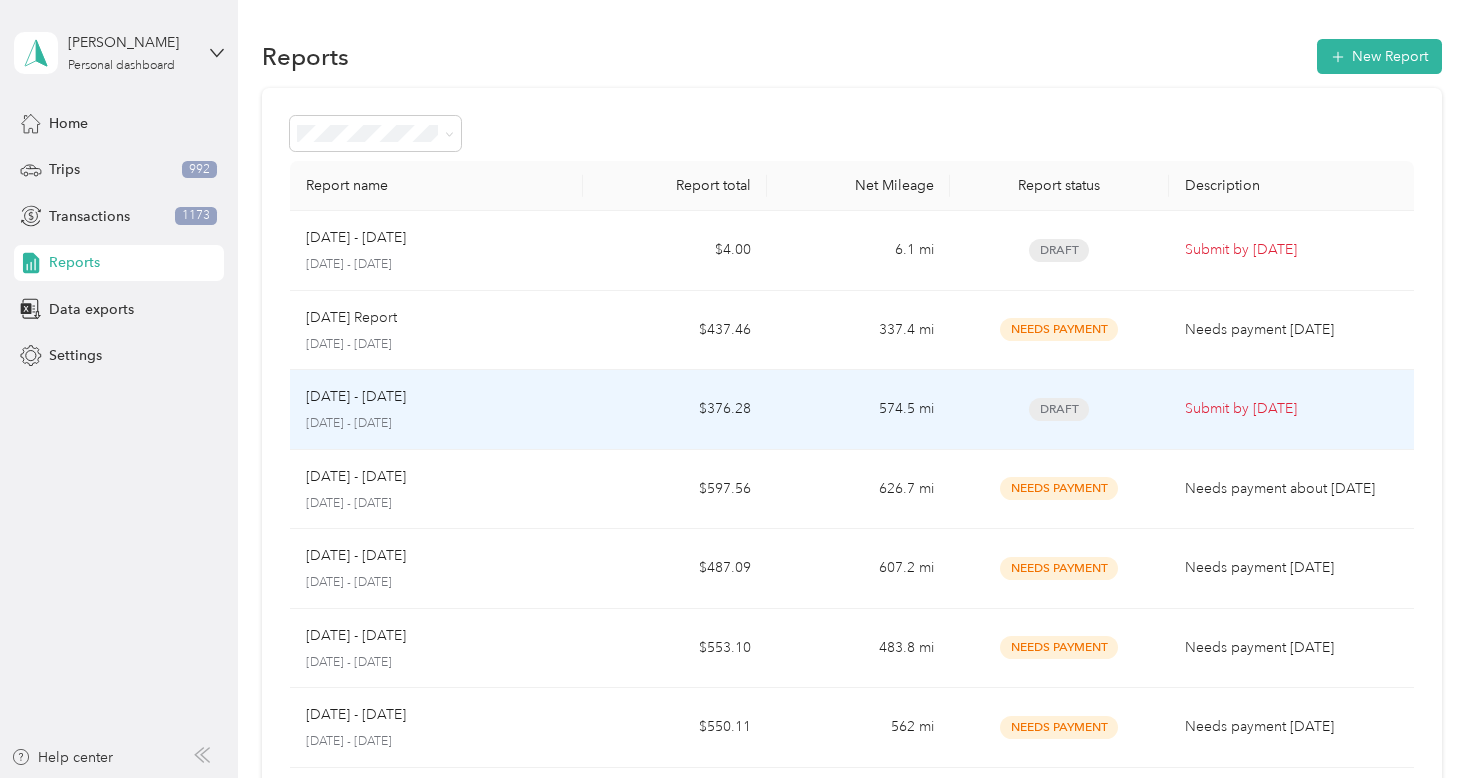 click on "[DATE] - [DATE]" at bounding box center [356, 397] 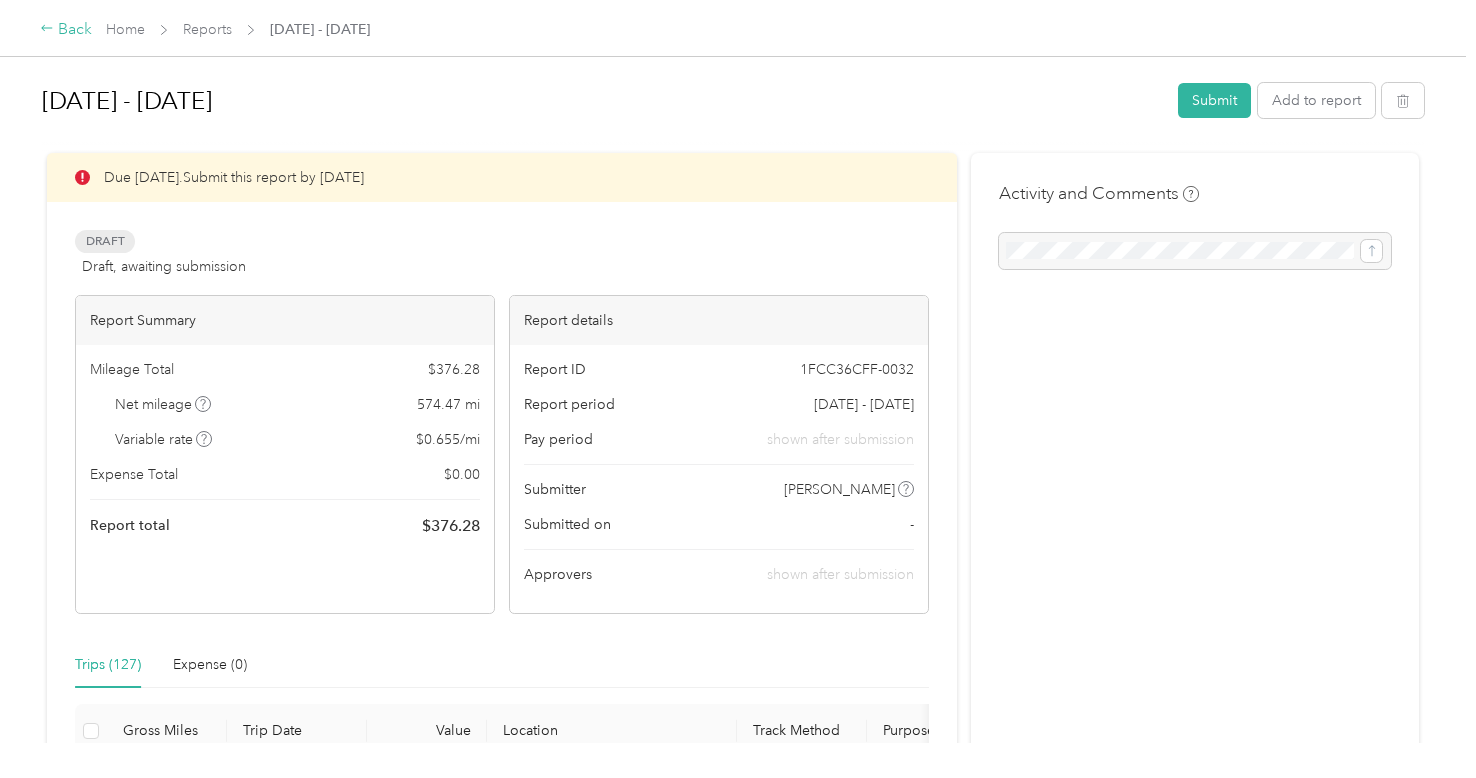click on "Back" at bounding box center (66, 30) 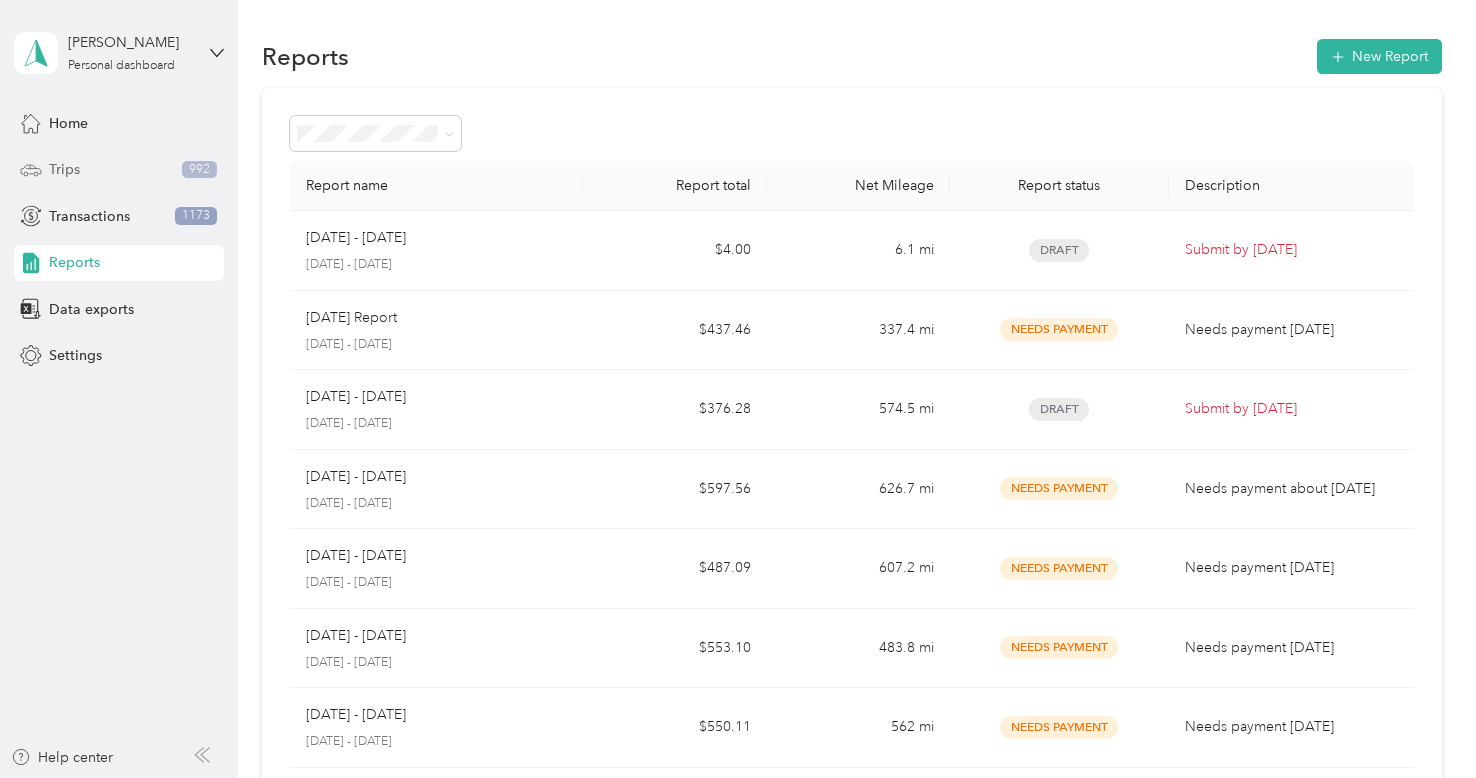 click on "Trips" at bounding box center (64, 169) 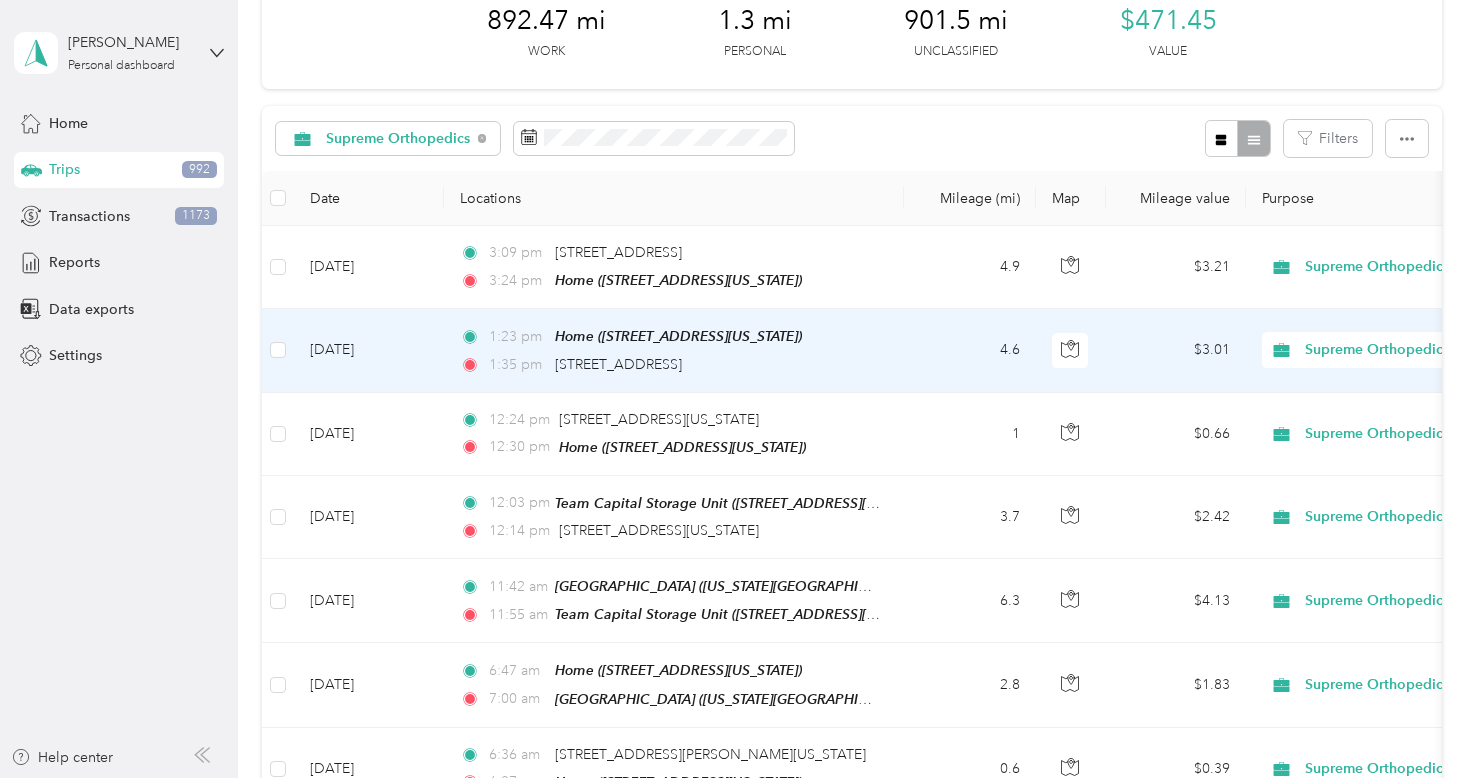 scroll, scrollTop: 0, scrollLeft: 0, axis: both 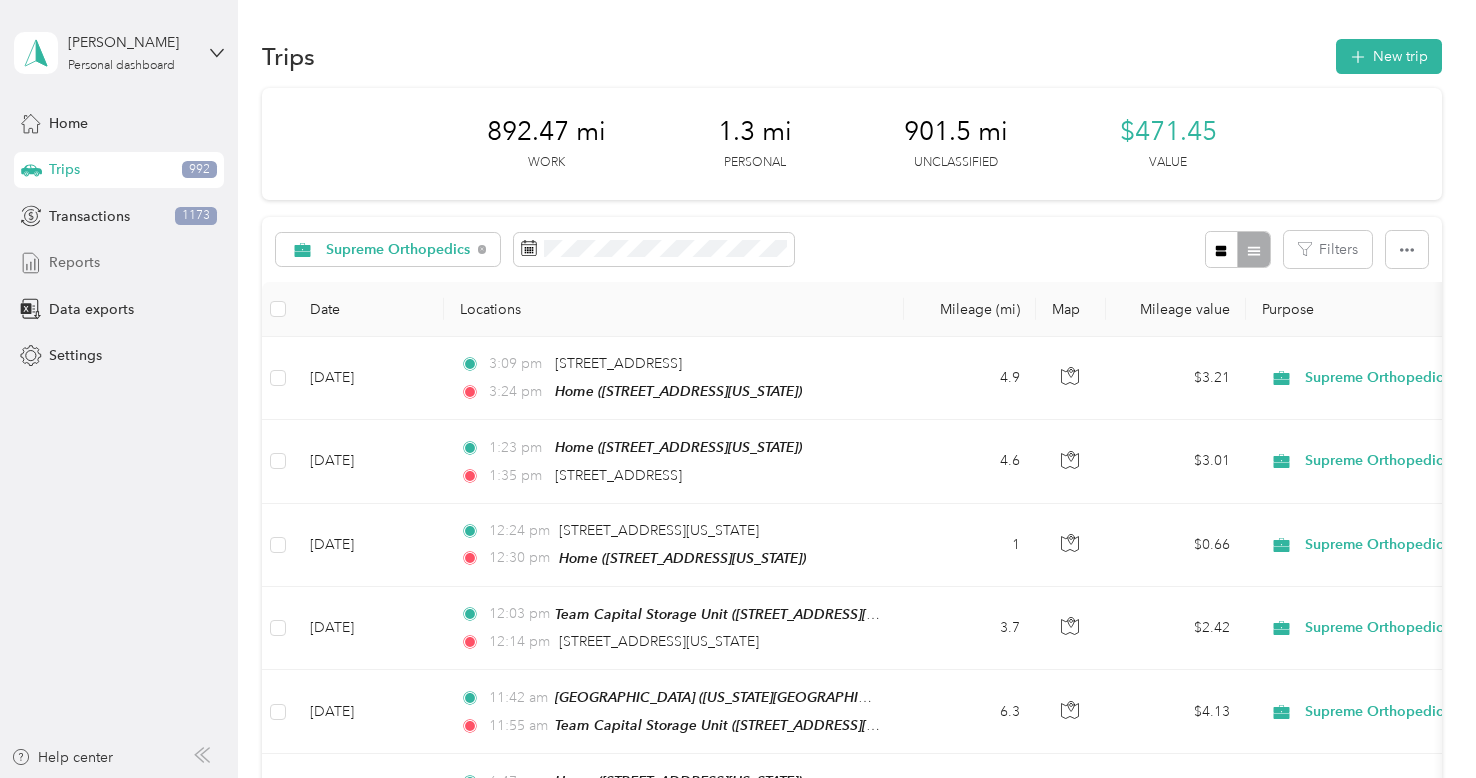 click on "Reports" at bounding box center [119, 263] 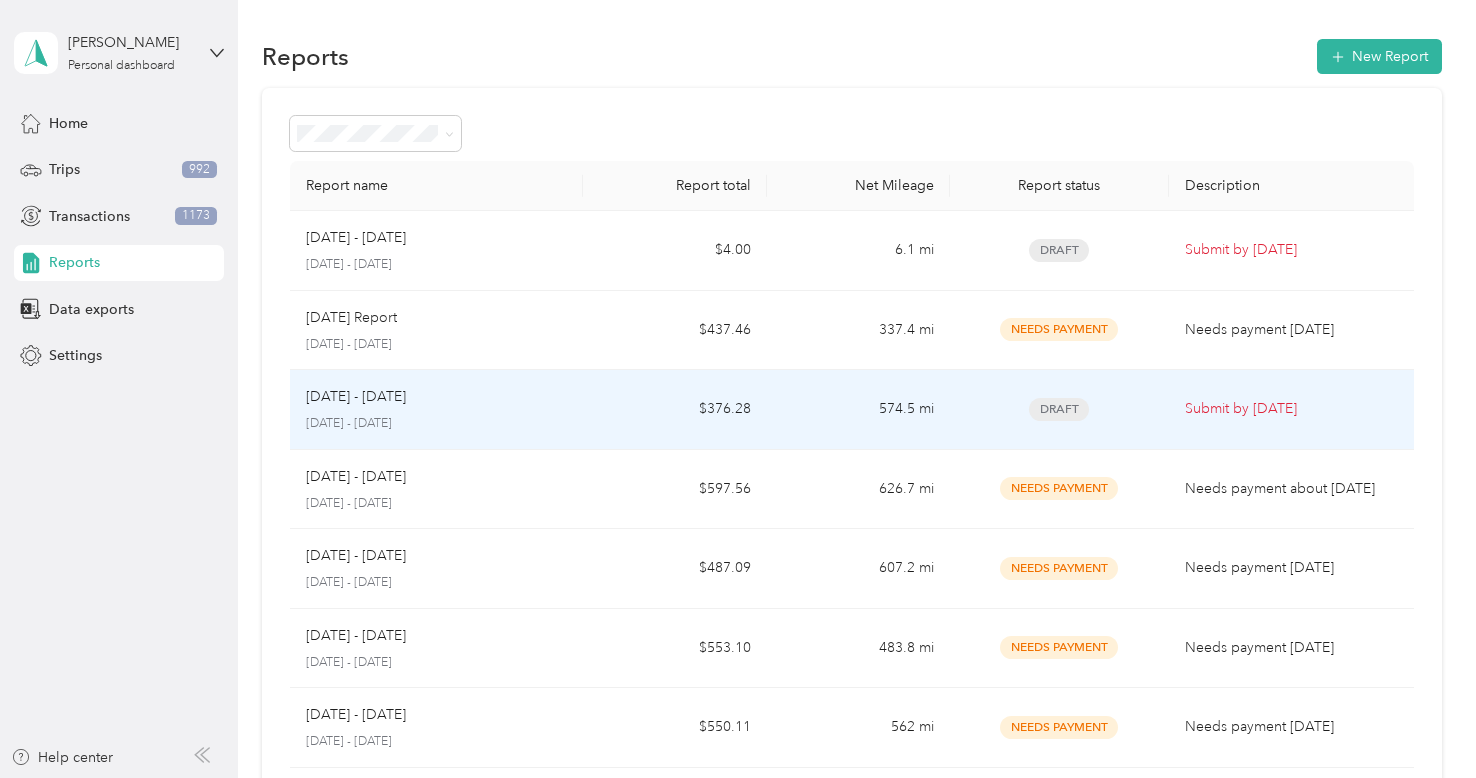 click on "Jun 1 - 30, 2025 June 1 - 30, 2025" at bounding box center (436, 409) 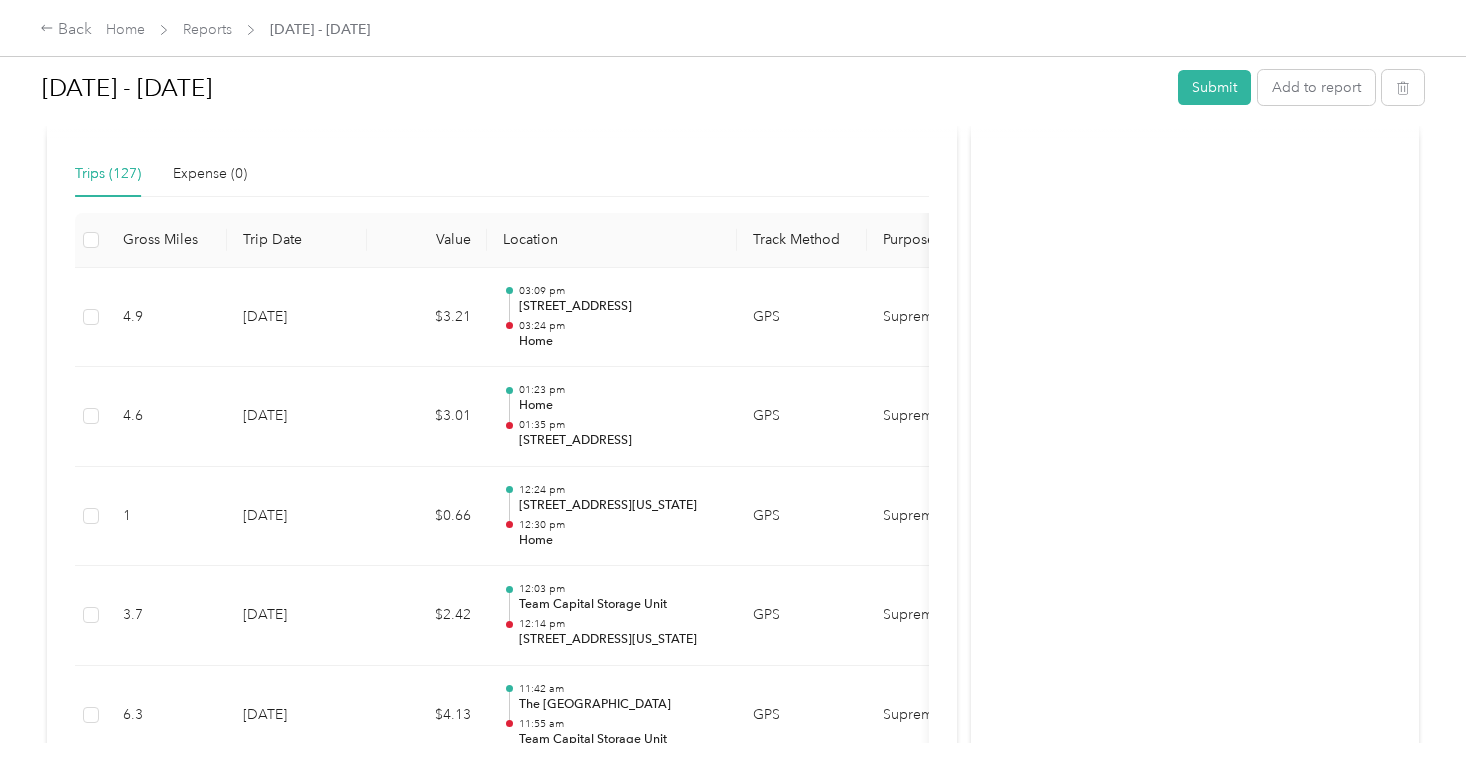 scroll, scrollTop: 376, scrollLeft: 0, axis: vertical 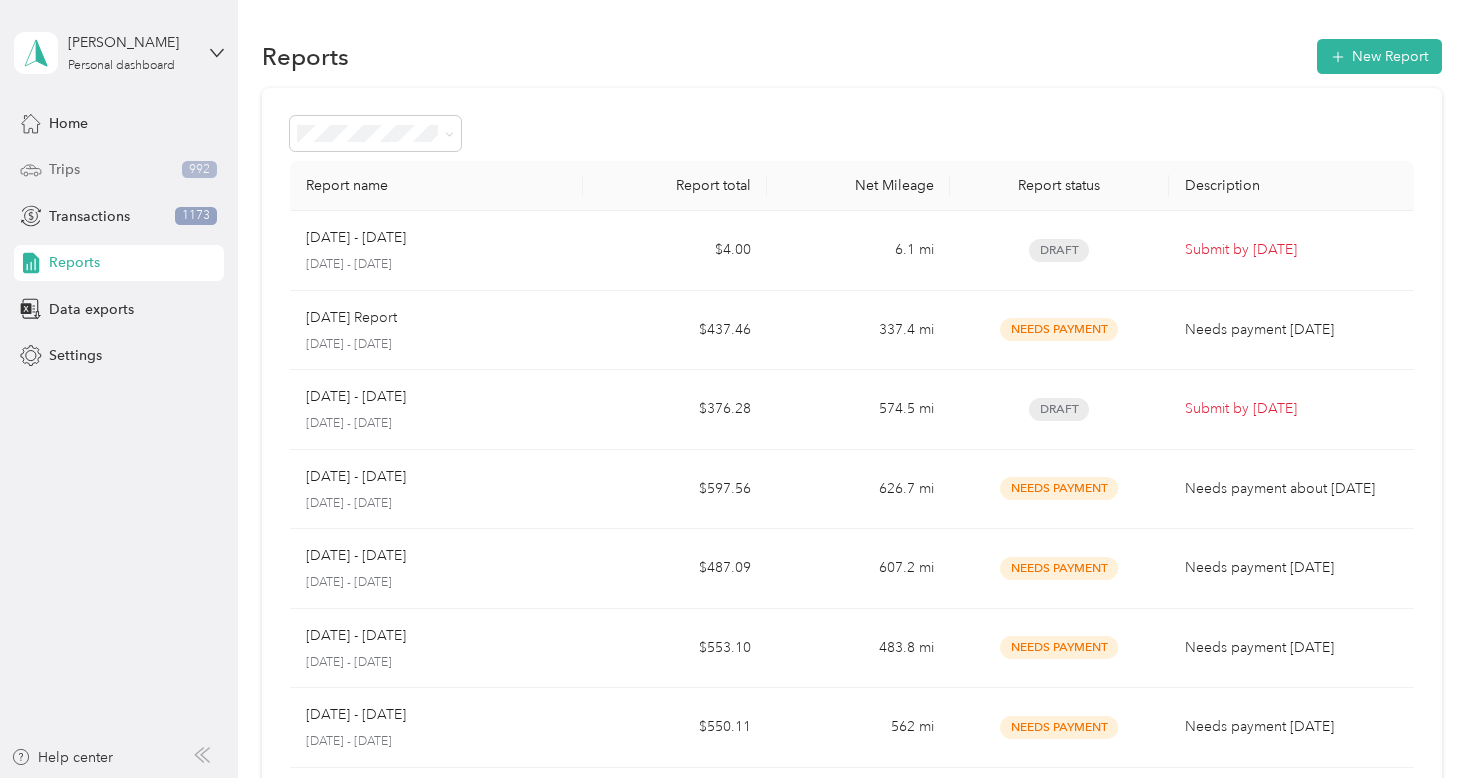 click on "Trips 992" at bounding box center (119, 170) 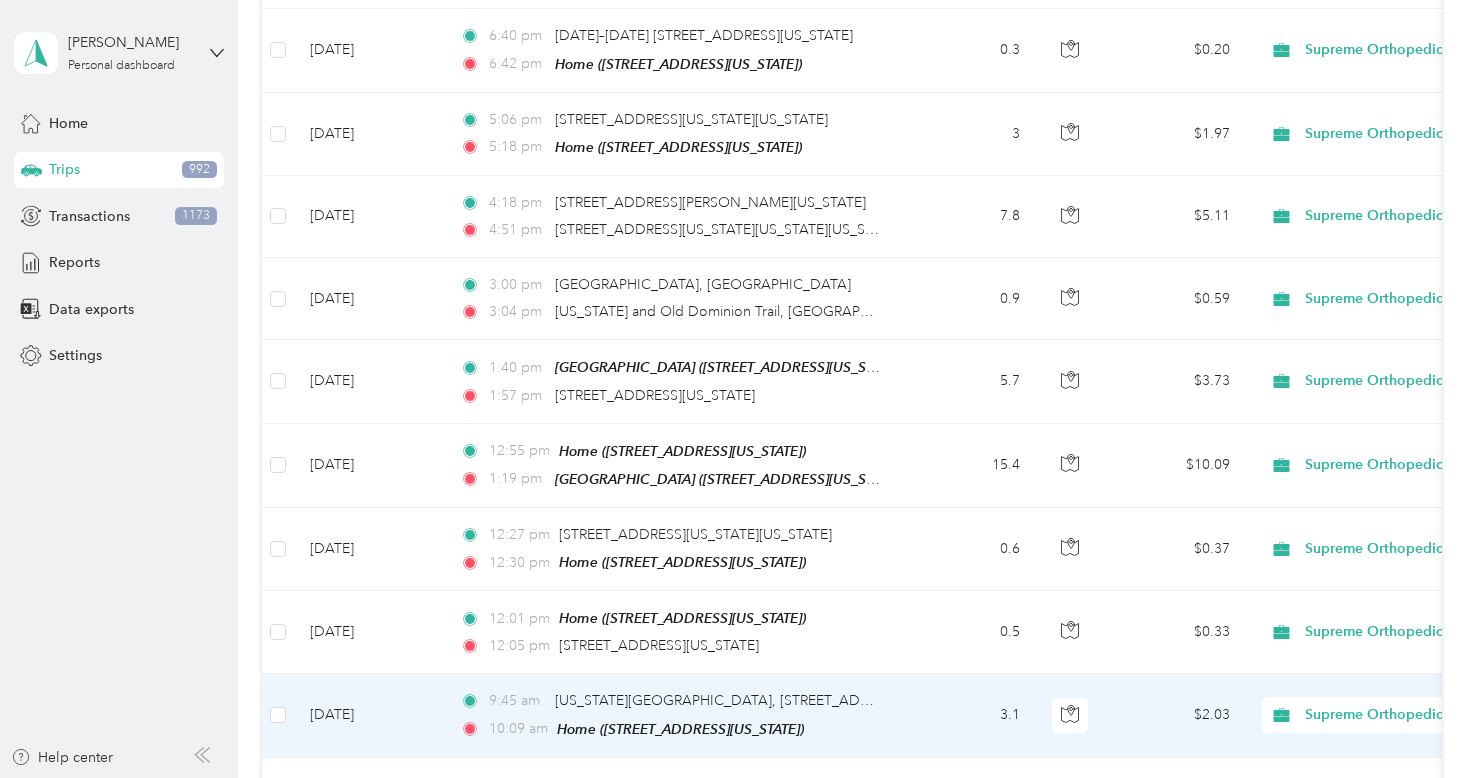 scroll, scrollTop: 6744, scrollLeft: 0, axis: vertical 